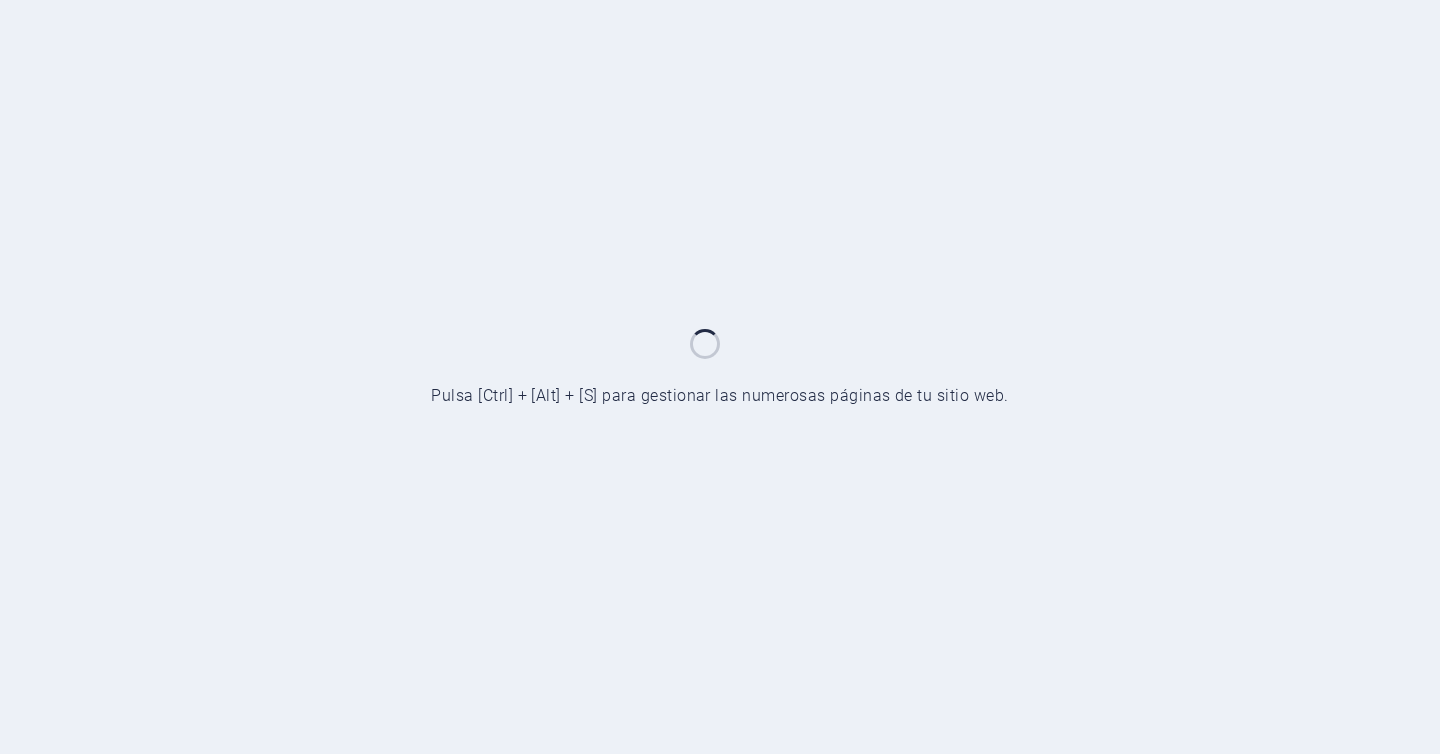 scroll, scrollTop: 0, scrollLeft: 0, axis: both 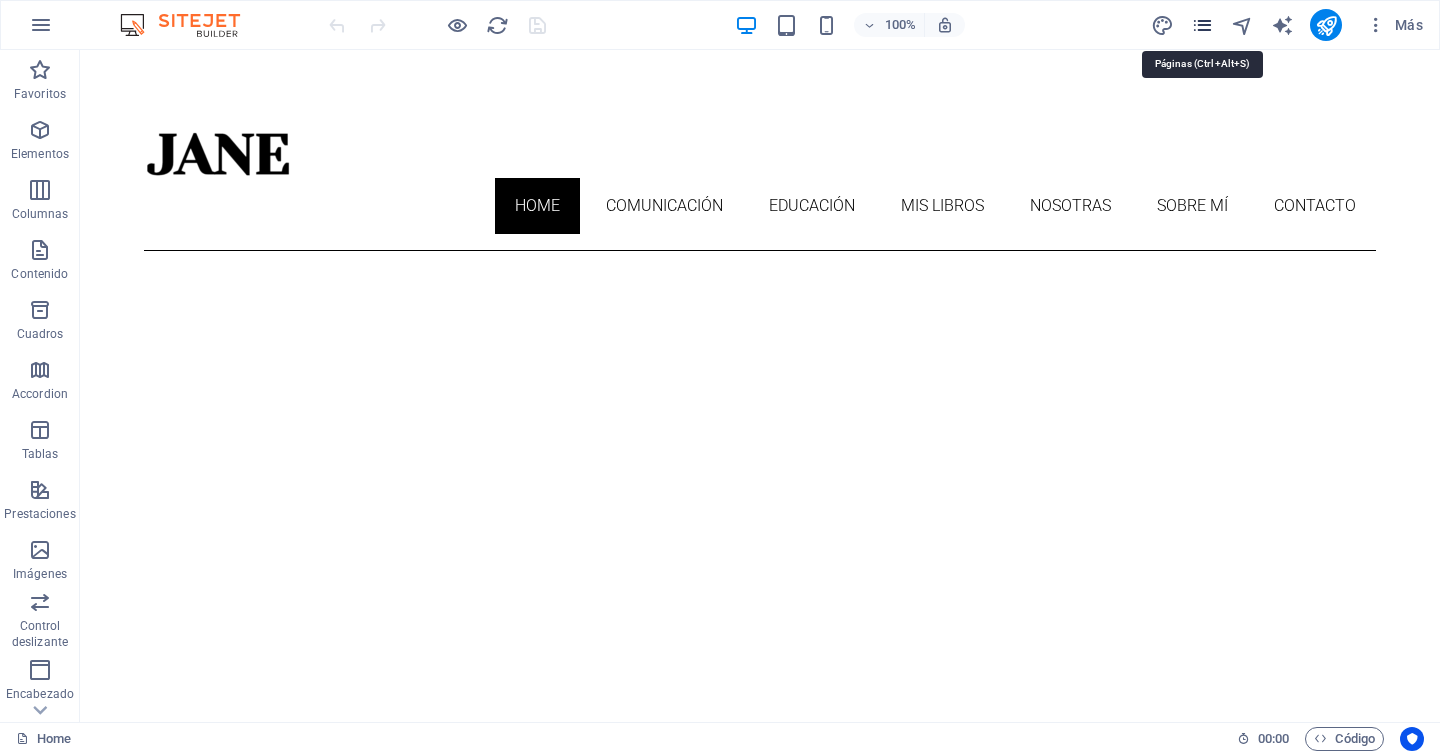 click at bounding box center [1202, 25] 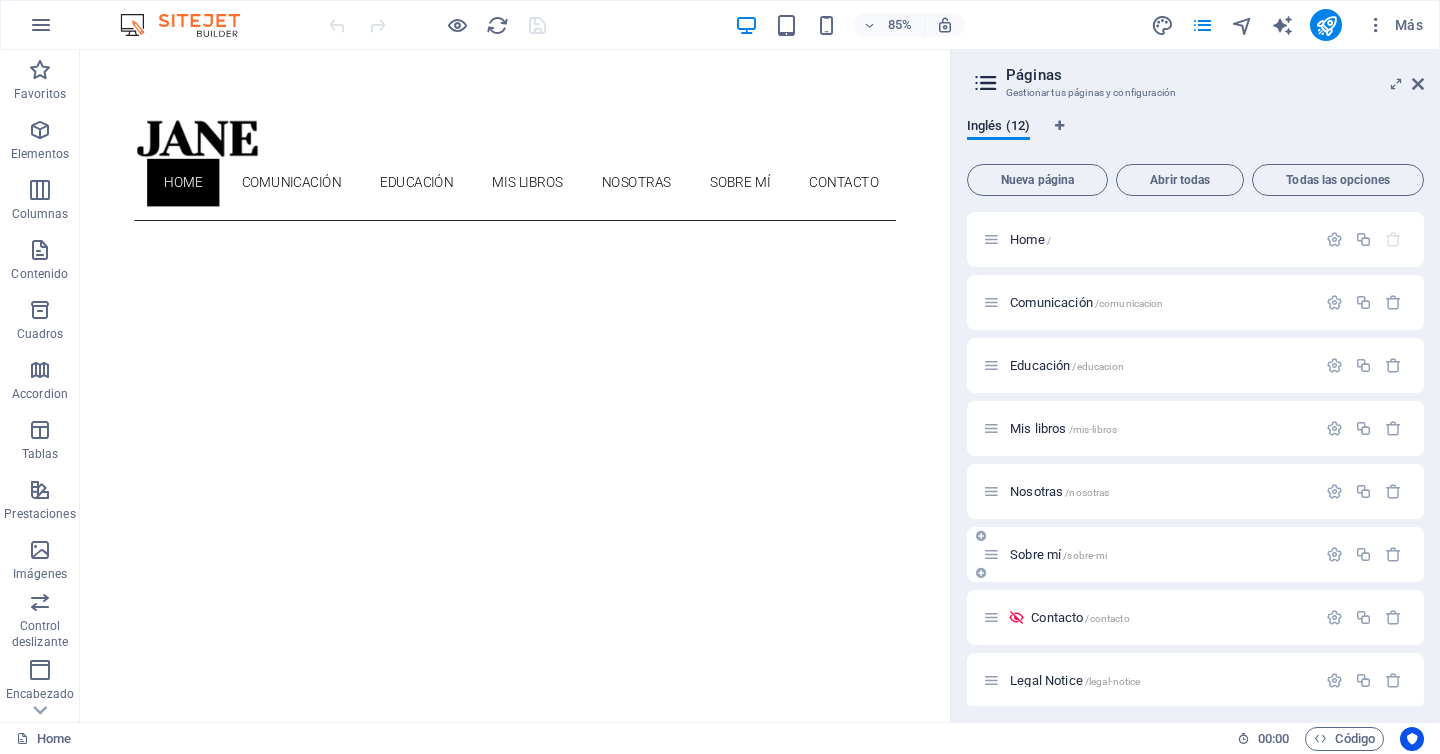click on "Sobre mí /sobre-mi" at bounding box center [1058, 554] 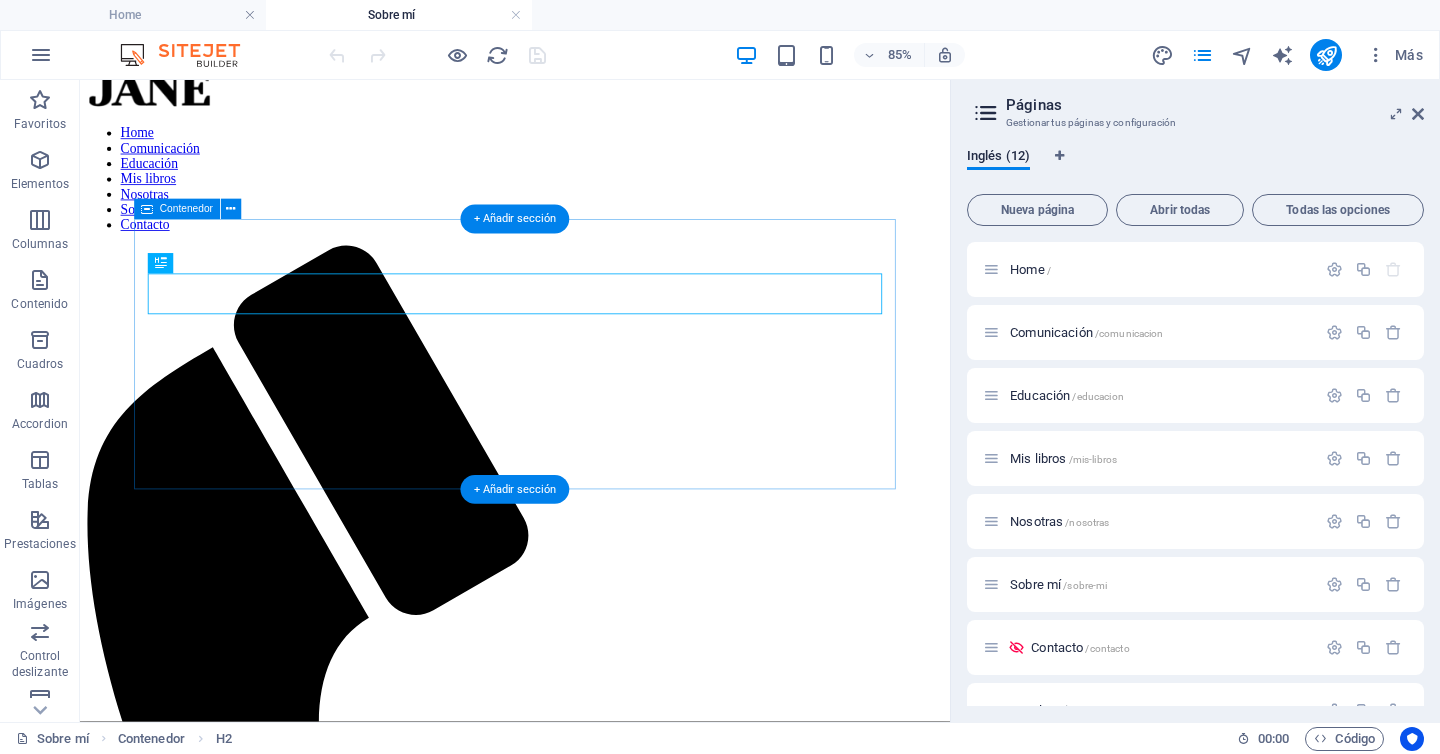 scroll, scrollTop: 63, scrollLeft: 0, axis: vertical 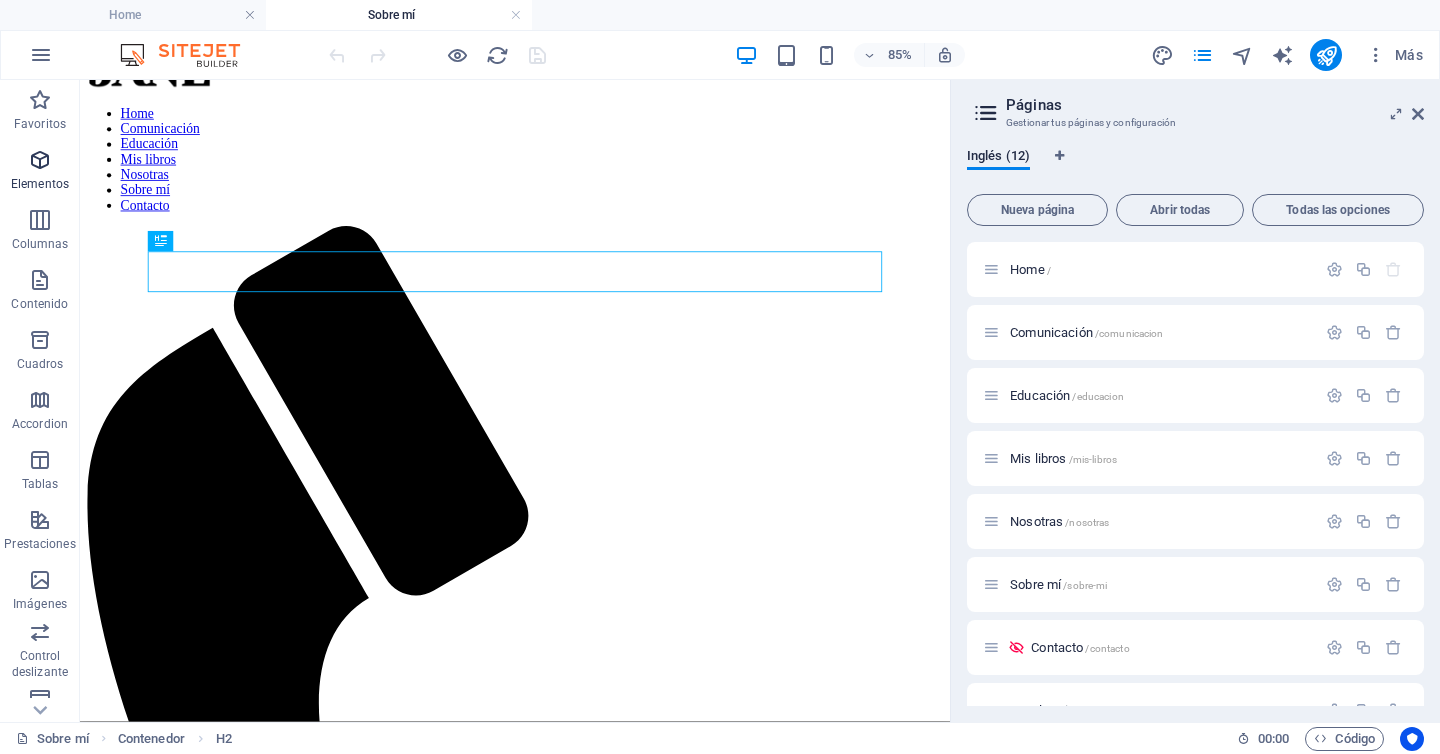 click at bounding box center (40, 160) 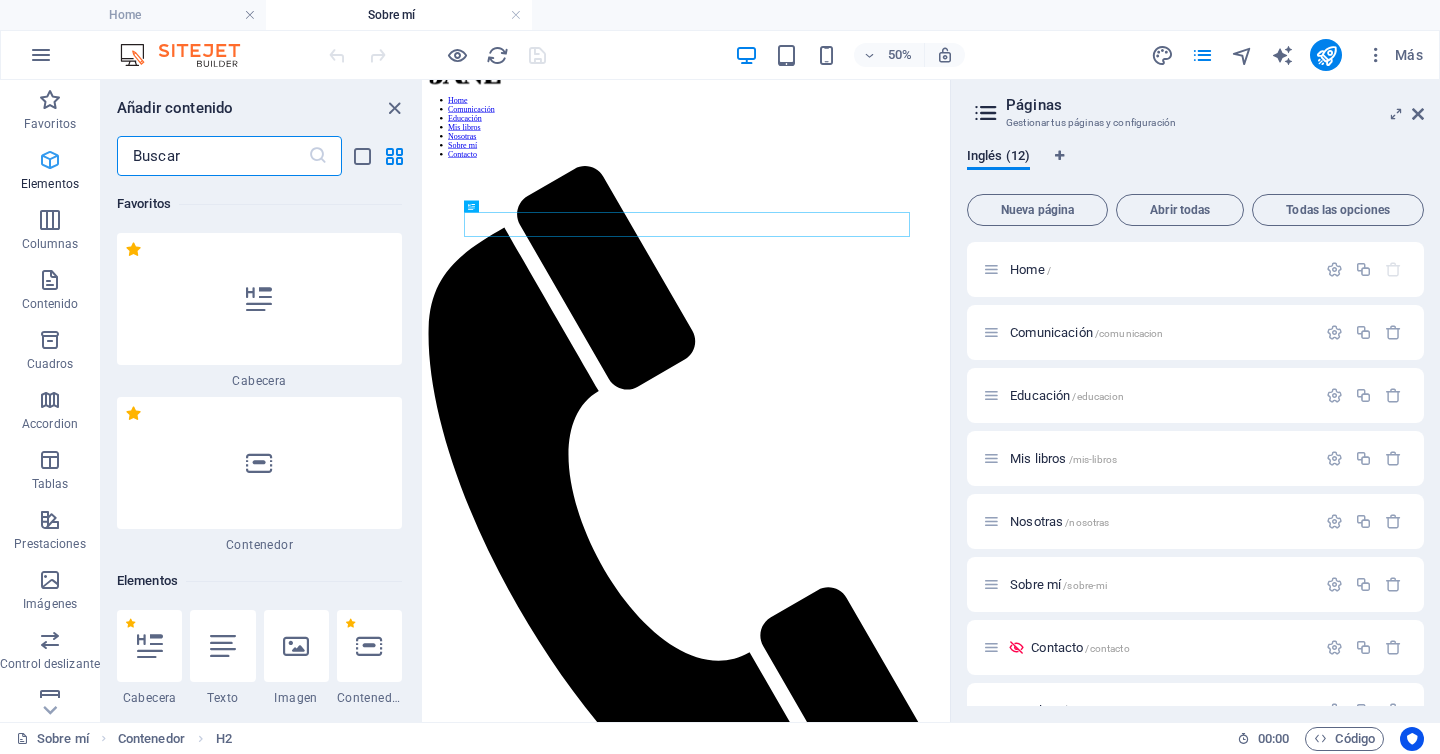 scroll, scrollTop: 0, scrollLeft: 0, axis: both 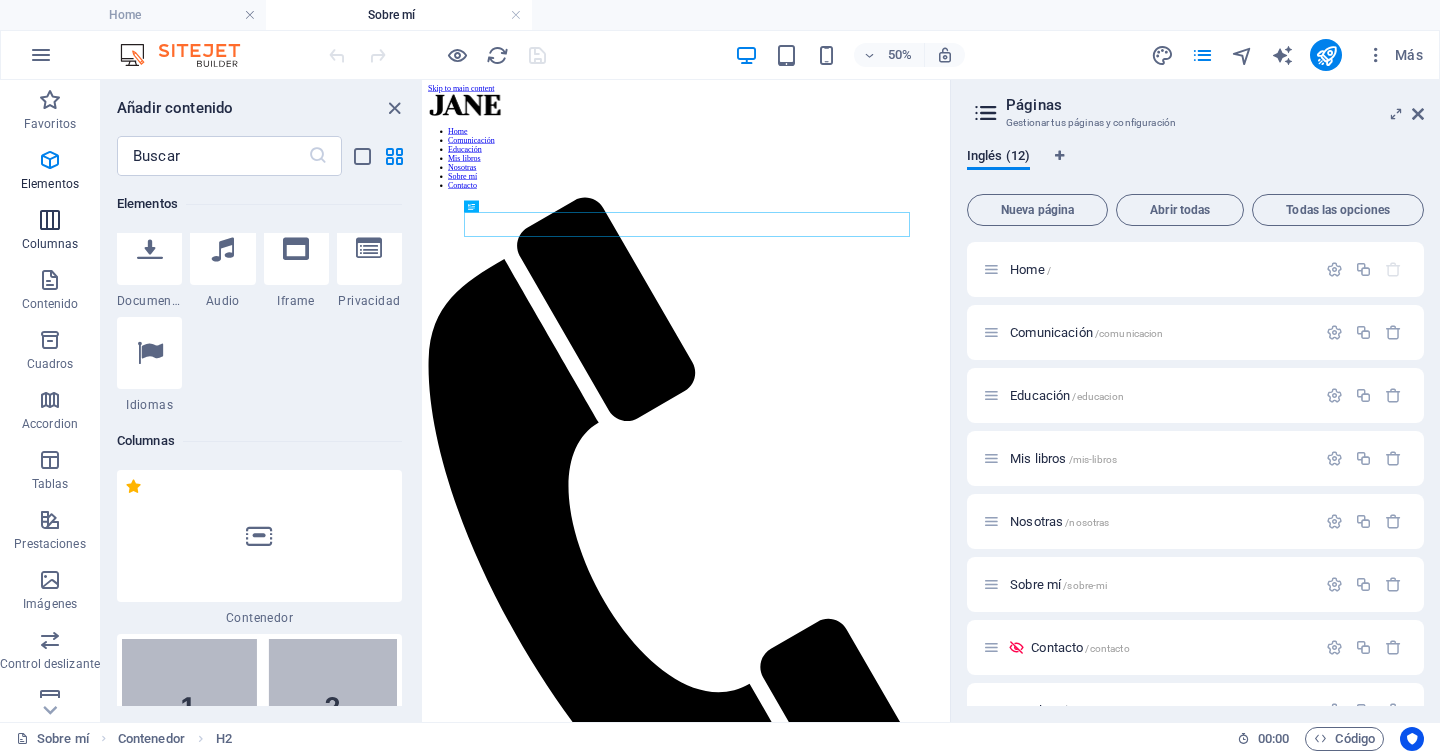 click at bounding box center (50, 220) 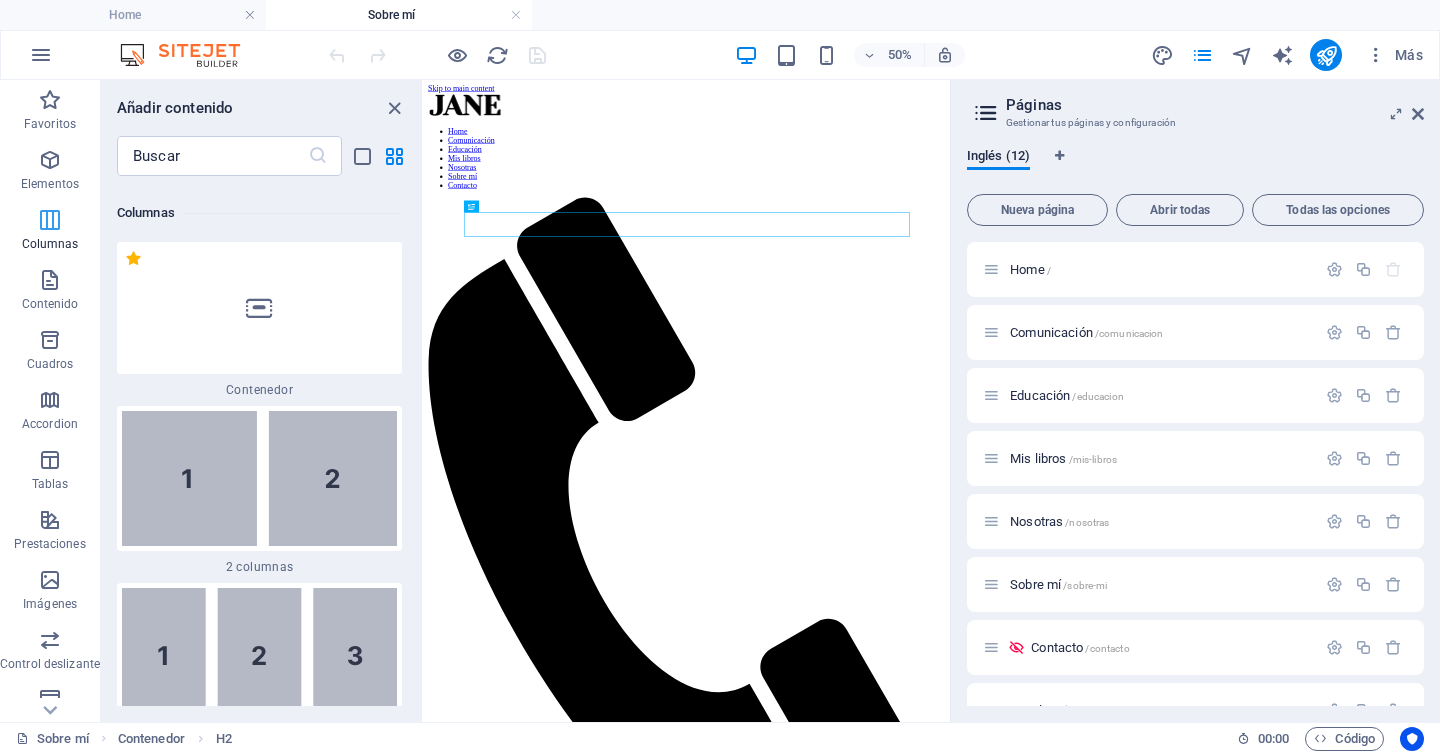 scroll, scrollTop: 1154, scrollLeft: 0, axis: vertical 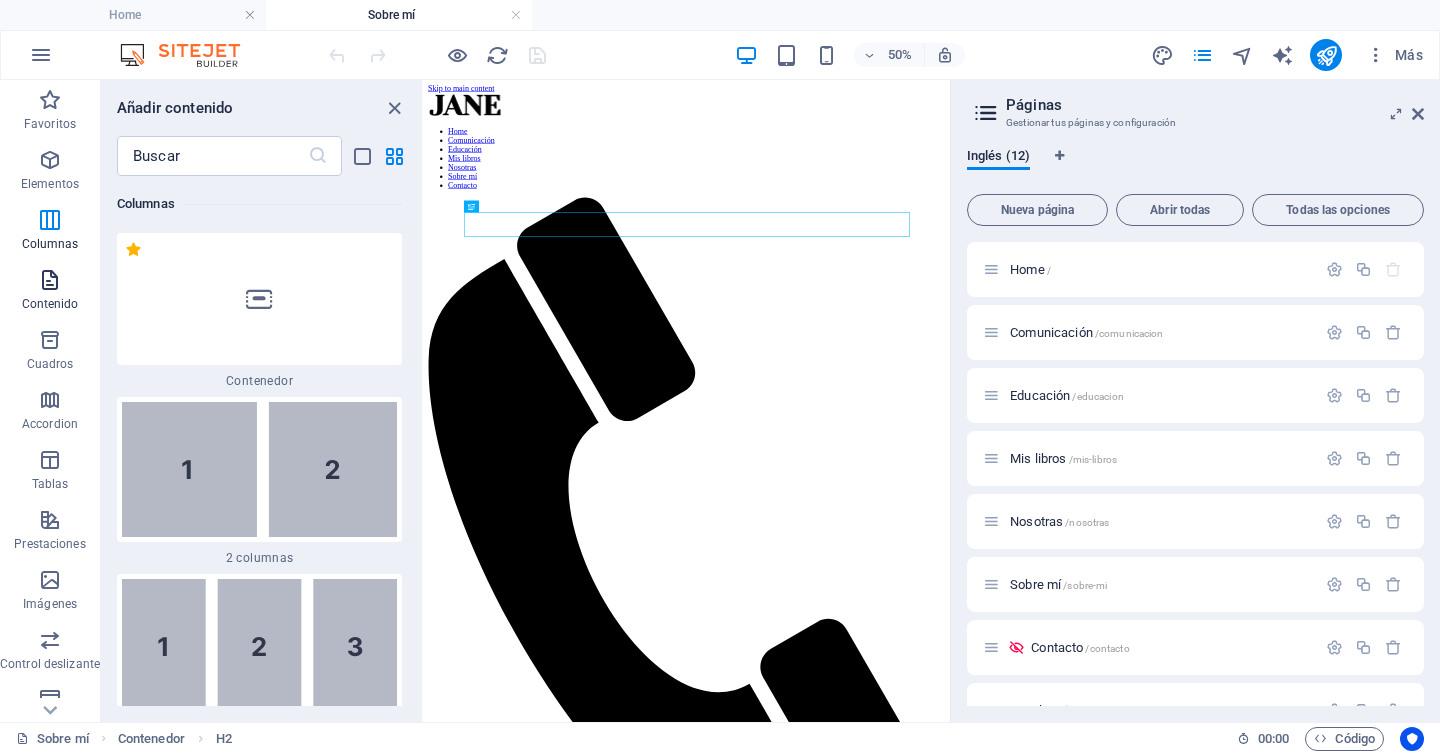 click at bounding box center (50, 280) 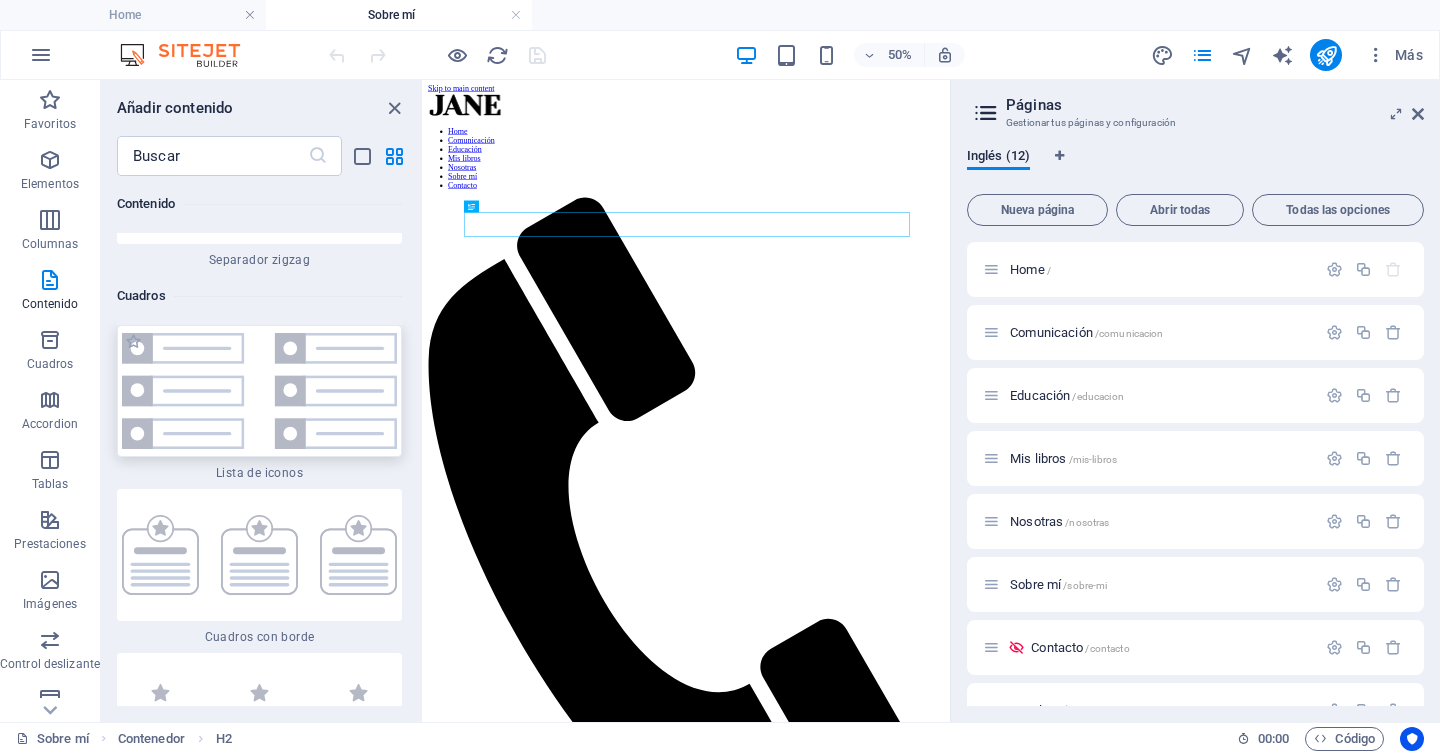scroll, scrollTop: 10737, scrollLeft: 0, axis: vertical 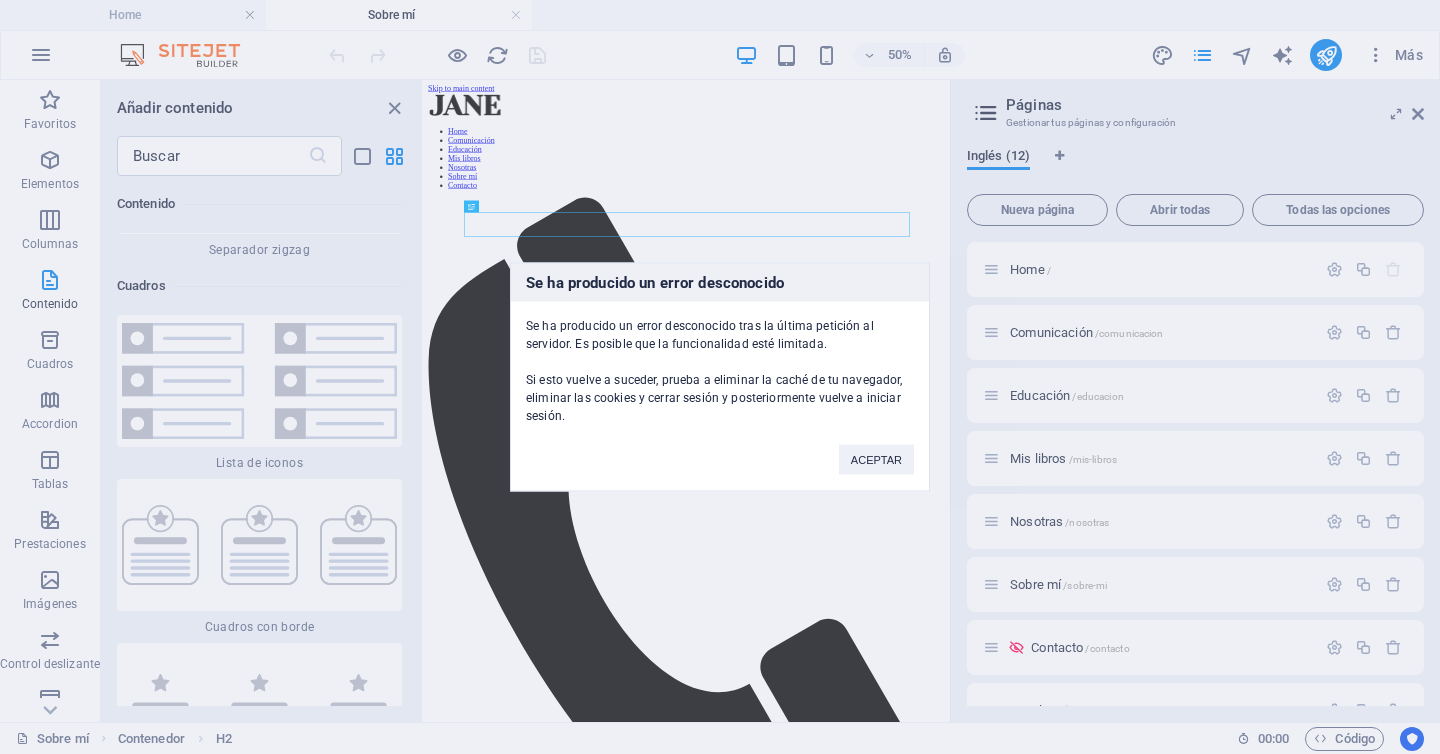 click on "Se ha producido un error desconocido Se ha producido un error desconocido tras la última petición al servidor. Es posible que la funcionalidad esté limitada.  Si esto vuelve a suceder, prueba a eliminar la caché de tu navegador, eliminar las cookies y cerrar sesión y posteriormente vuelve a iniciar sesión. ACEPTAR" at bounding box center (720, 377) 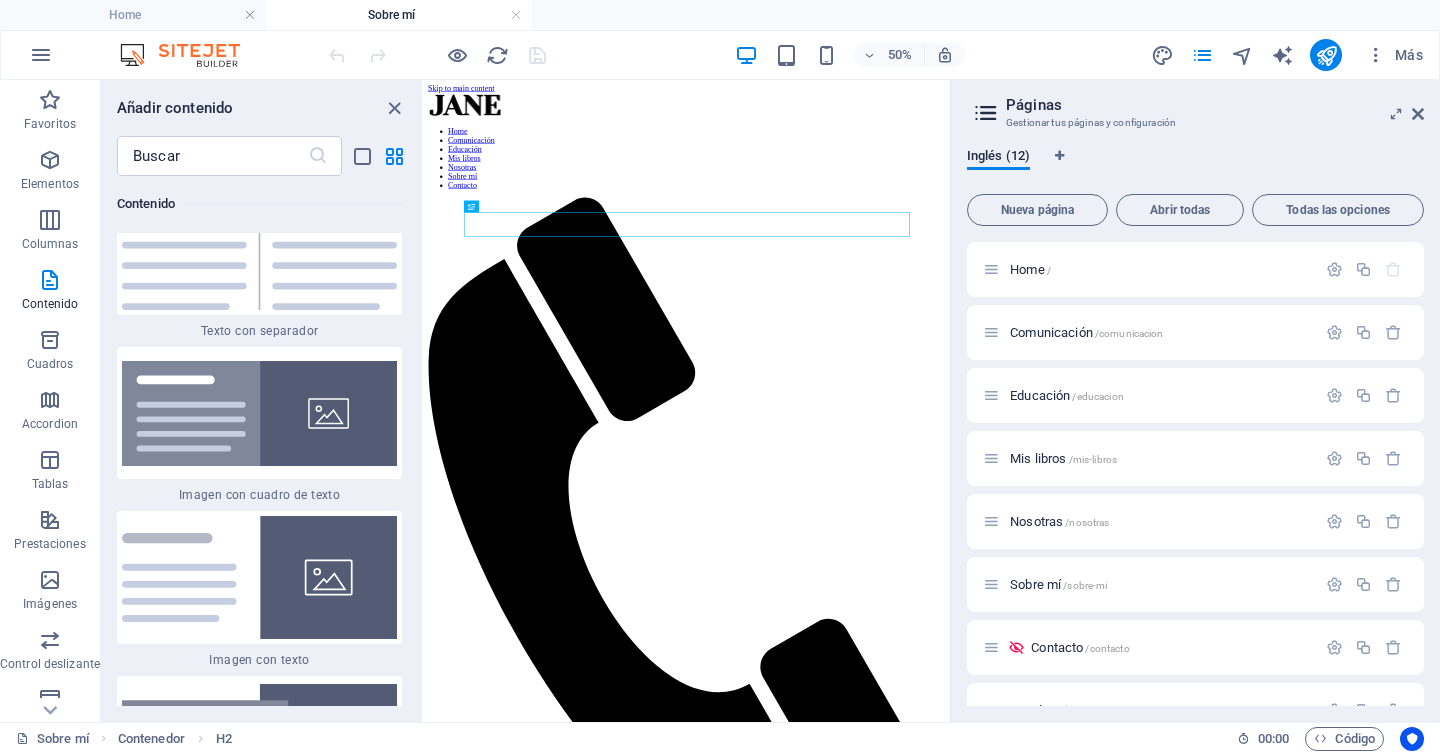 scroll, scrollTop: 7227, scrollLeft: 0, axis: vertical 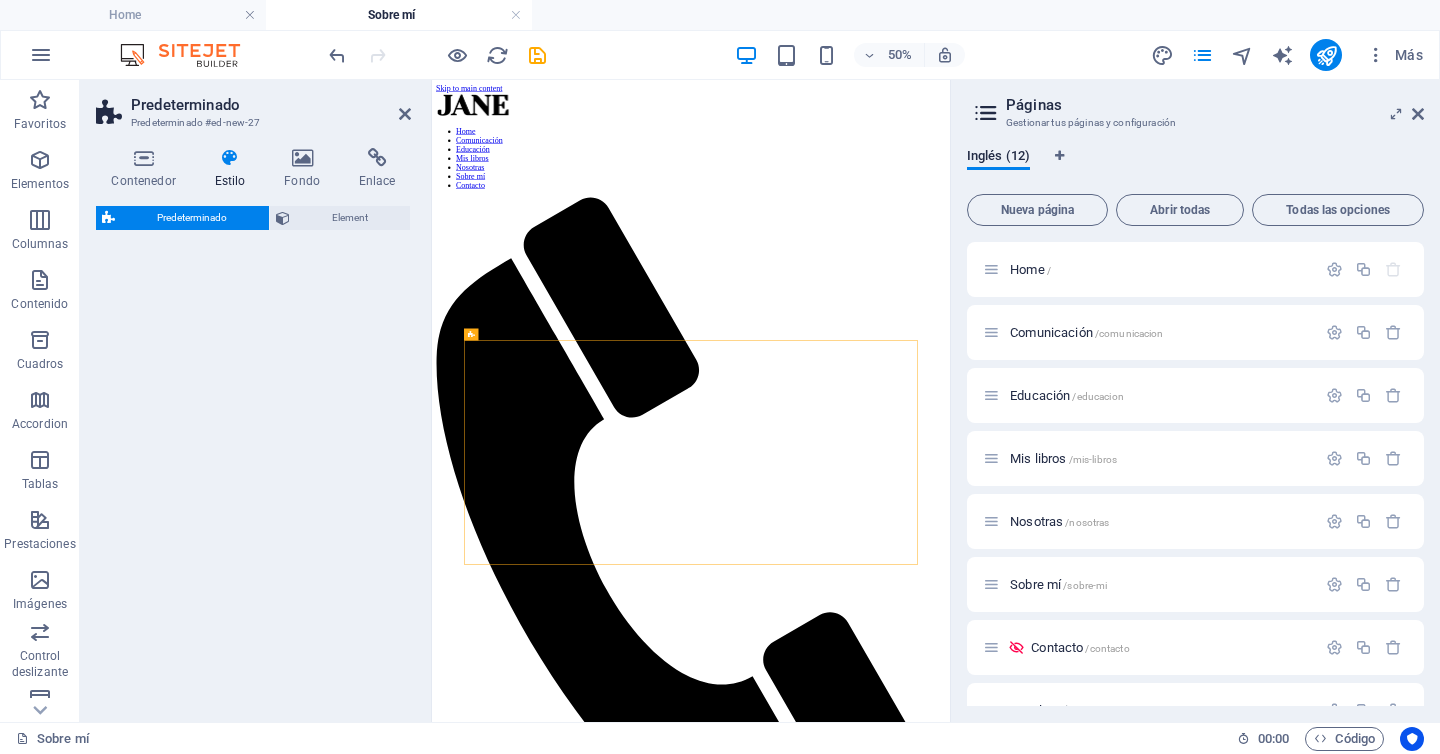 select on "rem" 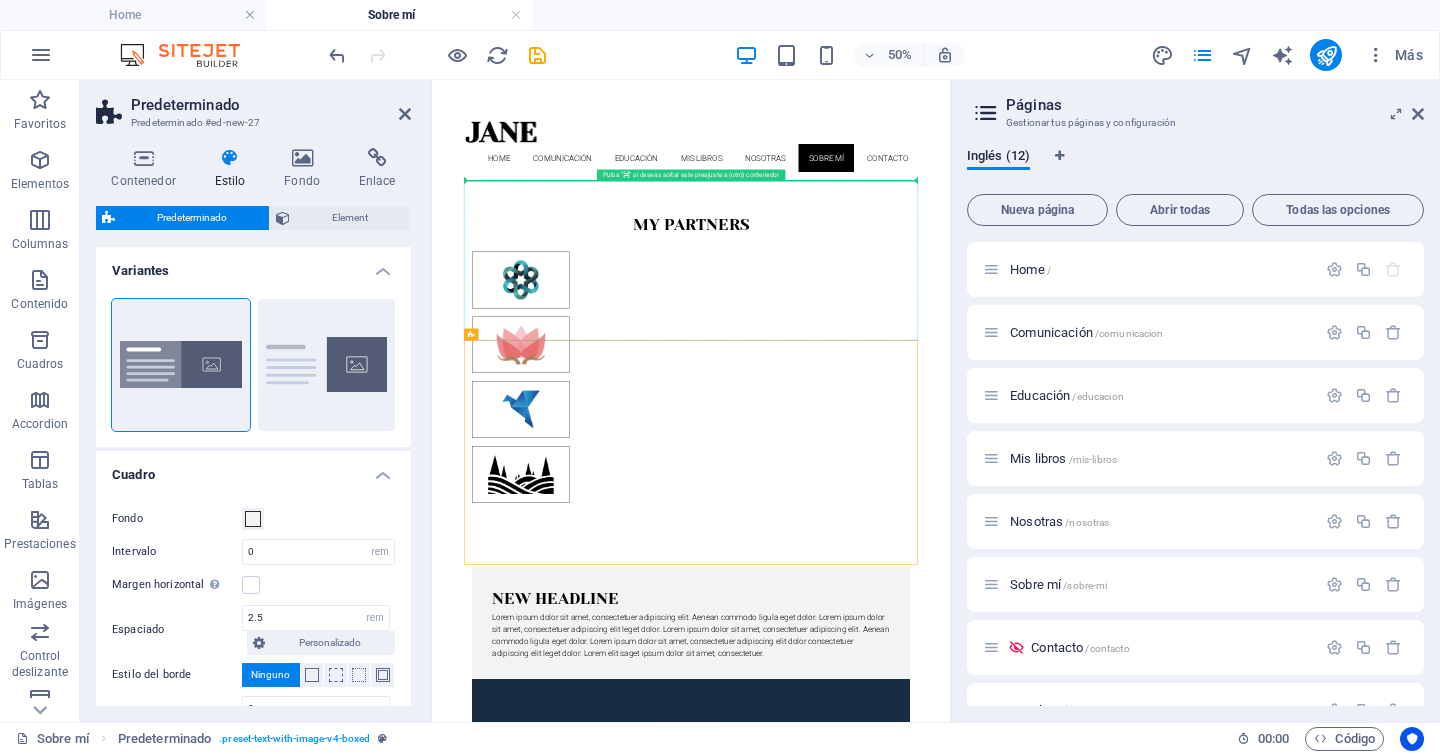 drag, startPoint x: 736, startPoint y: 636, endPoint x: 735, endPoint y: 361, distance: 275.00183 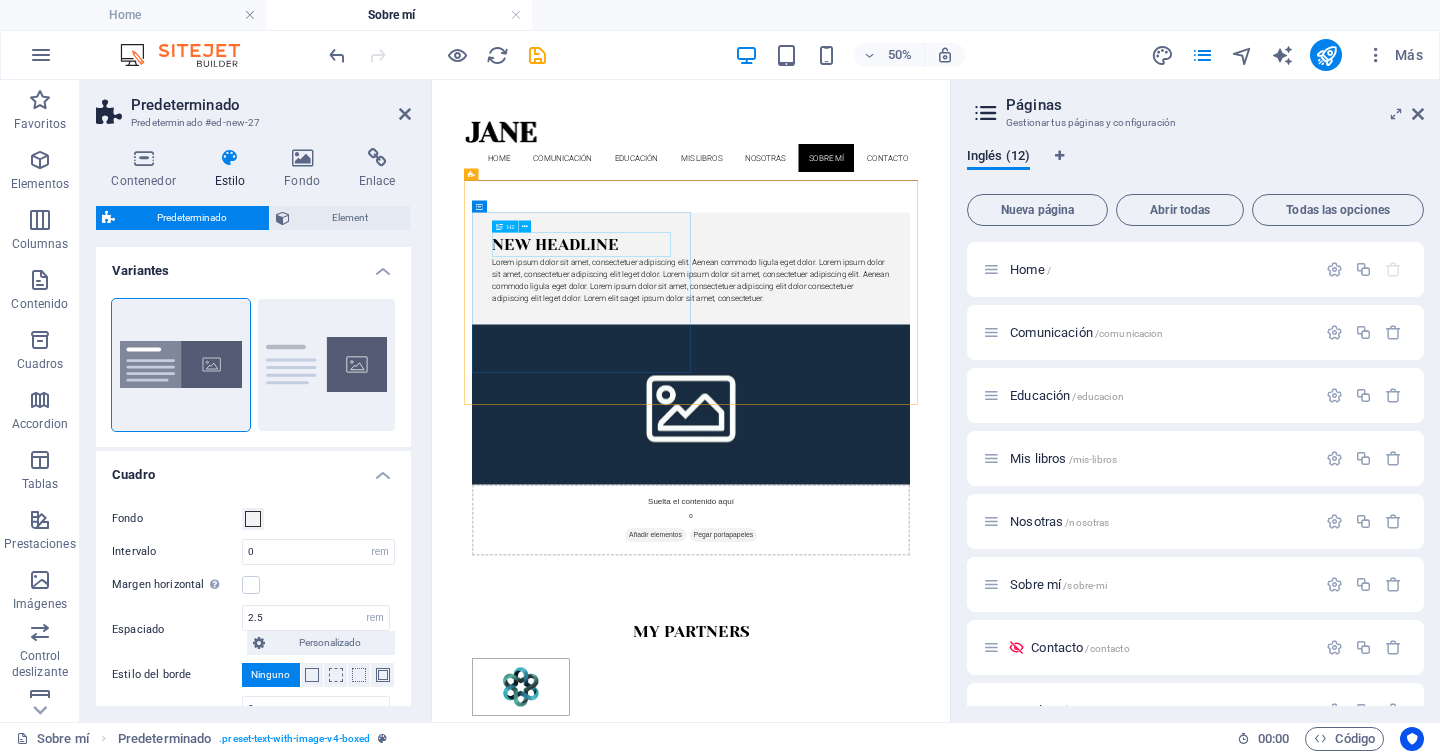 click on "New headline" at bounding box center [950, 409] 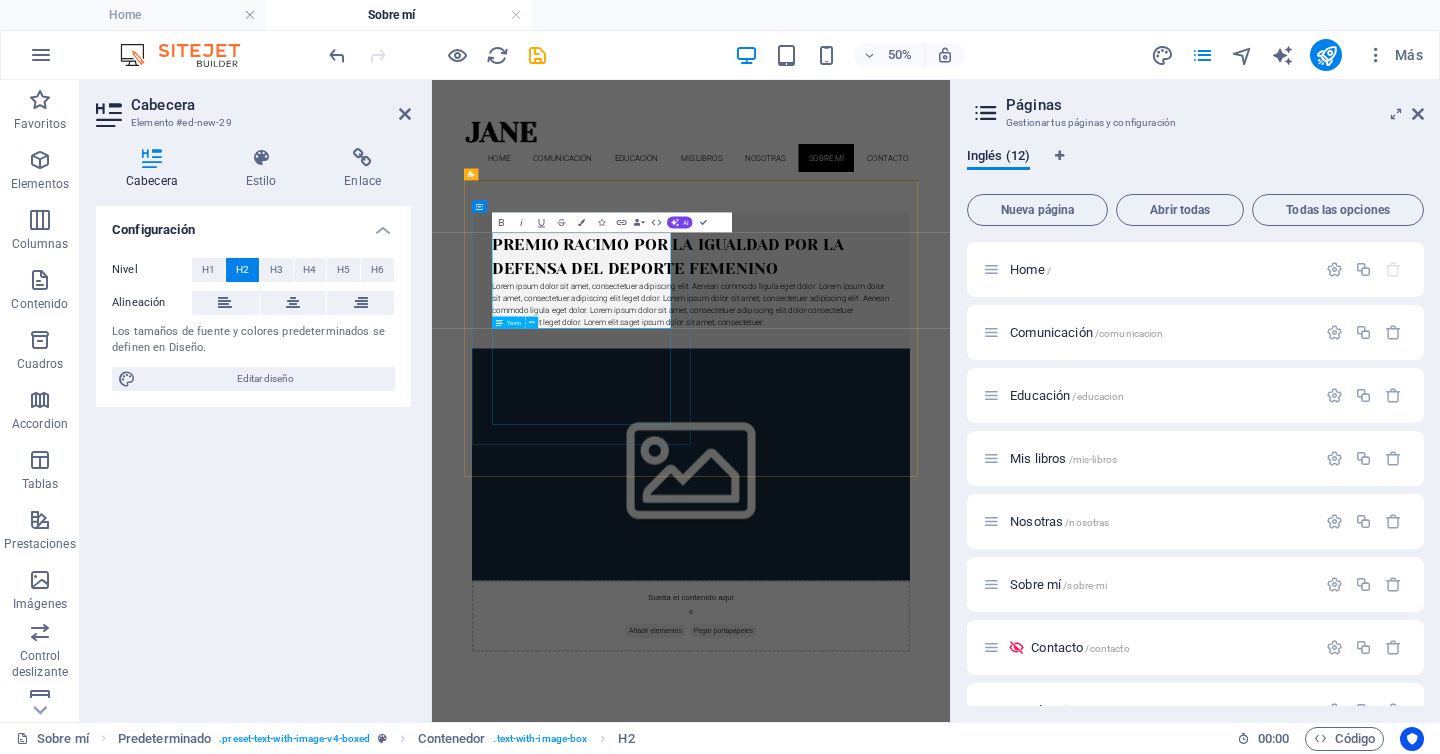 click on "Lorem ipsum dolor sit amet, consectetuer adipiscing elit. Aenean commodo ligula eget dolor. Lorem ipsum dolor sit amet, consectetuer adipiscing elit leget dolor. Lorem ipsum dolor sit amet, consectetuer adipiscing elit. Aenean commodo ligula eget dolor. Lorem ipsum dolor sit amet, consectetuer adipiscing elit dolor consectetuer adipiscing elit leget dolor. Lorem elit saget ipsum dolor sit amet, consectetuer." at bounding box center [950, 529] 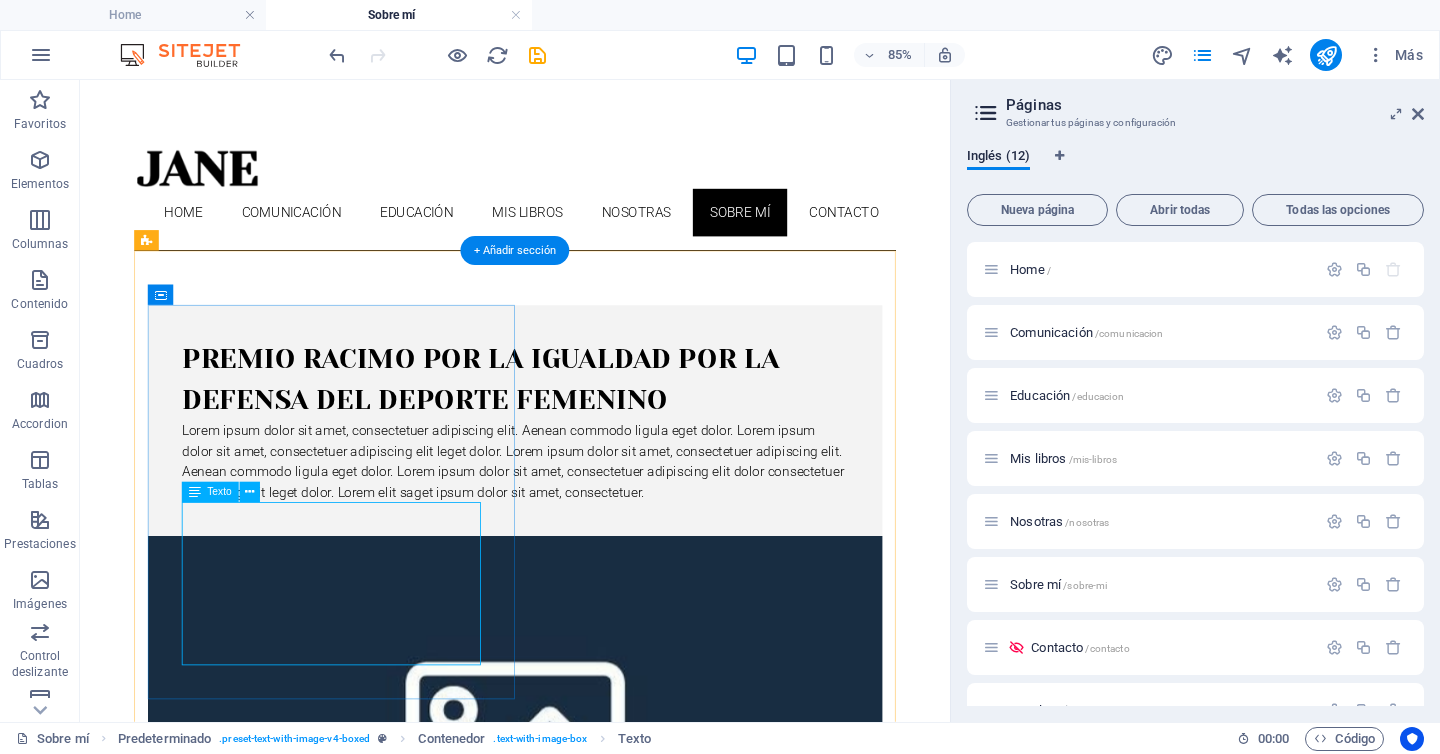 click on "Lorem ipsum dolor sit amet, consectetuer adipiscing elit. Aenean commodo ligula eget dolor. Lorem ipsum dolor sit amet, consectetuer adipiscing elit leget dolor. Lorem ipsum dolor sit amet, consectetuer adipiscing elit. Aenean commodo ligula eget dolor. Lorem ipsum dolor sit amet, consectetuer adipiscing elit dolor consectetuer adipiscing elit leget dolor. Lorem elit saget ipsum dolor sit amet, consectetuer." at bounding box center (592, 529) 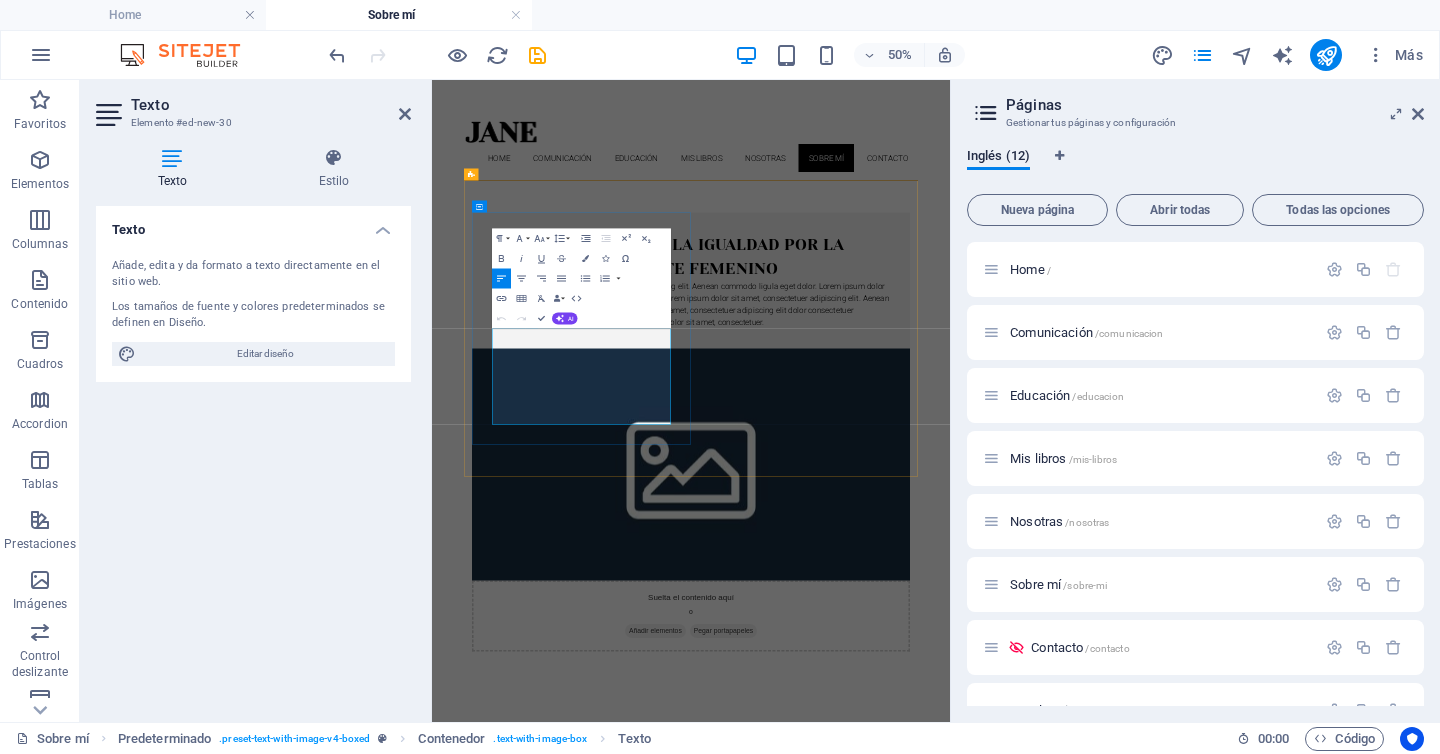 click on "Lorem ipsum dolor sit amet, consectetuer adipiscing elit. Aenean commodo ligula eget dolor. Lorem ipsum dolor sit amet, consectetuer adipiscing elit leget dolor. Lorem ipsum dolor sit amet, consectetuer adipiscing elit. Aenean commodo ligula eget dolor. Lorem ipsum dolor sit amet, consectetuer adipiscing elit dolor consectetuer adipiscing elit leget dolor. Lorem elit saget ipsum dolor sit amet, consectetuer." at bounding box center [950, 529] 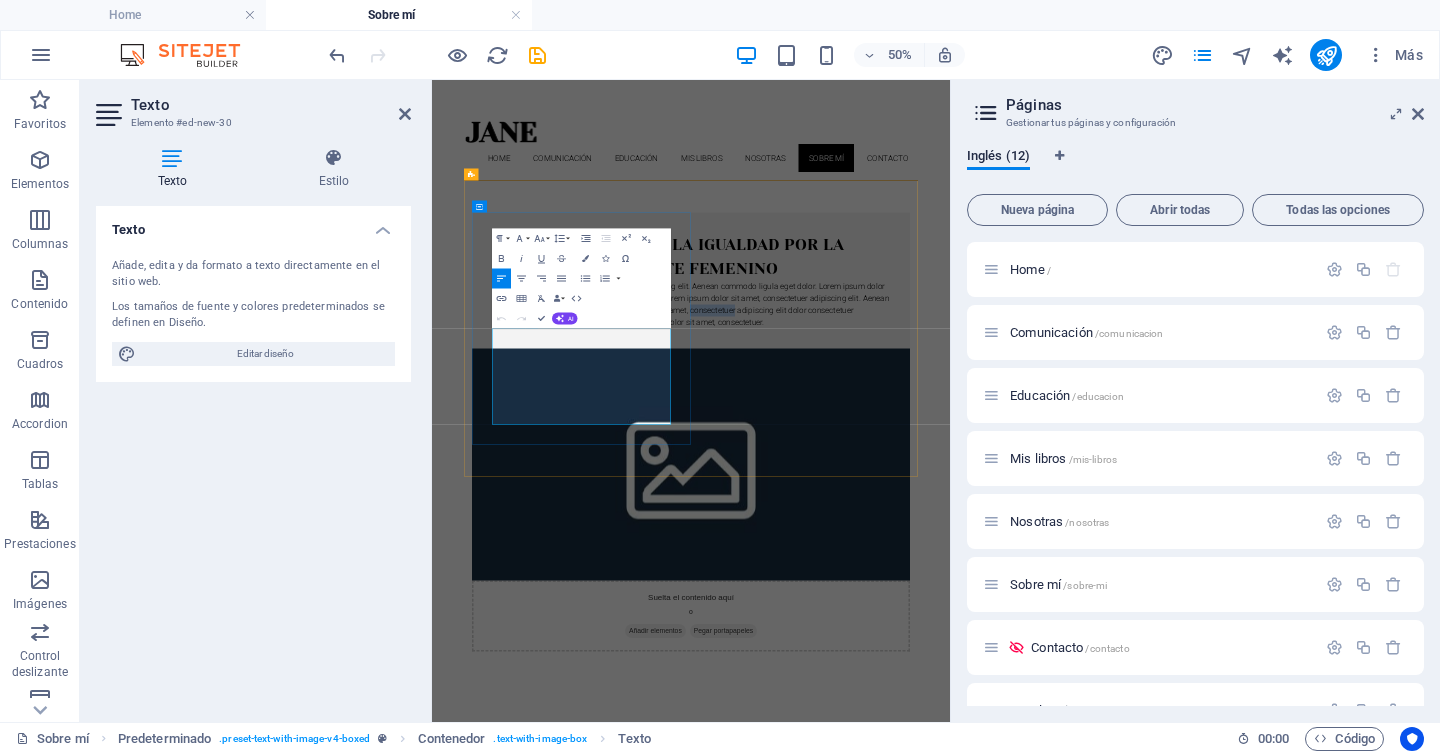 click on "Lorem ipsum dolor sit amet, consectetuer adipiscing elit. Aenean commodo ligula eget dolor. Lorem ipsum dolor sit amet, consectetuer adipiscing elit leget dolor. Lorem ipsum dolor sit amet, consectetuer adipiscing elit. Aenean commodo ligula eget dolor. Lorem ipsum dolor sit amet, consectetuer adipiscing elit dolor consectetuer adipiscing elit leget dolor. Lorem elit saget ipsum dolor sit amet, consectetuer." at bounding box center [950, 529] 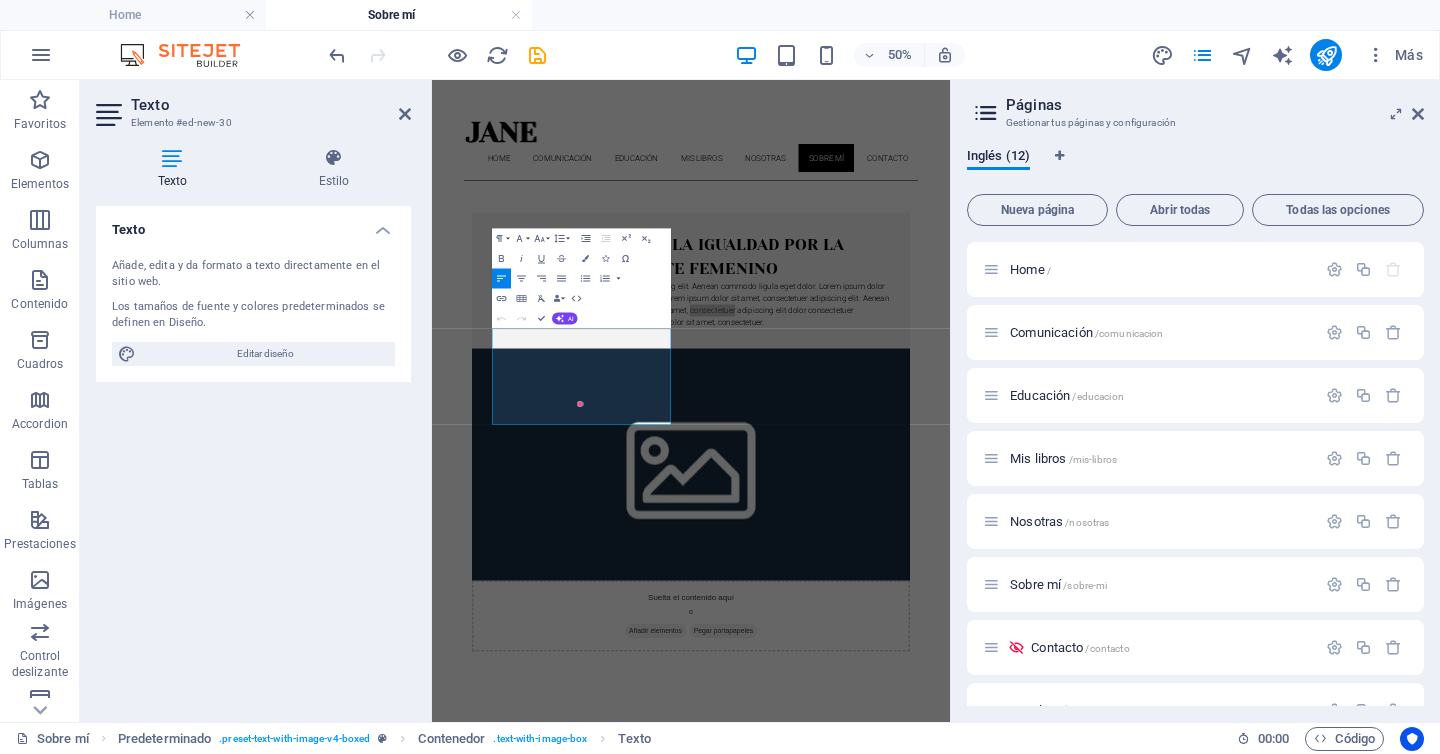 click on "Los tamaños de fuente y colores predeterminados se definen en Diseño." at bounding box center [253, 315] 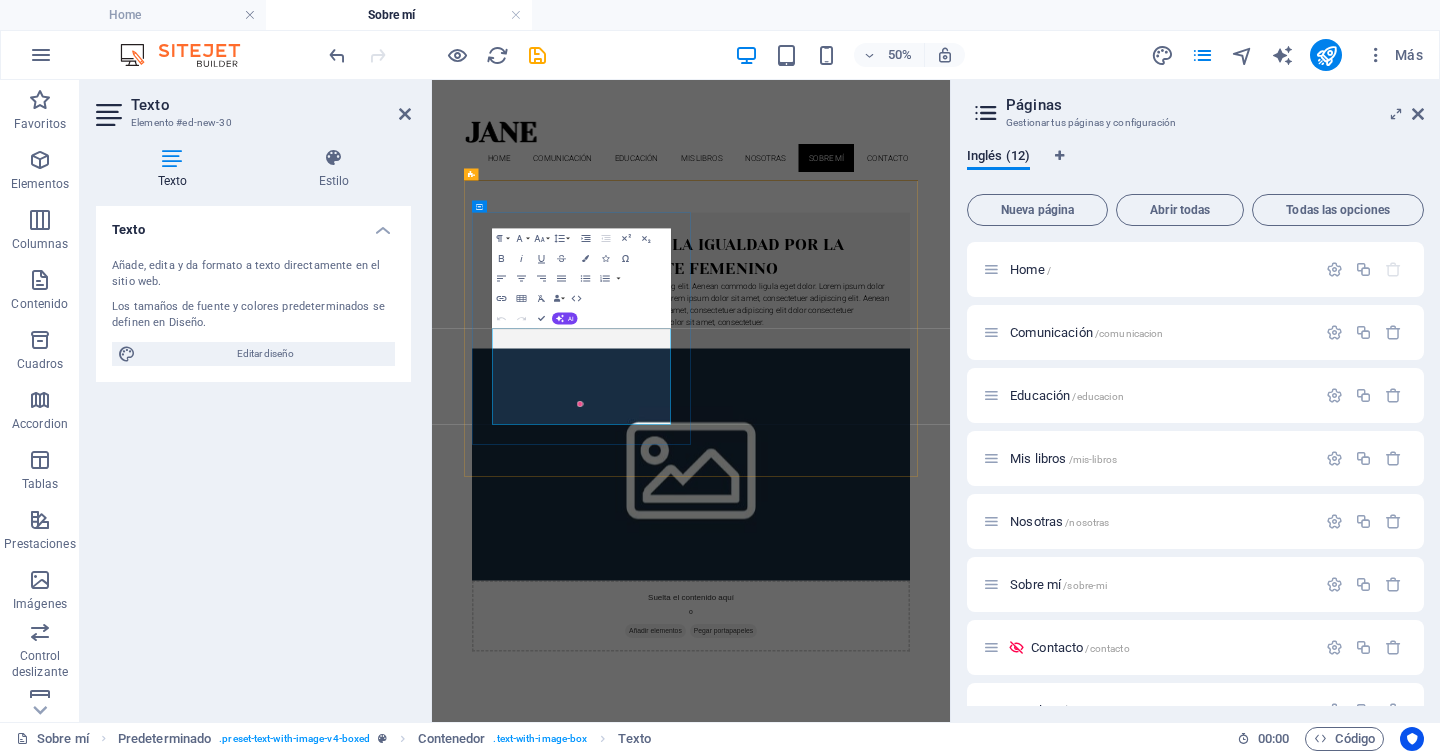 click on "Lorem ipsum dolor sit amet, consectetuer adipiscing elit. Aenean commodo ligula eget dolor. Lorem ipsum dolor sit amet, consectetuer adipiscing elit leget dolor. Lorem ipsum dolor sit amet, consectetuer adipiscing elit. Aenean commodo ligula eget dolor. Lorem ipsum dolor sit amet, consectetuer adipiscing elit dolor consectetuer adipiscing elit leget dolor. Lorem elit saget ipsum dolor sit amet, consectetuer." at bounding box center [950, 529] 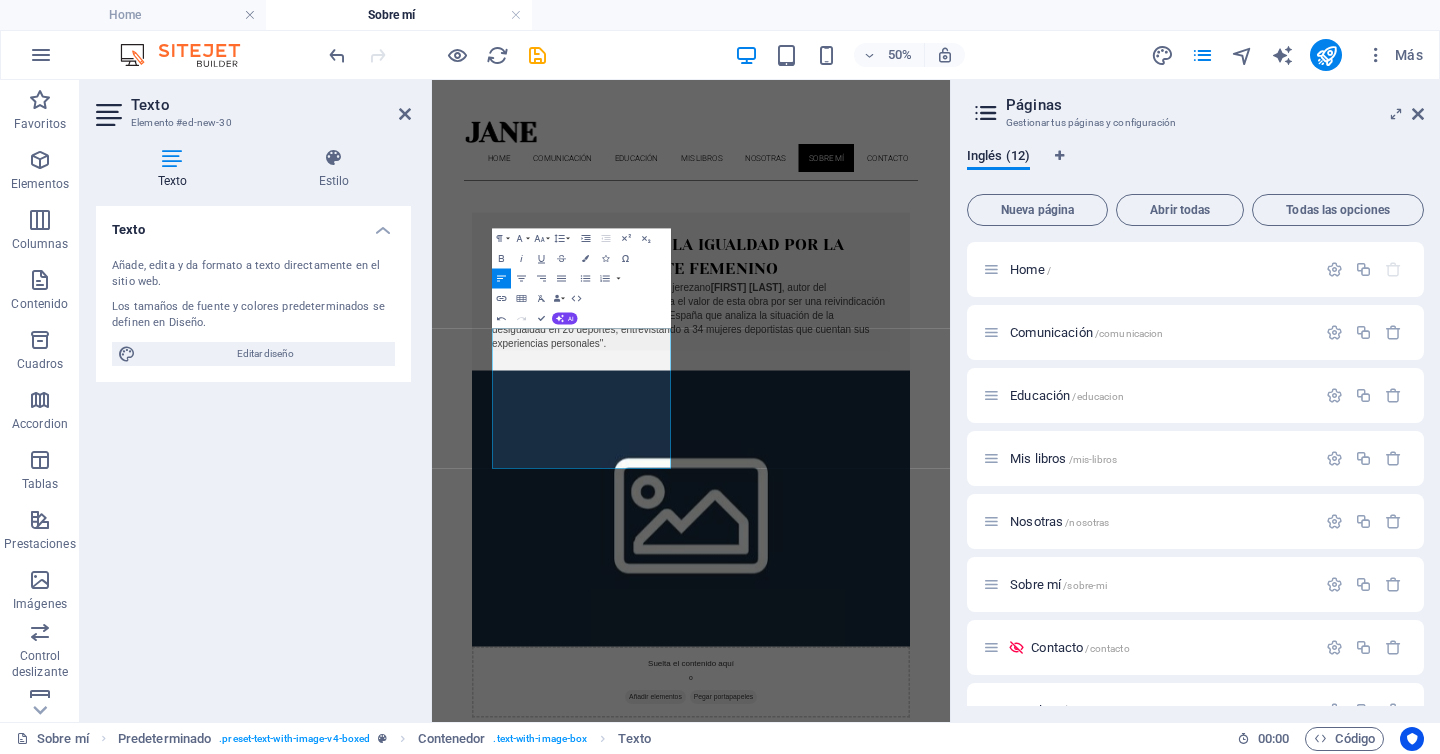 click at bounding box center (950, 937) 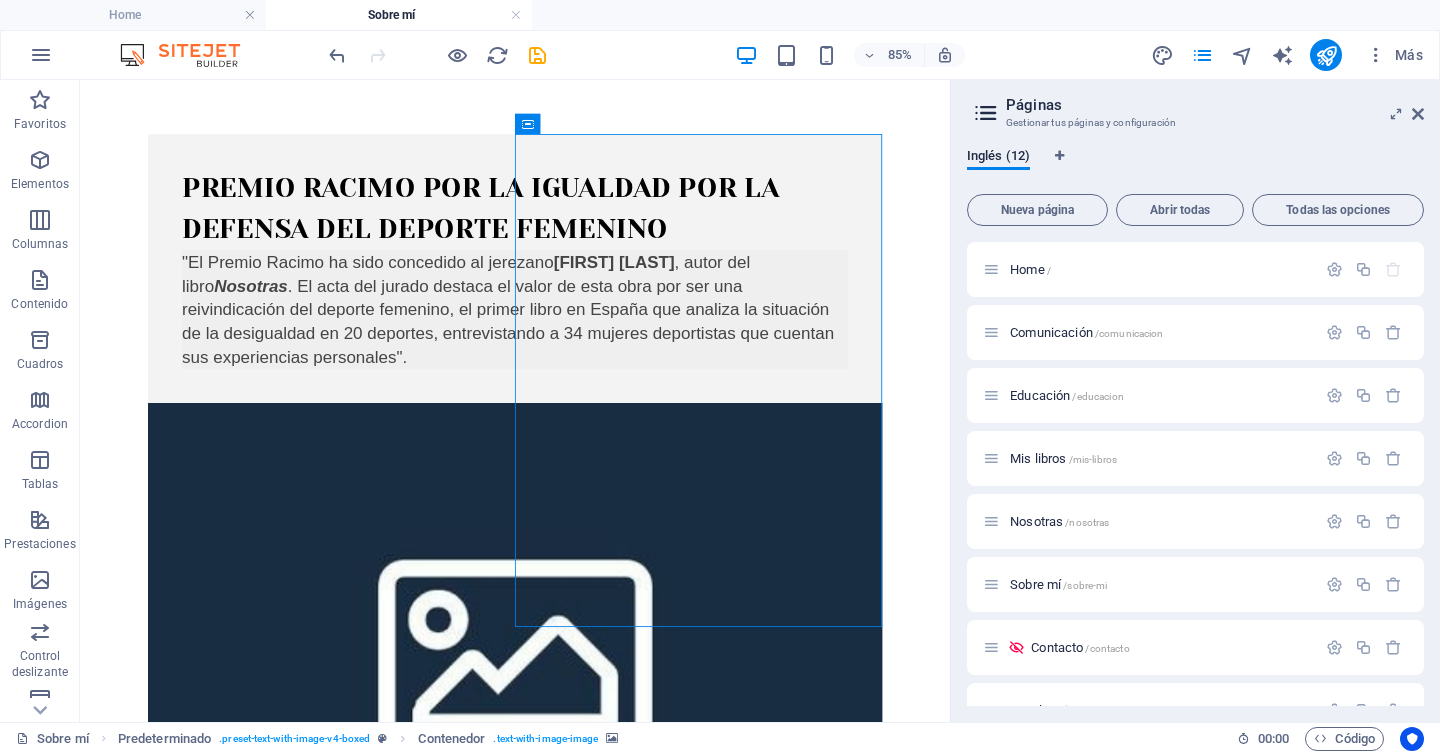scroll, scrollTop: 202, scrollLeft: 0, axis: vertical 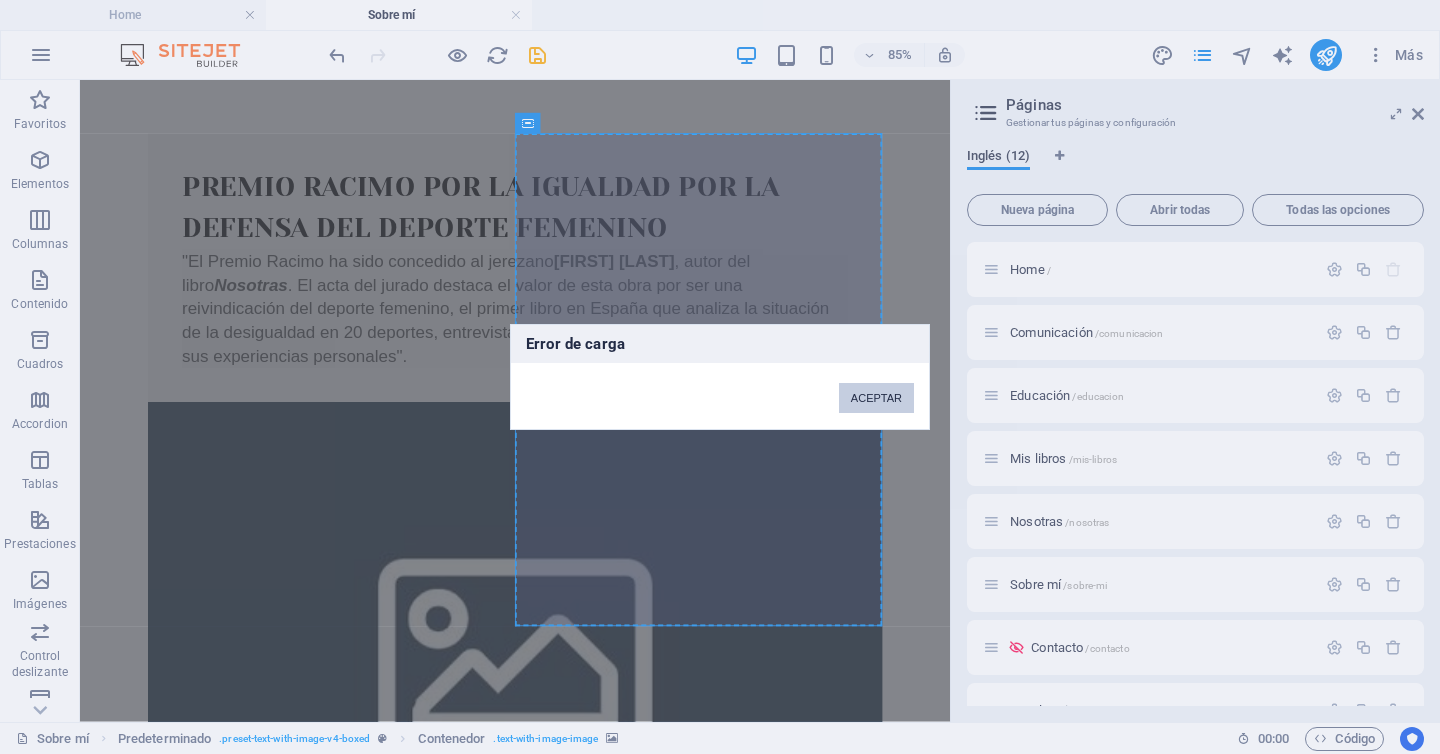 click on "ACEPTAR" at bounding box center (876, 398) 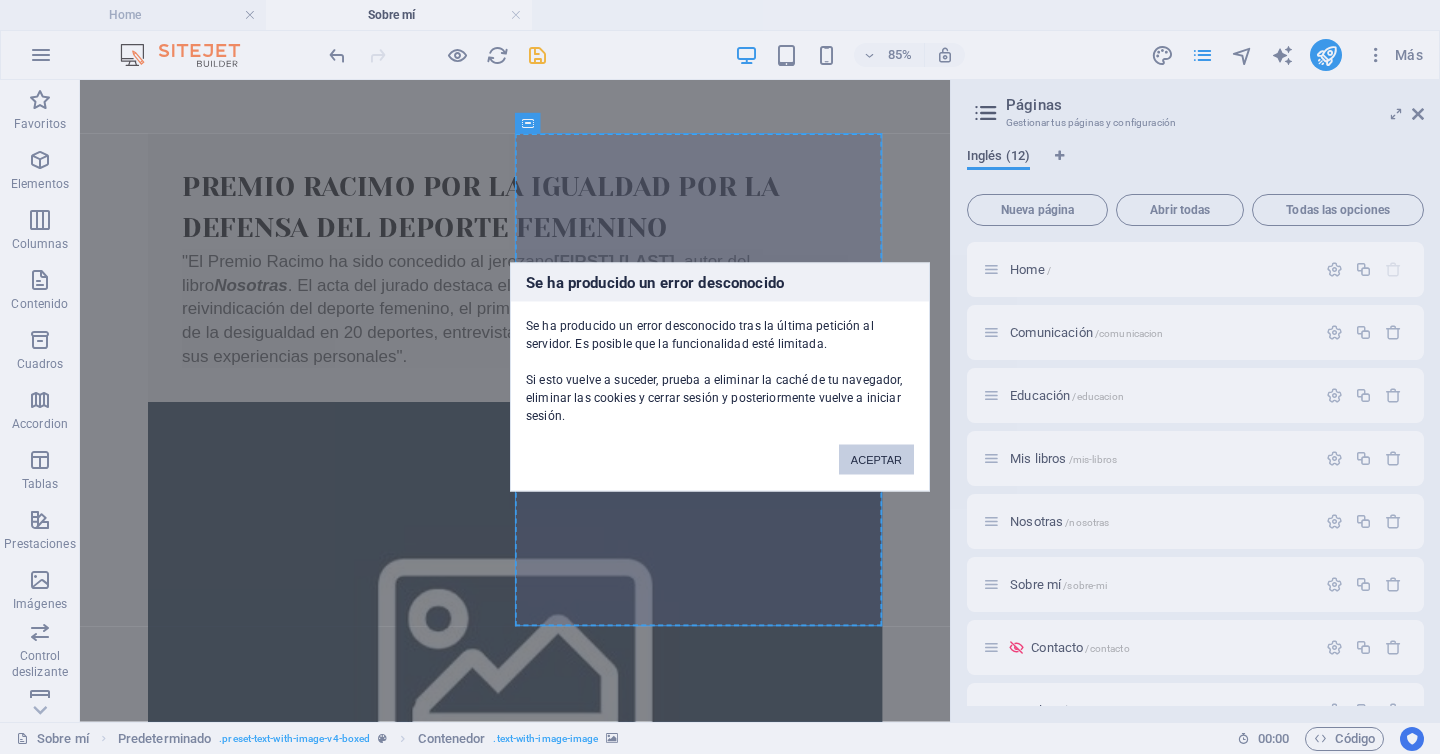 click on "ACEPTAR" at bounding box center [876, 460] 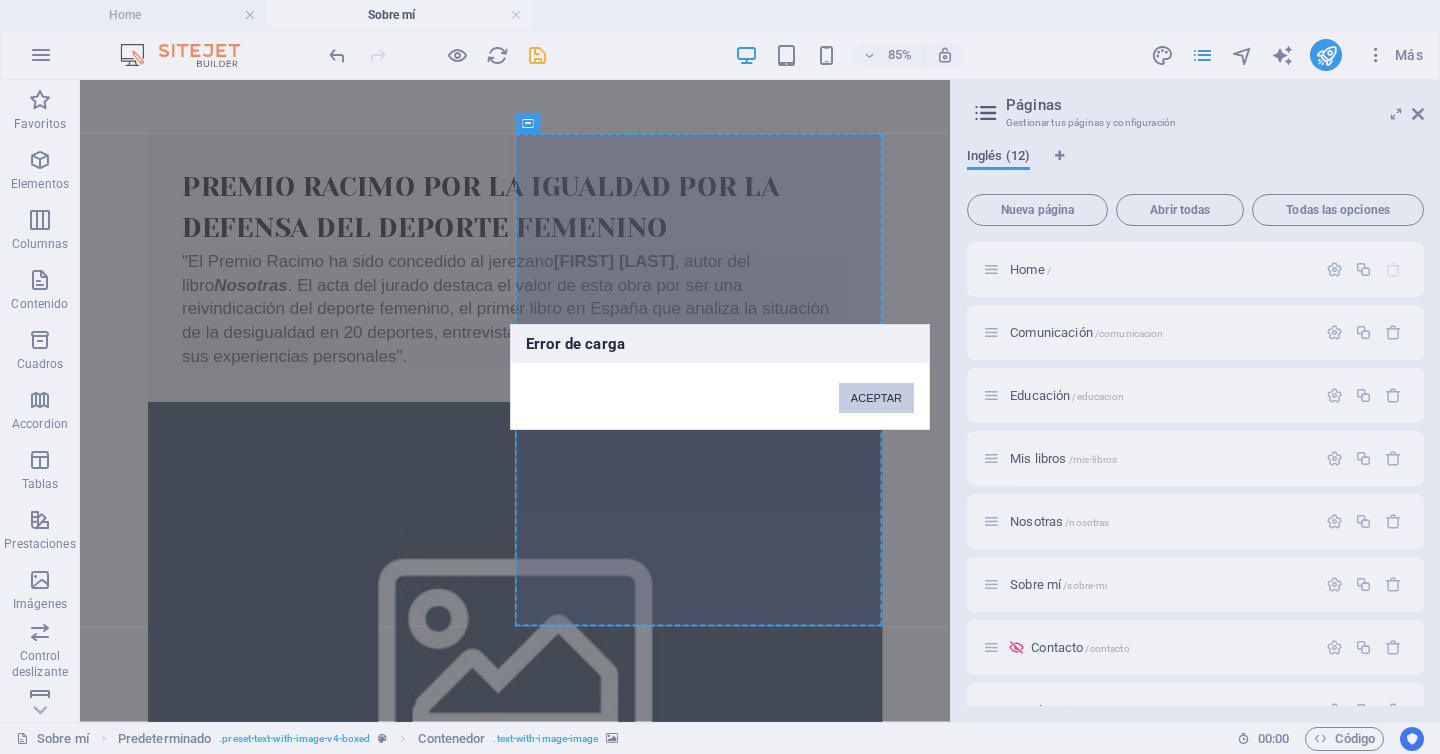 click on "ACEPTAR" at bounding box center (876, 398) 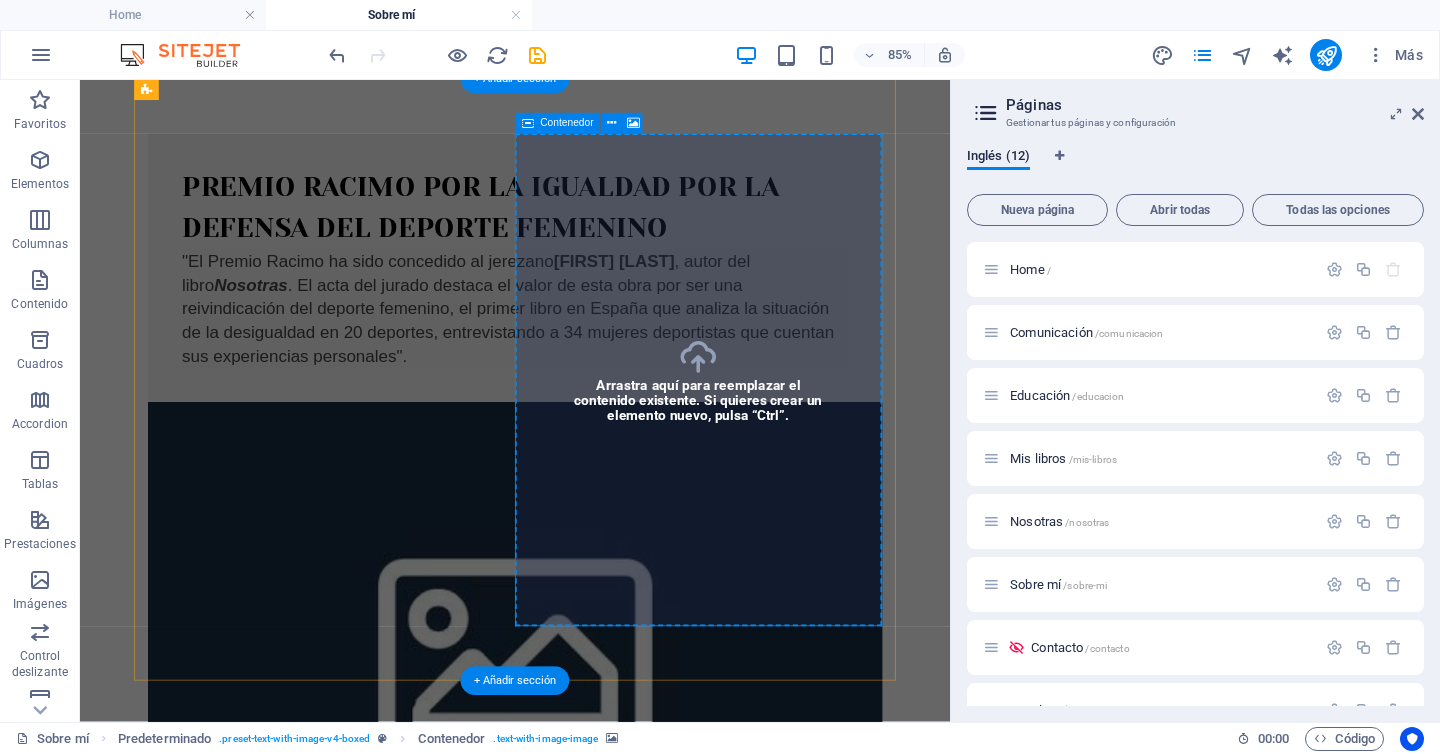 click on "Suelta el contenido aquí o  Añadir elementos  Pegar portapapeles" at bounding box center [592, 1110] 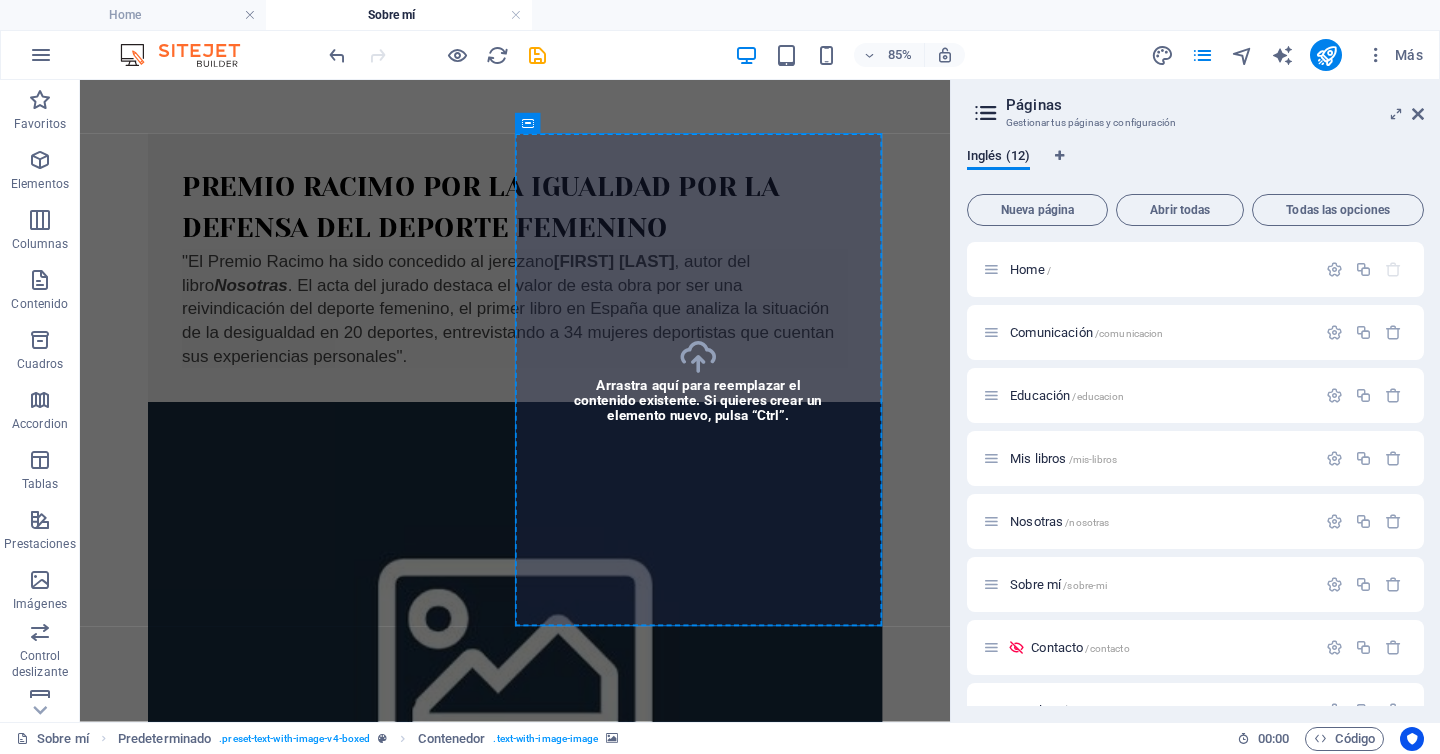 click on "Inglés (12) Nueva página Abrir todas Todas las opciones Home / Comunicación /comunicacion Educación /educacion Mis libros /mis-libros Nosotras /nosotras Sobre mí /sobre-mi Contacto /contacto Legal Notice /legal-notice Privacy /privacy Blog Post /blog-post Noticias: Diseño de página única /noticias-elemento Wireframe: Diseño de página única /wireframe-elemento" at bounding box center [1195, 427] 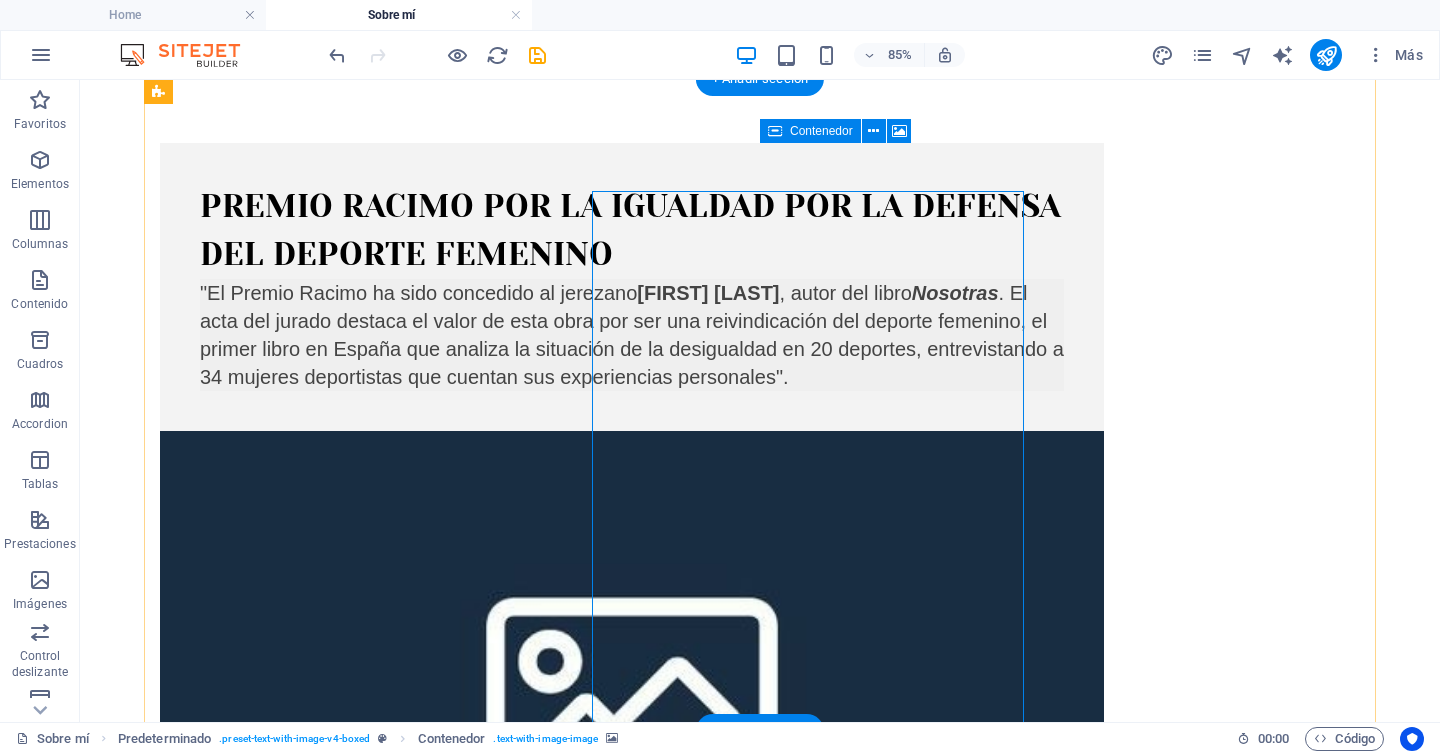 scroll, scrollTop: 154, scrollLeft: 0, axis: vertical 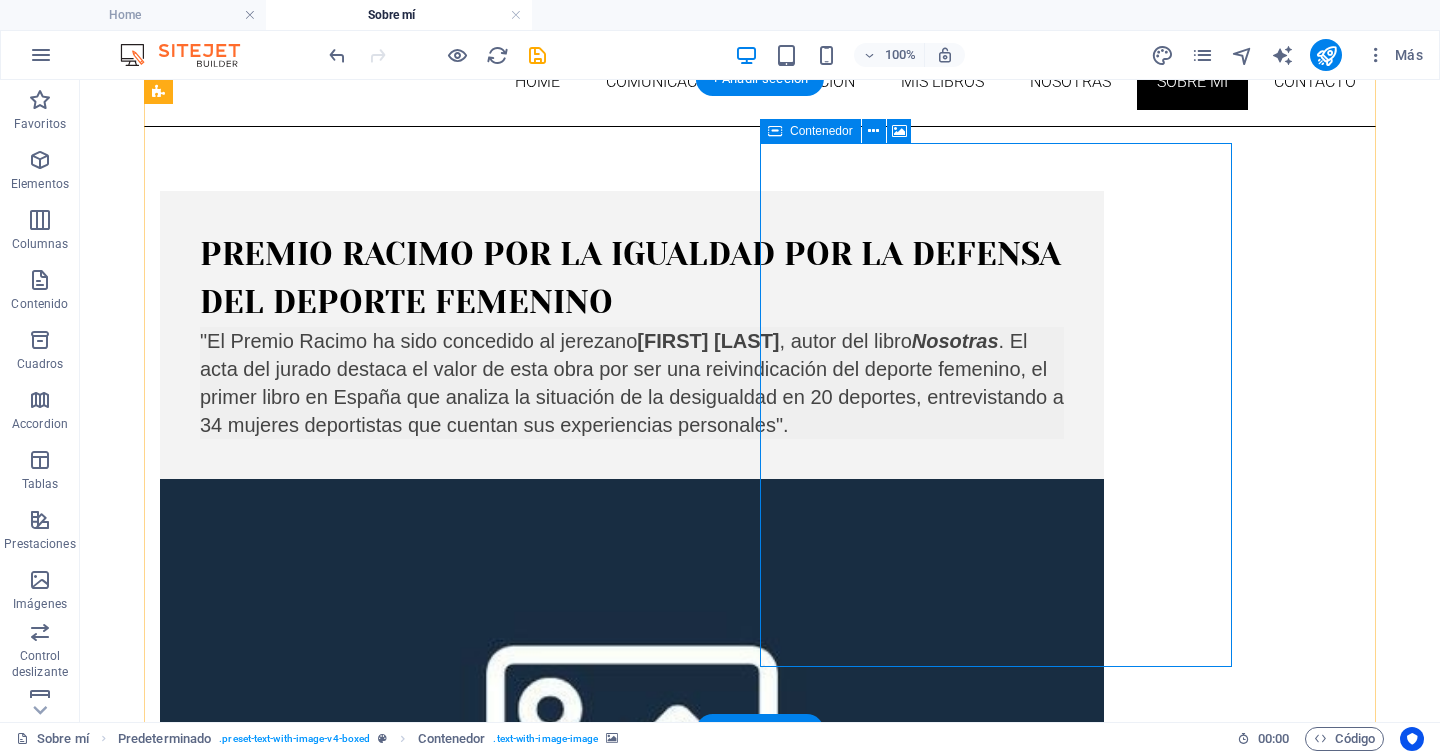 click on "Añadir elementos" at bounding box center (561, 1104) 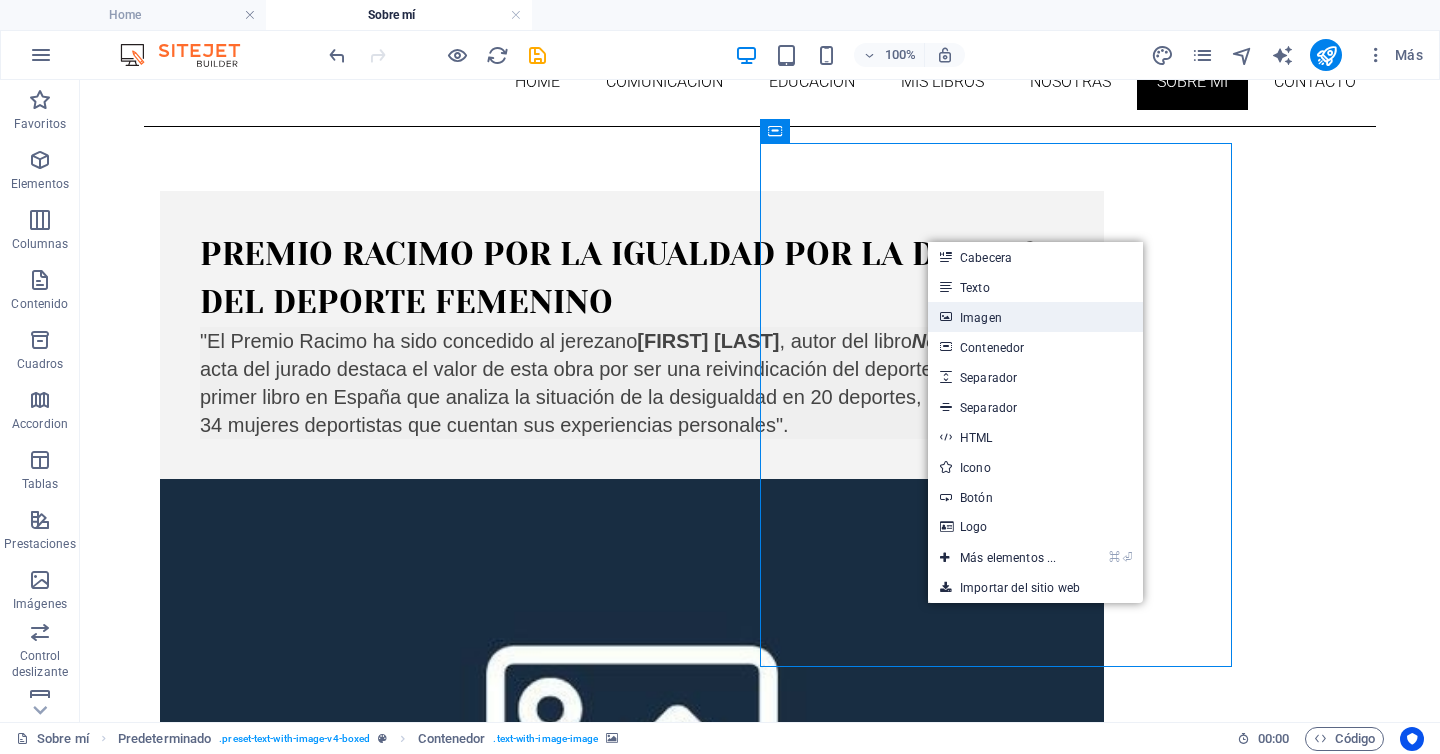 click on "Imagen" at bounding box center (1035, 317) 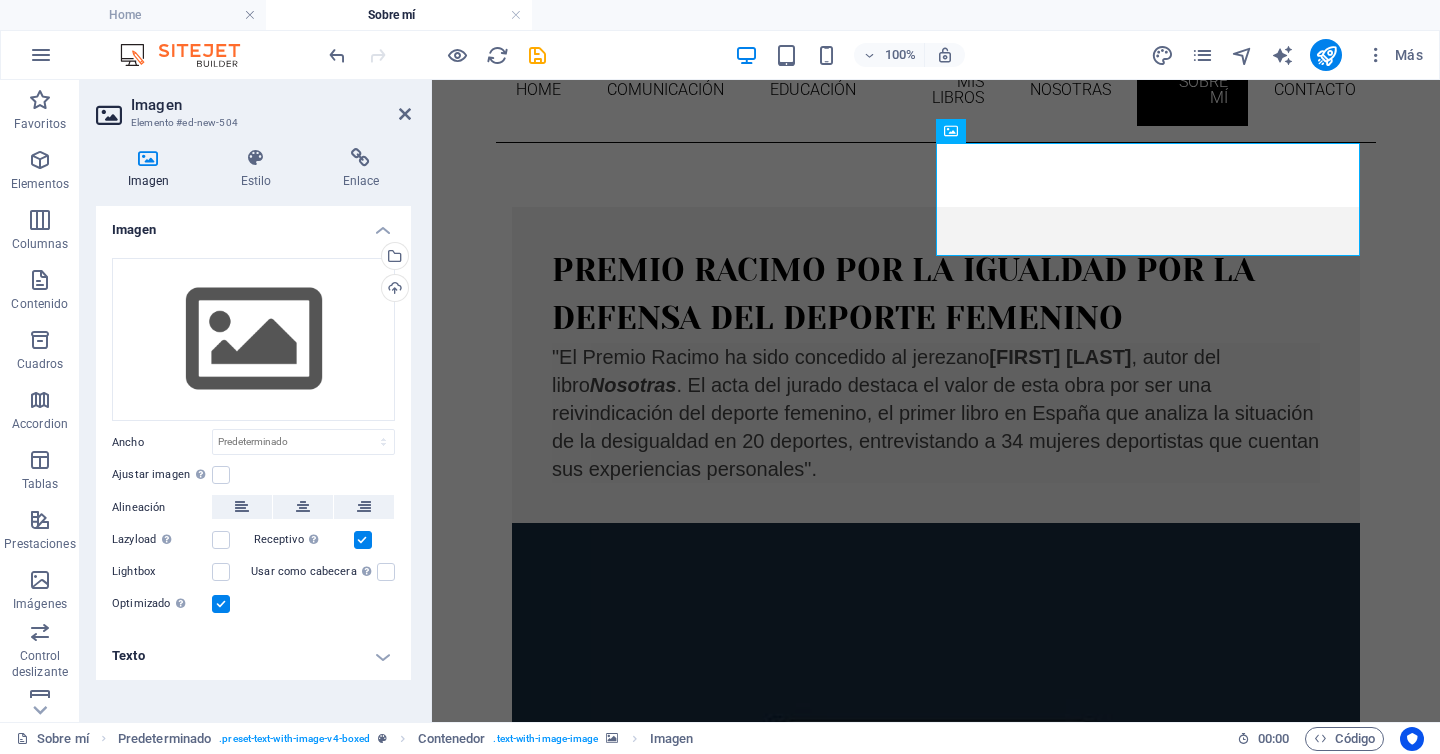 scroll, scrollTop: 202, scrollLeft: 0, axis: vertical 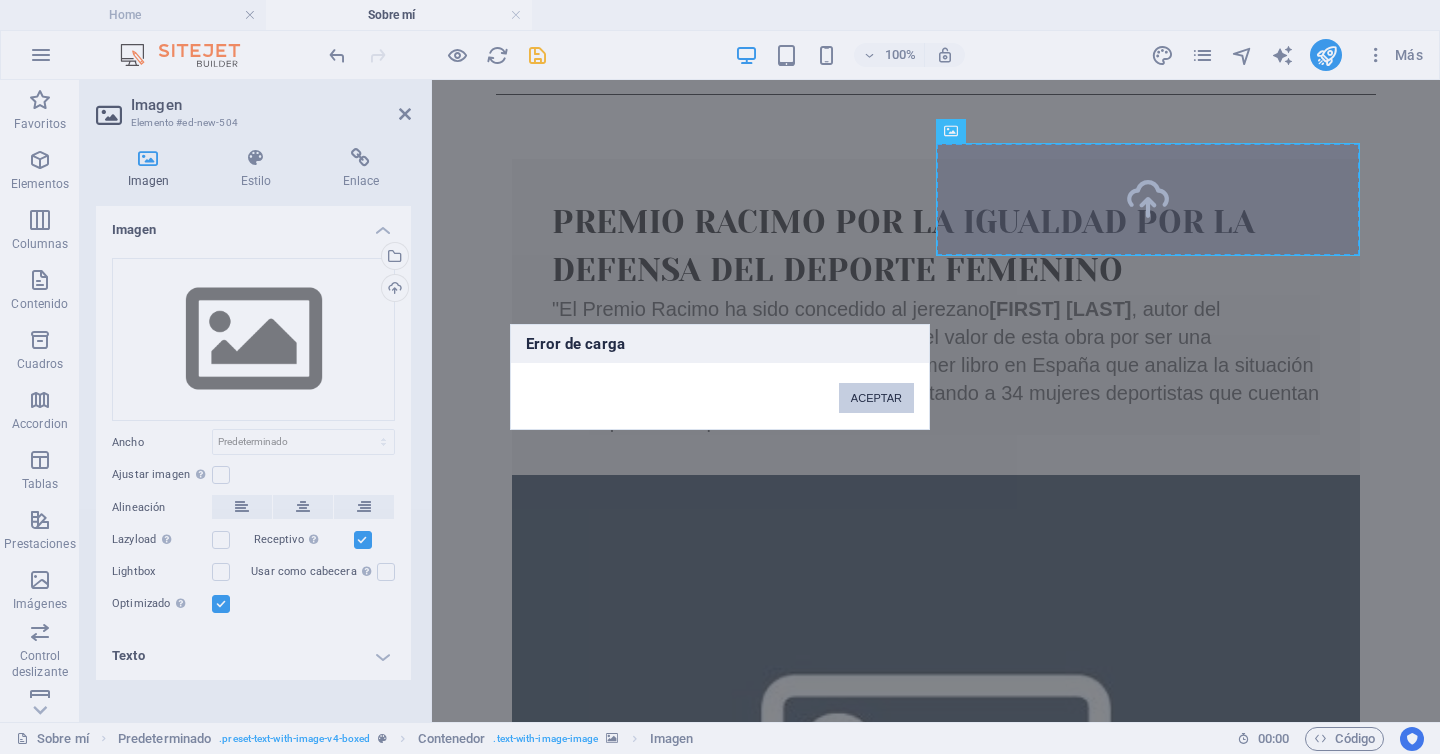 click on "ACEPTAR" at bounding box center (876, 398) 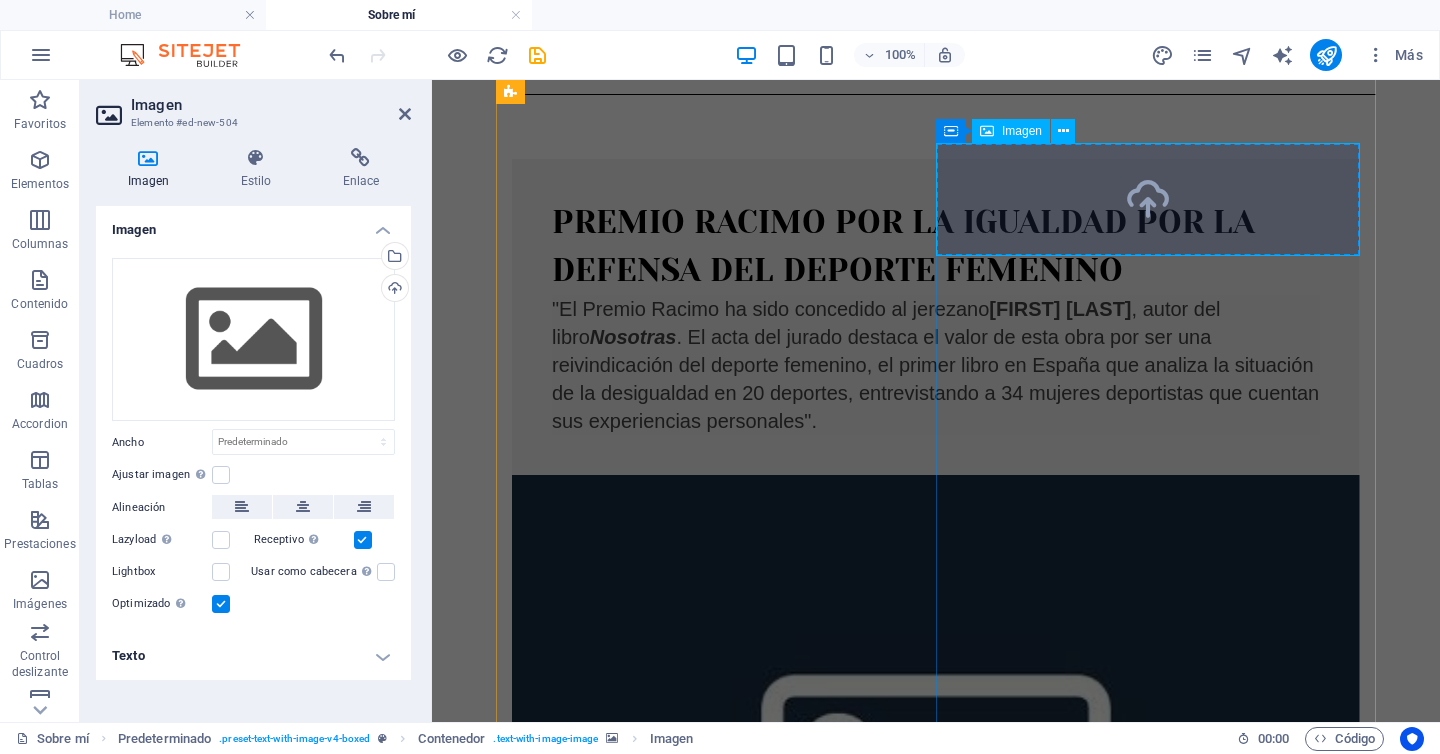 click at bounding box center [936, 1215] 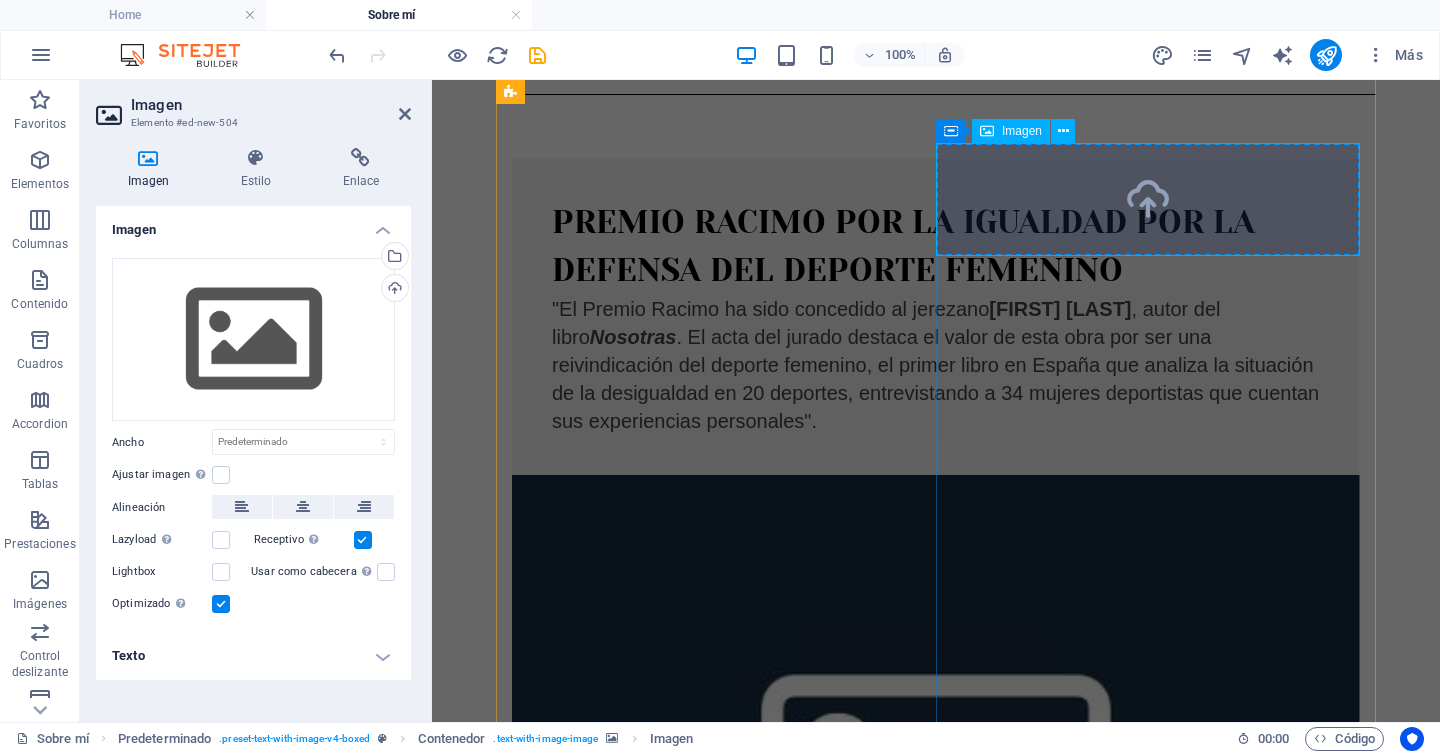 scroll, scrollTop: 154, scrollLeft: 0, axis: vertical 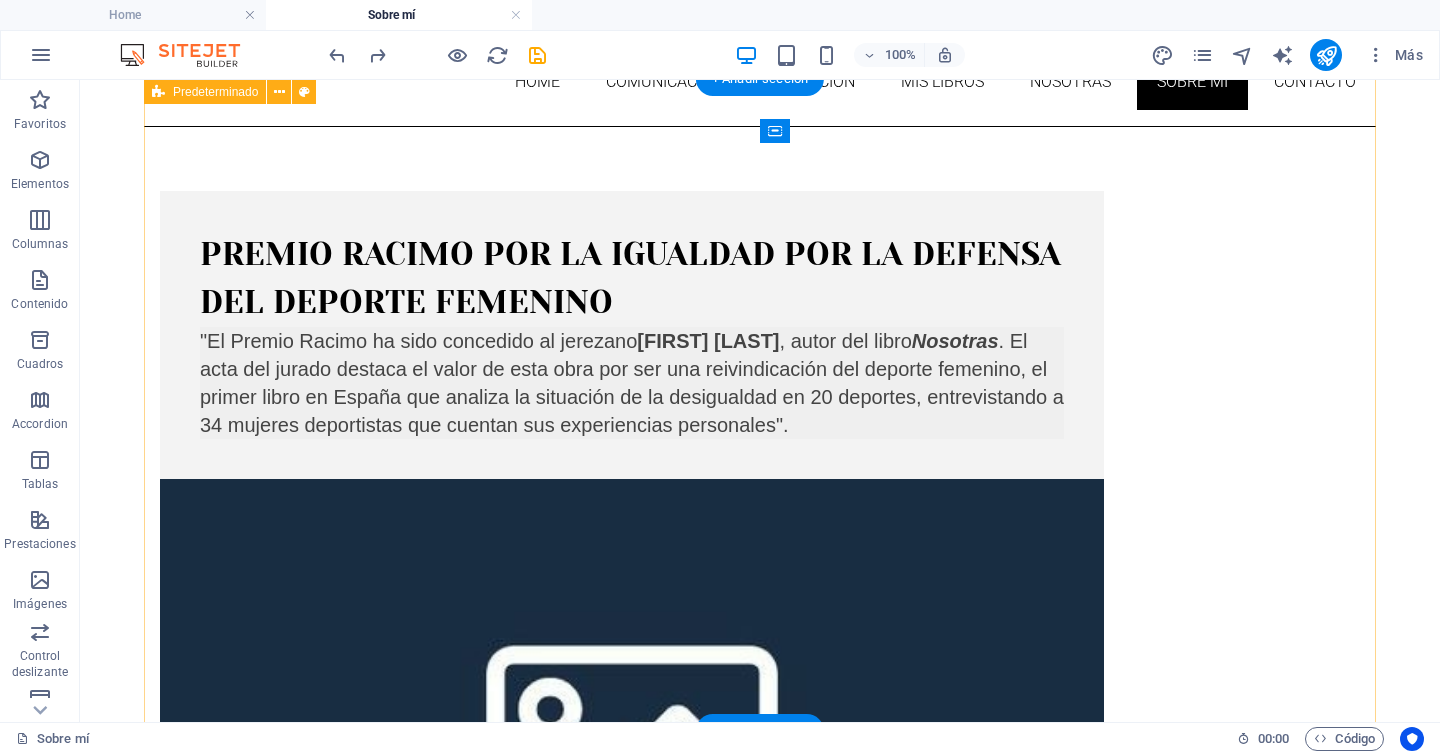 click on "Premio Racimo por la Igualdad por la defensa del deporte femenino "El Premio Racimo ha sido concedido al jerezano  Rubén Guerrero , autor del libro  Nosotras . El acta del jurado destaca el valor de esta obra por ser una reivindicación del deporte femenino, el primer libro en España que analiza la situación de la desigualdad en 20 deportes, entrevistando a 34 mujeres deportistas que cuentan sus experiencias personales". Suelta el contenido aquí o  Añadir elementos  Pegar portapapeles" at bounding box center (760, 668) 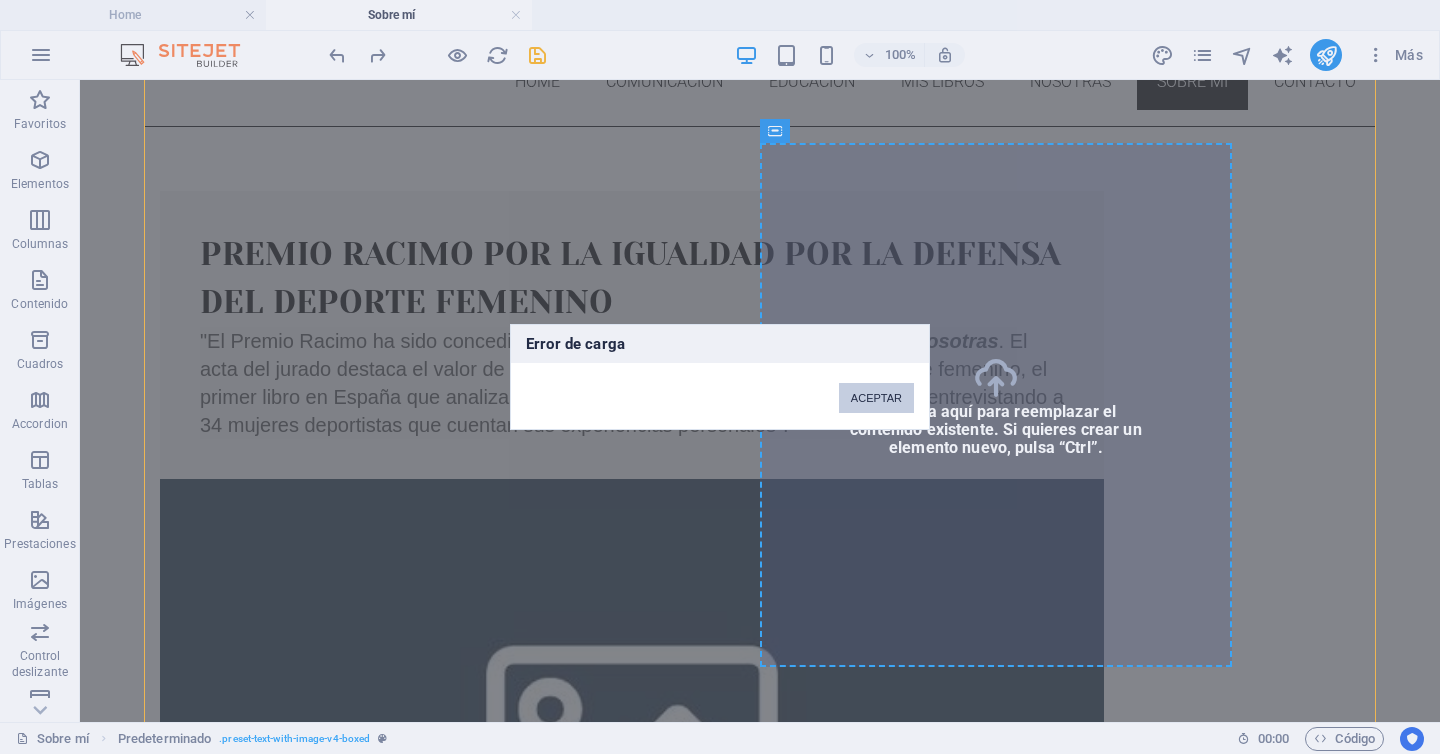 click on "ACEPTAR" at bounding box center [876, 398] 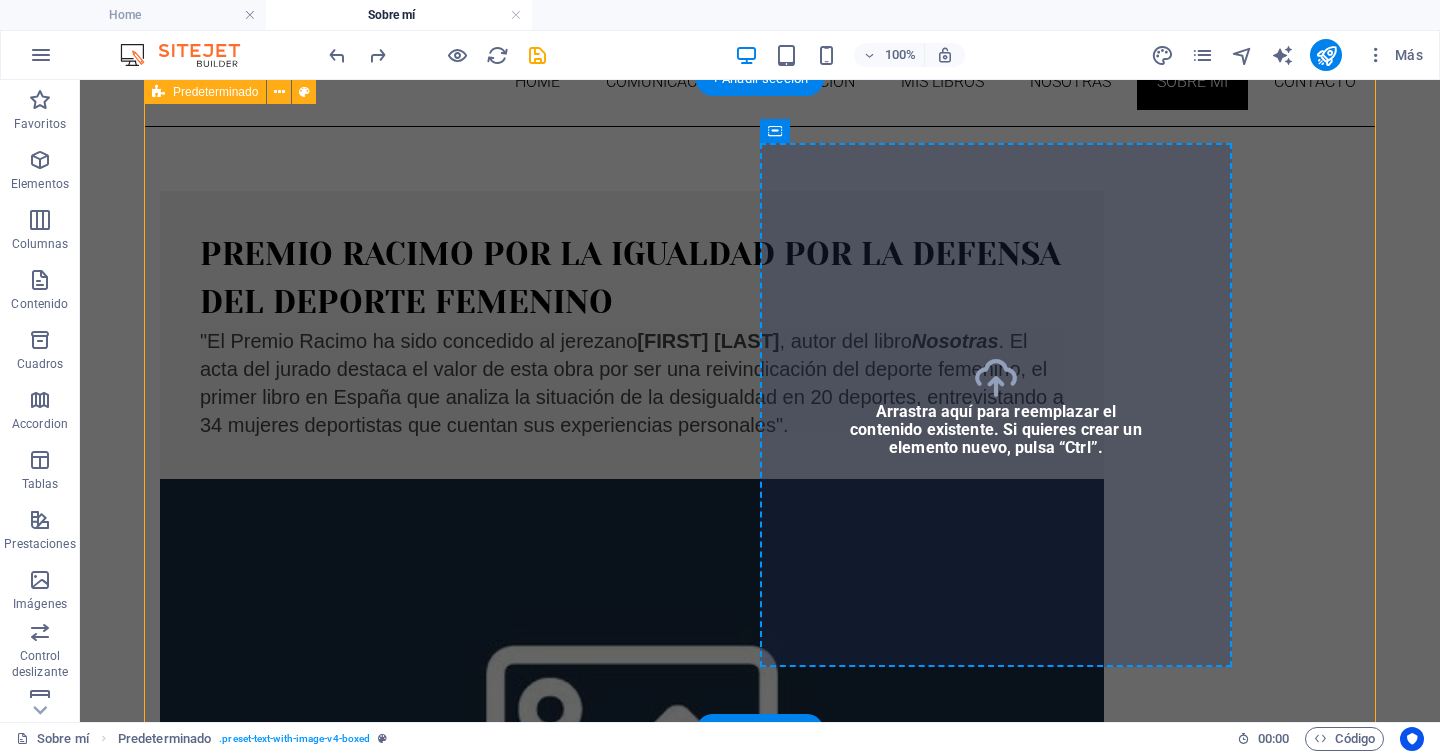 click on "Premio Racimo por la Igualdad por la defensa del deporte femenino "El Premio Racimo ha sido concedido al jerezano  Rubén Guerrero , autor del libro  Nosotras . El acta del jurado destaca el valor de esta obra por ser una reivindicación del deporte femenino, el primer libro en España que analiza la situación de la desigualdad en 20 deportes, entrevistando a 34 mujeres deportistas que cuentan sus experiencias personales". Suelta el contenido aquí o  Añadir elementos  Pegar portapapeles" at bounding box center (760, 668) 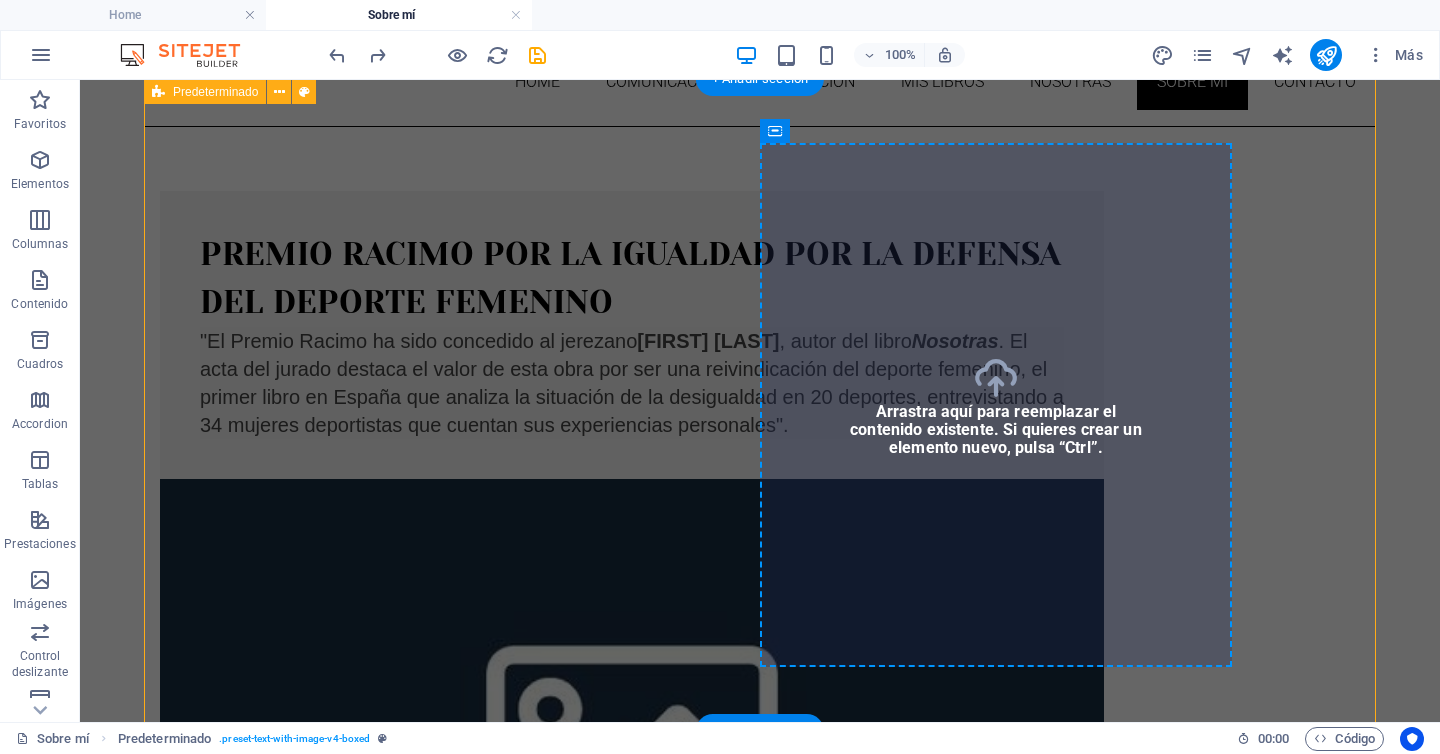 click on "Premio Racimo por la Igualdad por la defensa del deporte femenino "El Premio Racimo ha sido concedido al jerezano  Rubén Guerrero , autor del libro  Nosotras . El acta del jurado destaca el valor de esta obra por ser una reivindicación del deporte femenino, el primer libro en España que analiza la situación de la desigualdad en 20 deportes, entrevistando a 34 mujeres deportistas que cuentan sus experiencias personales". Suelta el contenido aquí o  Añadir elementos  Pegar portapapeles" at bounding box center [760, 668] 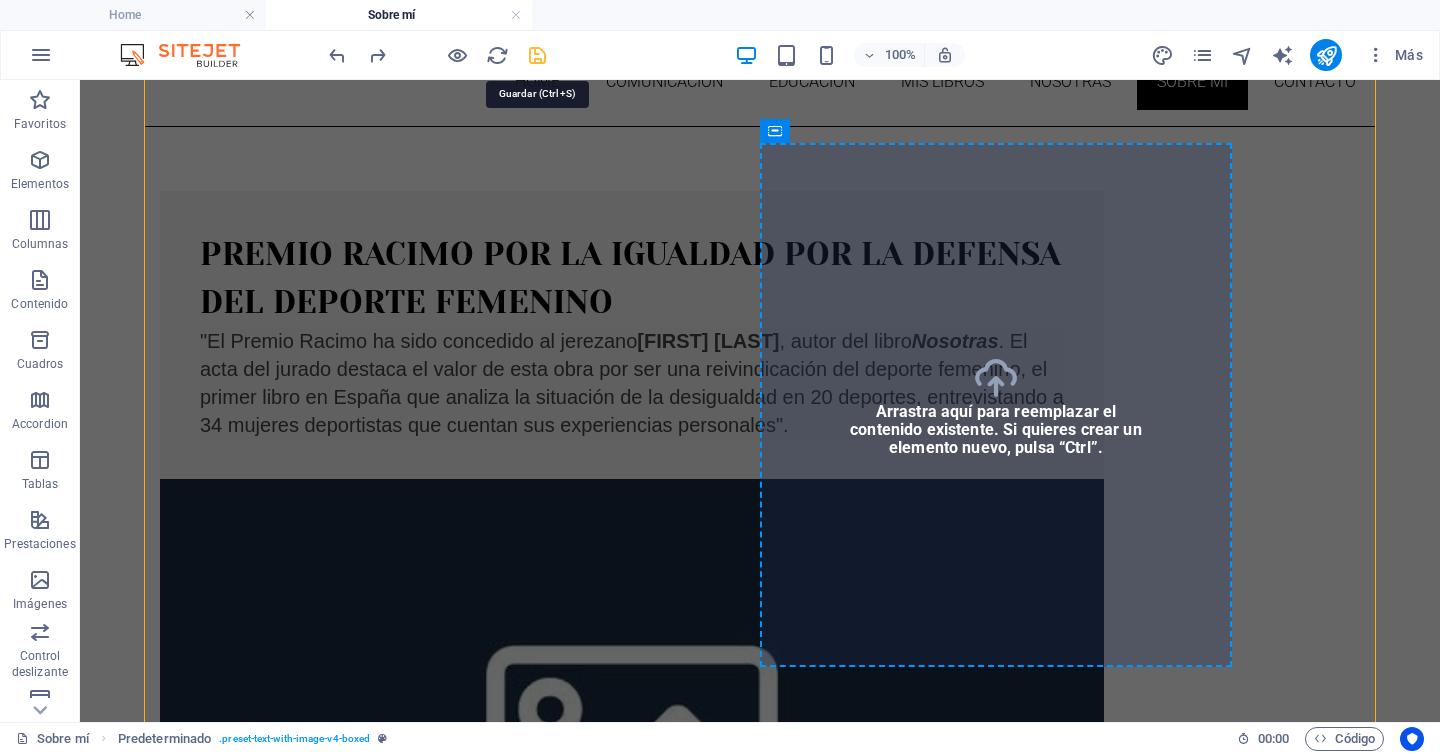 click at bounding box center [537, 55] 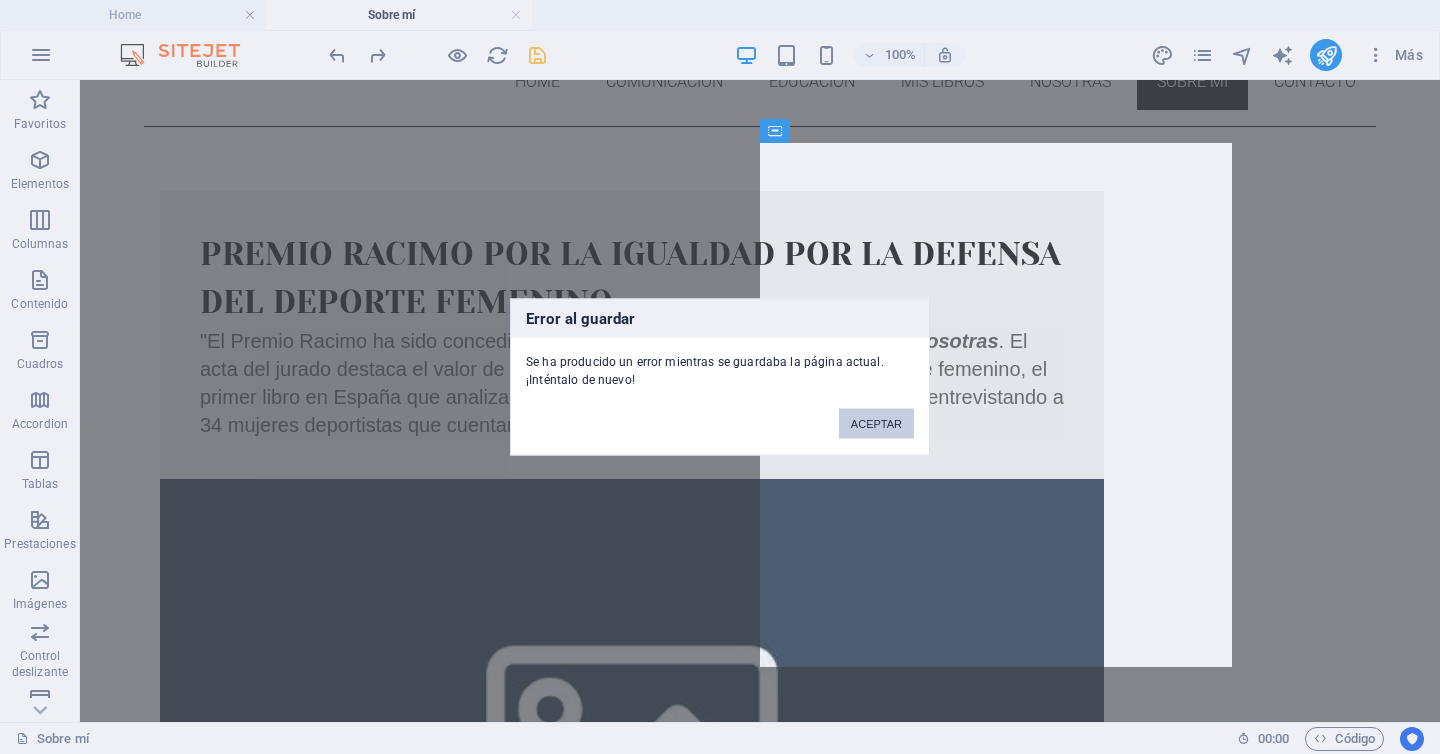 click on "ACEPTAR" at bounding box center [876, 424] 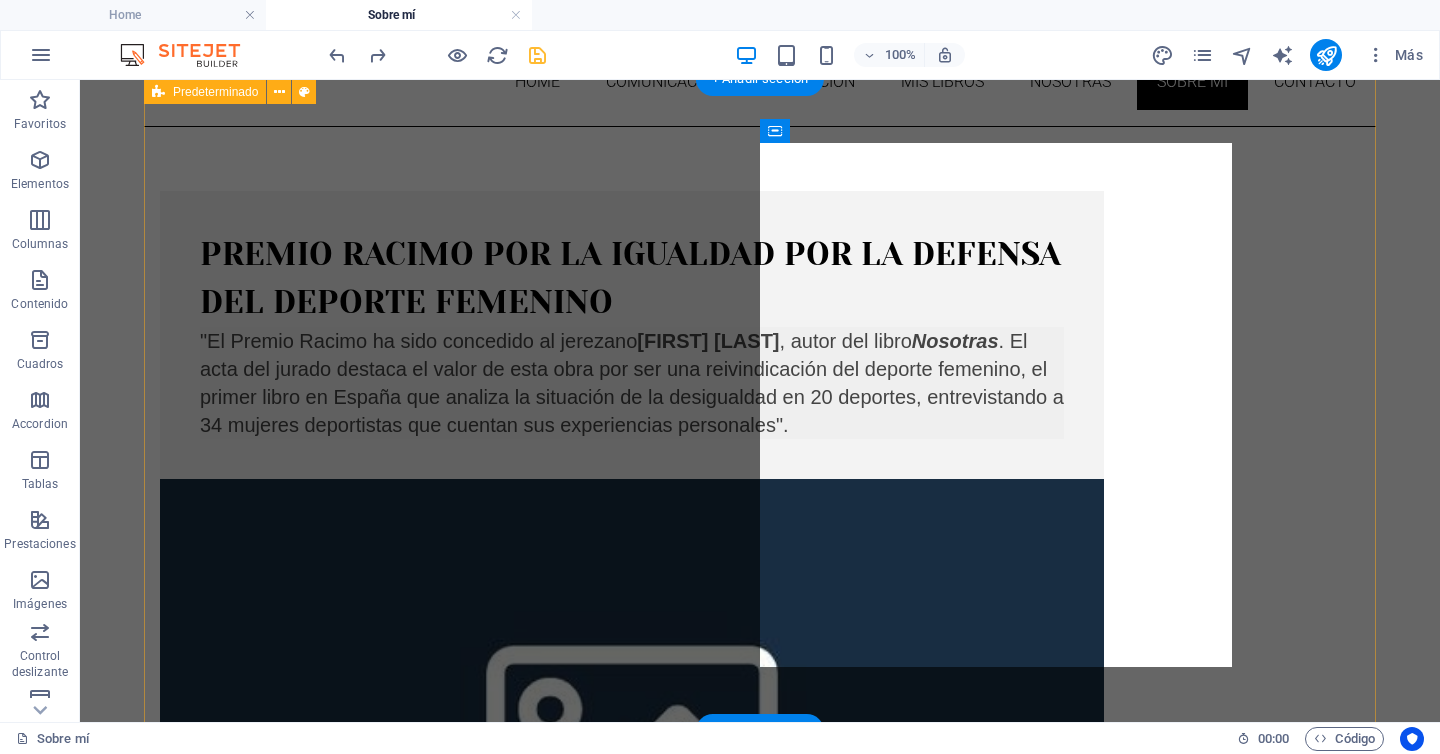 click on "Premio Racimo por la Igualdad por la defensa del deporte femenino "El Premio Racimo ha sido concedido al jerezano  Rubén Guerrero , autor del libro  Nosotras . El acta del jurado destaca el valor de esta obra por ser una reivindicación del deporte femenino, el primer libro en España que analiza la situación de la desigualdad en 20 deportes, entrevistando a 34 mujeres deportistas que cuentan sus experiencias personales". Suelta el contenido aquí o  Añadir elementos  Pegar portapapeles" at bounding box center (760, 668) 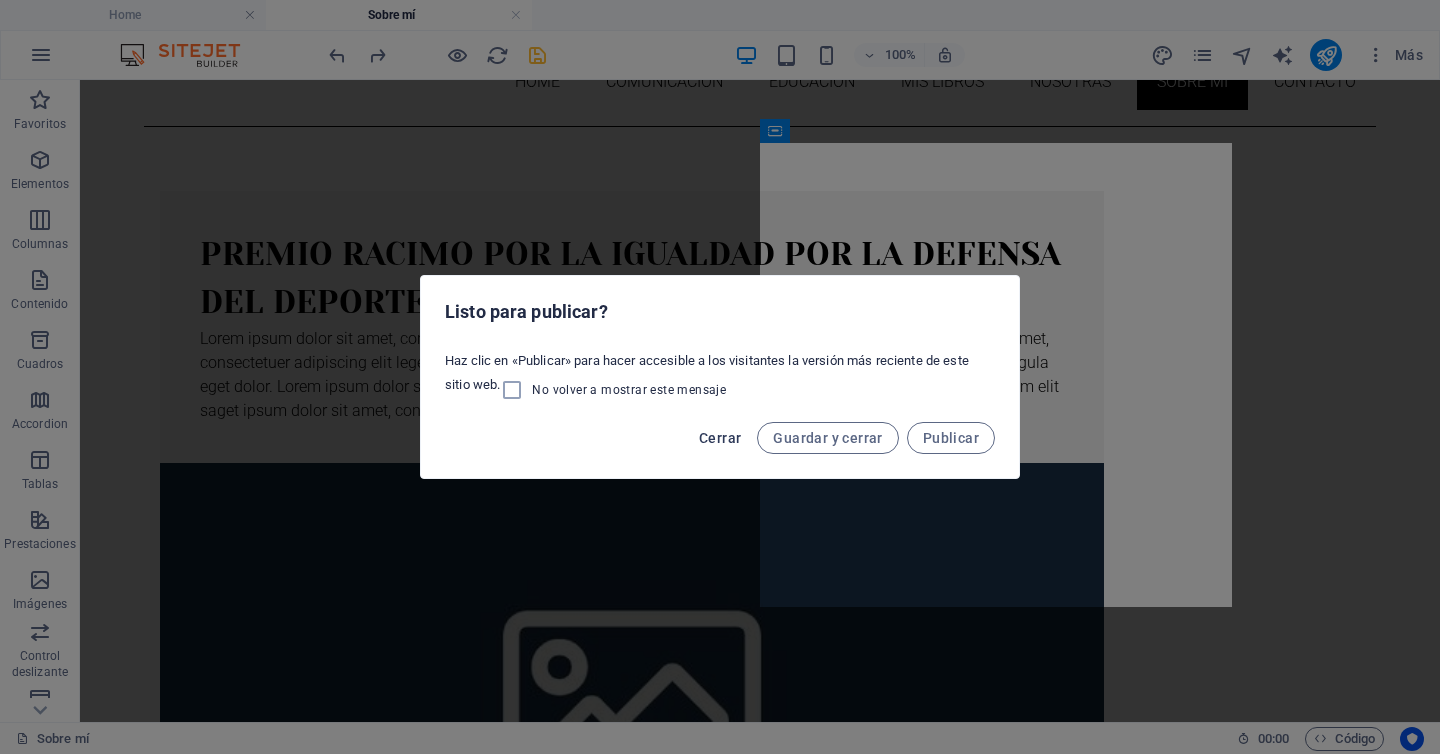 click on "Cerrar" at bounding box center (720, 438) 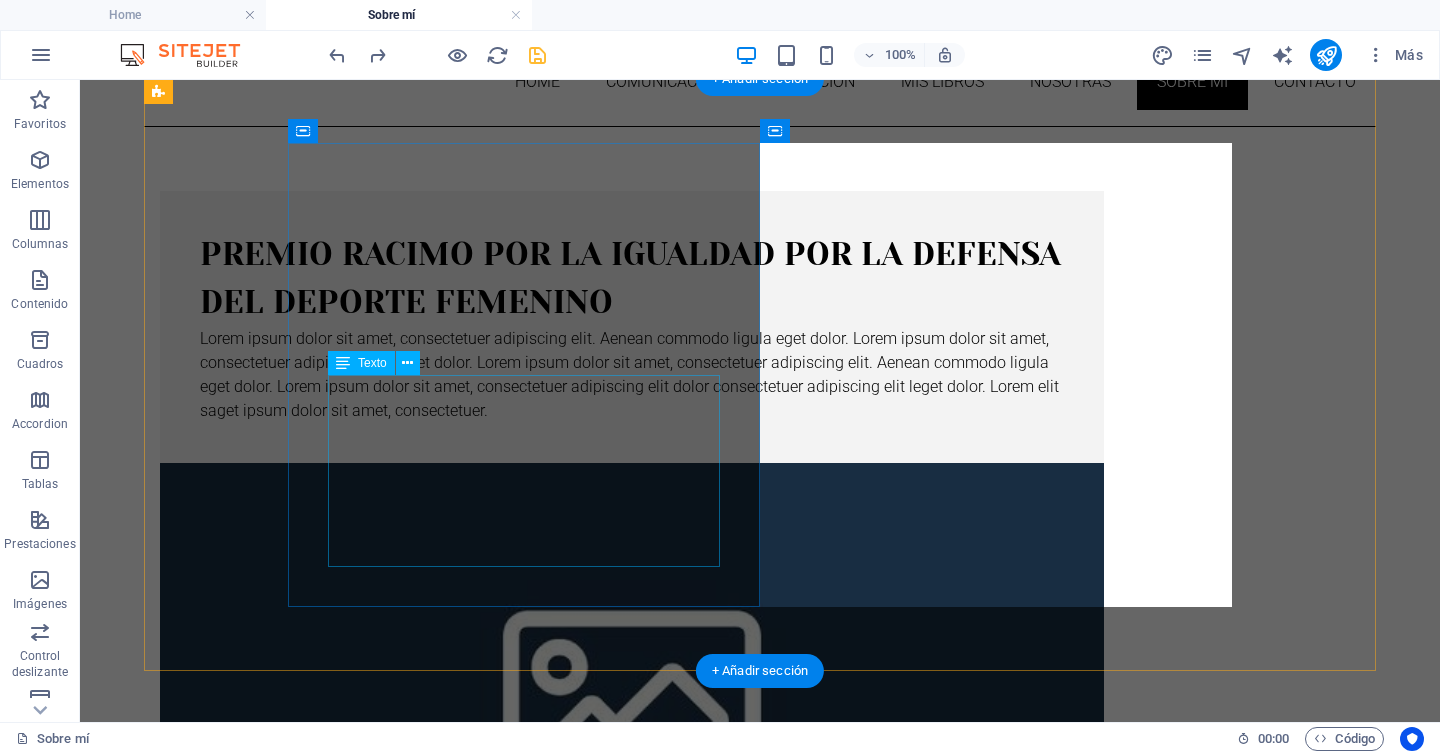 click on "Lorem ipsum dolor sit amet, consectetuer adipiscing elit. Aenean commodo ligula eget dolor. Lorem ipsum dolor sit amet, consectetuer adipiscing elit leget dolor. Lorem ipsum dolor sit amet, consectetuer adipiscing elit. Aenean commodo ligula eget dolor. Lorem ipsum dolor sit amet, consectetuer adipiscing elit dolor consectetuer adipiscing elit leget dolor. Lorem elit saget ipsum dolor sit amet, consectetuer." at bounding box center (632, 375) 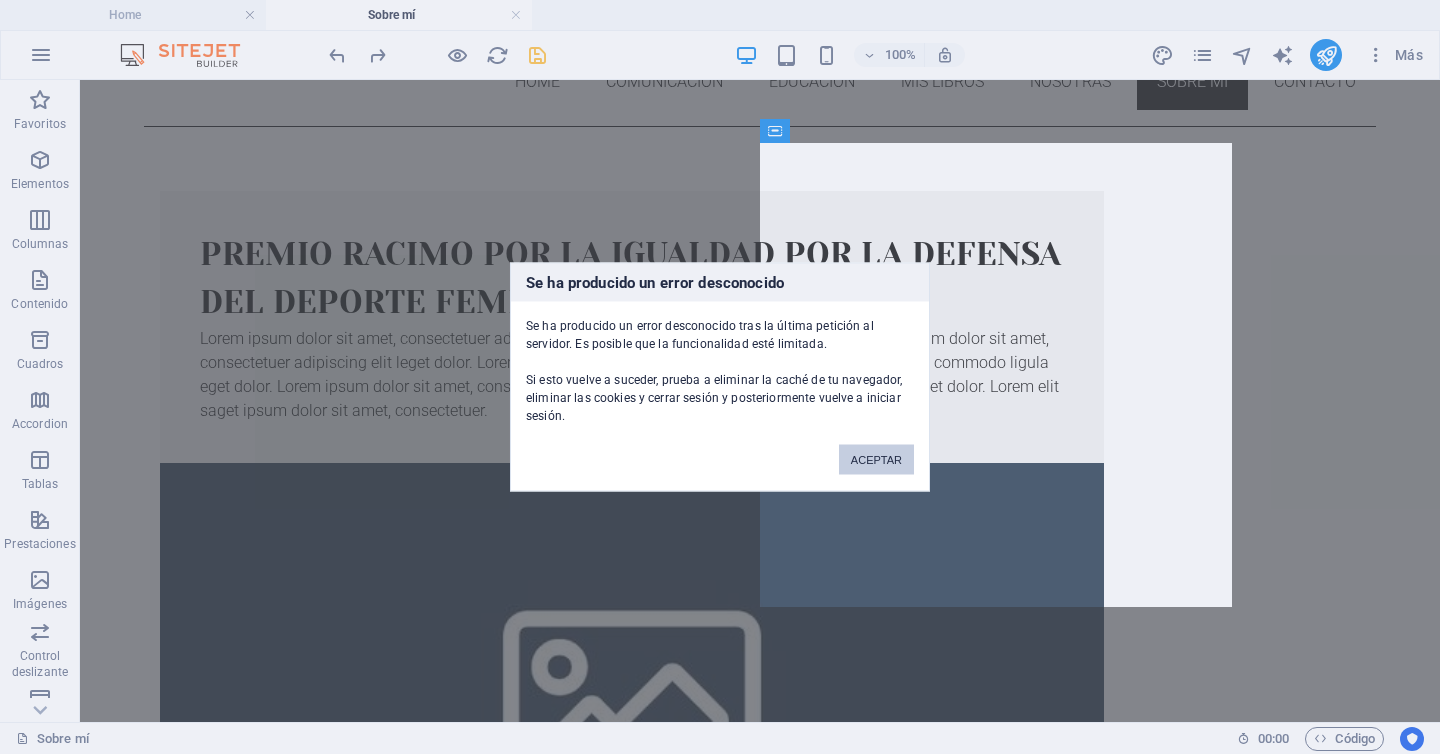 click on "ACEPTAR" at bounding box center [876, 460] 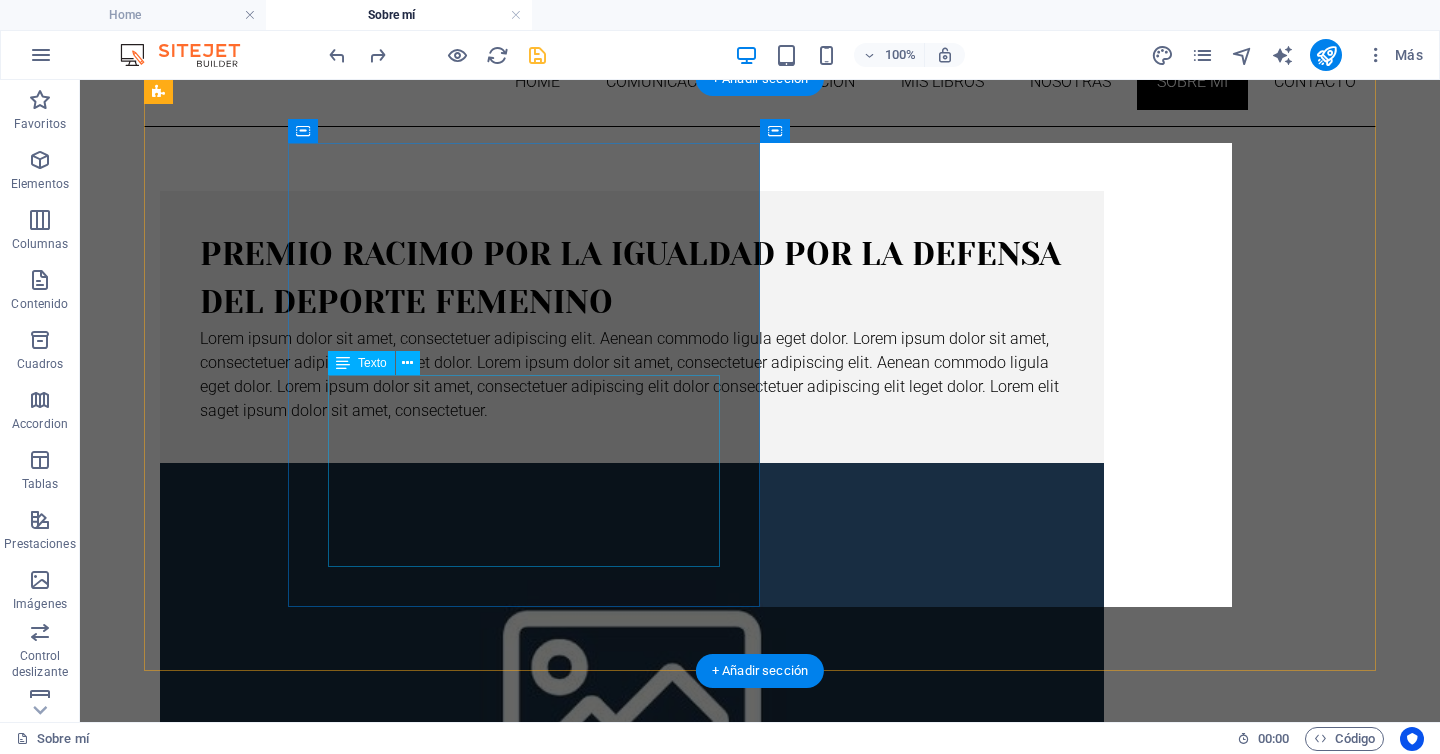 click on "Lorem ipsum dolor sit amet, consectetuer adipiscing elit. Aenean commodo ligula eget dolor. Lorem ipsum dolor sit amet, consectetuer adipiscing elit leget dolor. Lorem ipsum dolor sit amet, consectetuer adipiscing elit. Aenean commodo ligula eget dolor. Lorem ipsum dolor sit amet, consectetuer adipiscing elit dolor consectetuer adipiscing elit leget dolor. Lorem elit saget ipsum dolor sit amet, consectetuer." at bounding box center (632, 375) 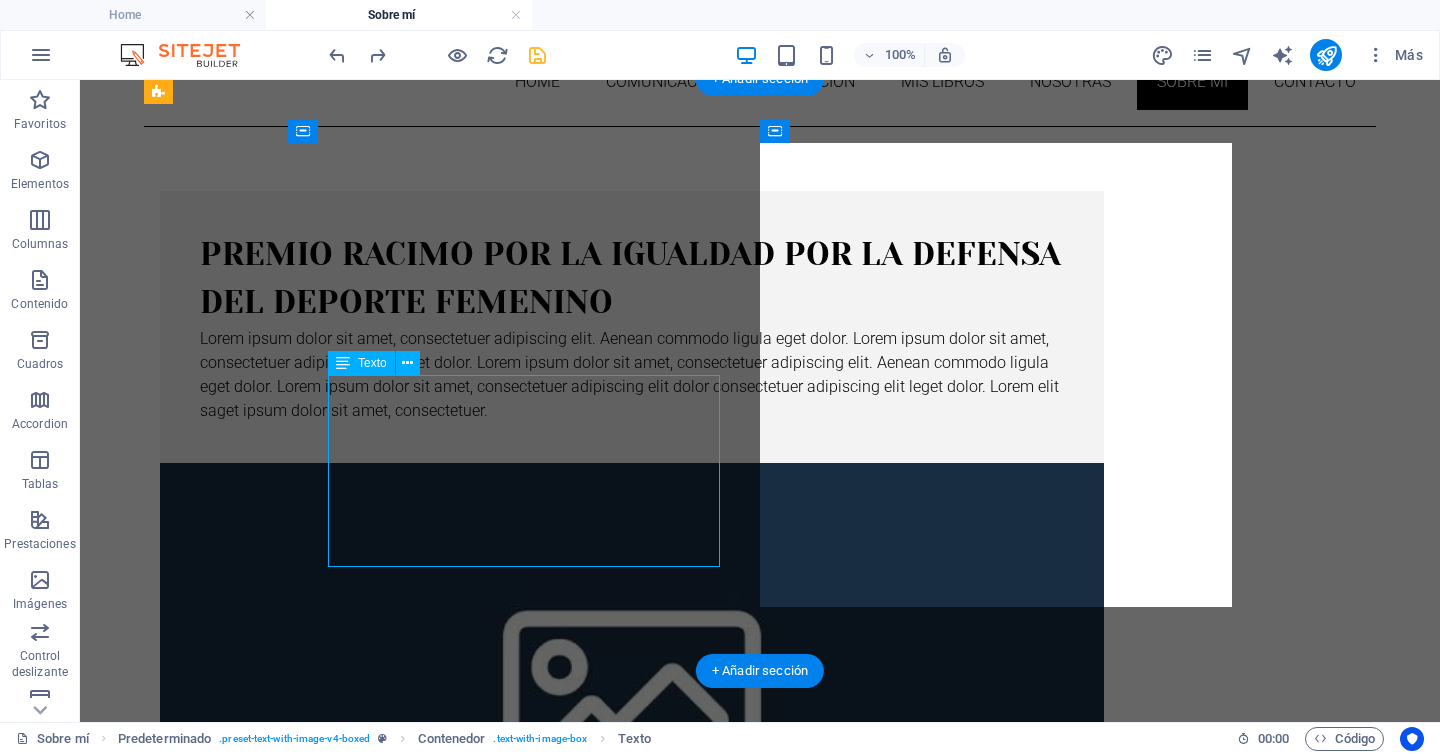 click on "Lorem ipsum dolor sit amet, consectetuer adipiscing elit. Aenean commodo ligula eget dolor. Lorem ipsum dolor sit amet, consectetuer adipiscing elit leget dolor. Lorem ipsum dolor sit amet, consectetuer adipiscing elit. Aenean commodo ligula eget dolor. Lorem ipsum dolor sit amet, consectetuer adipiscing elit dolor consectetuer adipiscing elit leget dolor. Lorem elit saget ipsum dolor sit amet, consectetuer." at bounding box center [632, 375] 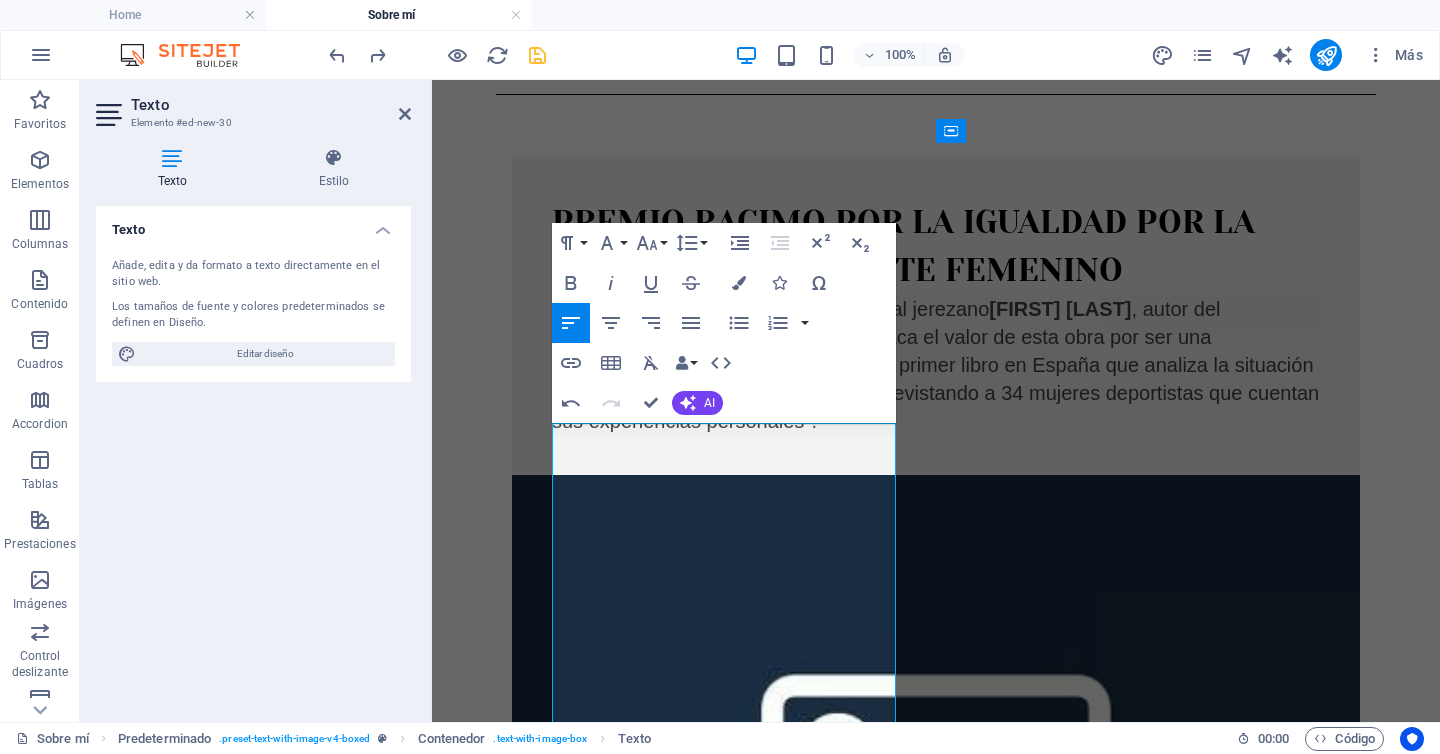 click at bounding box center (936, 789) 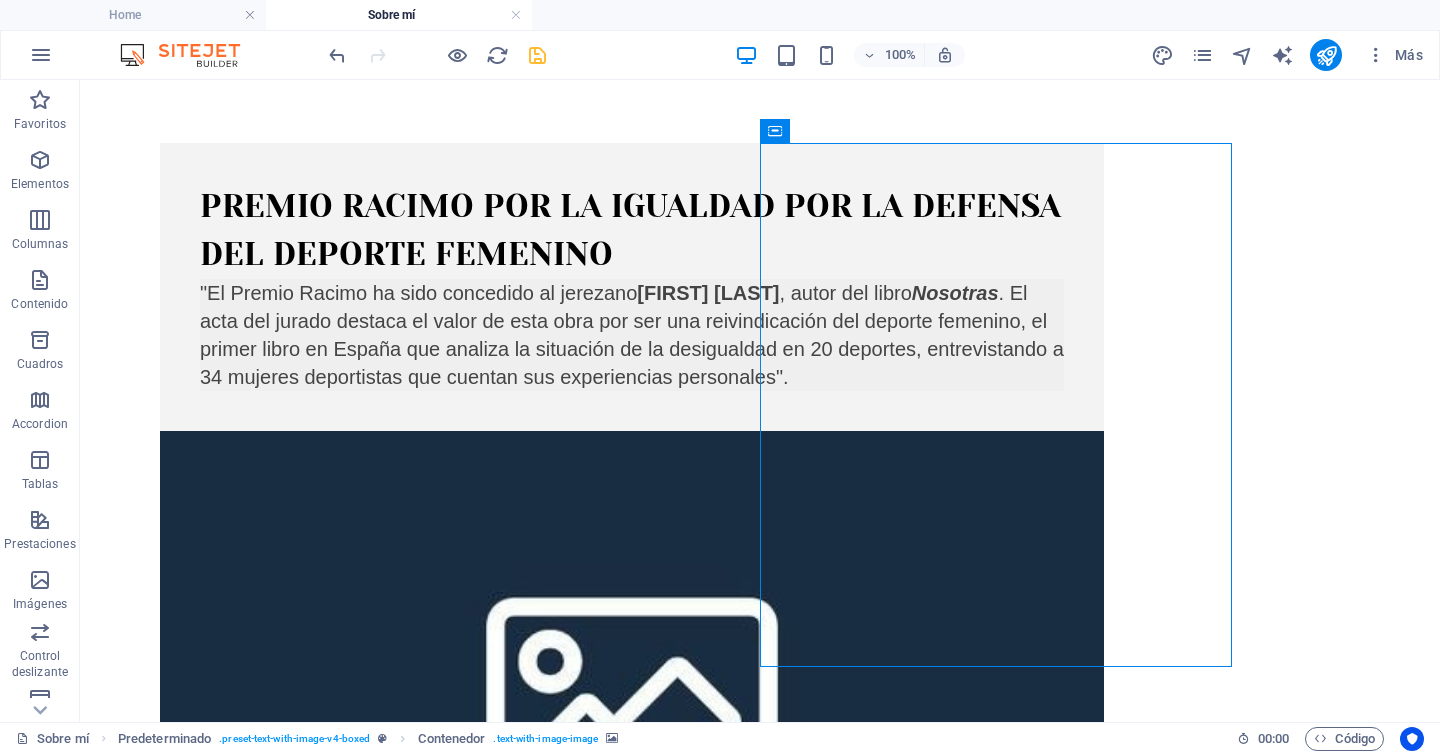 scroll, scrollTop: 154, scrollLeft: 0, axis: vertical 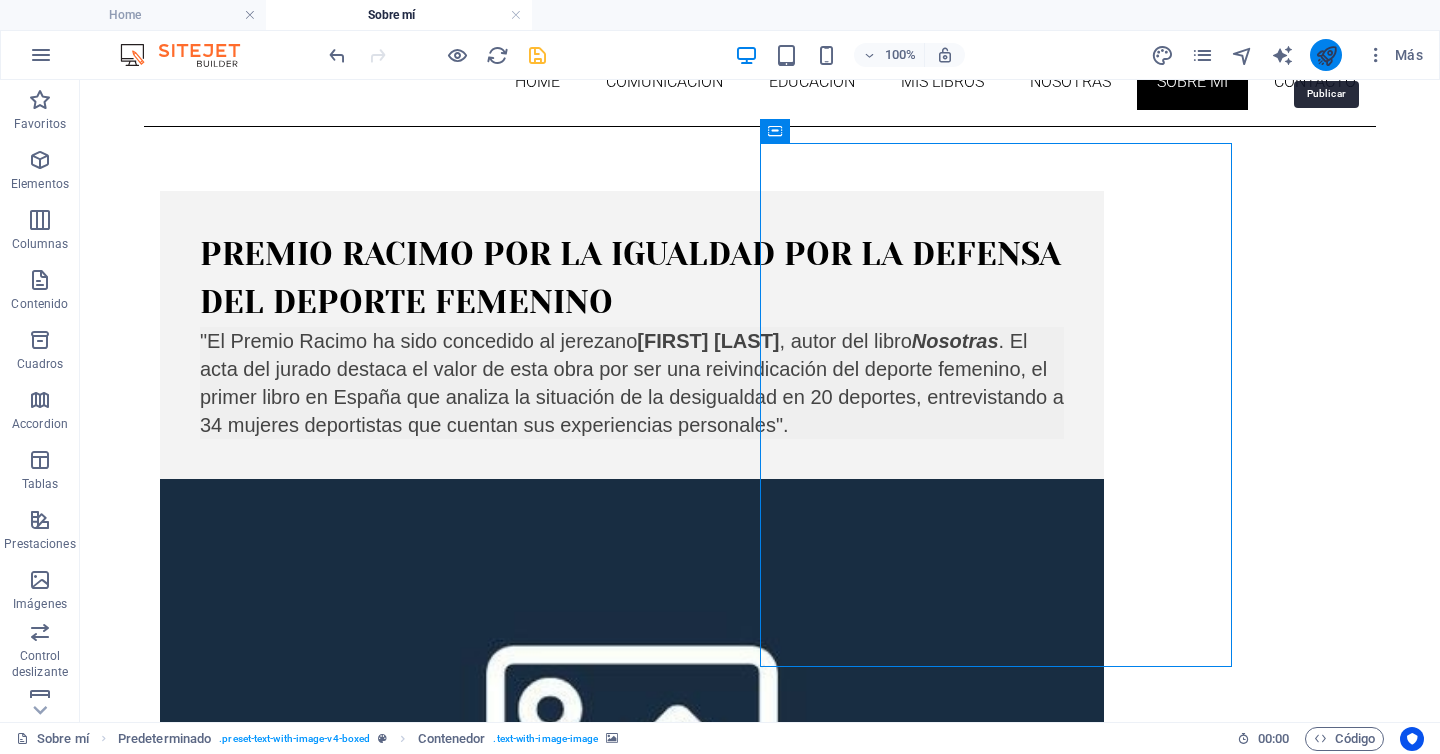 click at bounding box center [1326, 55] 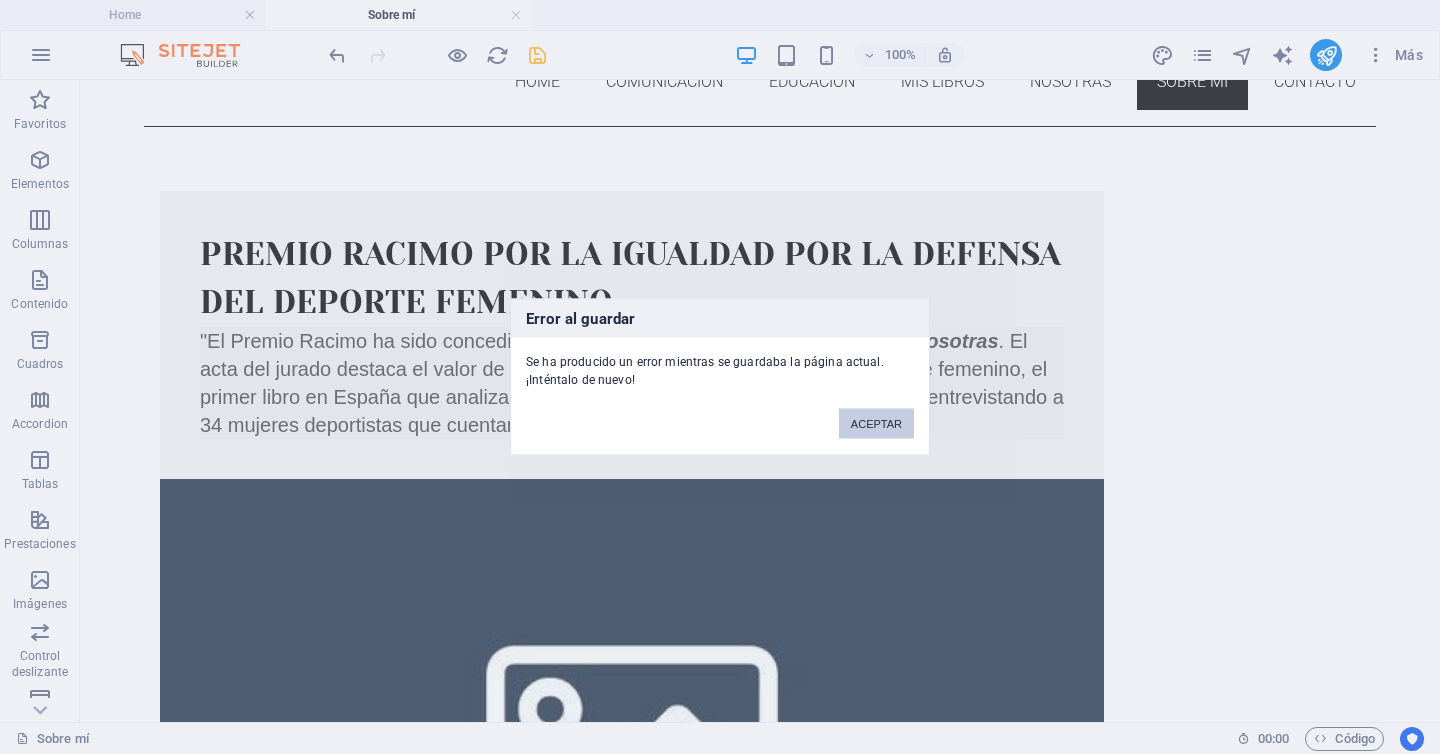 click on "ACEPTAR" at bounding box center (876, 424) 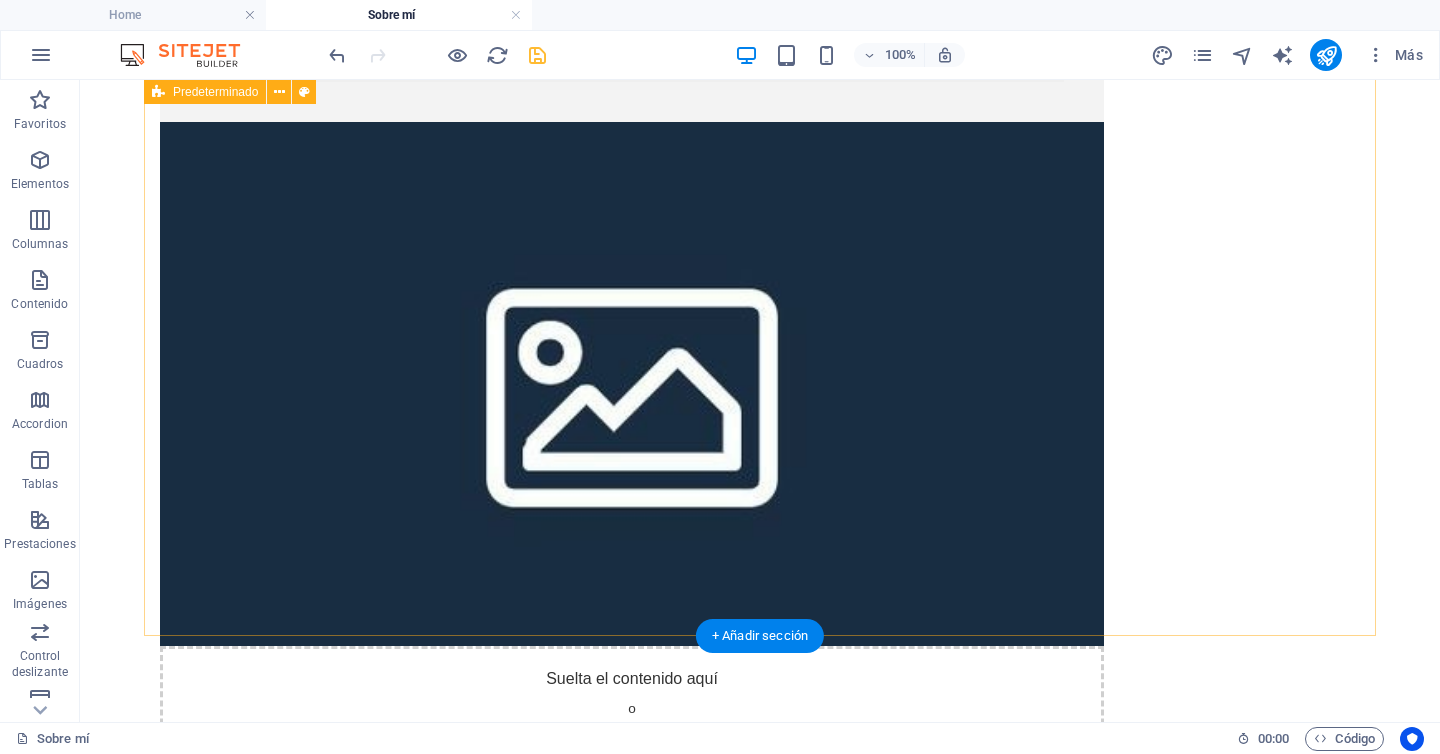 scroll, scrollTop: 124, scrollLeft: 0, axis: vertical 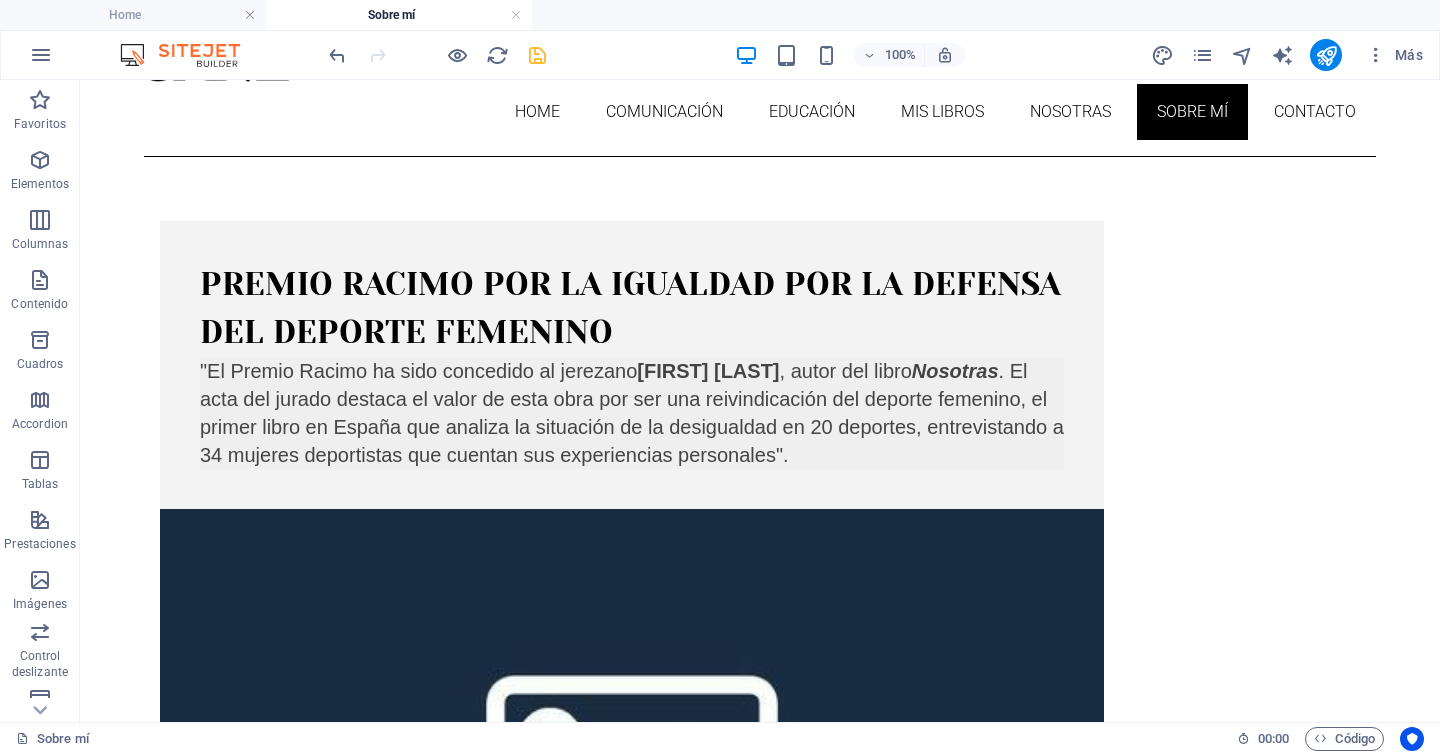 click at bounding box center [437, 55] 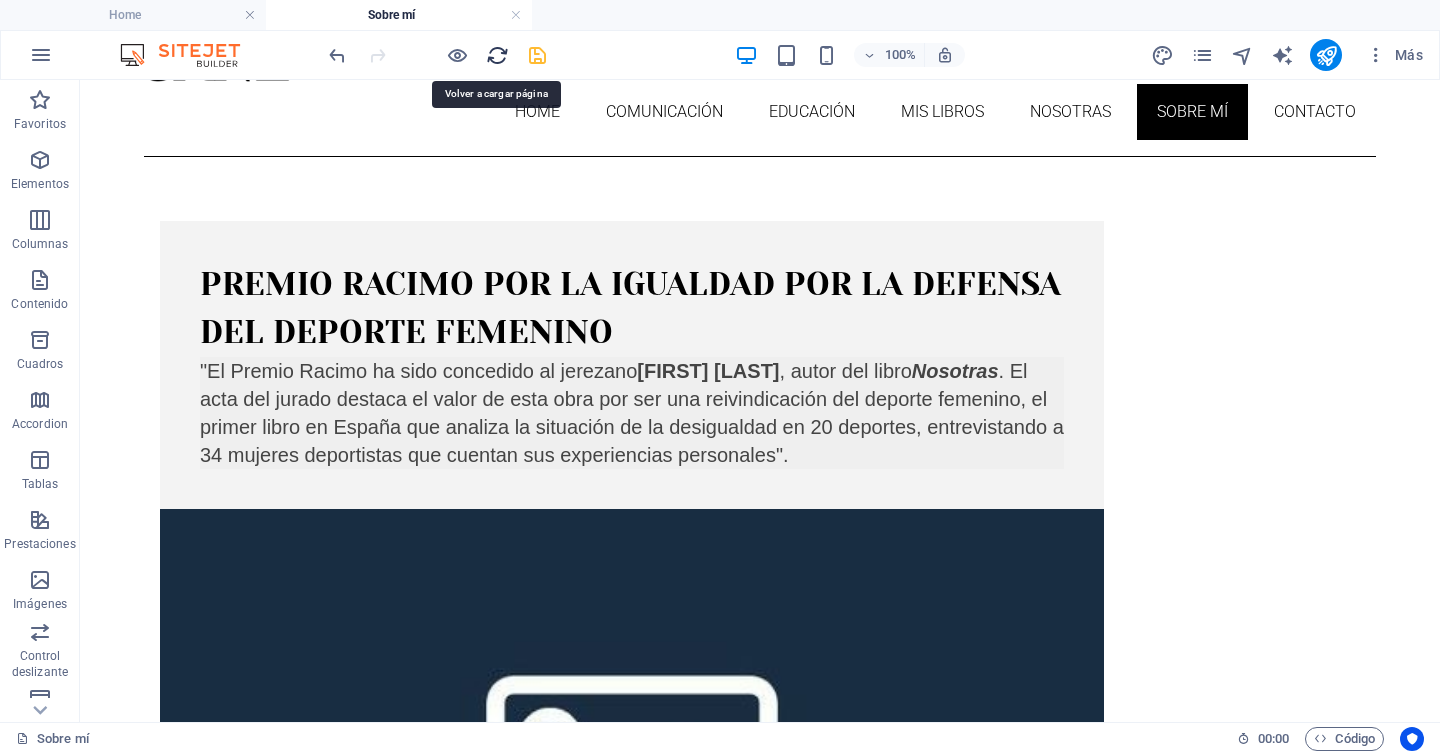 click at bounding box center (497, 55) 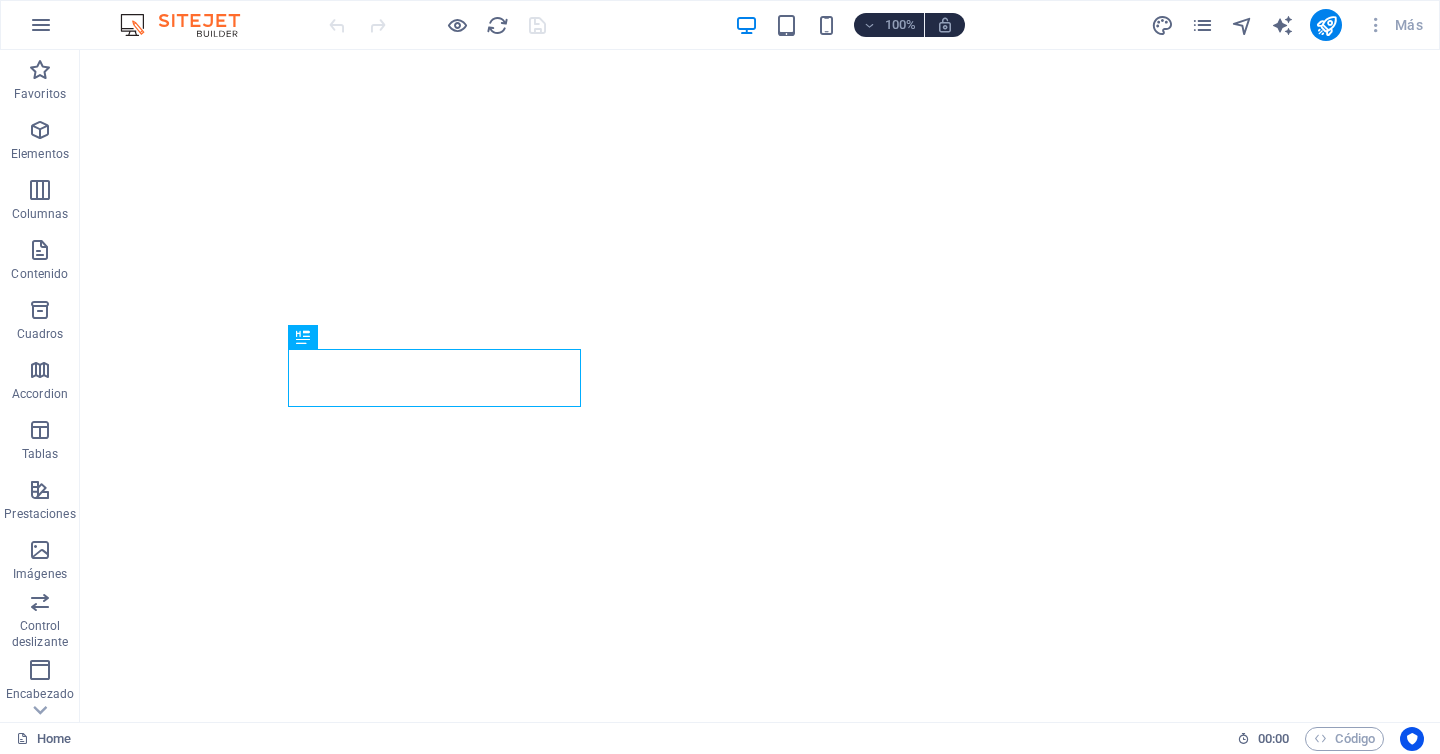 scroll, scrollTop: 0, scrollLeft: 0, axis: both 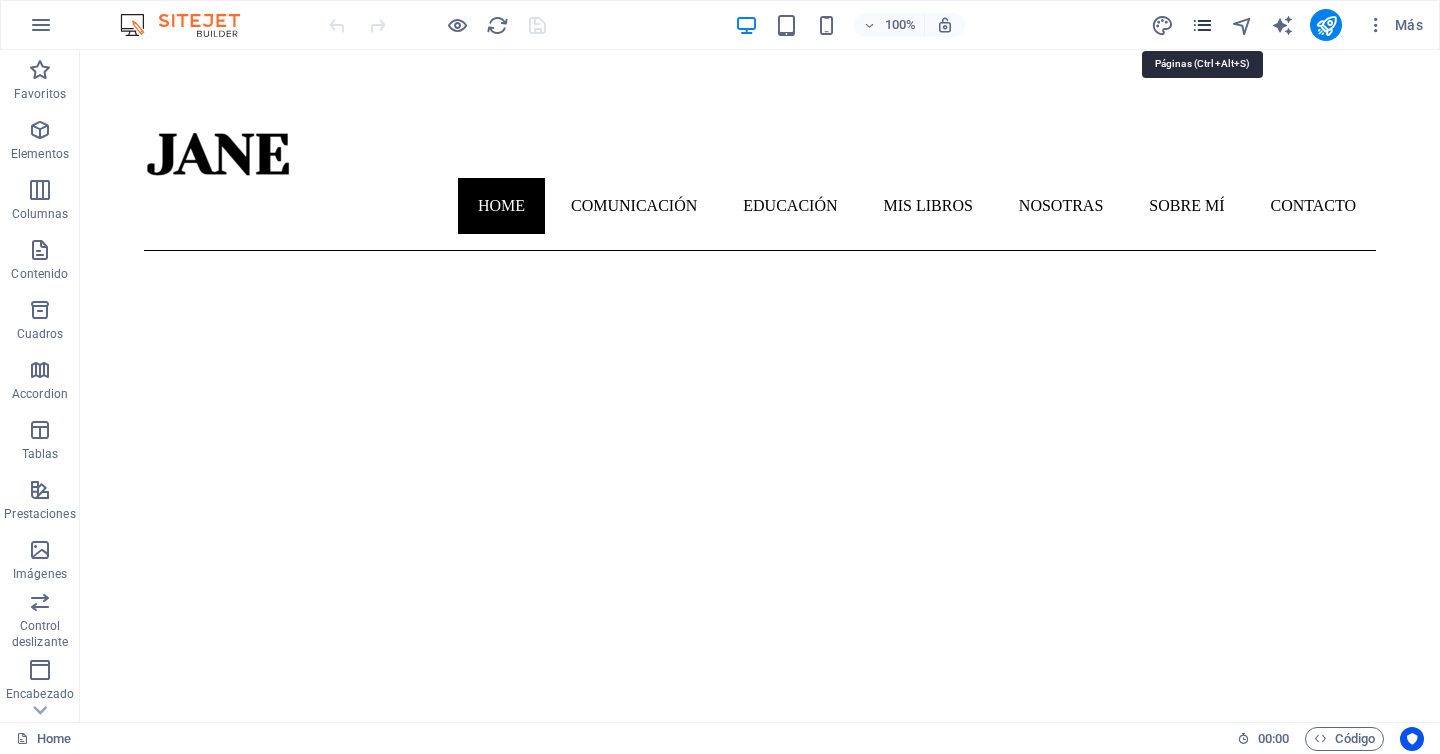 click at bounding box center (1202, 25) 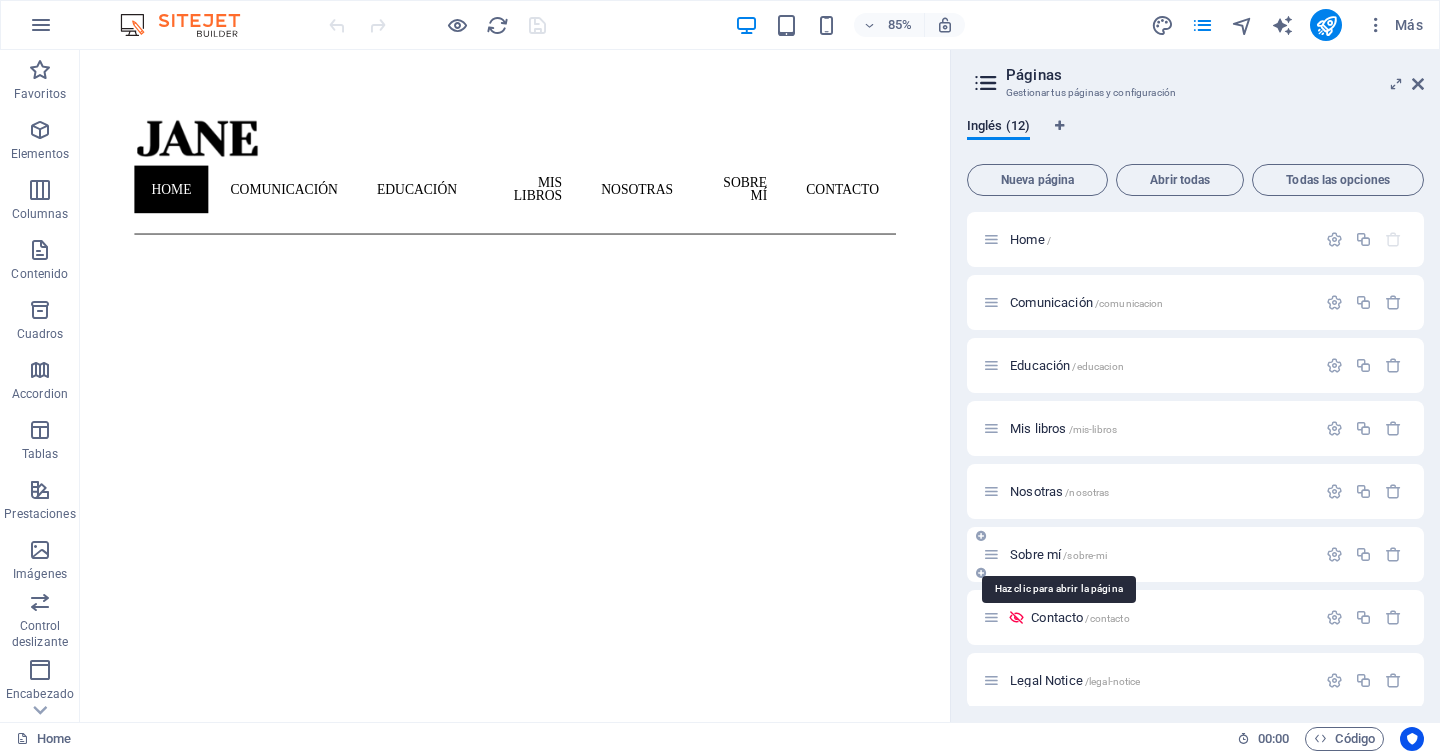 click on "Sobre mí /sobre-mi" at bounding box center [1058, 554] 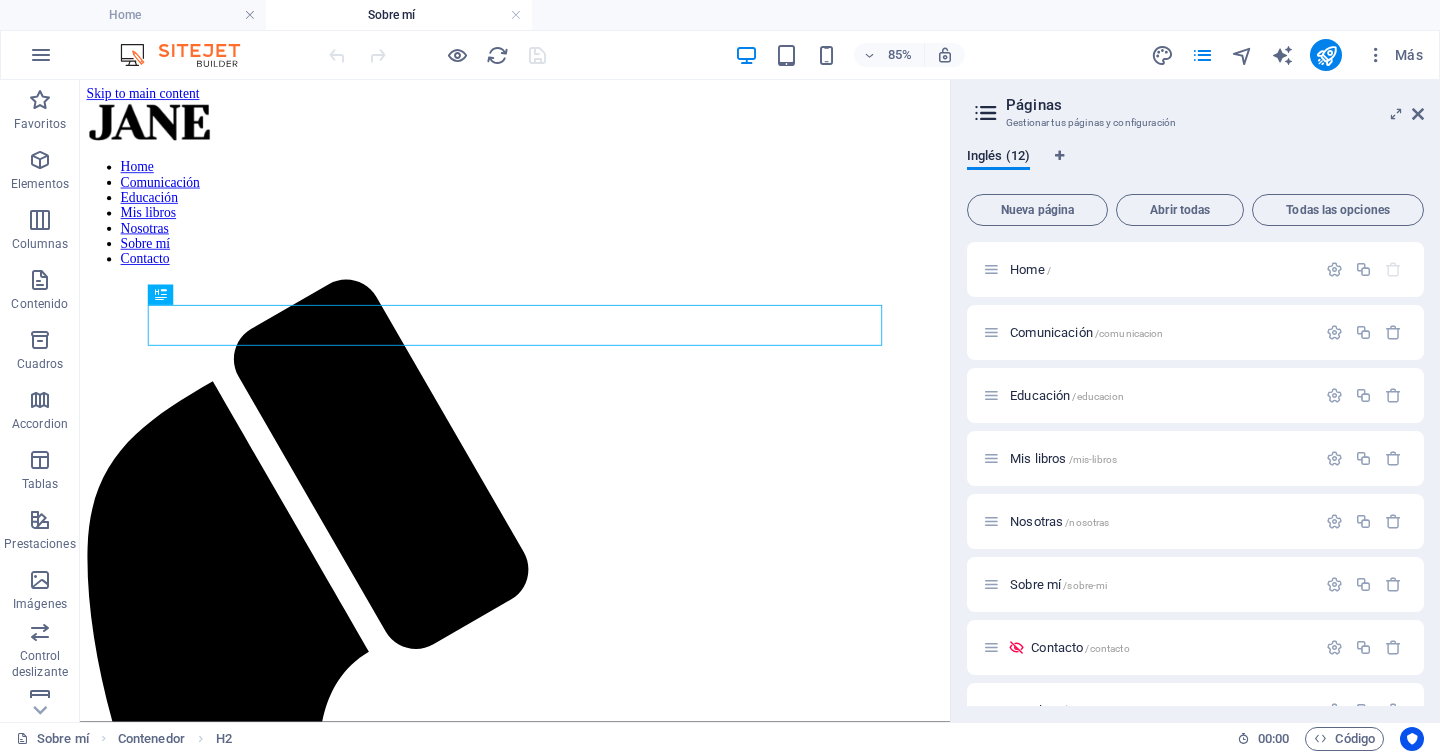 scroll, scrollTop: 0, scrollLeft: 0, axis: both 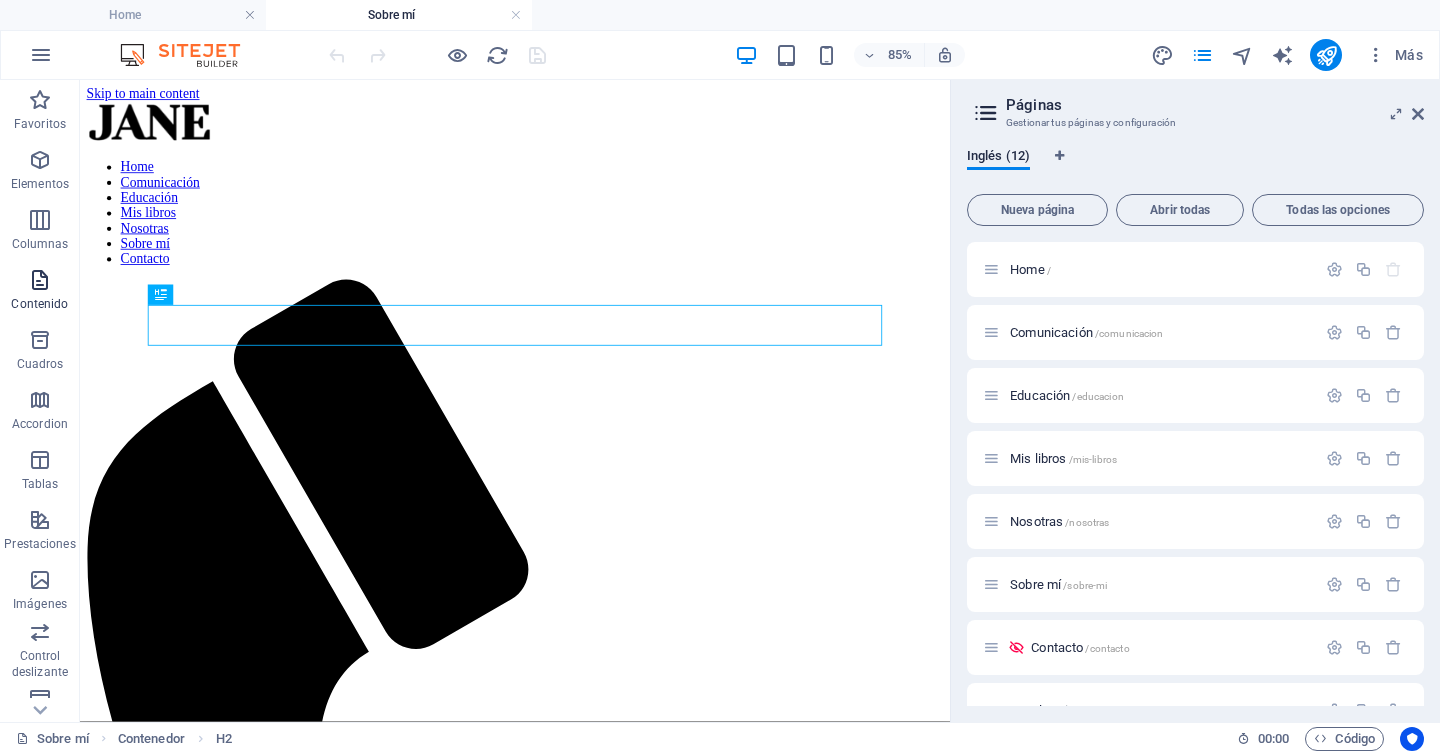 click at bounding box center [40, 280] 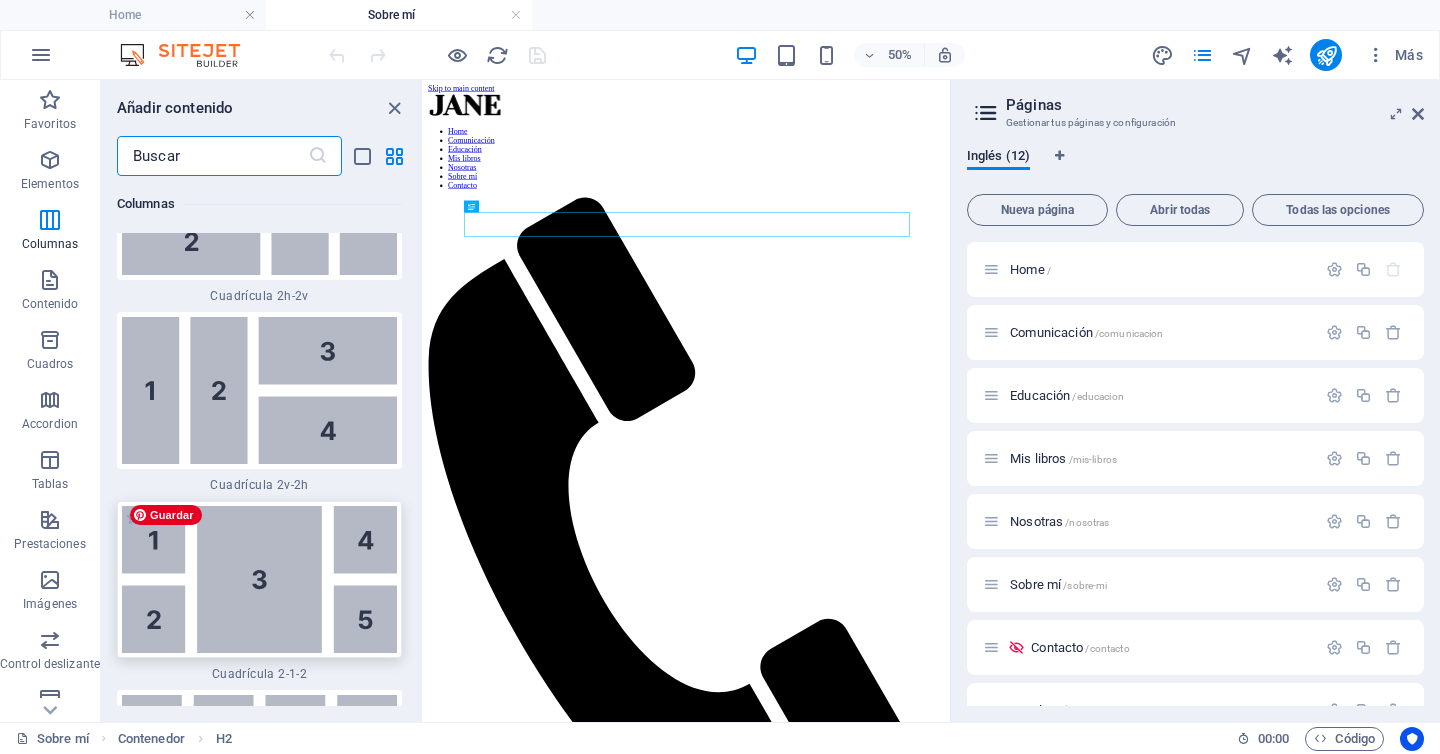 scroll, scrollTop: 6089, scrollLeft: 0, axis: vertical 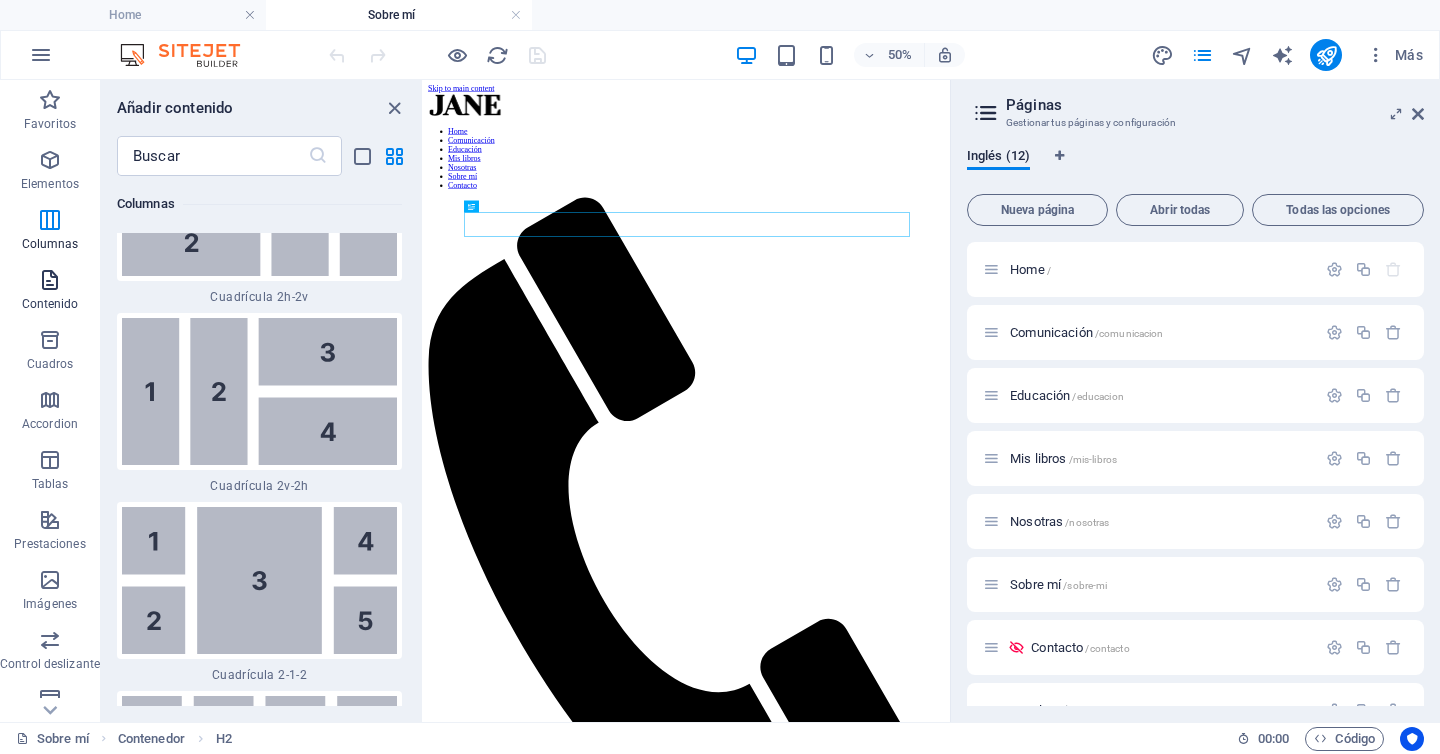 click at bounding box center [50, 280] 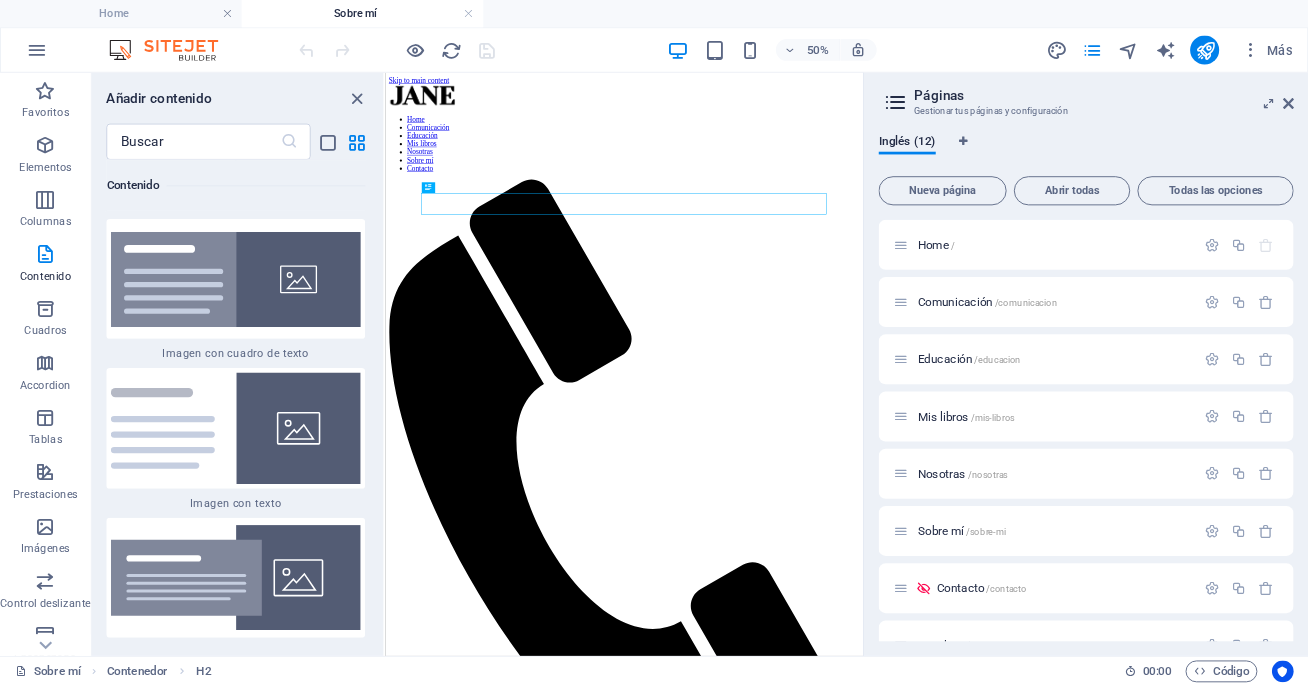 scroll, scrollTop: 7356, scrollLeft: 0, axis: vertical 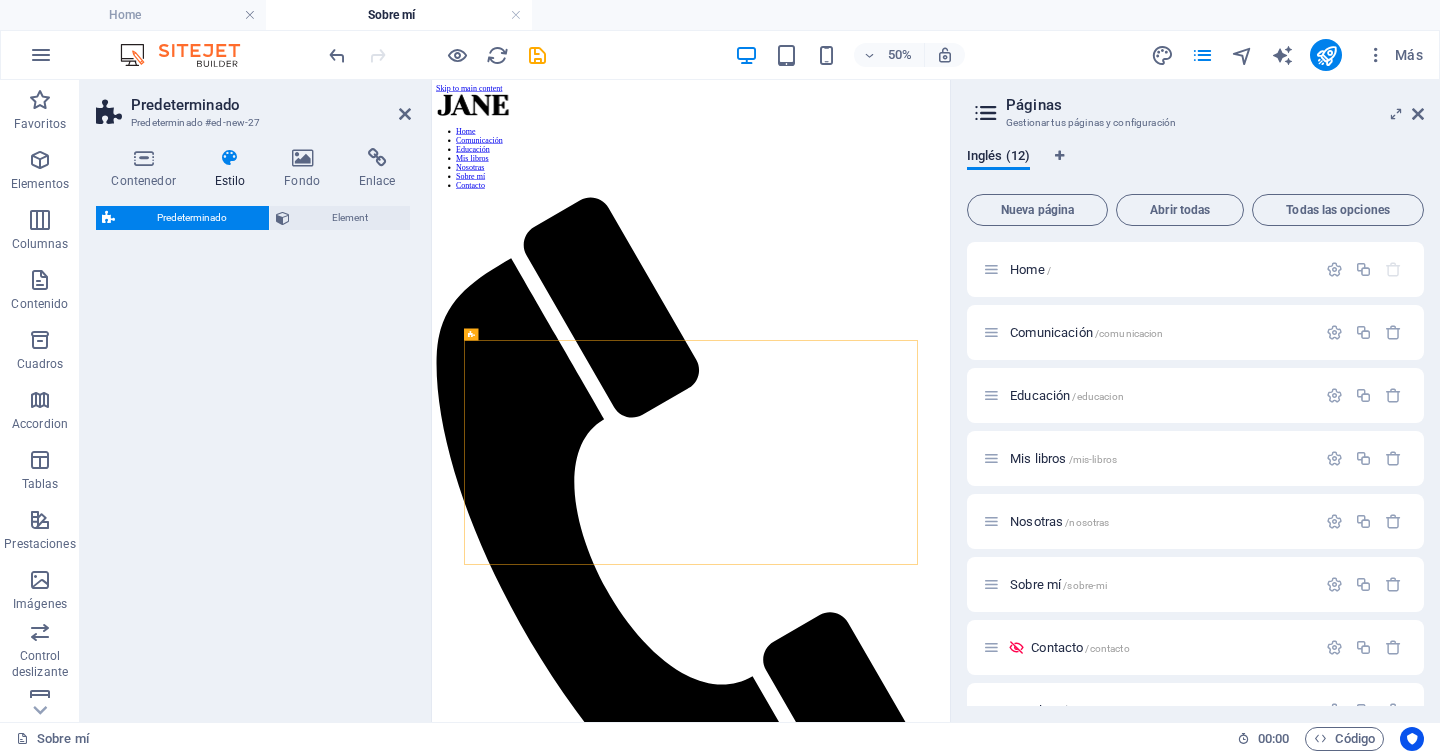 select on "rem" 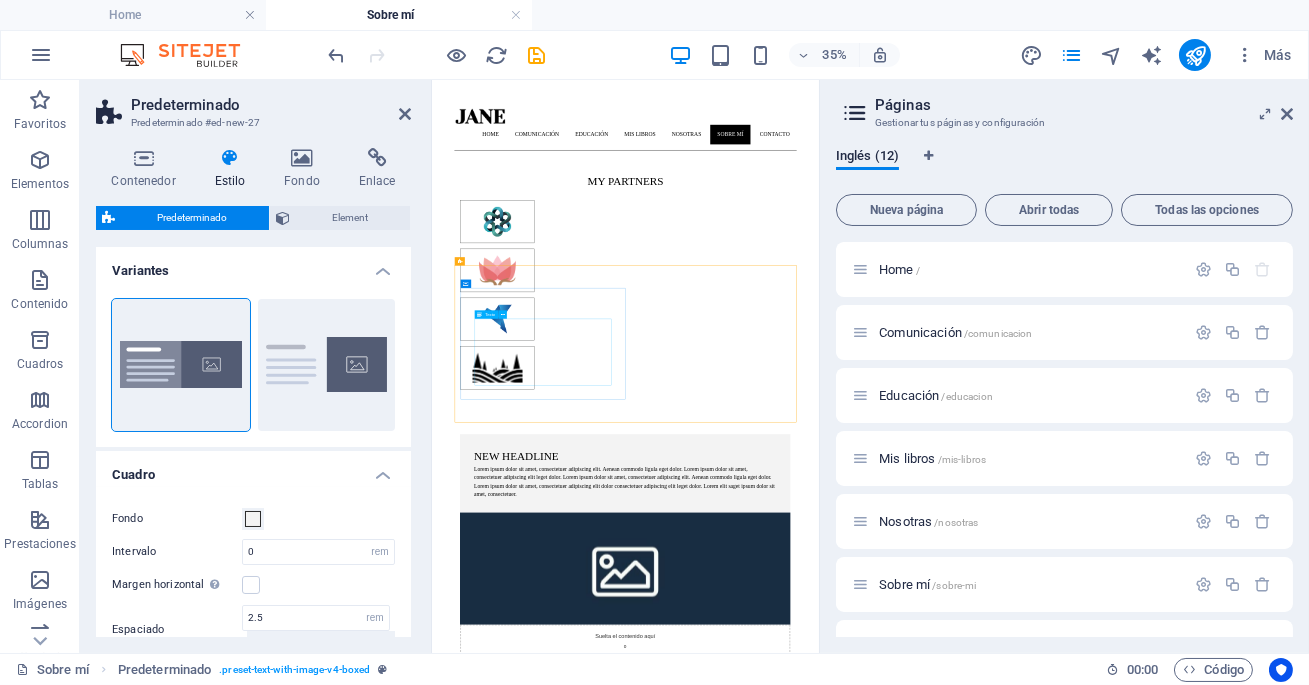 click on "Lorem ipsum dolor sit amet, consectetuer adipiscing elit. Aenean commodo ligula eget dolor. Lorem ipsum dolor sit amet, consectetuer adipiscing elit leget dolor. Lorem ipsum dolor sit amet, consectetuer adipiscing elit. Aenean commodo ligula eget dolor. Lorem ipsum dolor sit amet, consectetuer adipiscing elit dolor consectetuer adipiscing elit leget dolor. Lorem elit saget ipsum dolor sit amet, consectetuer." at bounding box center (983, 1228) 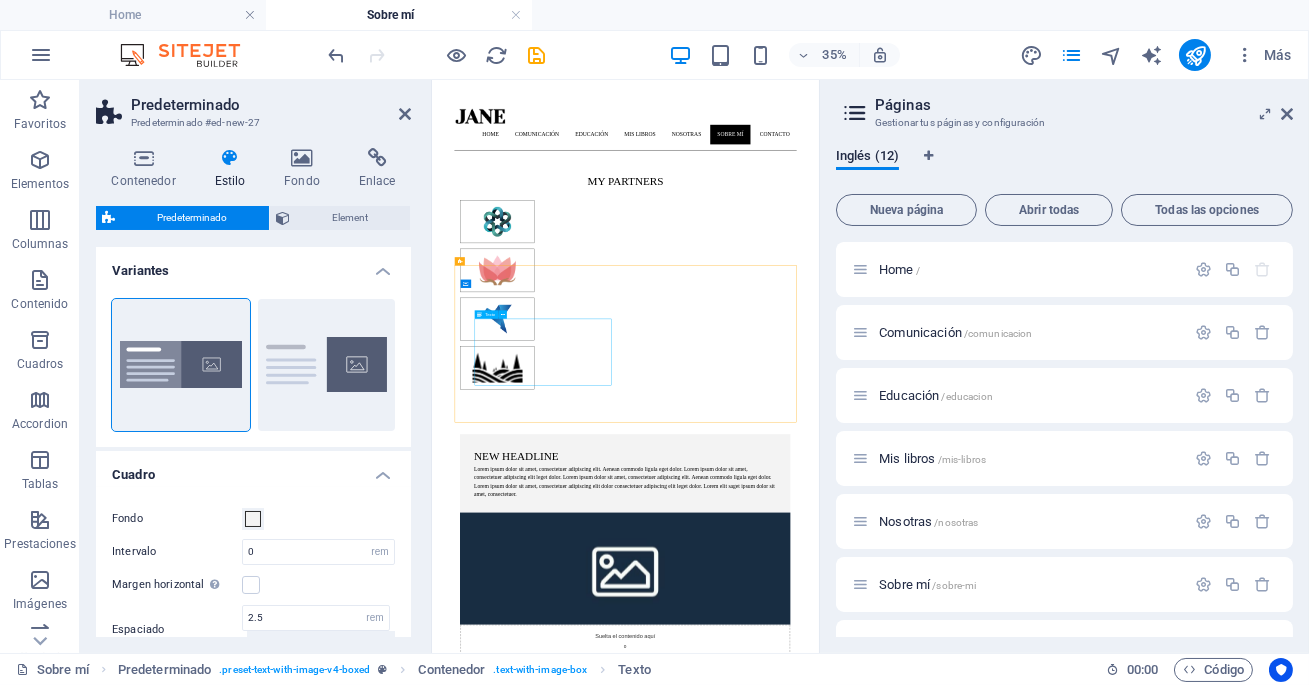 click on "Lorem ipsum dolor sit amet, consectetuer adipiscing elit. Aenean commodo ligula eget dolor. Lorem ipsum dolor sit amet, consectetuer adipiscing elit leget dolor. Lorem ipsum dolor sit amet, consectetuer adipiscing elit. Aenean commodo ligula eget dolor. Lorem ipsum dolor sit amet, consectetuer adipiscing elit dolor consectetuer adipiscing elit leget dolor. Lorem elit saget ipsum dolor sit amet, consectetuer." at bounding box center (983, 1228) 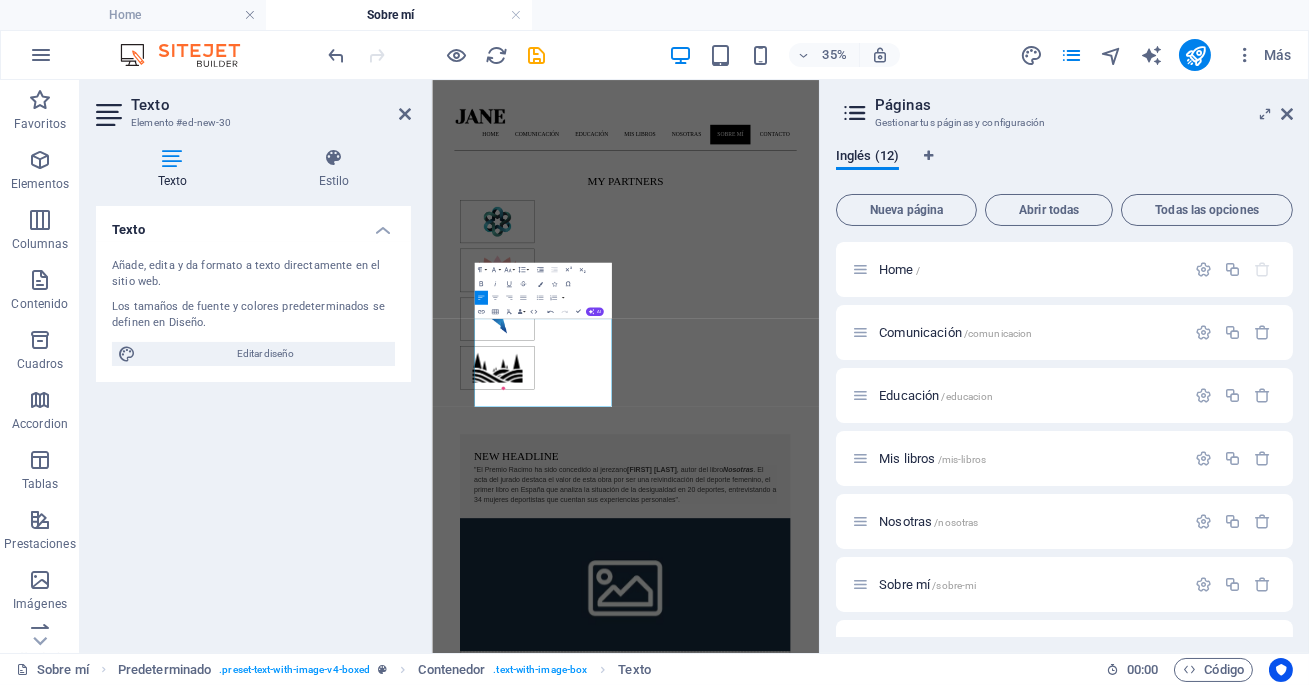 click at bounding box center [983, 1522] 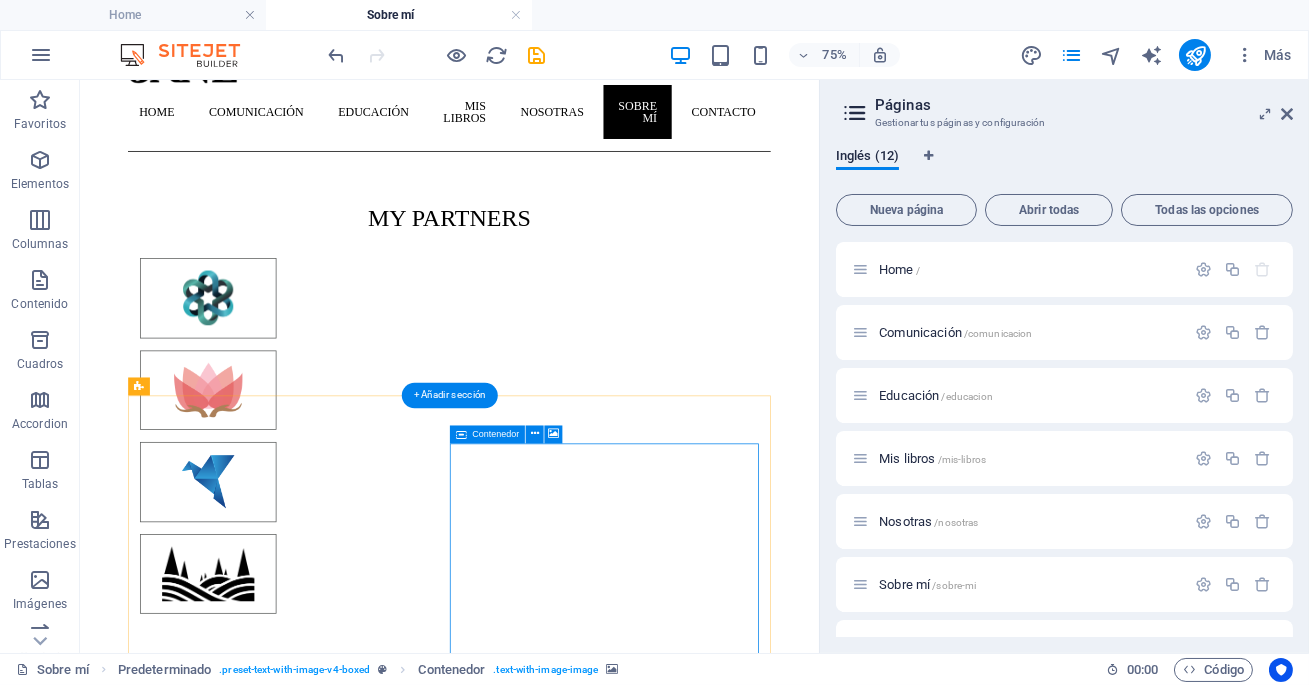 scroll, scrollTop: 171, scrollLeft: 0, axis: vertical 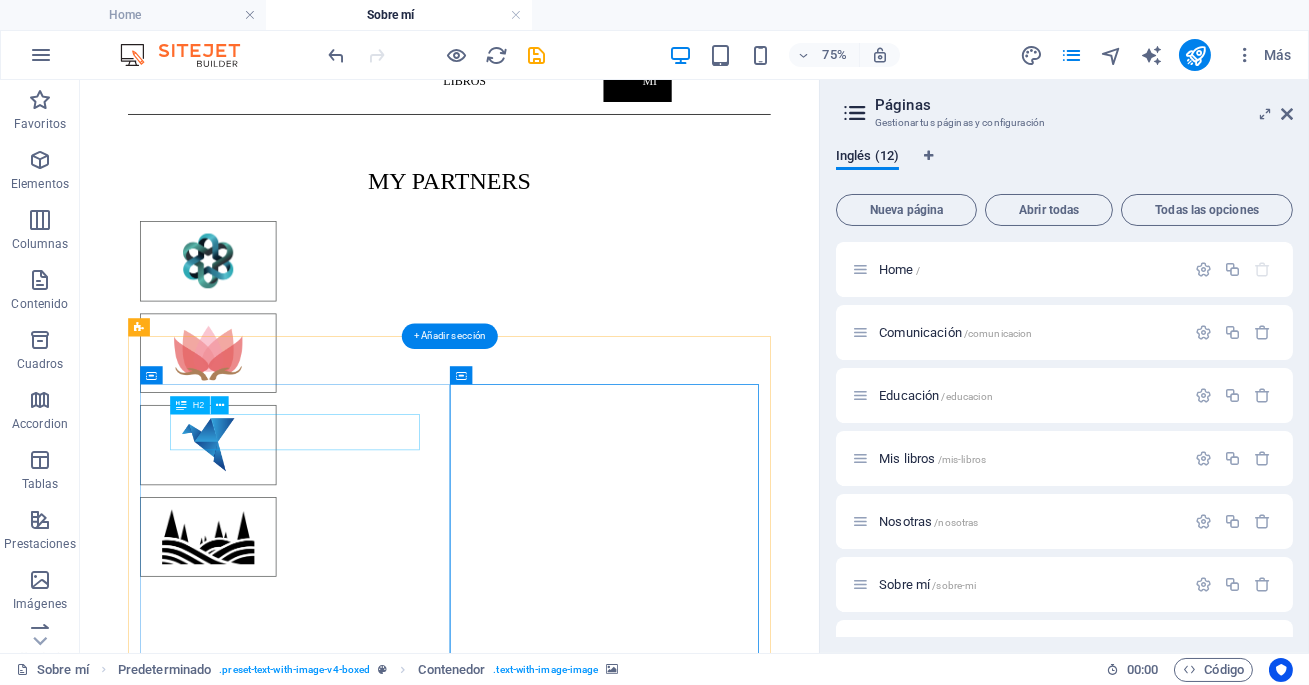 click on "New headline" at bounding box center [572, 934] 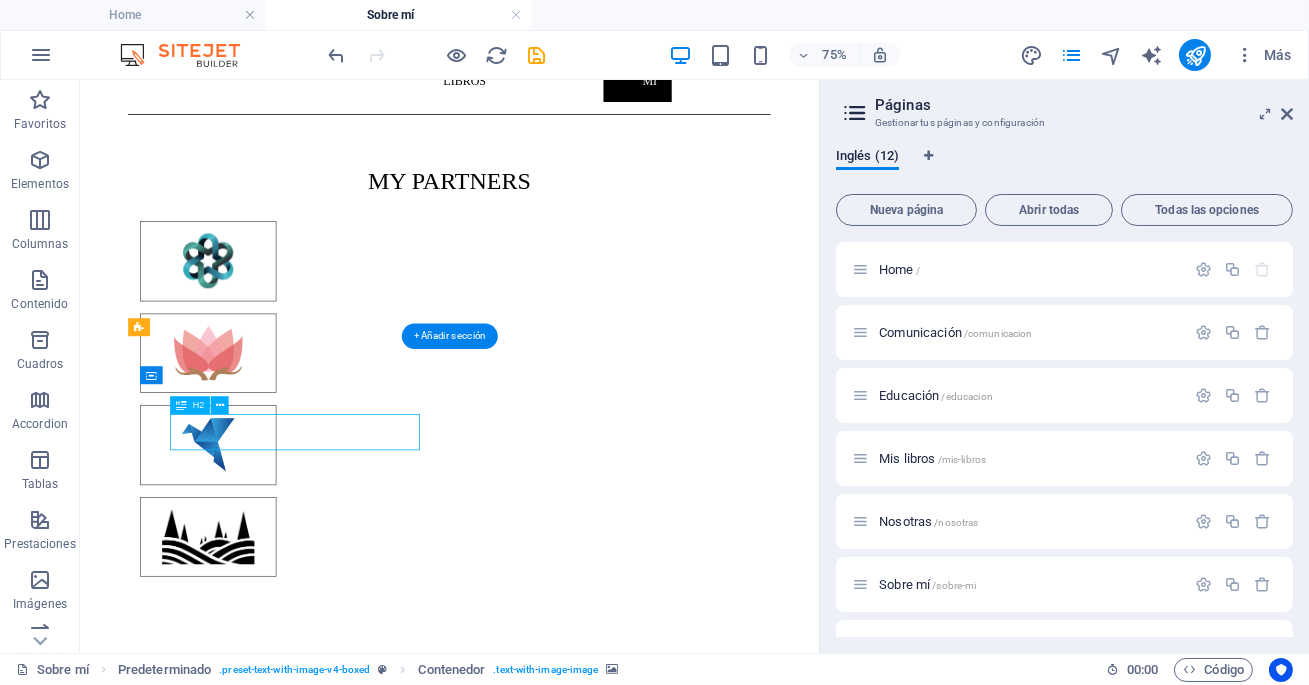 click on "New headline" at bounding box center (572, 934) 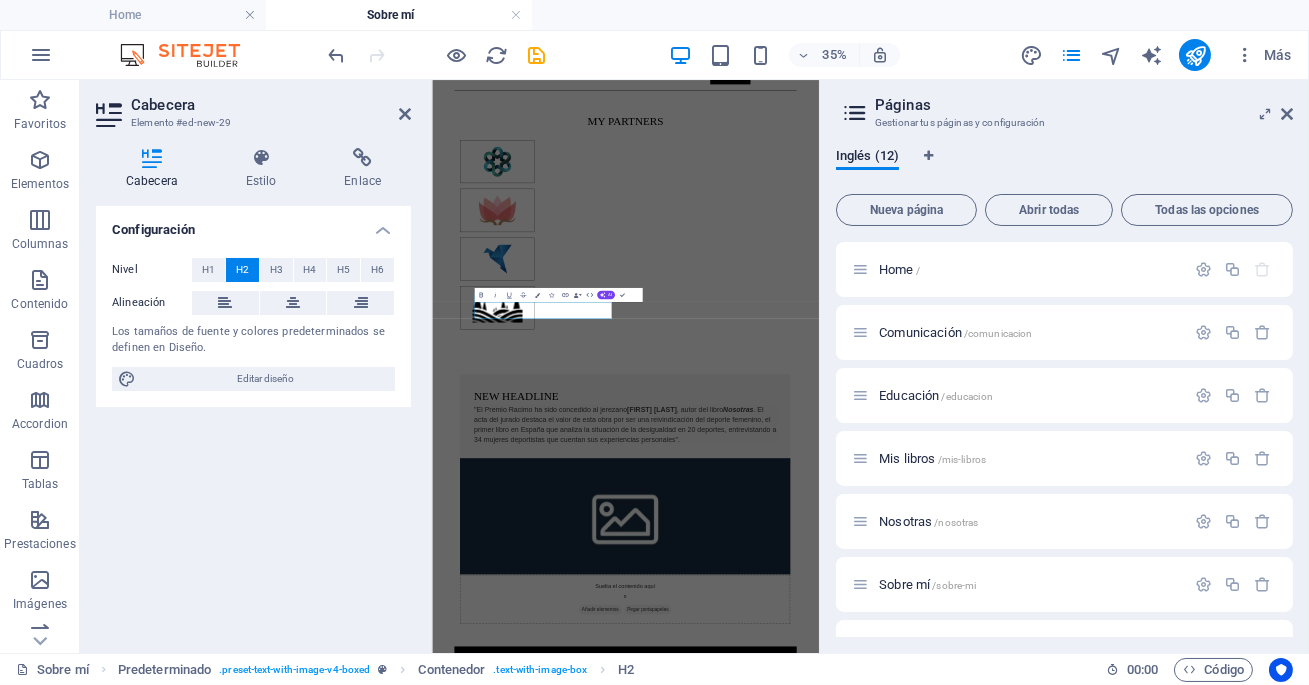 scroll, scrollTop: 0, scrollLeft: 0, axis: both 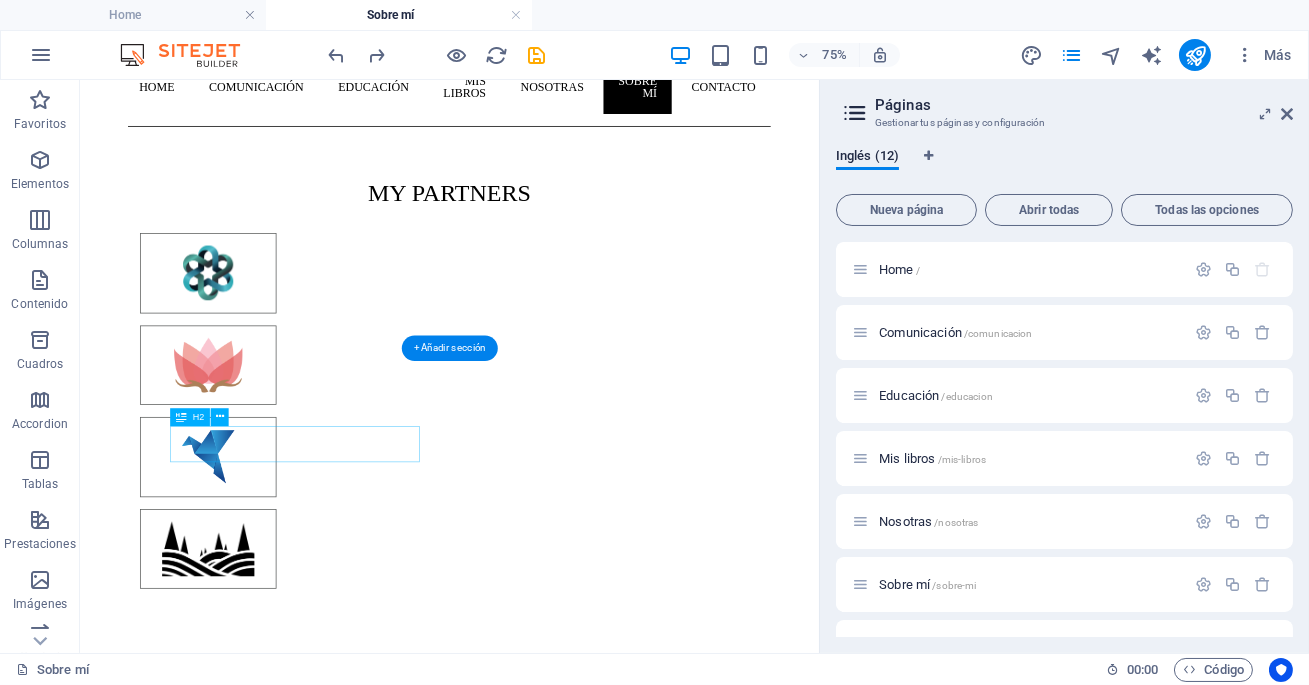 click on "New headline" at bounding box center [572, 949] 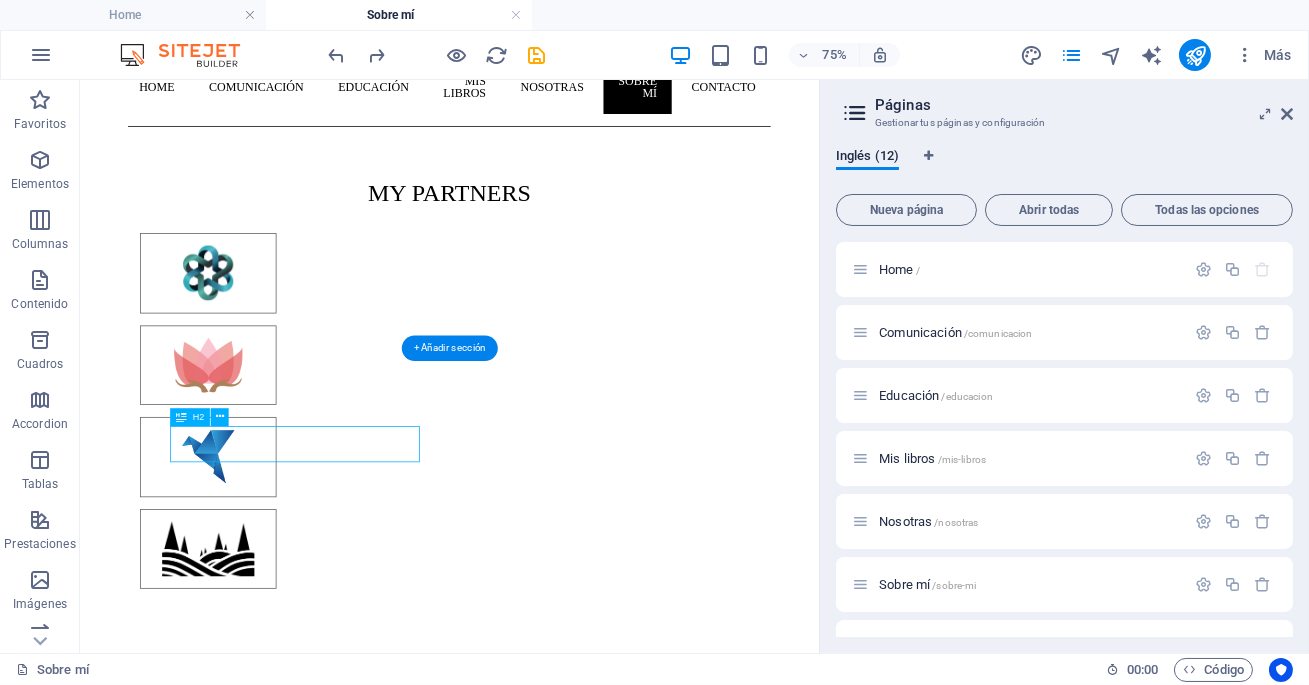 click on "New headline" at bounding box center (572, 949) 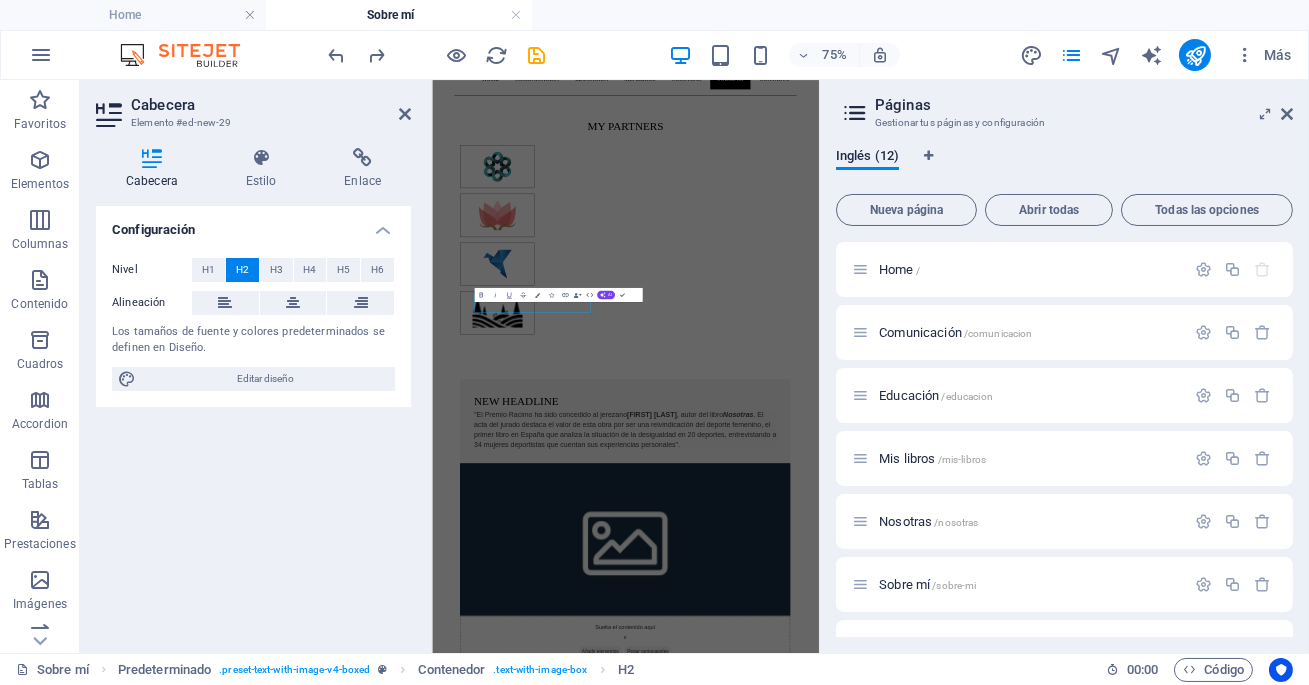 scroll, scrollTop: 0, scrollLeft: 0, axis: both 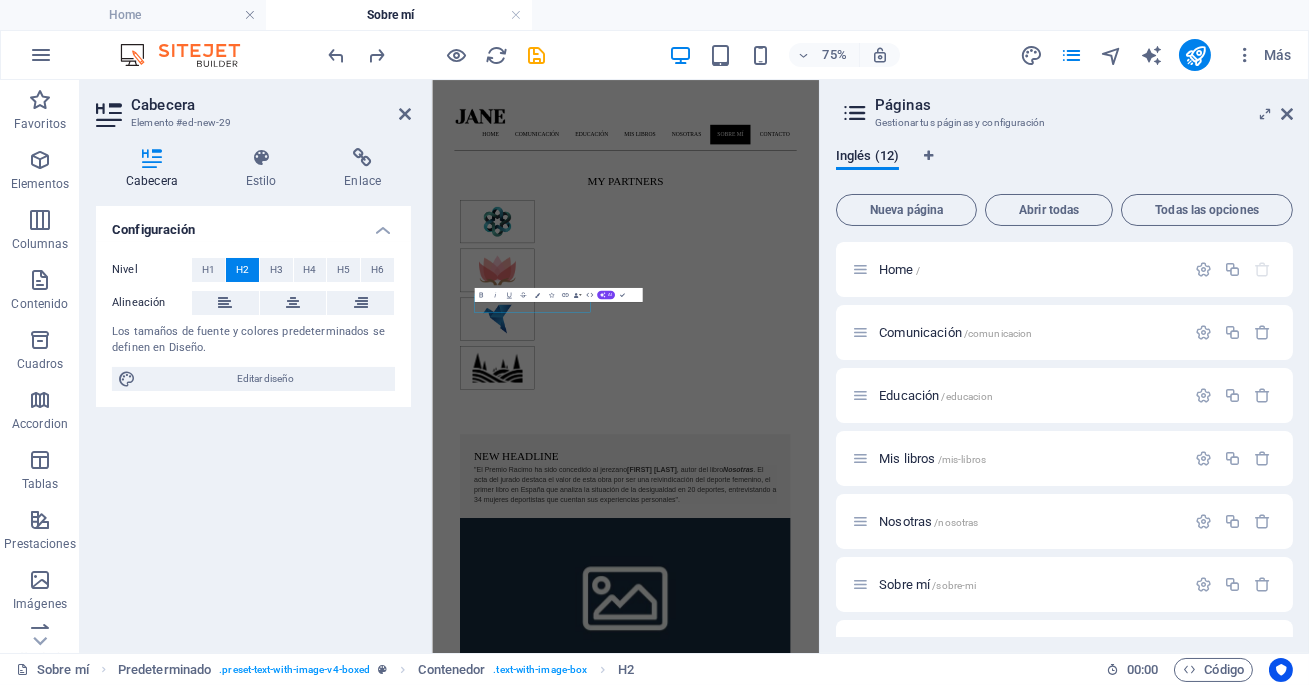 click on "Configuración Nivel H1 H2 H3 H4 H5 H6 Alineación Los tamaños de fuente y colores predeterminados se definen en Diseño. Editar diseño" at bounding box center (253, 421) 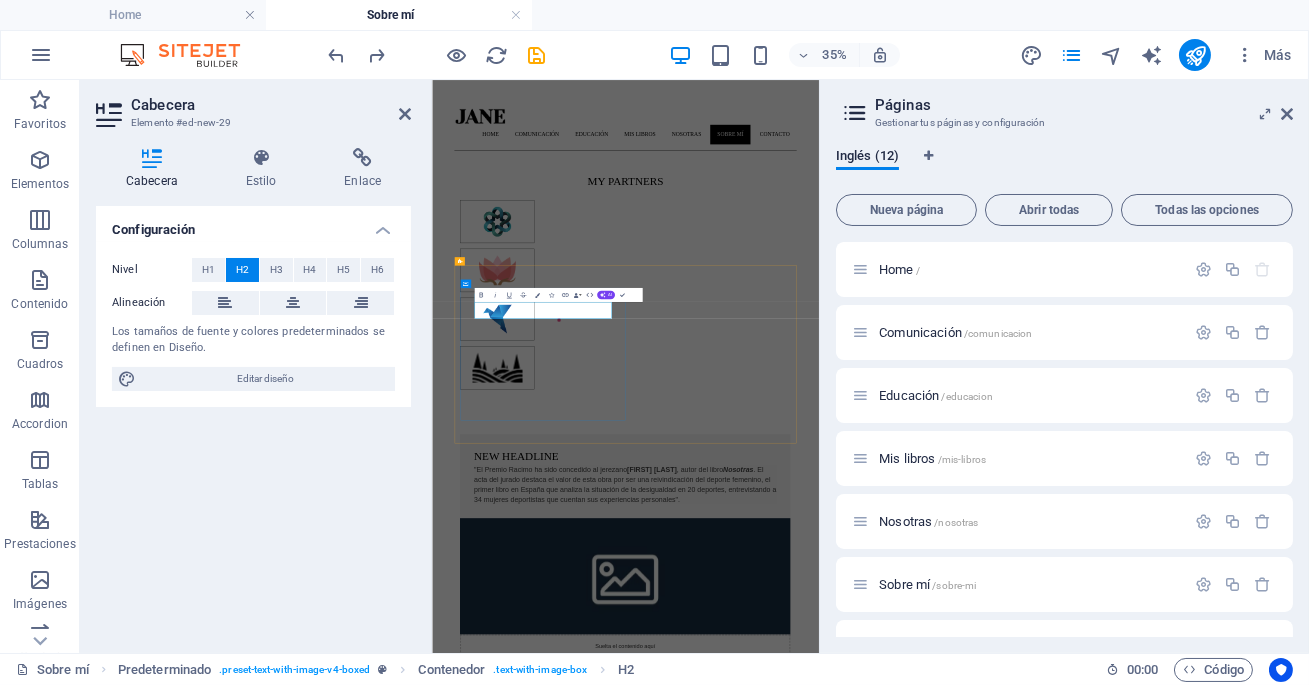 click on "New headline" at bounding box center [983, 1156] 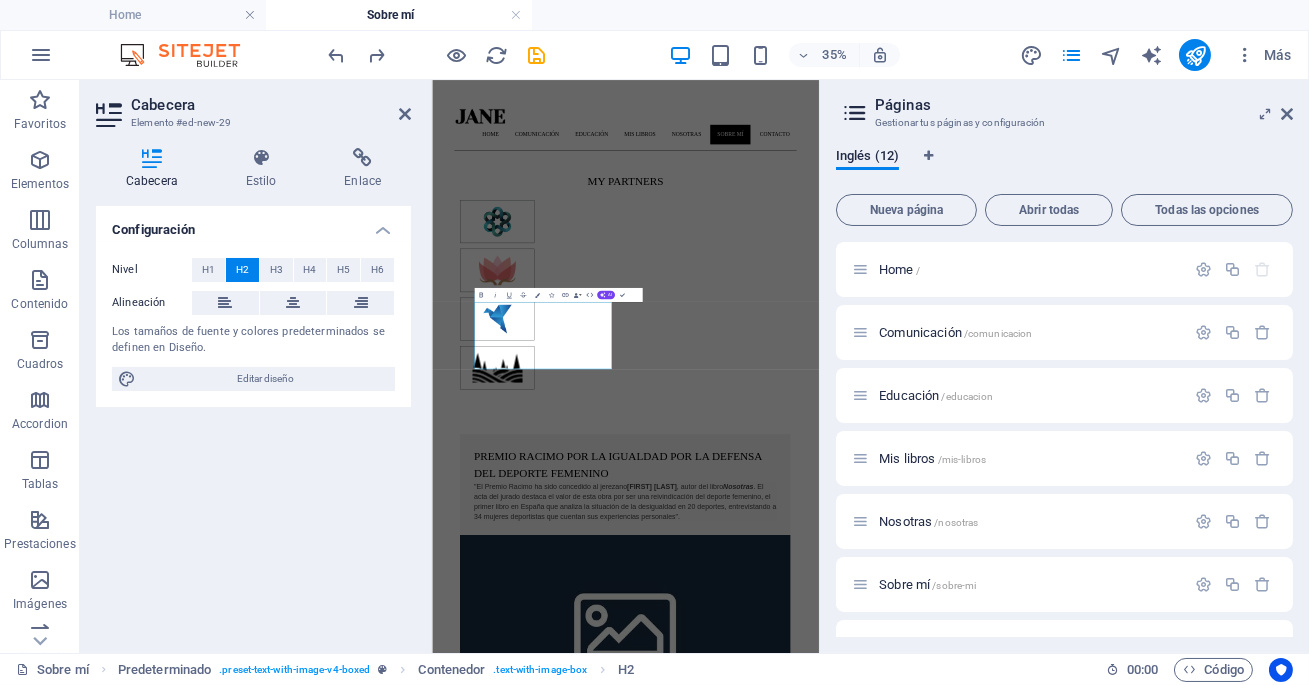 click at bounding box center (983, 1642) 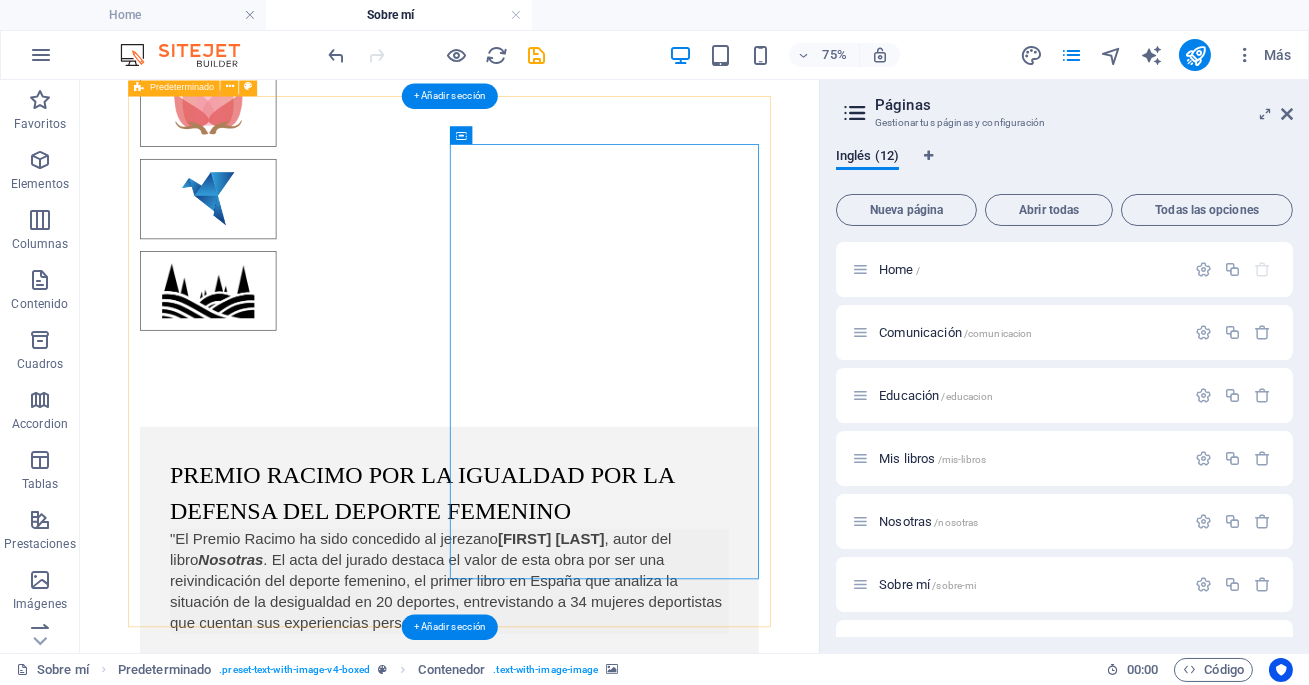 scroll, scrollTop: 490, scrollLeft: 0, axis: vertical 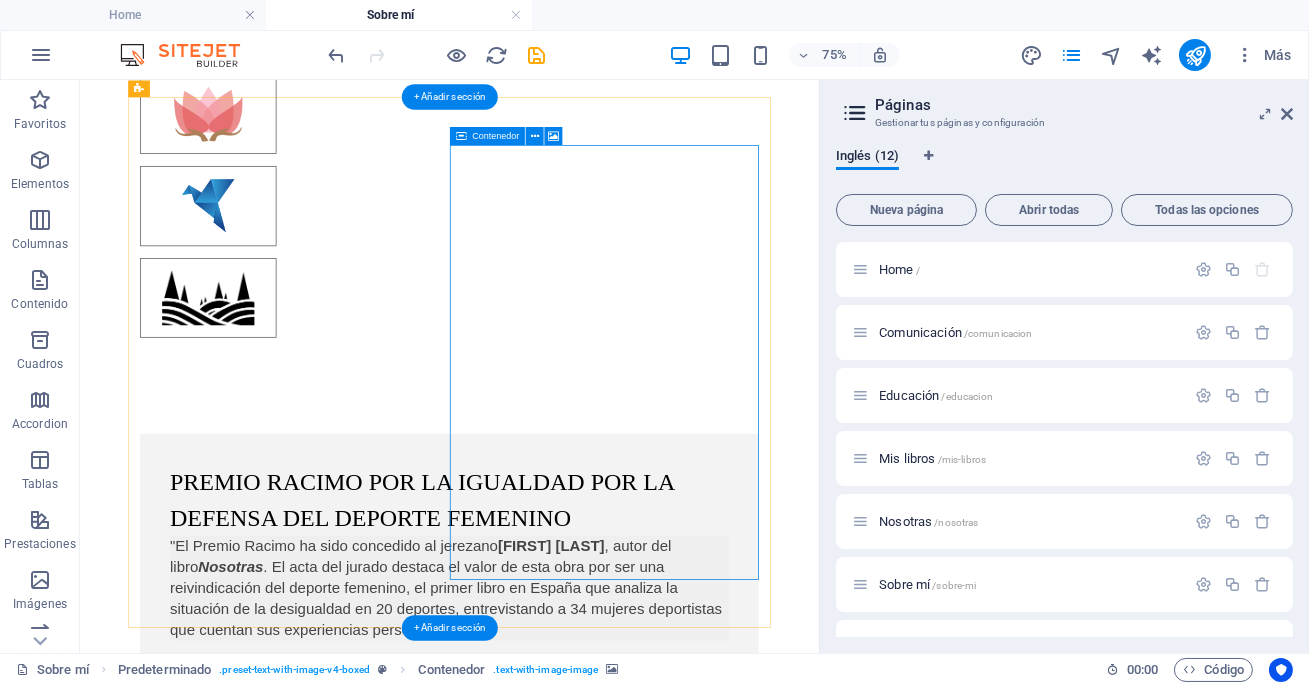 click on "Añadir elementos" at bounding box center [501, 1548] 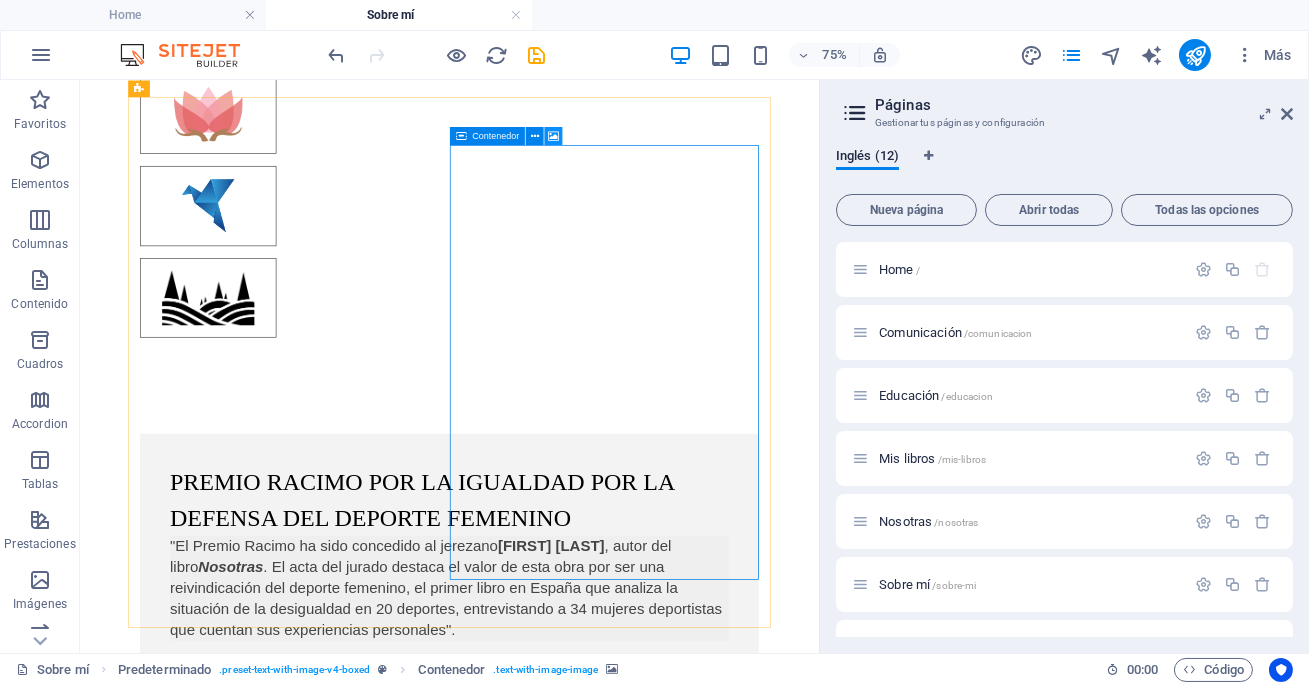 click at bounding box center [553, 136] 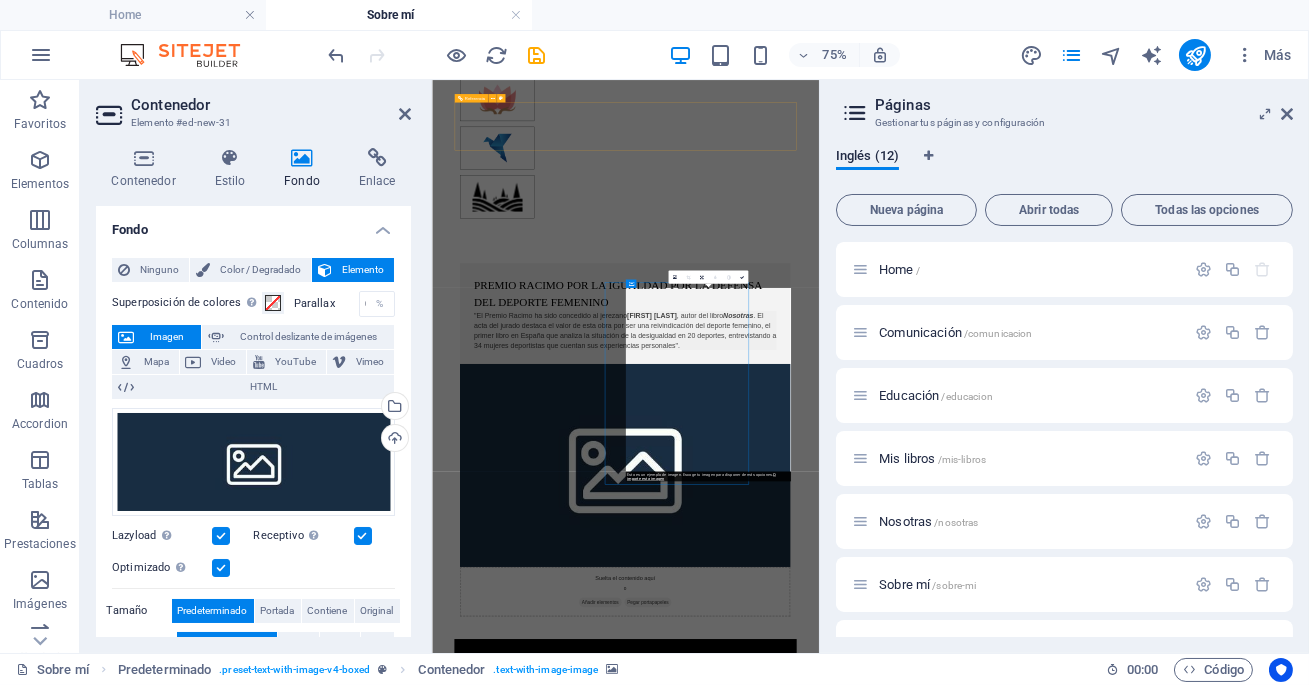 scroll, scrollTop: 0, scrollLeft: 0, axis: both 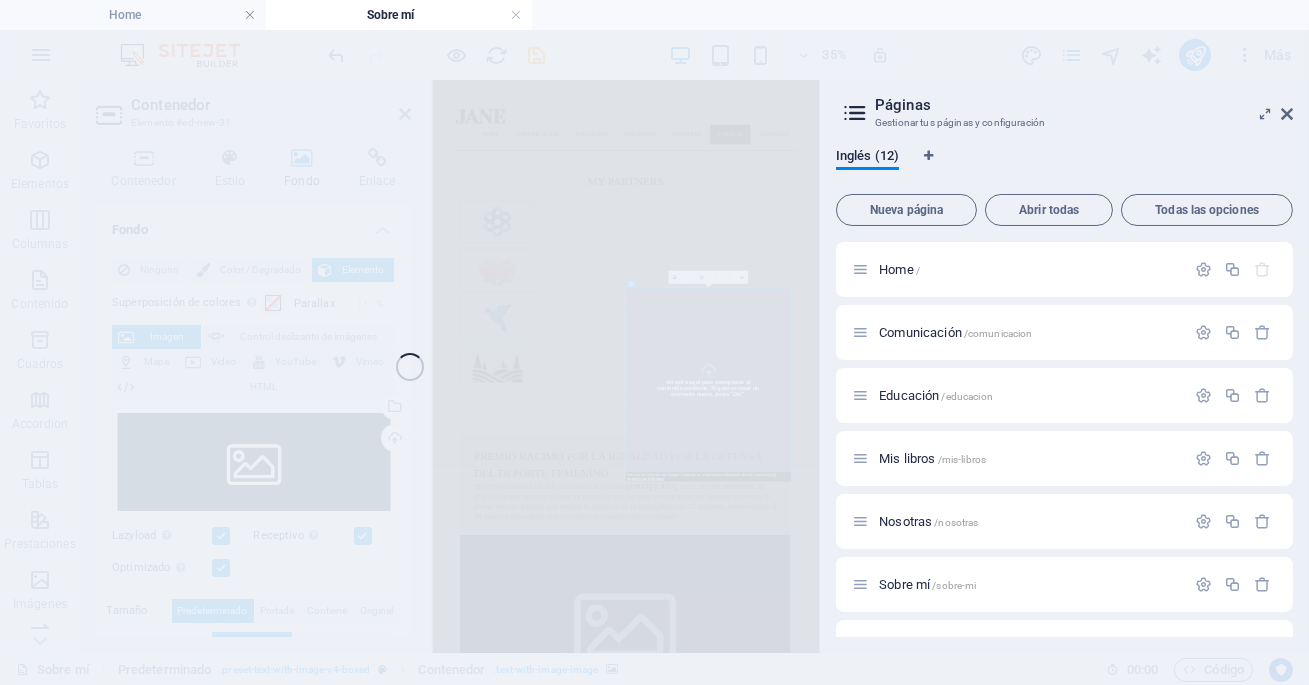 click at bounding box center (983, 1642) 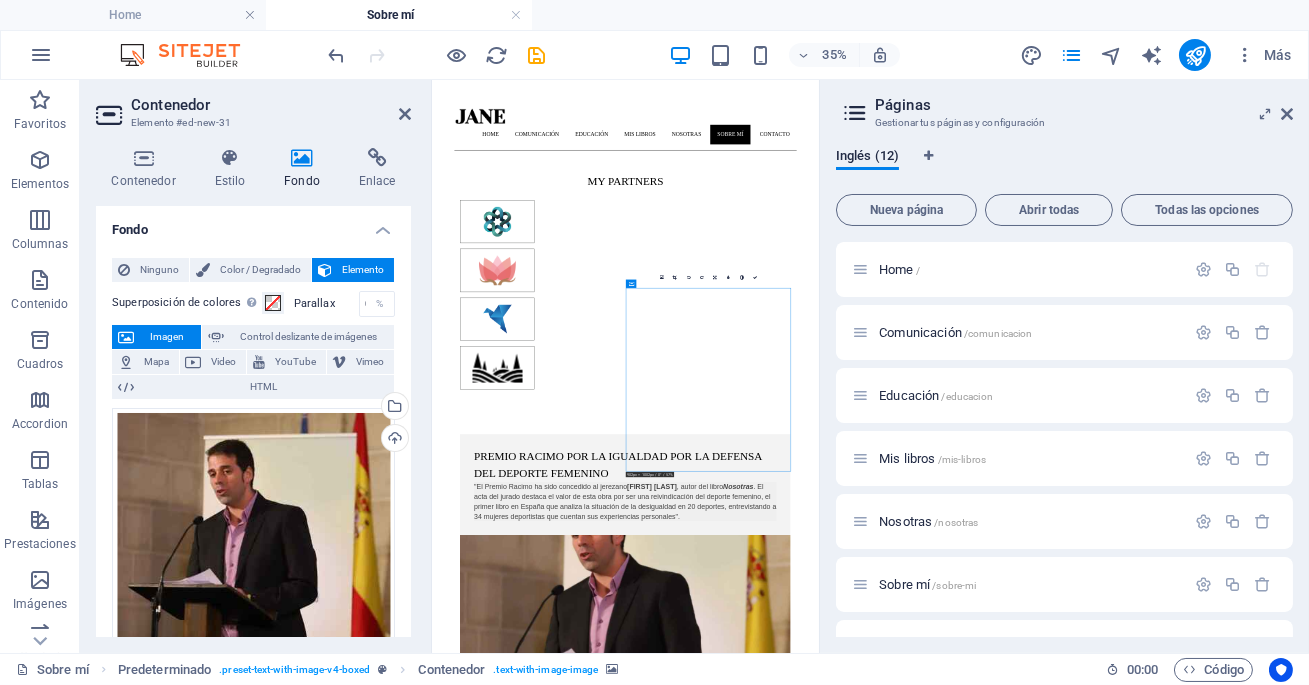 click on "Skip to main content
Home Comunicación Educación Mis libros Nosotras Sobre mí Contacto My Partners Premio Racimo por la Igualdad por la defensa del deporte femenino "El Premio Racimo ha sido concedido al jerezano  Rubén Guerrero , autor del libro  Nosotras . El acta del jurado destaca el valor de esta obra por ser una reivindicación del deporte femenino, el primer libro en España que analiza la situación de la desigualdad en 20 deportes, entrevistando a 34 mujeres deportistas que cuentan sus experiencias personales". Suelta el contenido aquí o  Añadir elementos  Pegar portapapeles Phone Call me! +1-123-456-7890 Social Facebook Instagram Twitter Contact rguerrerojerez@gmail.com Legal Notice Privacy" at bounding box center (984, 1349) 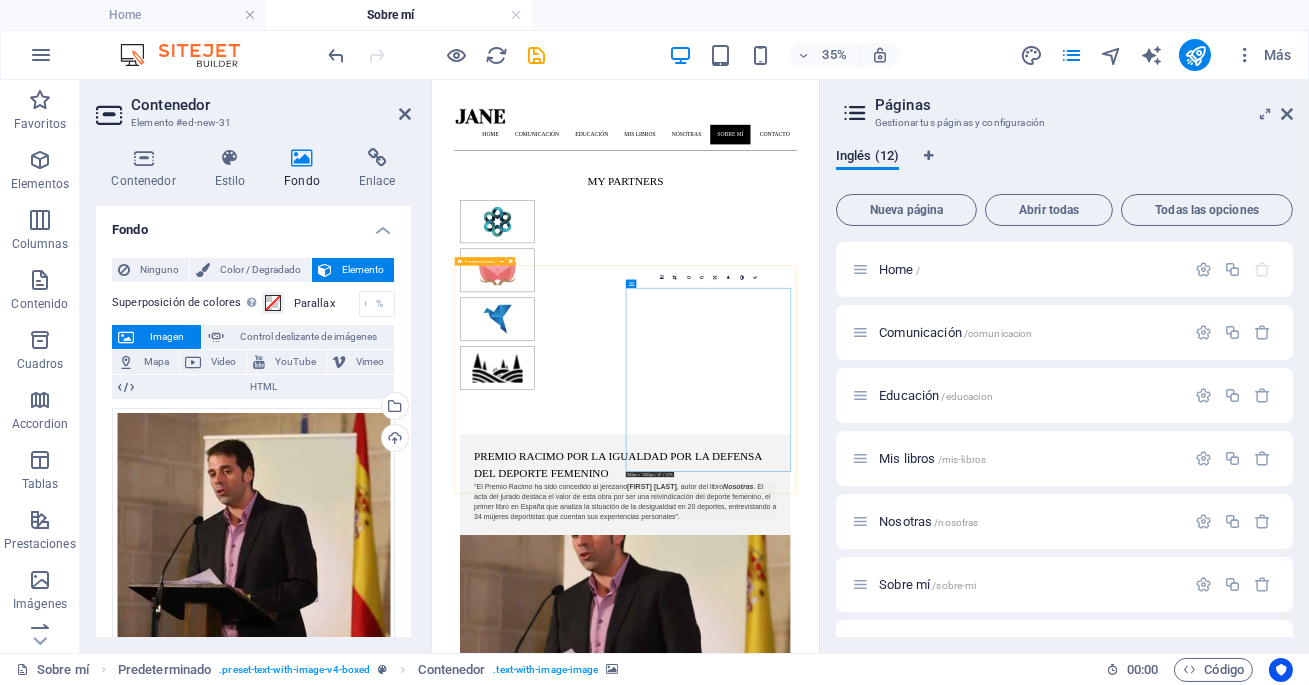 click on "Premio Racimo por la Igualdad por la defensa del deporte femenino "El Premio Racimo ha sido concedido al jerezano  Rubén Guerrero , autor del libro  Nosotras . El acta del jurado destaca el valor de esta obra por ser una reivindicación del deporte femenino, el primer libro en España que analiza la situación de la desigualdad en 20 deportes, entrevistando a 34 mujeres deportistas que cuentan sus experiencias personales". Suelta el contenido aquí o  Añadir elementos  Pegar portapapeles" at bounding box center (984, 1569) 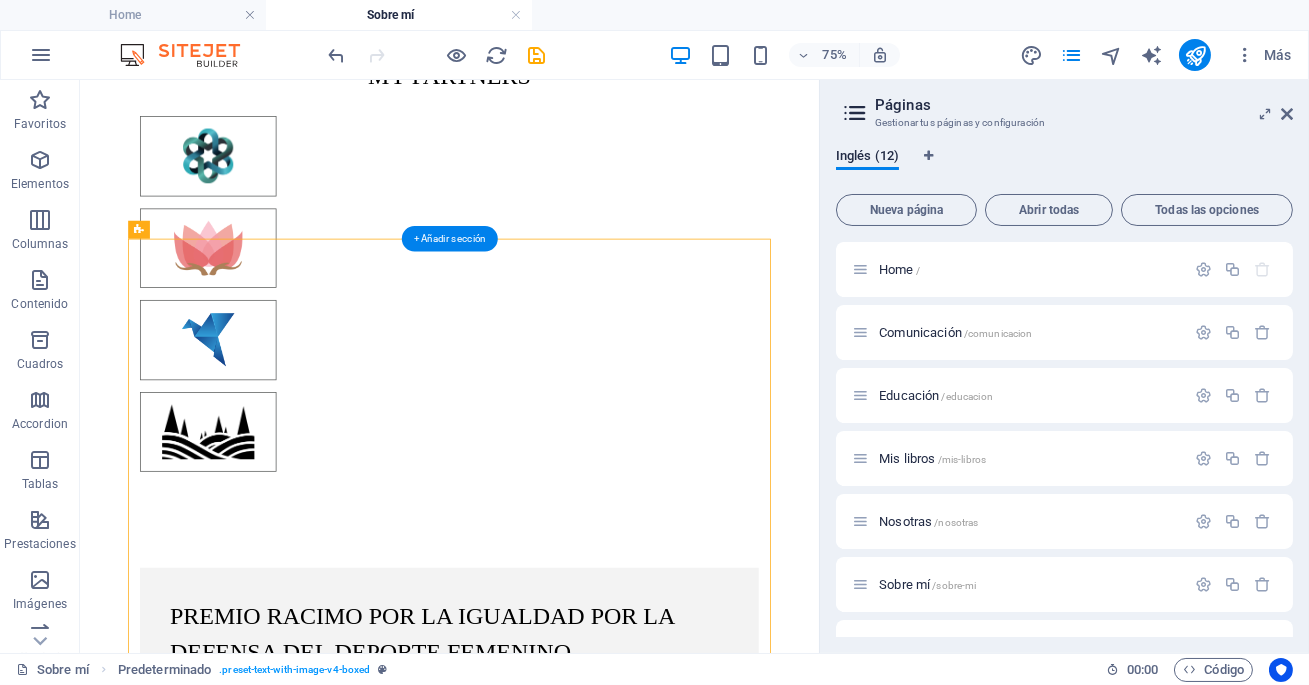 scroll, scrollTop: 330, scrollLeft: 0, axis: vertical 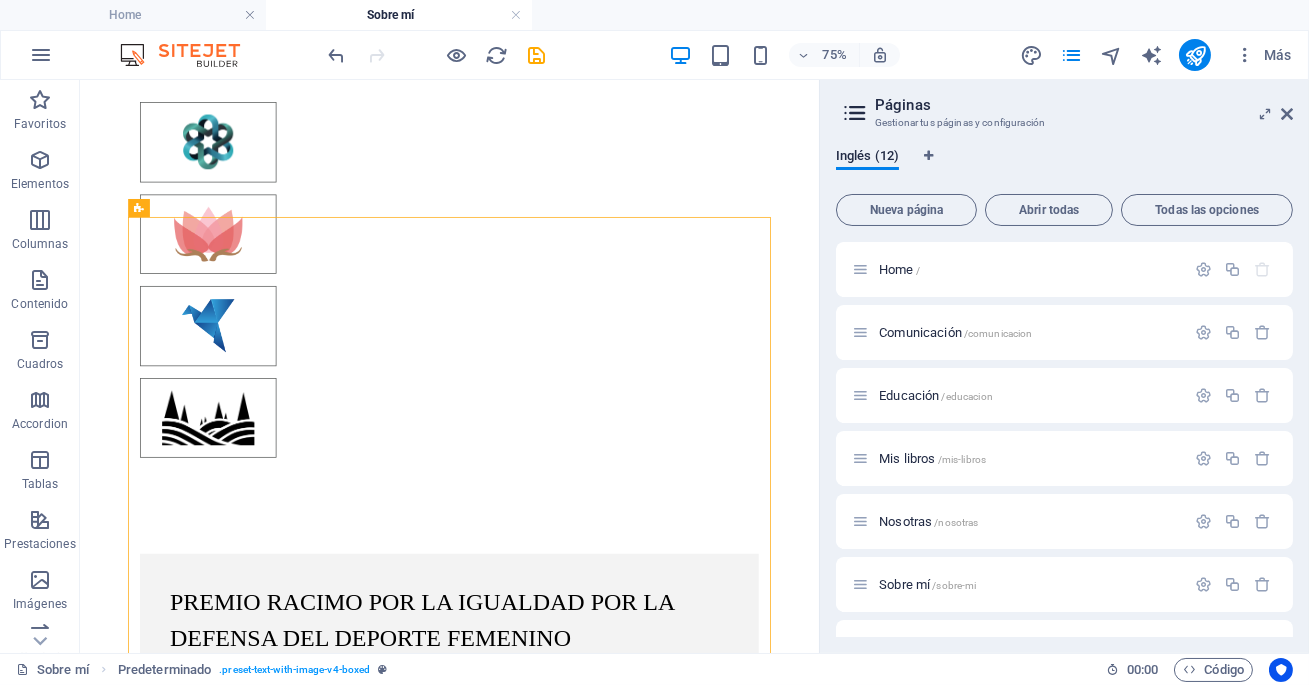 click on "Skip to main content
Home Comunicación Educación Mis libros Nosotras Sobre mí Contacto My Partners Premio Racimo por la Igualdad por la defensa del deporte femenino "El Premio Racimo ha sido concedido al jerezano  Rubén Guerrero , autor del libro  Nosotras . El acta del jurado destaca el valor de esta obra por ser una reivindicación del deporte femenino, el primer libro en España que analiza la situación de la desigualdad en 20 deportes, entrevistando a 34 mujeres deportistas que cuentan sus experiencias personales". Suelta el contenido aquí o  Añadir elementos  Pegar portapapeles Phone Call me! +1-123-456-7890 Social Facebook Instagram Twitter Contact rguerrerojerez@gmail.com Legal Notice Privacy" at bounding box center [572, 1035] 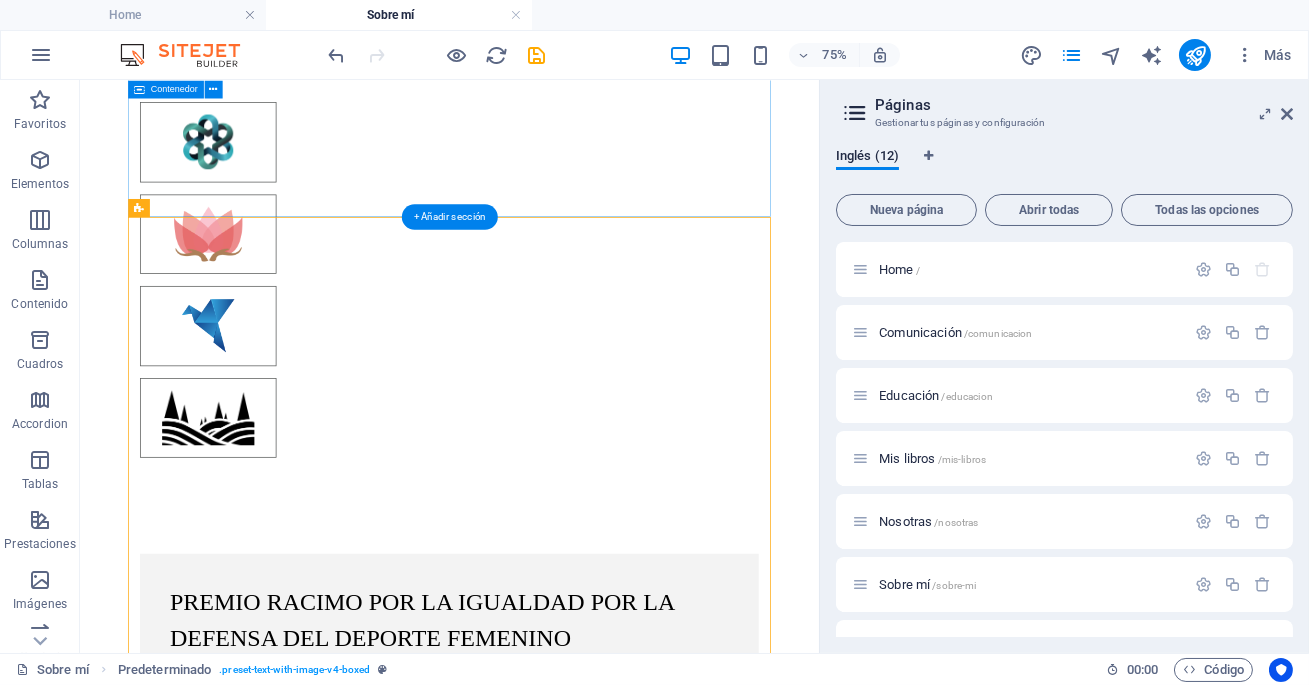 click on "My Partners" at bounding box center (572, 307) 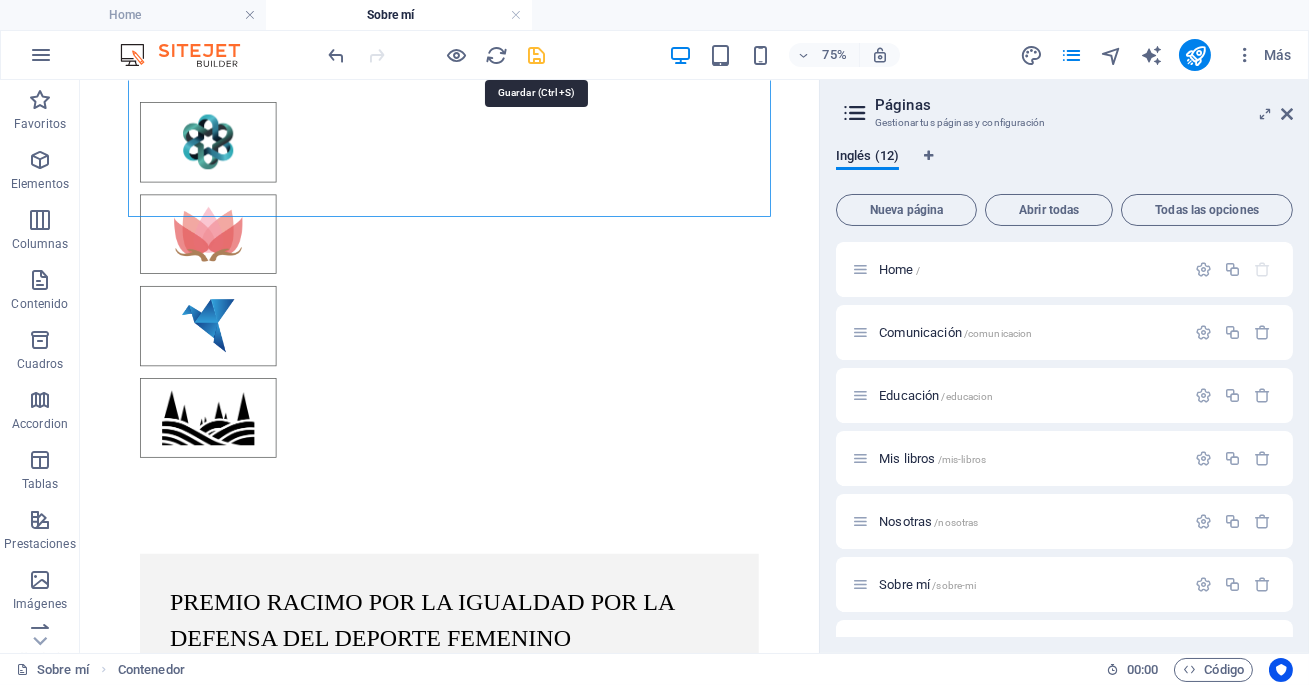 click at bounding box center (537, 55) 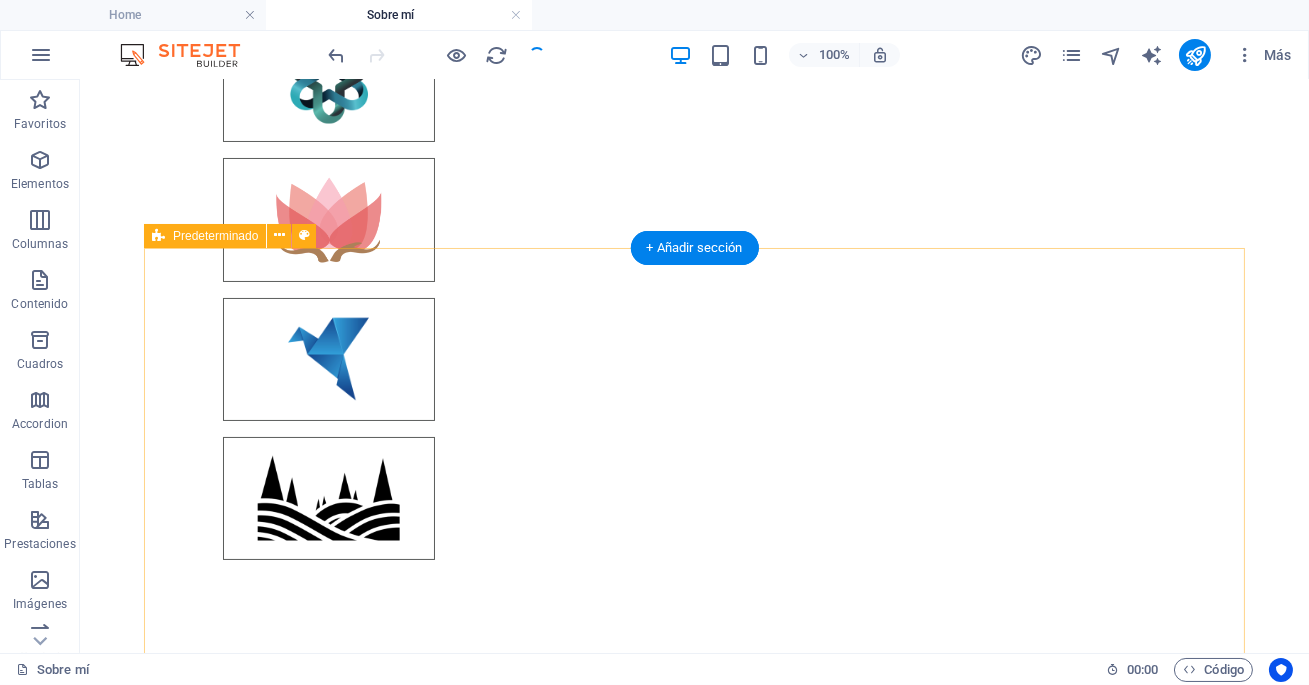 scroll, scrollTop: 534, scrollLeft: 0, axis: vertical 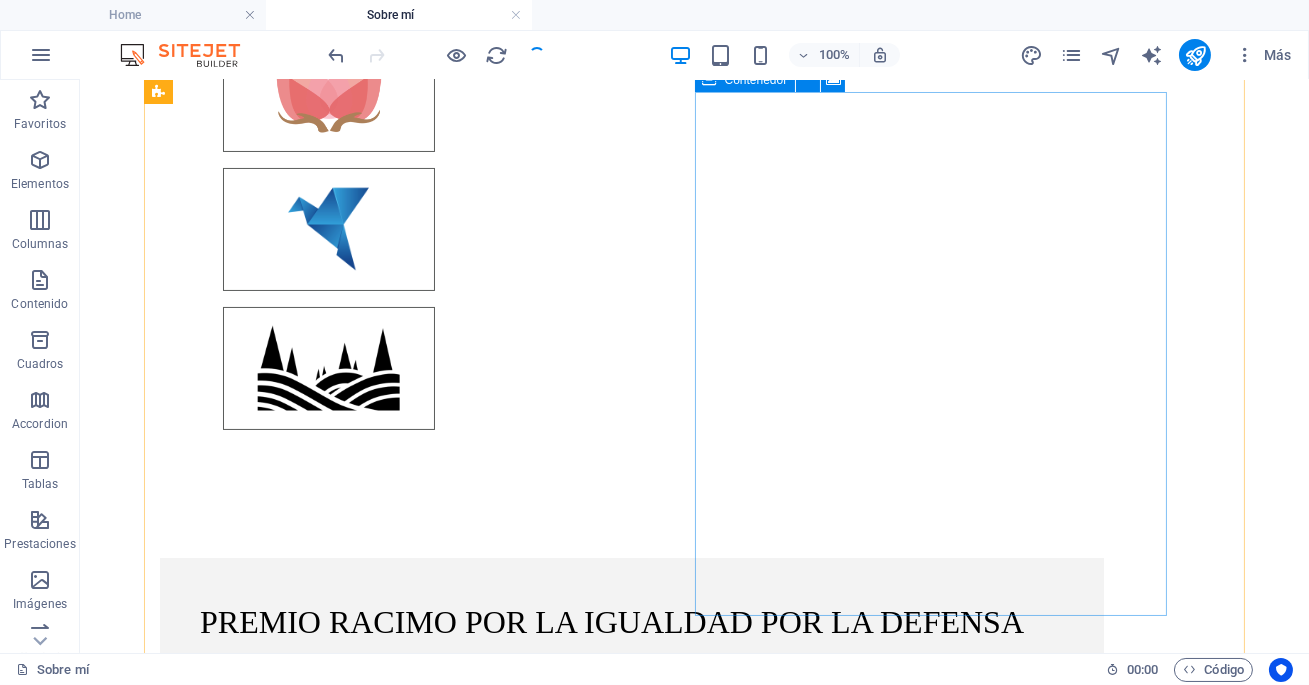 click on "Suelta el contenido aquí o  Añadir elementos  Pegar portapapeles" at bounding box center [632, 1441] 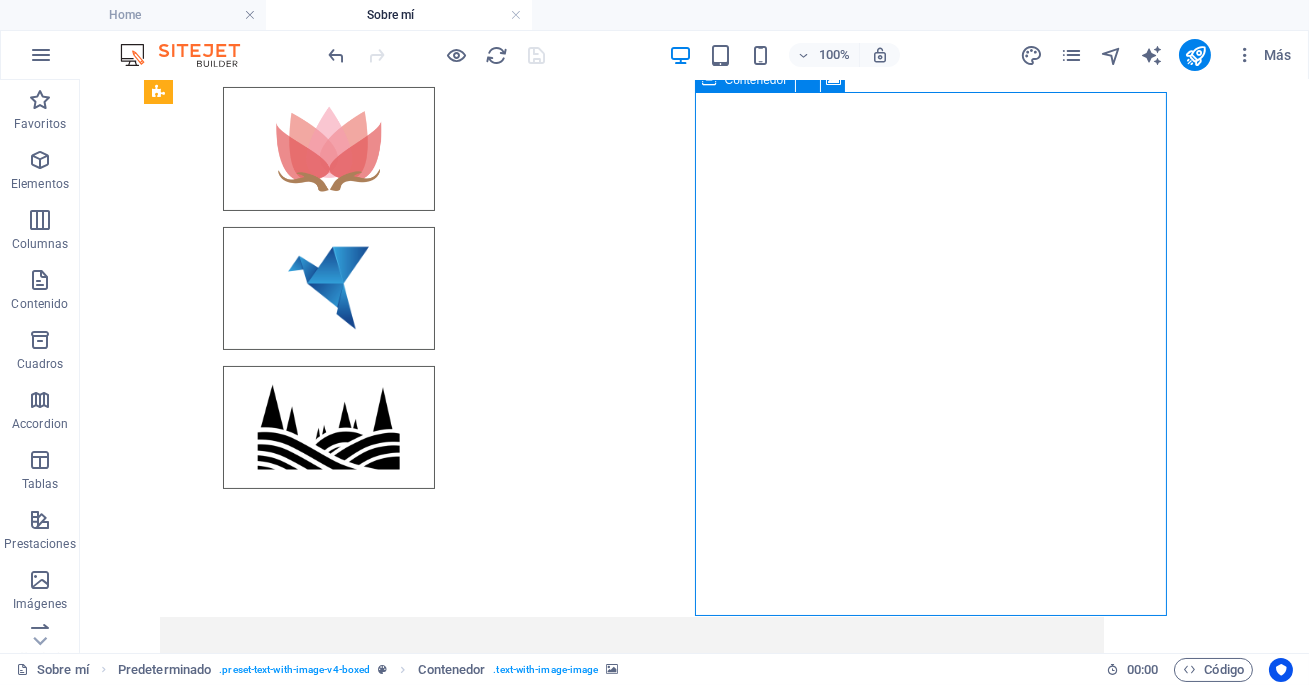 scroll, scrollTop: 459, scrollLeft: 0, axis: vertical 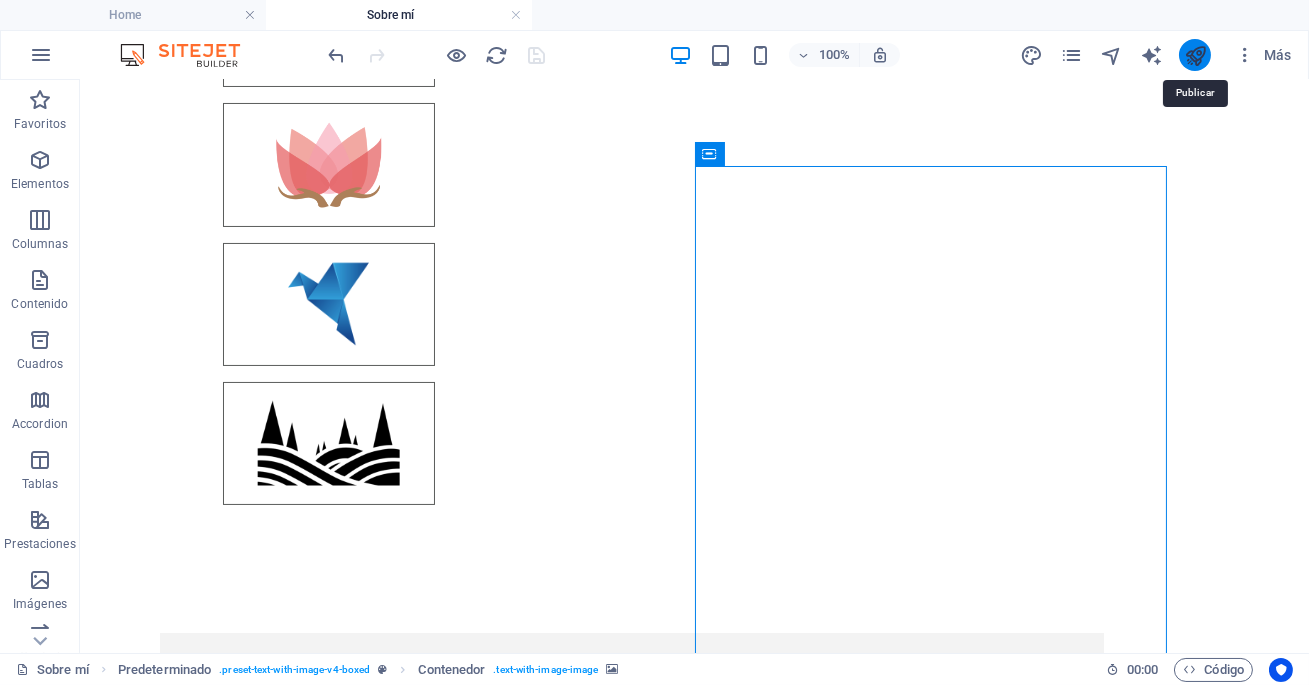 click at bounding box center [1195, 55] 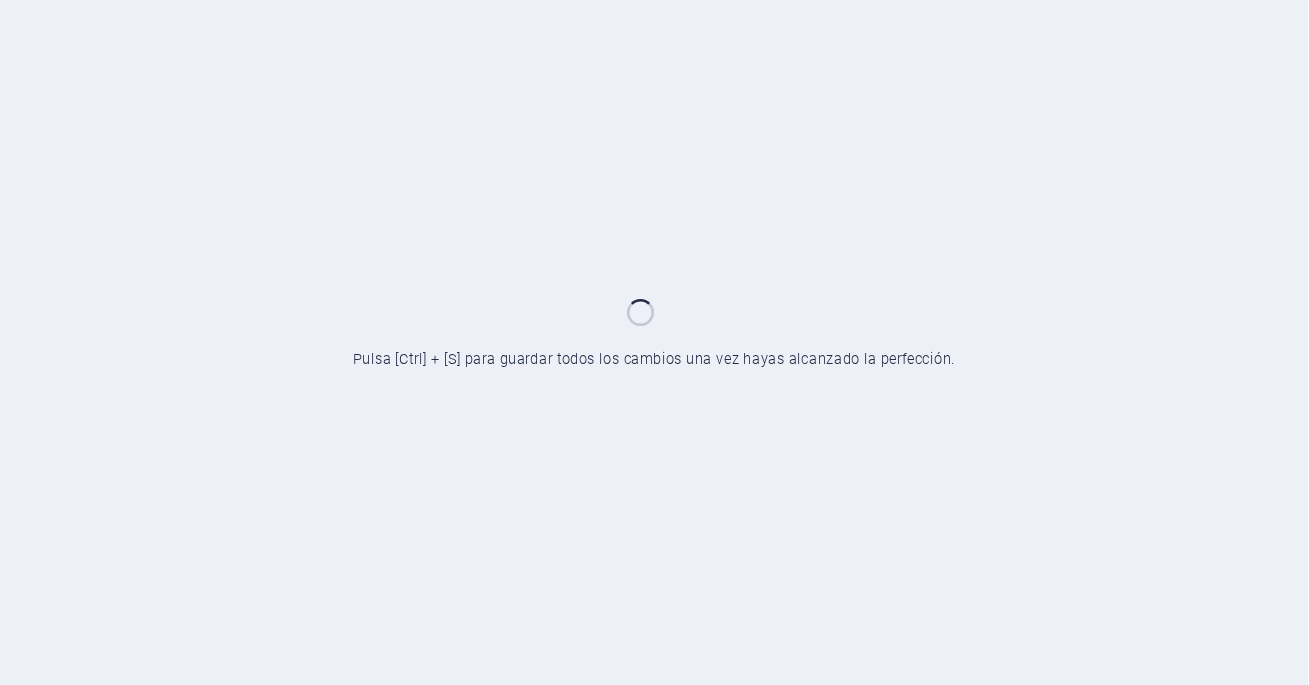 scroll, scrollTop: 0, scrollLeft: 0, axis: both 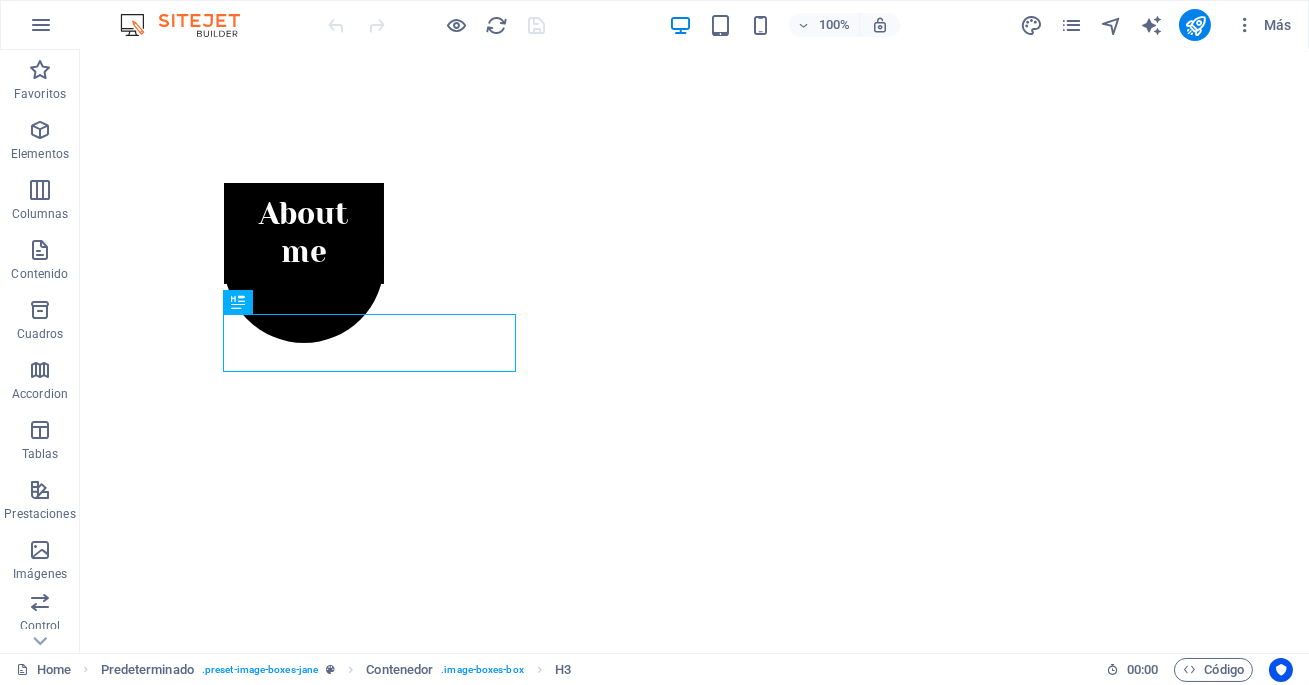 click on "Más" at bounding box center [1159, 25] 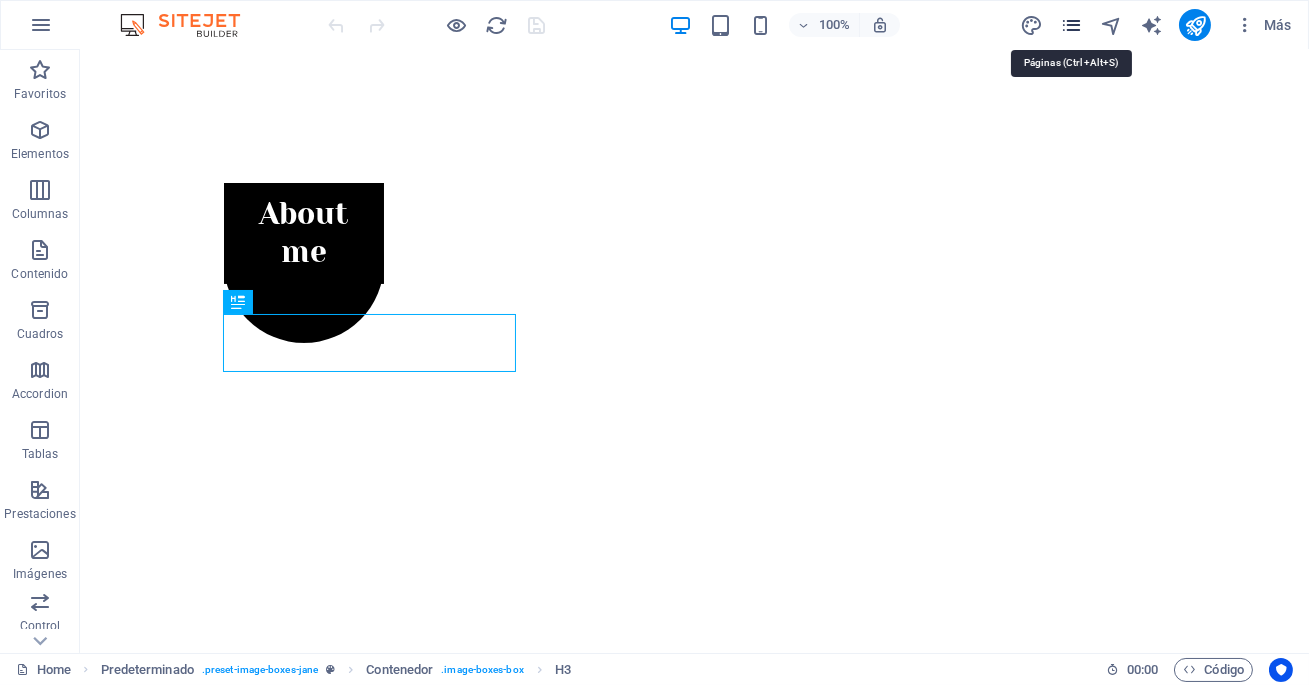 click at bounding box center [1071, 25] 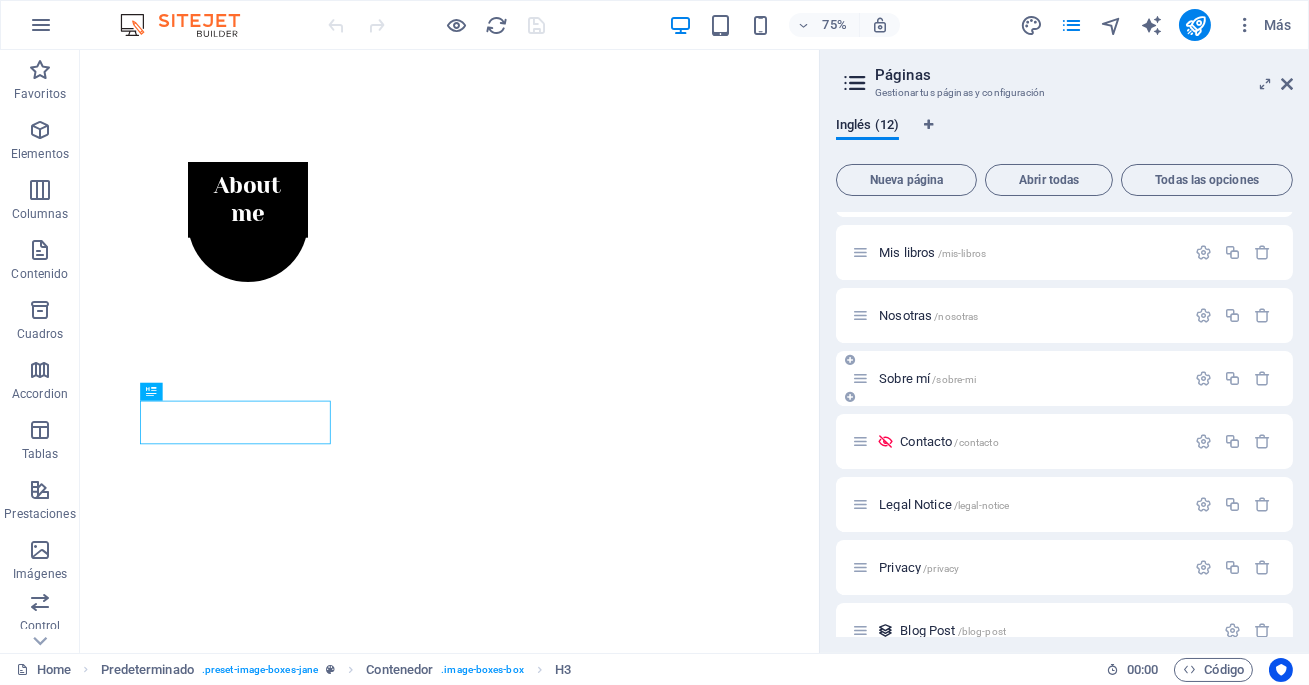 scroll, scrollTop: 189, scrollLeft: 0, axis: vertical 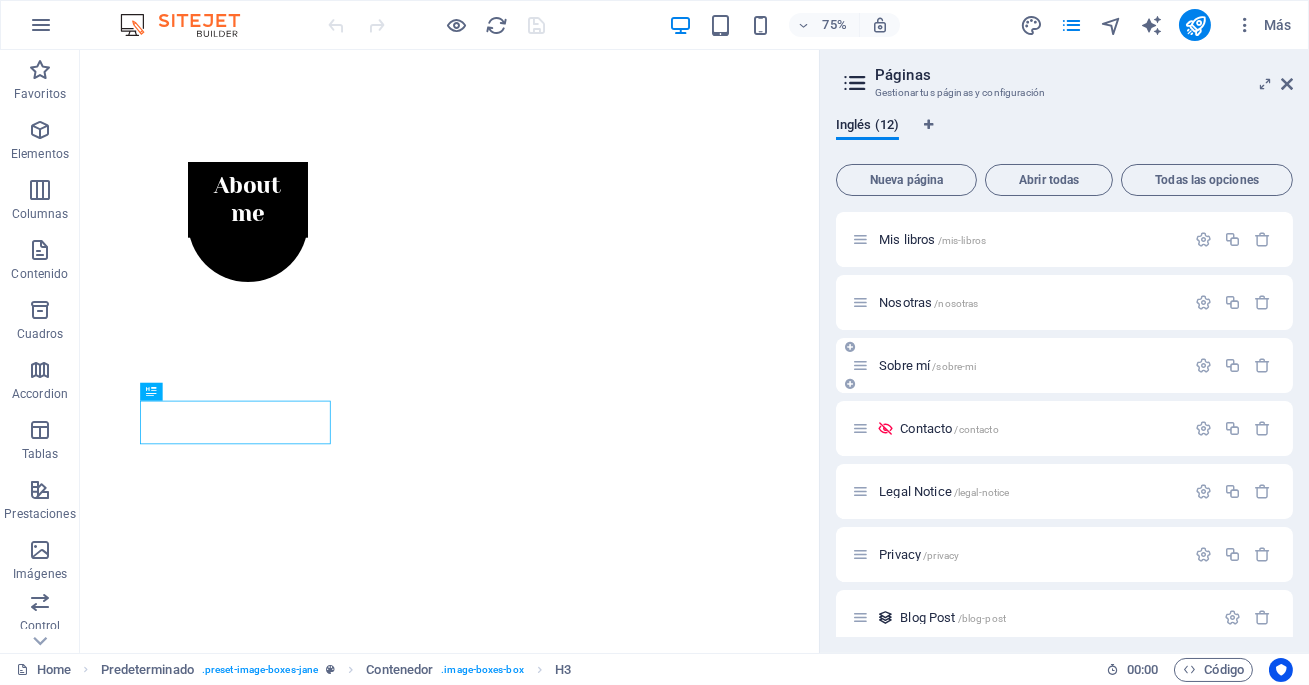 click on "Sobre mí /sobre-mi" at bounding box center (927, 365) 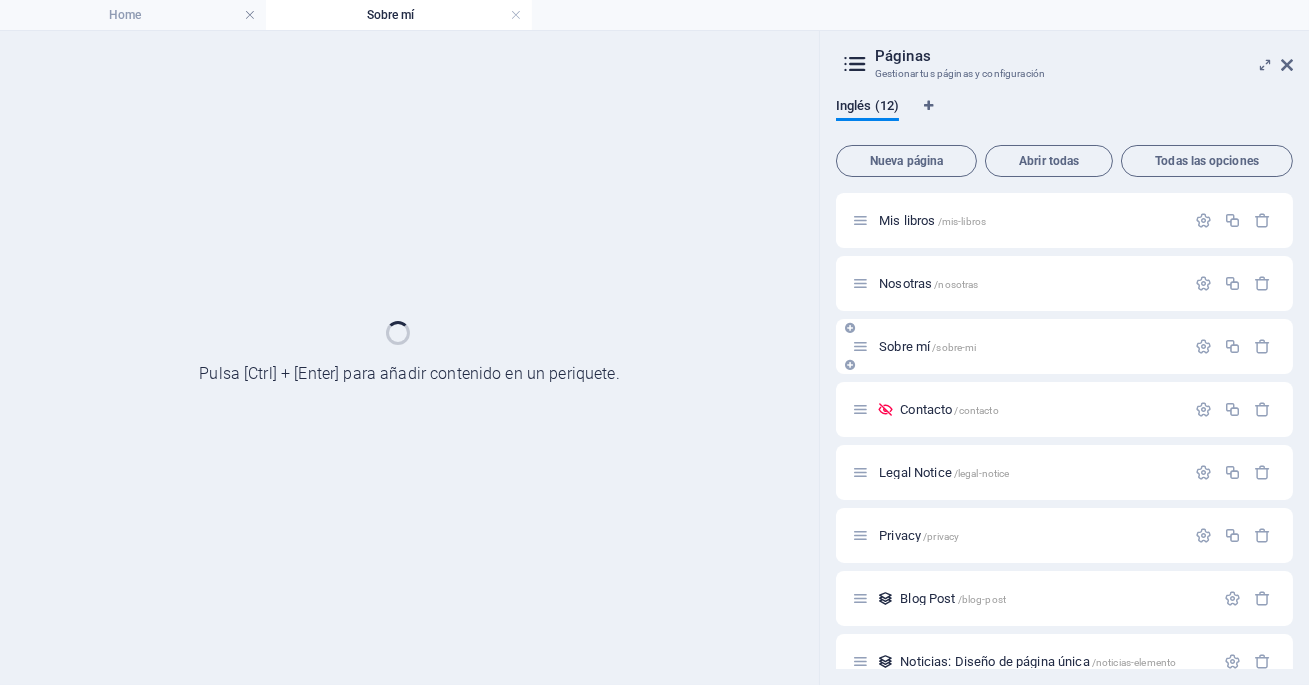 scroll, scrollTop: 0, scrollLeft: 0, axis: both 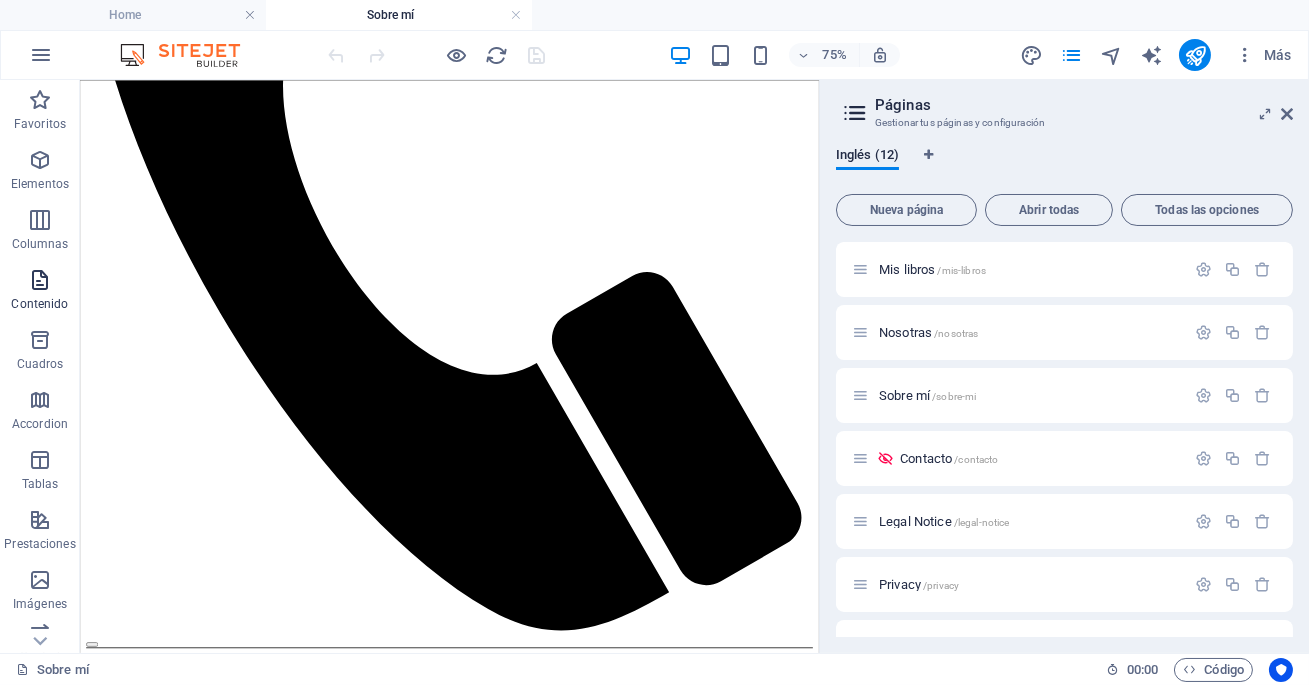 click at bounding box center (40, 280) 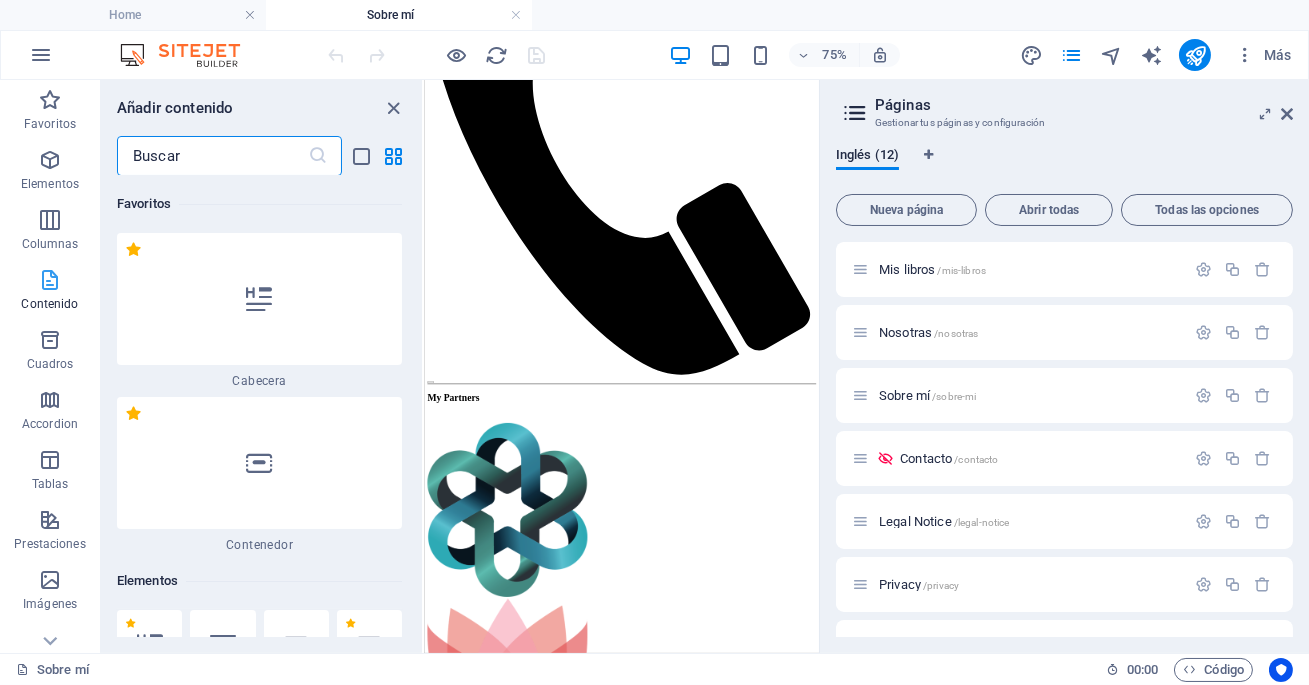 scroll, scrollTop: 135, scrollLeft: 0, axis: vertical 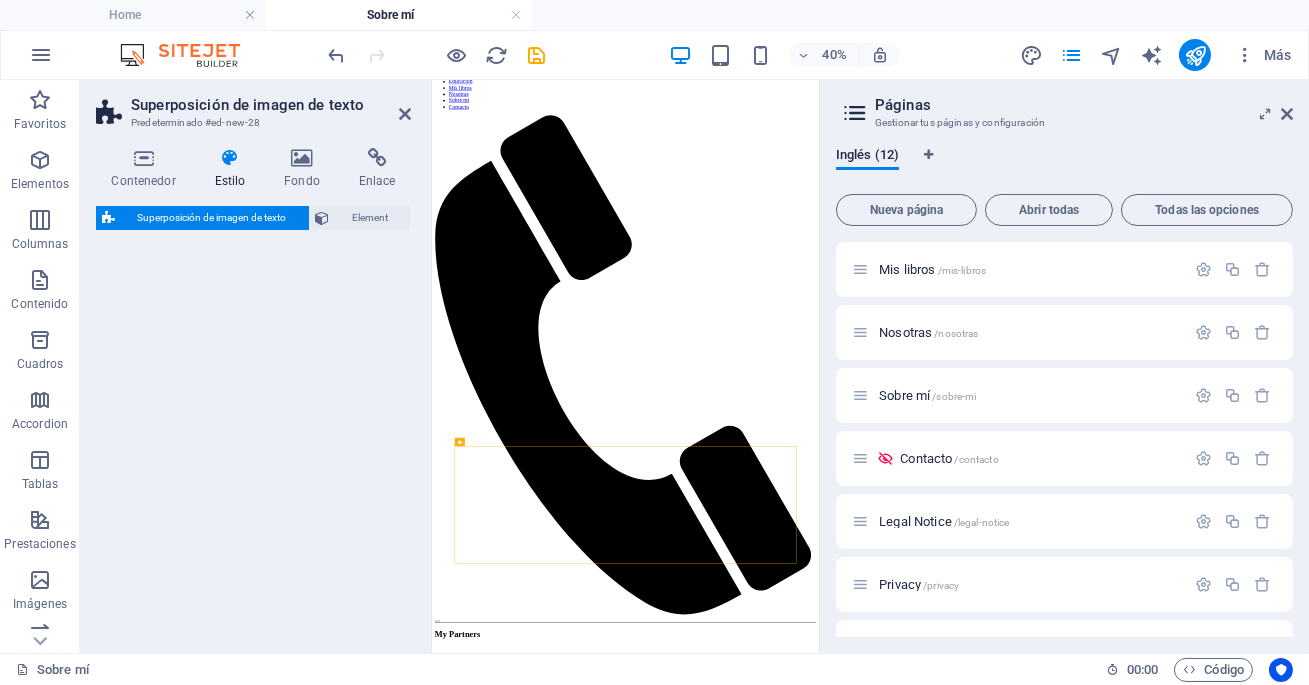 select on "rem" 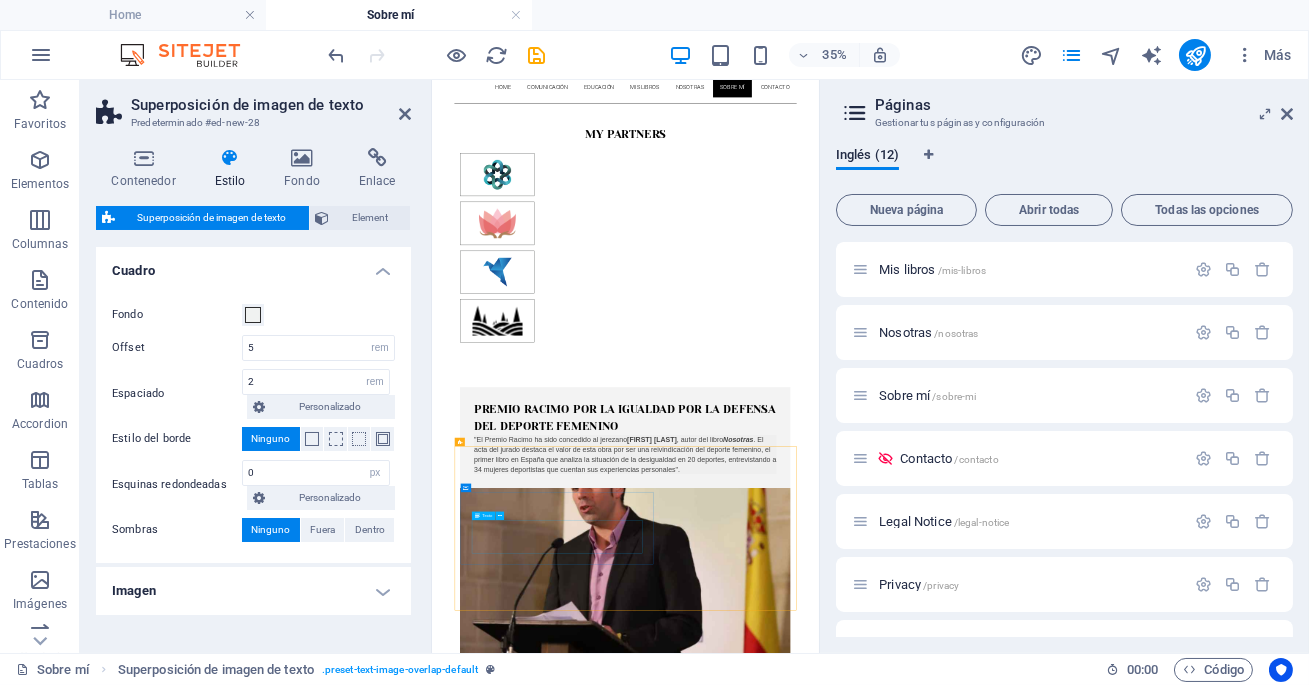 click on "Lorem ipsum dolor sit amet, consectetuer adipiscing elit. Aenean commodo ligula eget dolor. Lorem ipsum dolor sit amet, consectetuer adipiscing elit leget dolor. Lorem ipsum dolor sit amet, consectetuer adipiscing elit. Aenean commodo ligula eget dolor." at bounding box center (1024, 2143) 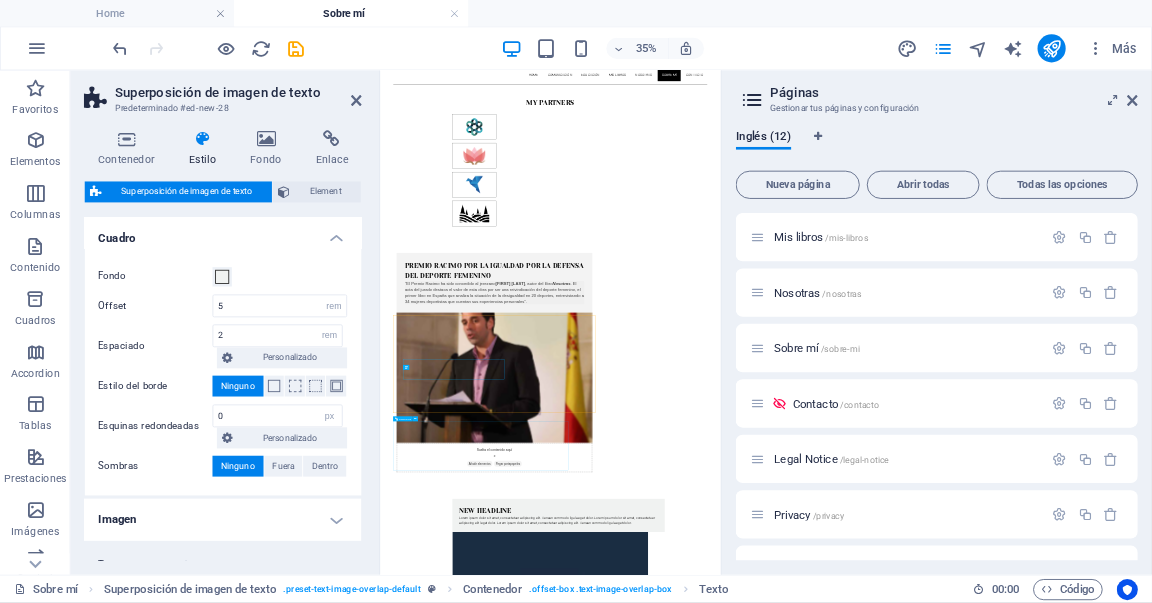 scroll, scrollTop: 189, scrollLeft: 0, axis: vertical 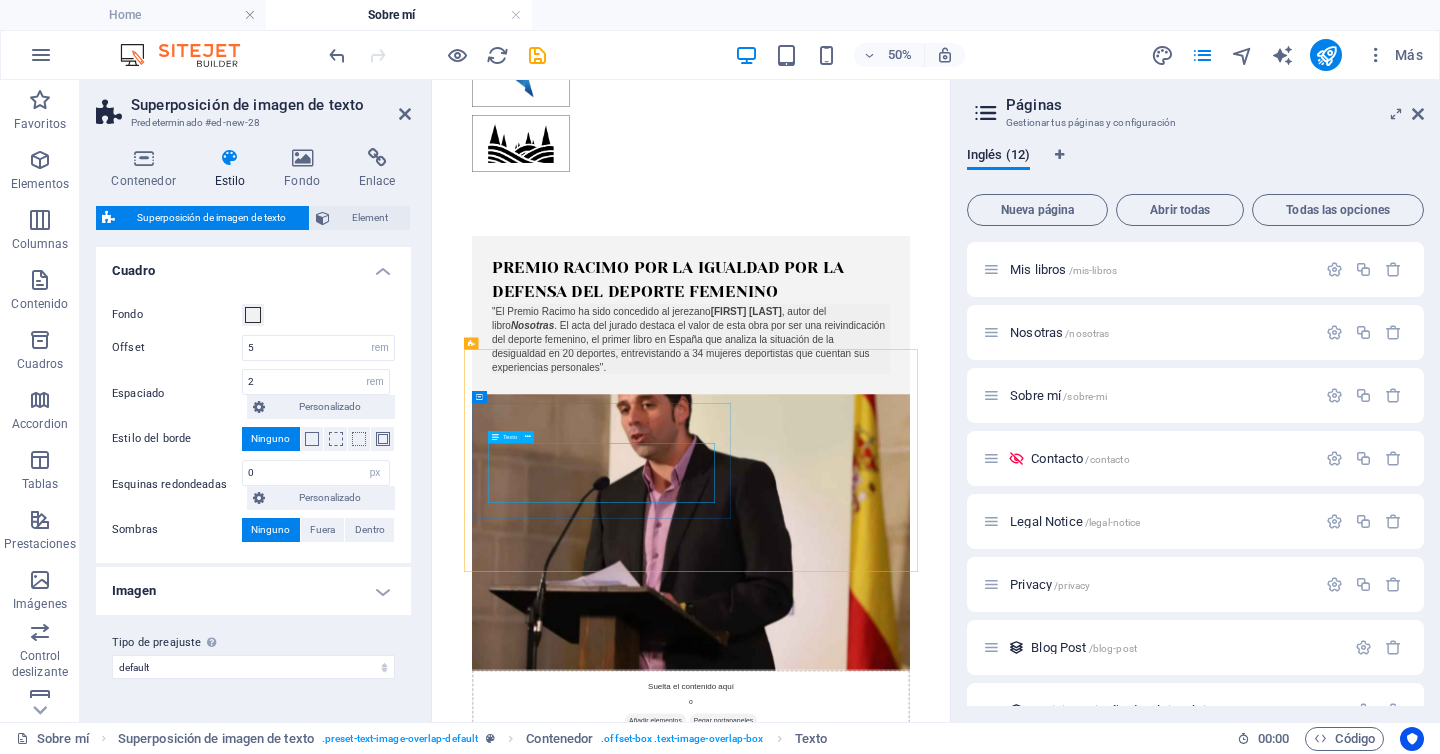 click on "Lorem ipsum dolor sit amet, consectetuer adipiscing elit. Aenean commodo ligula eget dolor. Lorem ipsum dolor sit amet, consectetuer adipiscing elit leget dolor. Lorem ipsum dolor sit amet, consectetuer adipiscing elit. Aenean commodo ligula eget dolor." at bounding box center (990, 1647) 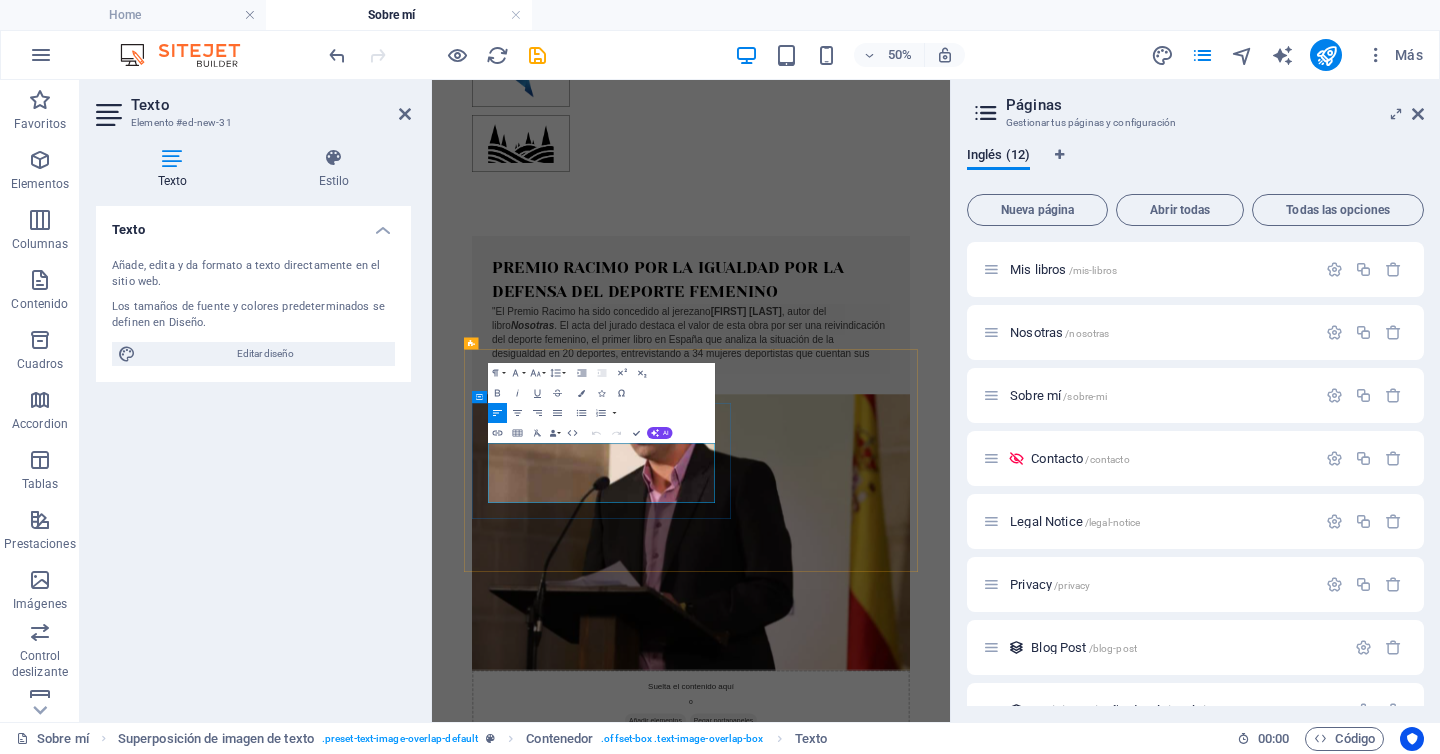 click on "Lorem ipsum dolor sit amet, consectetuer adipiscing elit. Aenean commodo ligula eget dolor. Lorem ipsum dolor sit amet, consectetuer adipiscing elit leget dolor. Lorem ipsum dolor sit amet, consectetuer adipiscing elit. Aenean commodo ligula eget dolor." at bounding box center (990, 1647) 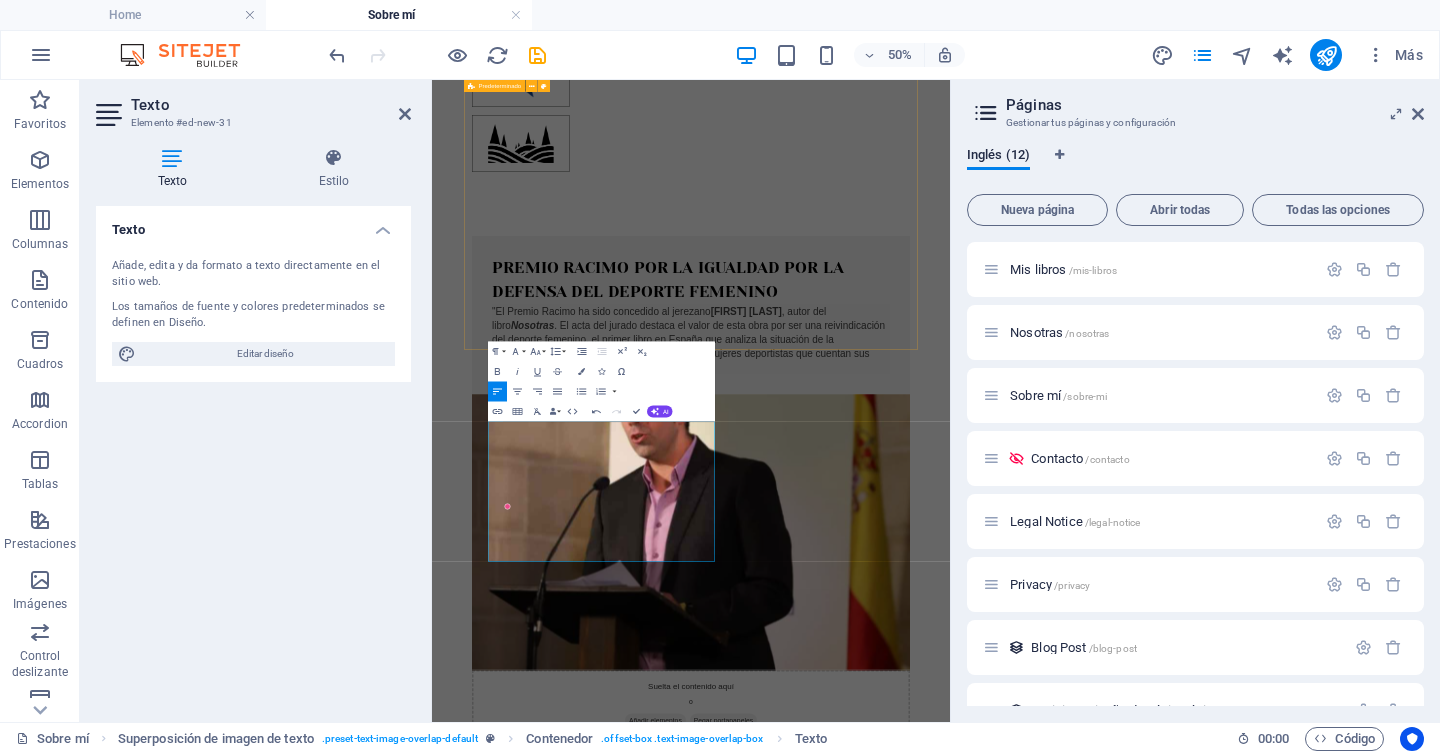 click on "Páginas Gestionar tus páginas y configuración Inglés ([NUMBER]) Nueva página Abrir todas Todas las opciones Home / Comunicación /comunicacion Educación /educacion Mis libros /mis-libros Nosotras /nosotras Sobre mí /sobre-mi Contacto /contacto Legal Notice /legal-notice Privacy /privacy Blog Post /blog-post Noticias: Diseño de página única /noticias-elemento Wireframe: Diseño de página única /wireframe-elemento" at bounding box center [1195, 401] 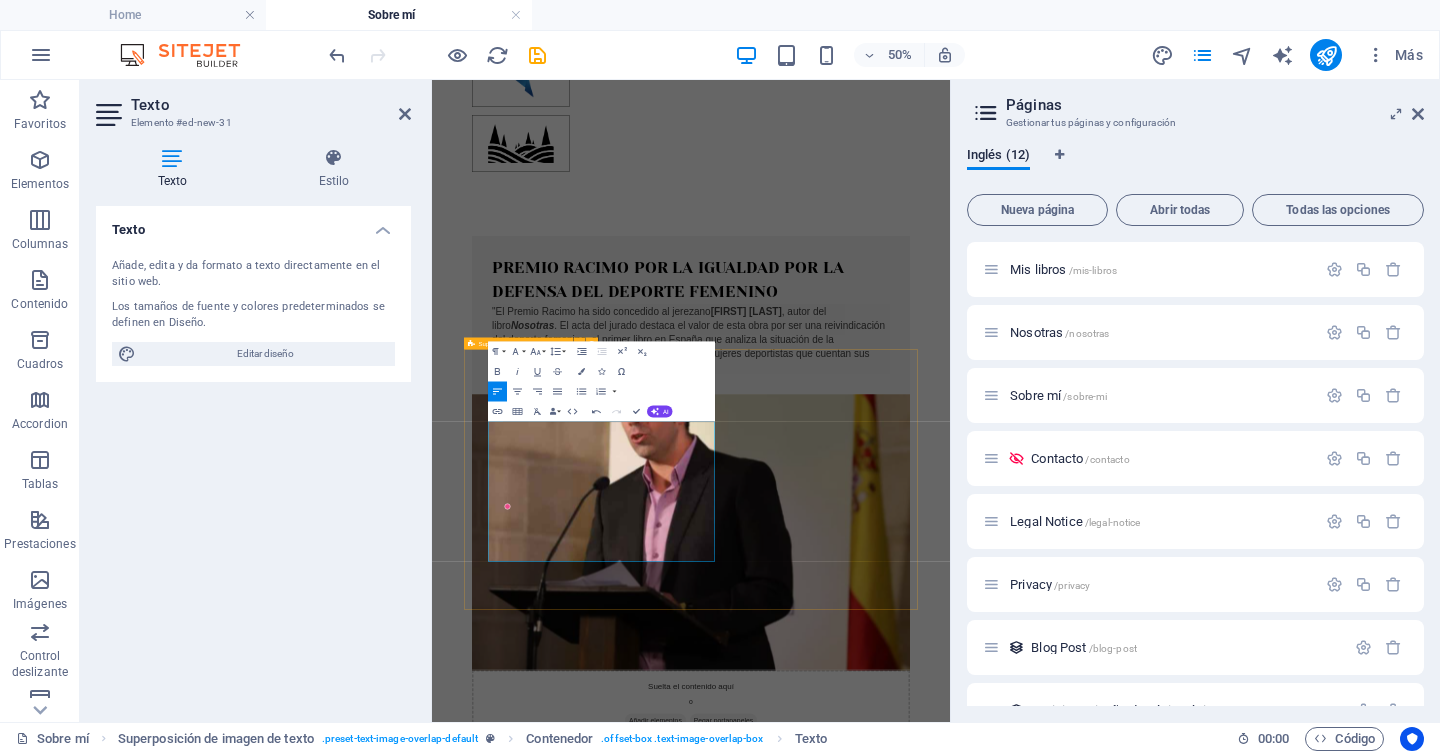 click on "New headline Director del medio digital MÁS LEER y autor de siete libros (El suicidio del balón, Ganador, Marcos Vida, Leyenda Benítez, Fútbol en libertad, Yo también fui al Nebrija y Nosotras. Historias del olvidado deporte femenino). Durante mi paso por los medios de comunicación he estado vinculado a Localia TV, Cadena Dial, Radiolé, Cadena SER, COPE, El Periódico de Cataluña, As, Información, Viva Jerez, El Desmarque, Canal Sur, Xerezmanía, MasJerez y Marca." at bounding box center (950, 1974) 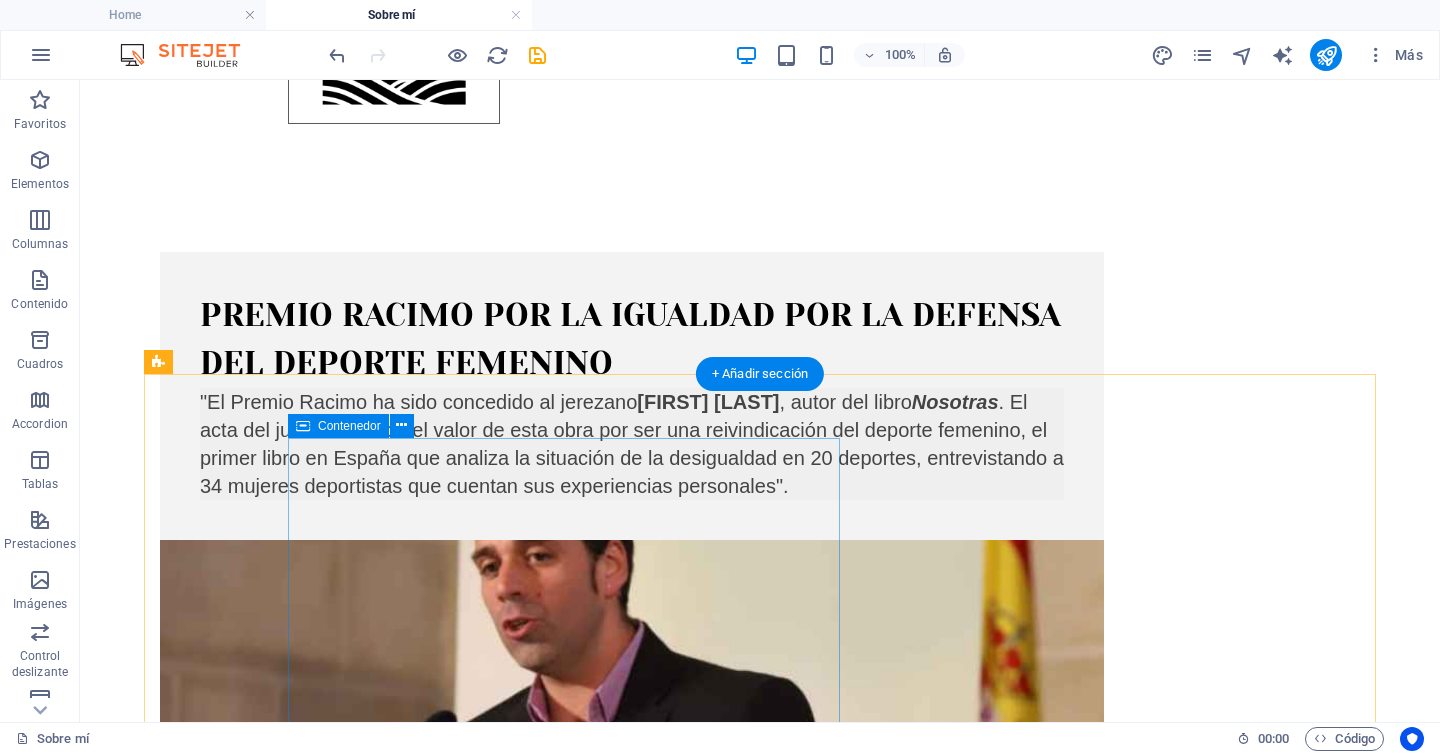 scroll, scrollTop: 879, scrollLeft: 0, axis: vertical 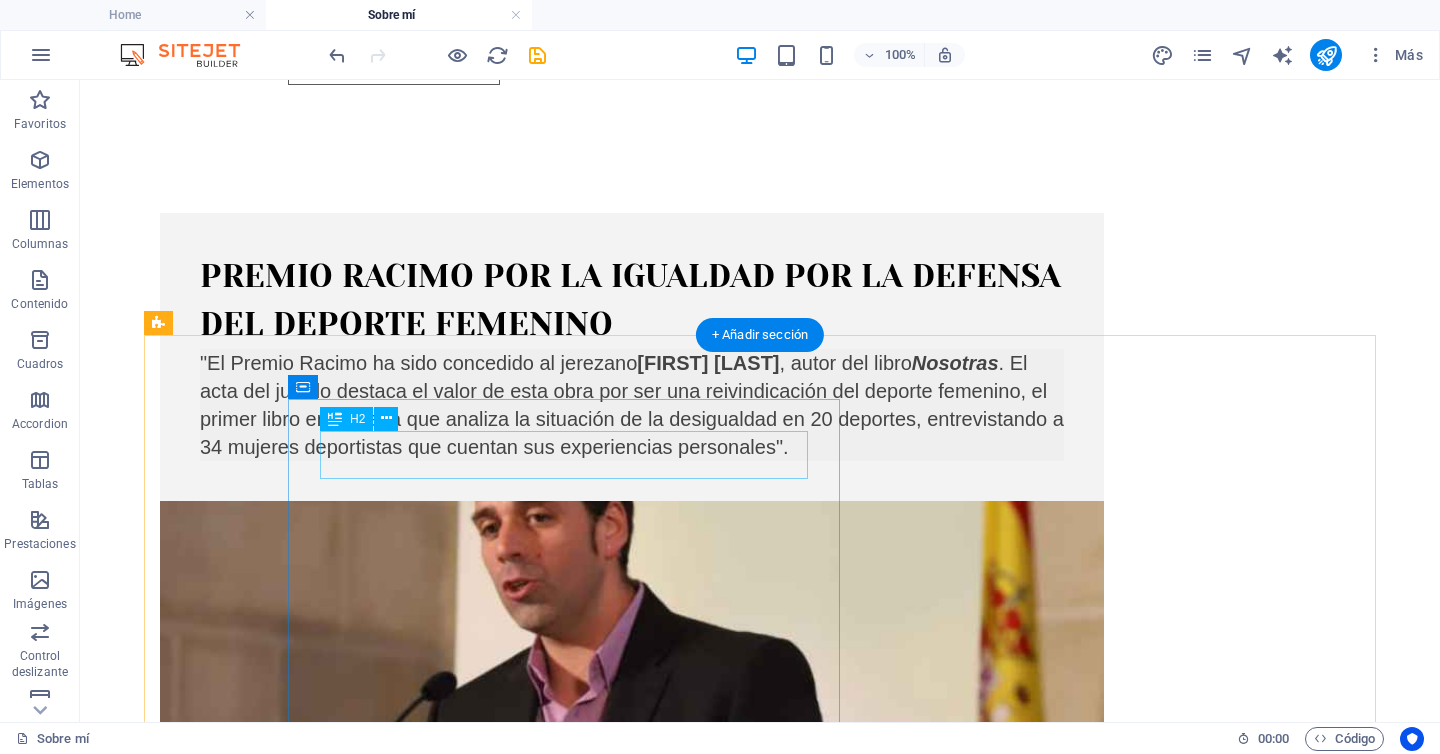 click on "New headline" at bounding box center [800, 1407] 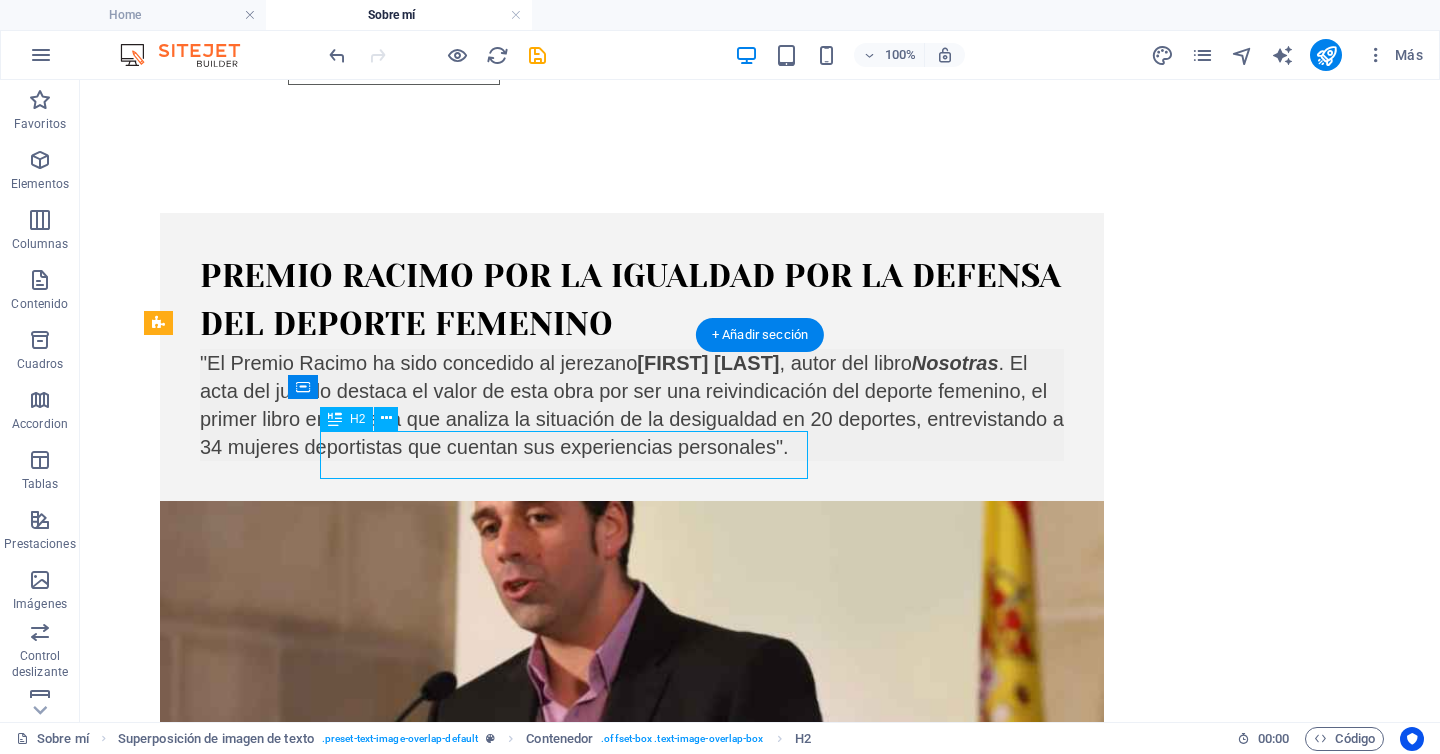 click on "New headline" at bounding box center [800, 1407] 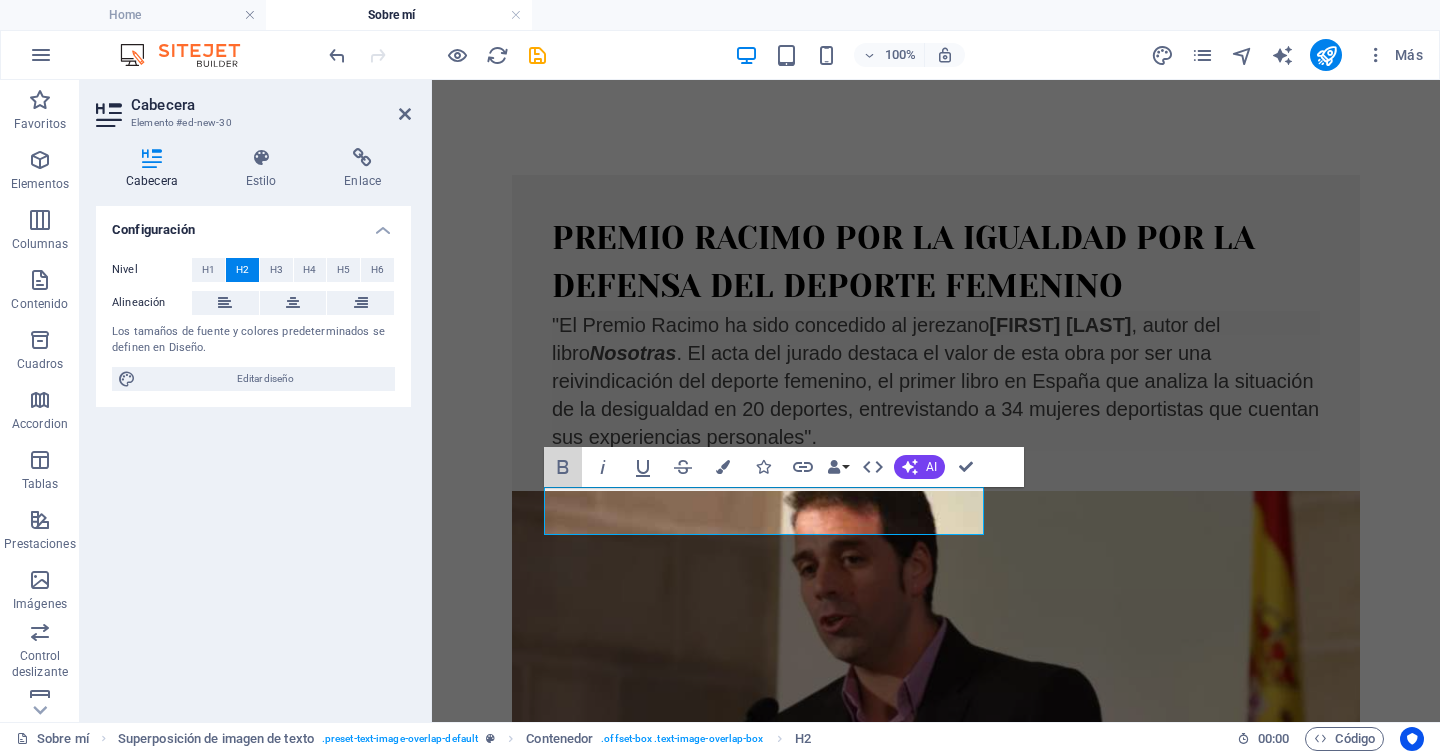 scroll, scrollTop: 962, scrollLeft: 0, axis: vertical 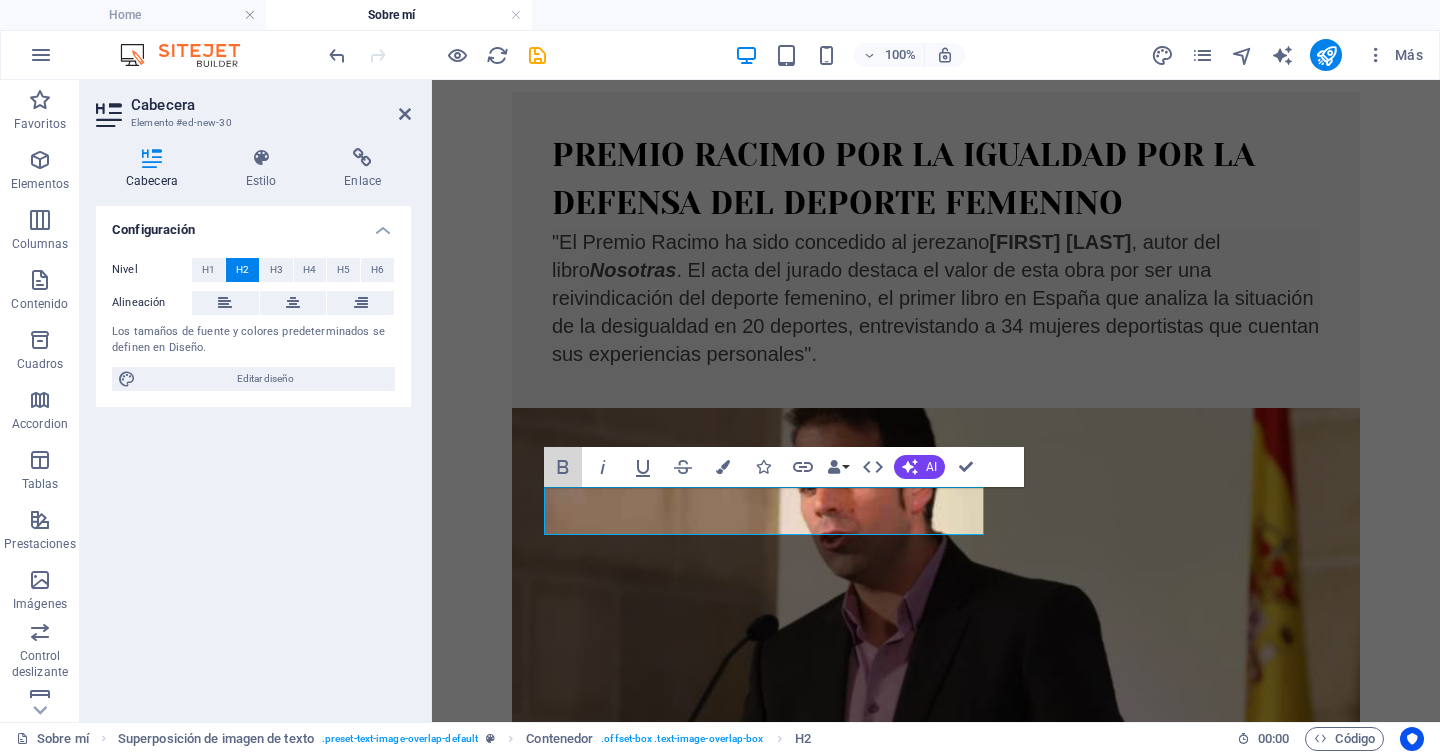 click 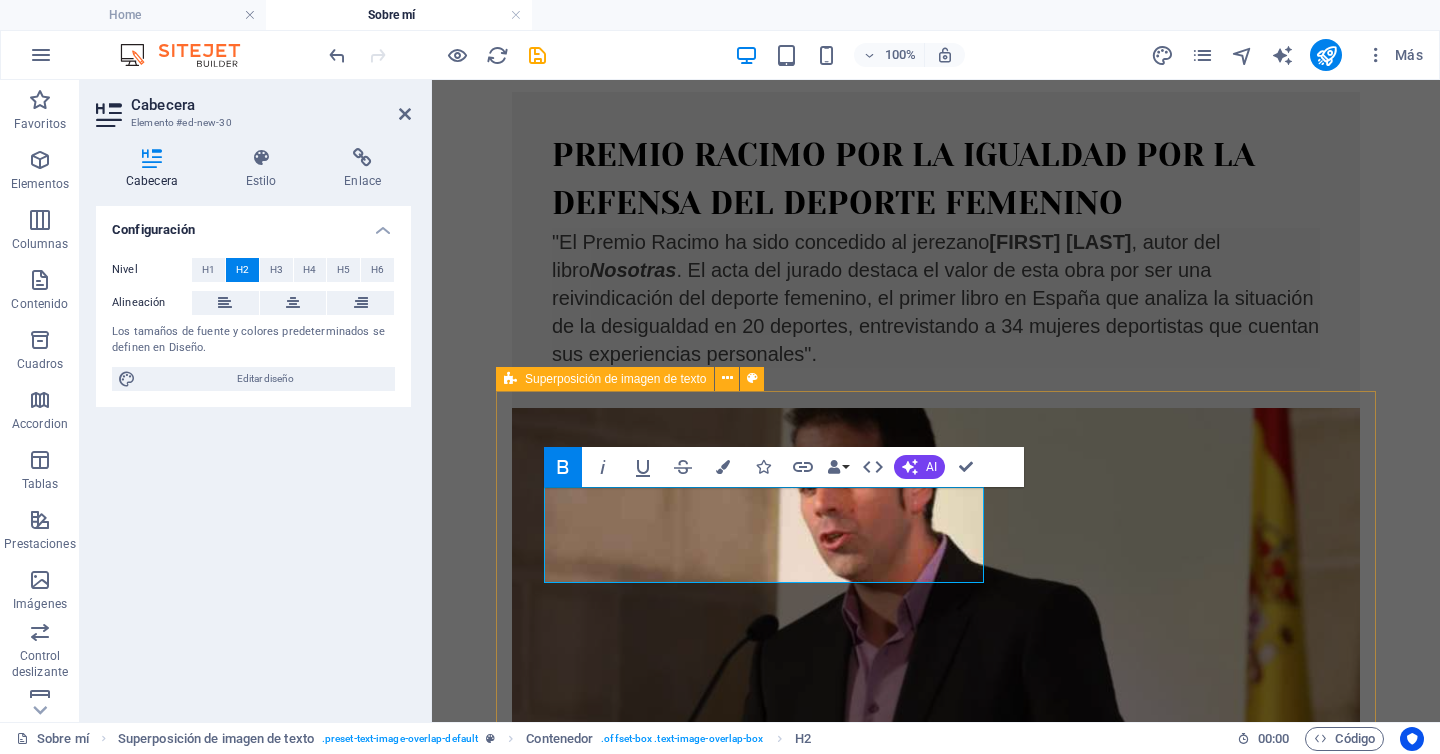 click on "Prensa escrita, digital, radio y televisión Director del medio digital MÁS LEER y autor de siete libros (El suicidio del balón, Ganador, Marcos Vida, Leyenda Benítez, Fútbol en libertad, Yo también fui al Nebrija y Nosotras. Historias del olvidado deporte femenino). Durante mi paso por los medios de comunicación he estado vinculado a Localia TV, Cadena Dial, Radiolé, Cadena SER, COPE, El Periódico de Cataluña, As, Información, Viva Jerez, El Desmarque, Canal Sur, Xerezmanía, MasJerez y Marca." at bounding box center (936, 1739) 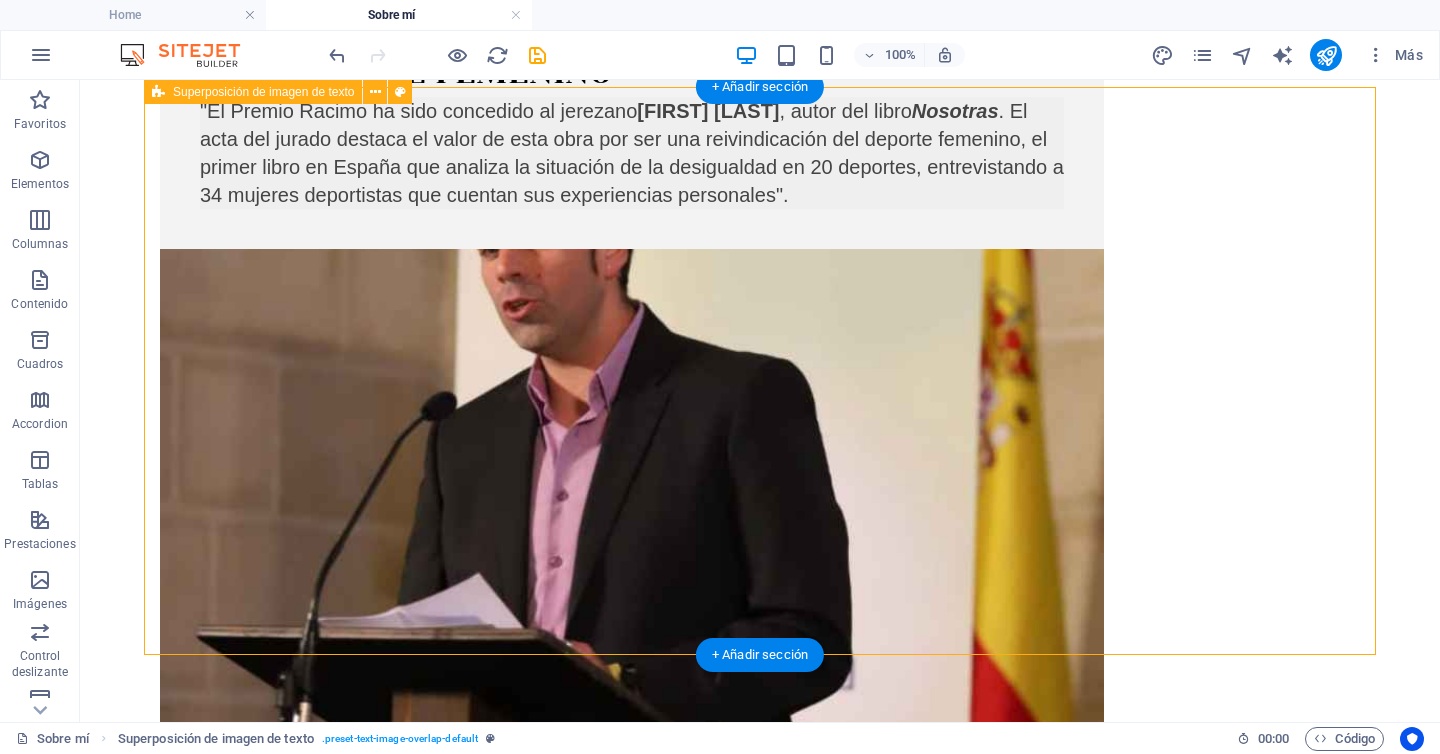 scroll, scrollTop: 1126, scrollLeft: 0, axis: vertical 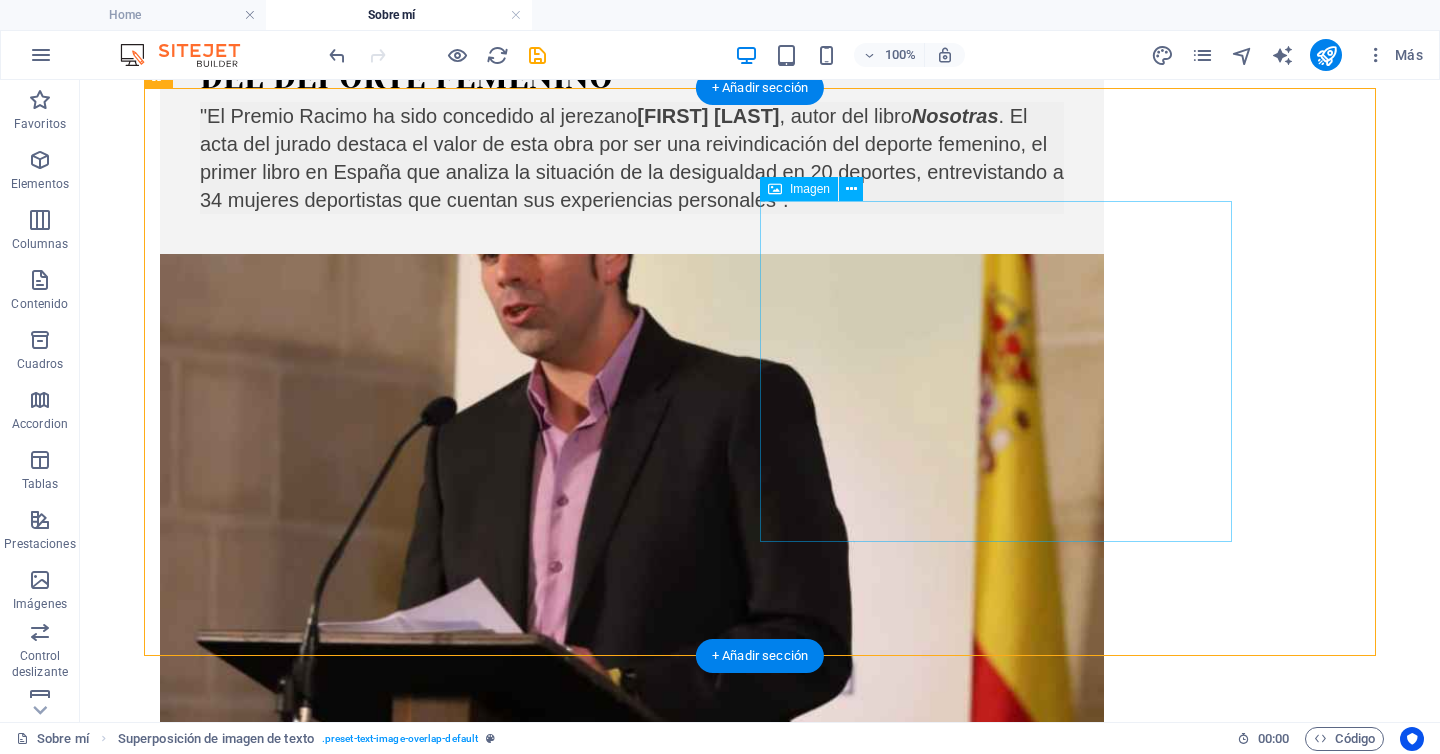click at bounding box center [760, 1641] 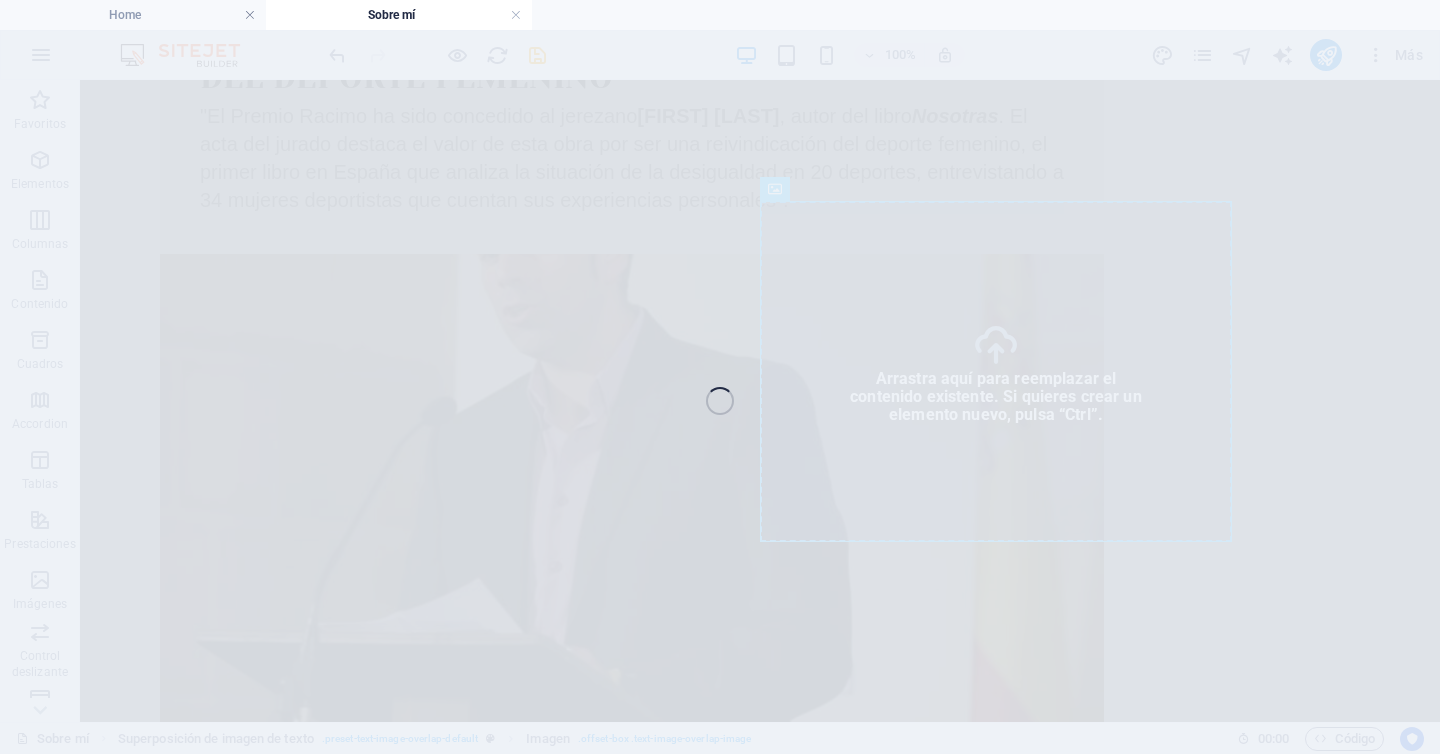 scroll, scrollTop: 1161, scrollLeft: 0, axis: vertical 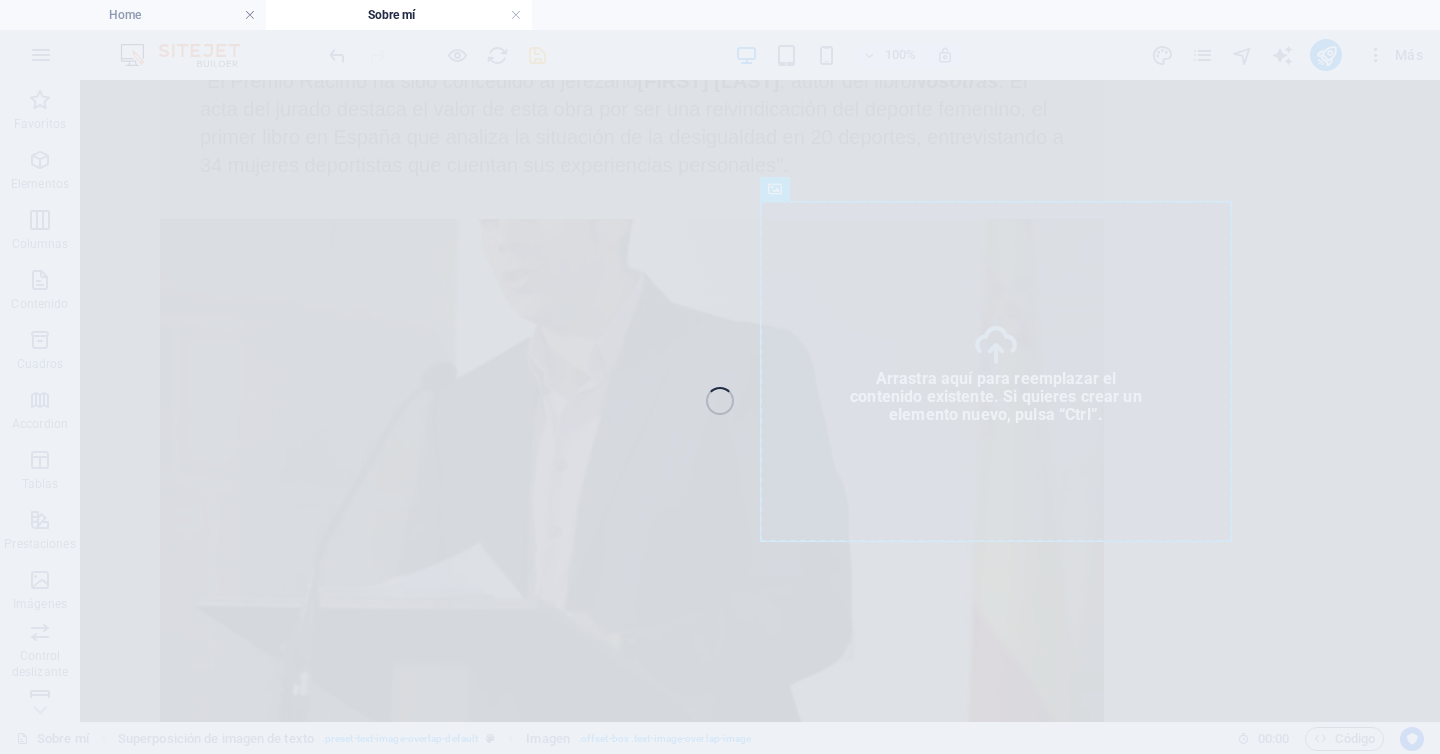 select on "%" 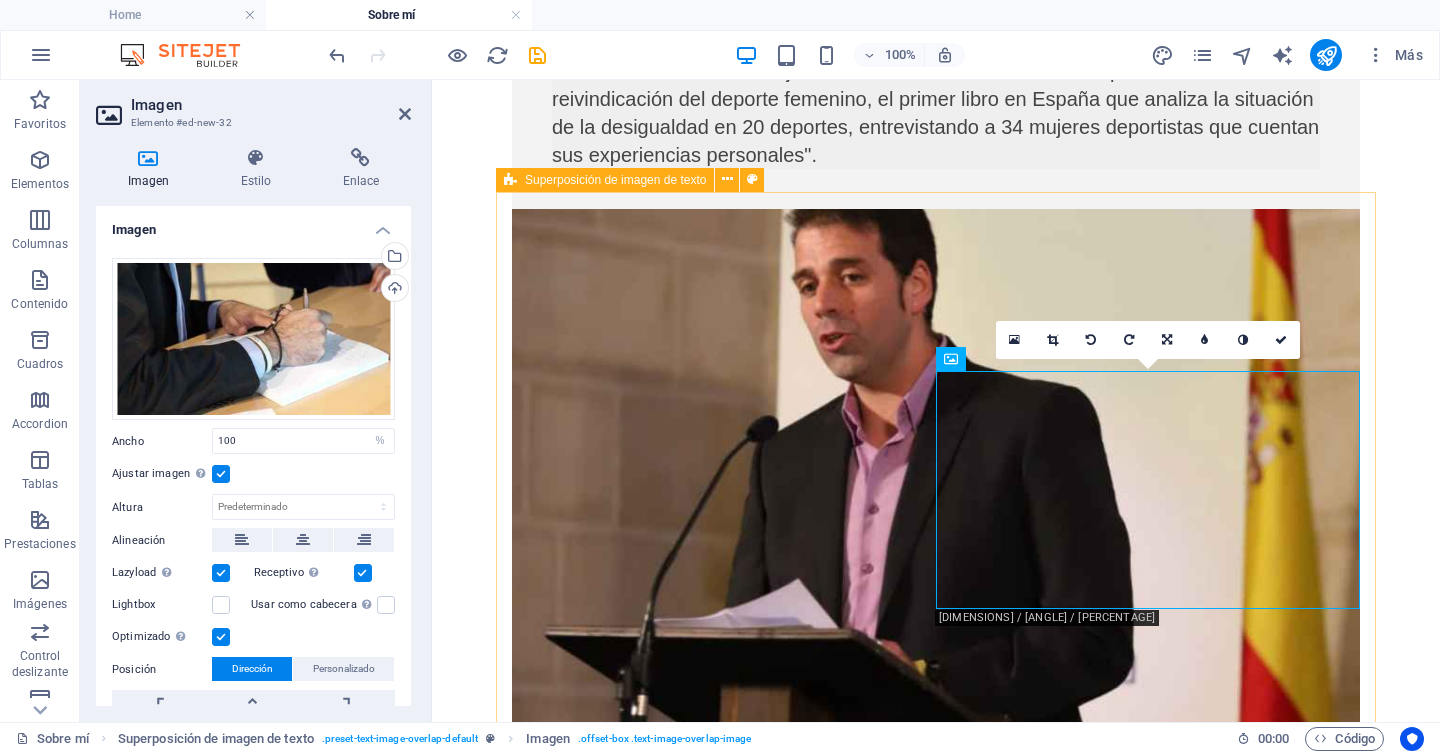 click on "Prensa escrita, digital, radio y televisión Director del medio digital MÁS LEER y autor de siete libros (El suicidio del balón, Ganador, Marcos Vida, Leyenda Benítez, Fútbol en libertad, Yo también fui al Nebrija y Nosotras. Historias del olvidado deporte femenino). Durante mi paso por los medios de comunicación he estado vinculado a Localia TV, Cadena Dial, Radiolé, Cadena SER, COPE, El Periódico de Cataluña, As, Información, Viva Jerez, El Desmarque, Canal Sur, Xerezmanía, MasJerez y Marca." at bounding box center (936, 1470) 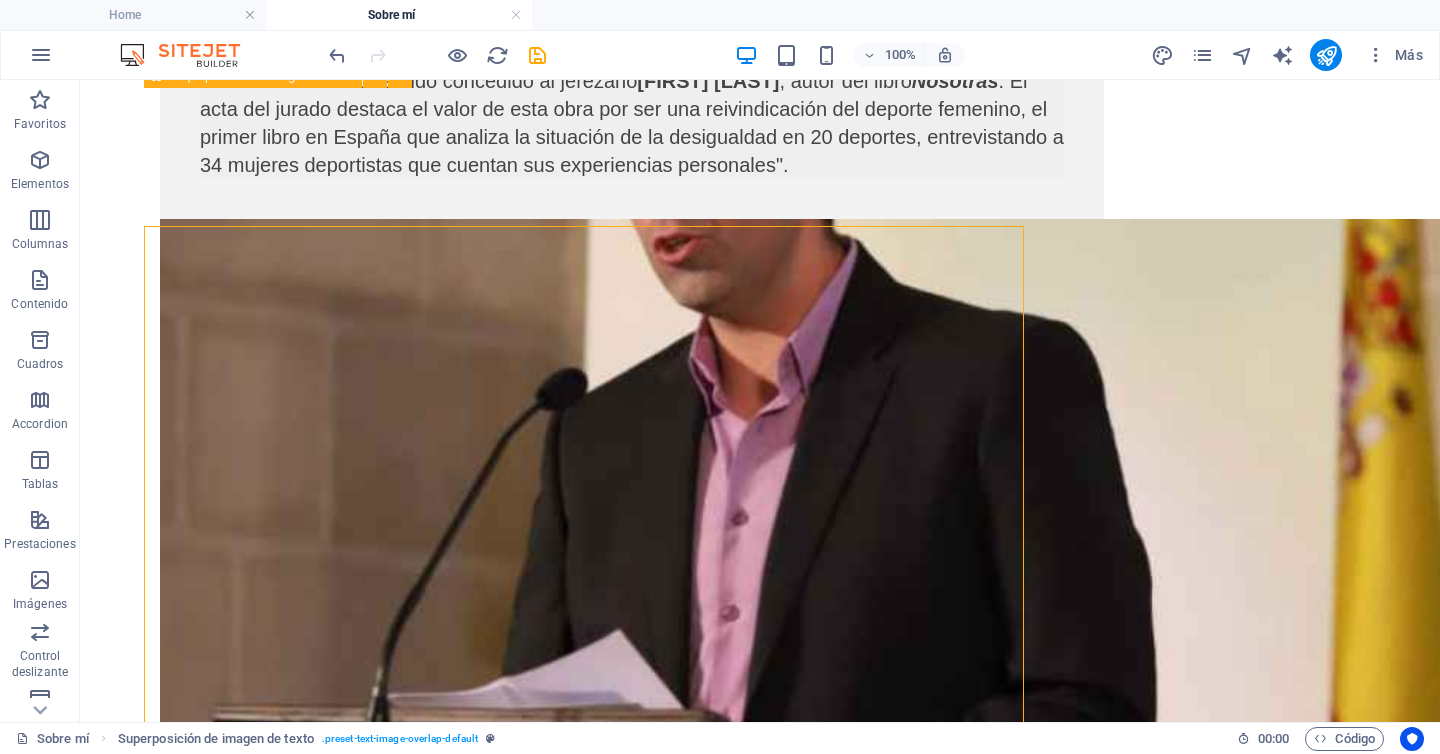 scroll, scrollTop: 1126, scrollLeft: 0, axis: vertical 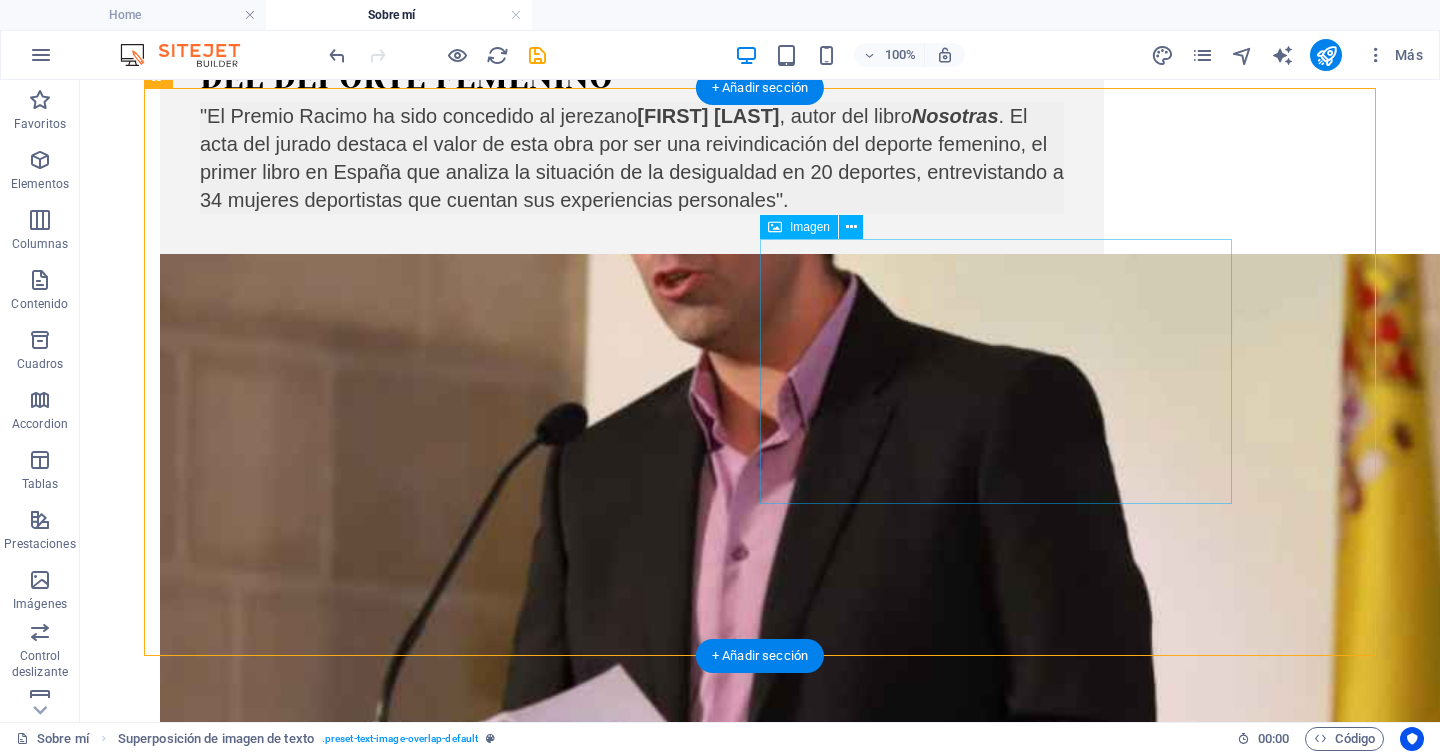 click at bounding box center (760, 1564) 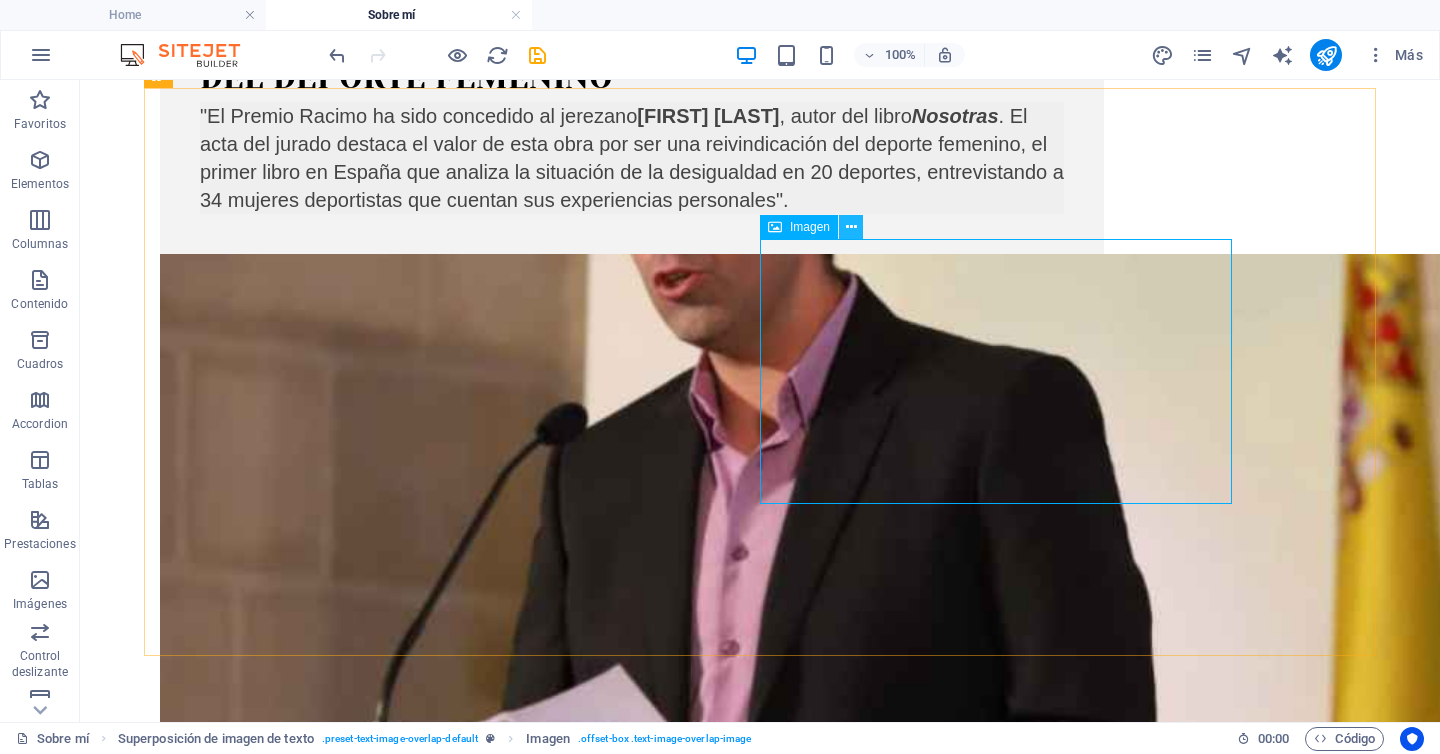 click at bounding box center (851, 227) 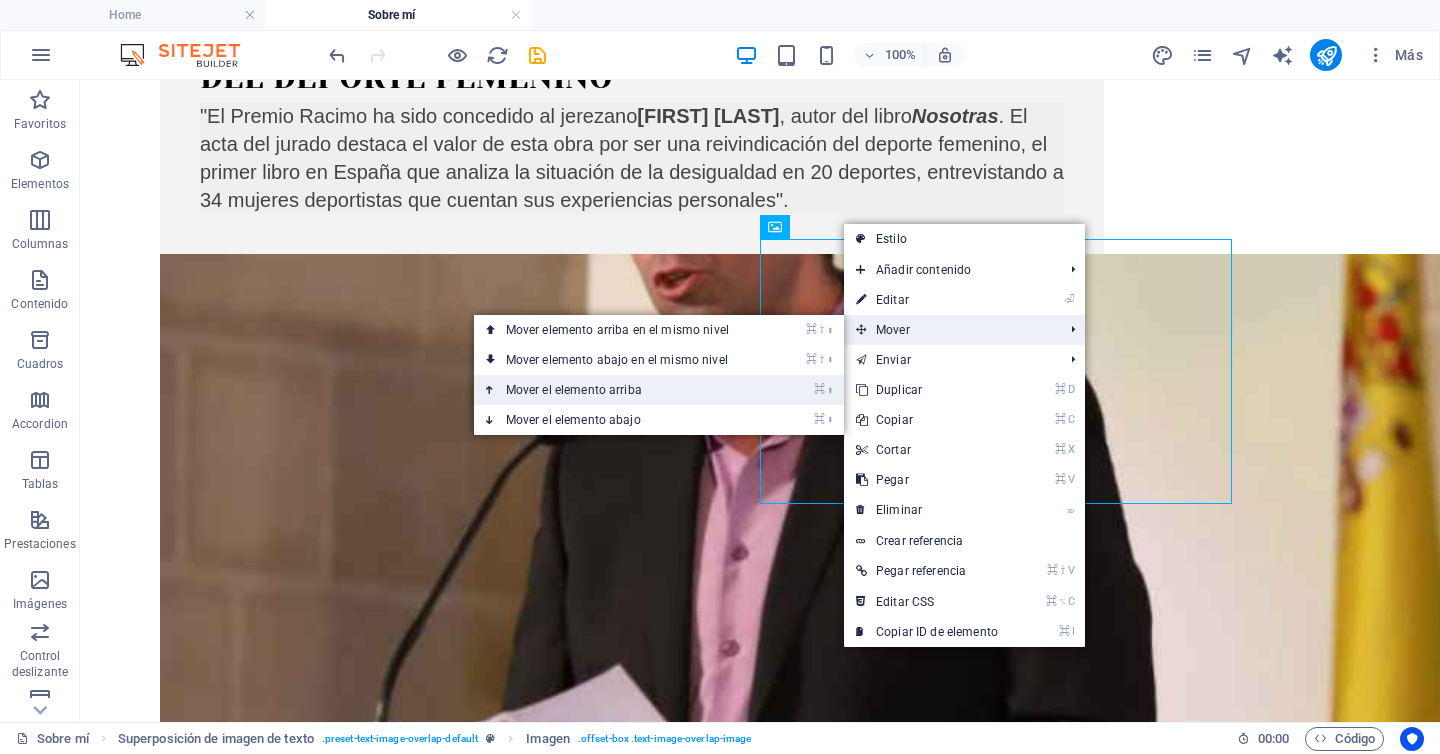click on "⌘ ⬆  Mover el elemento arriba" at bounding box center (621, 390) 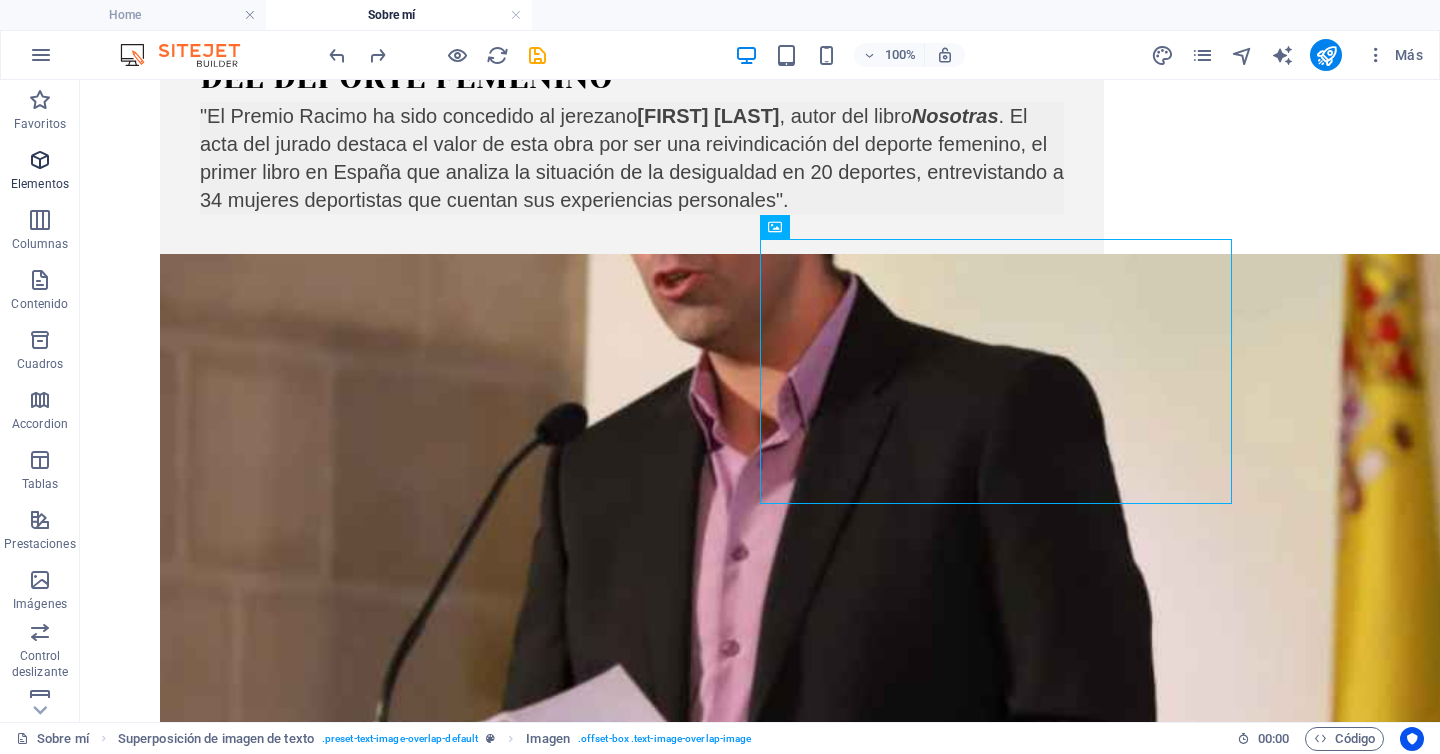 click at bounding box center [40, 160] 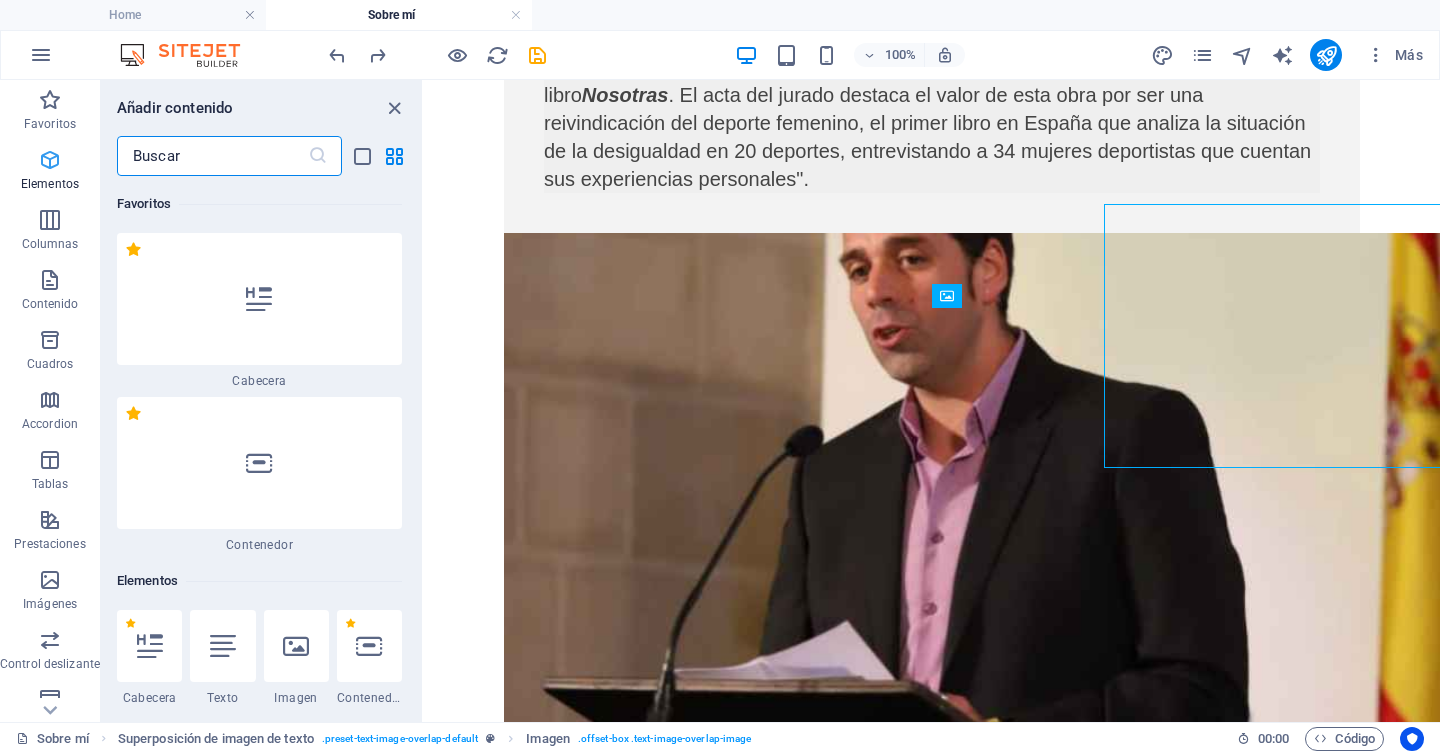scroll, scrollTop: 1162, scrollLeft: 0, axis: vertical 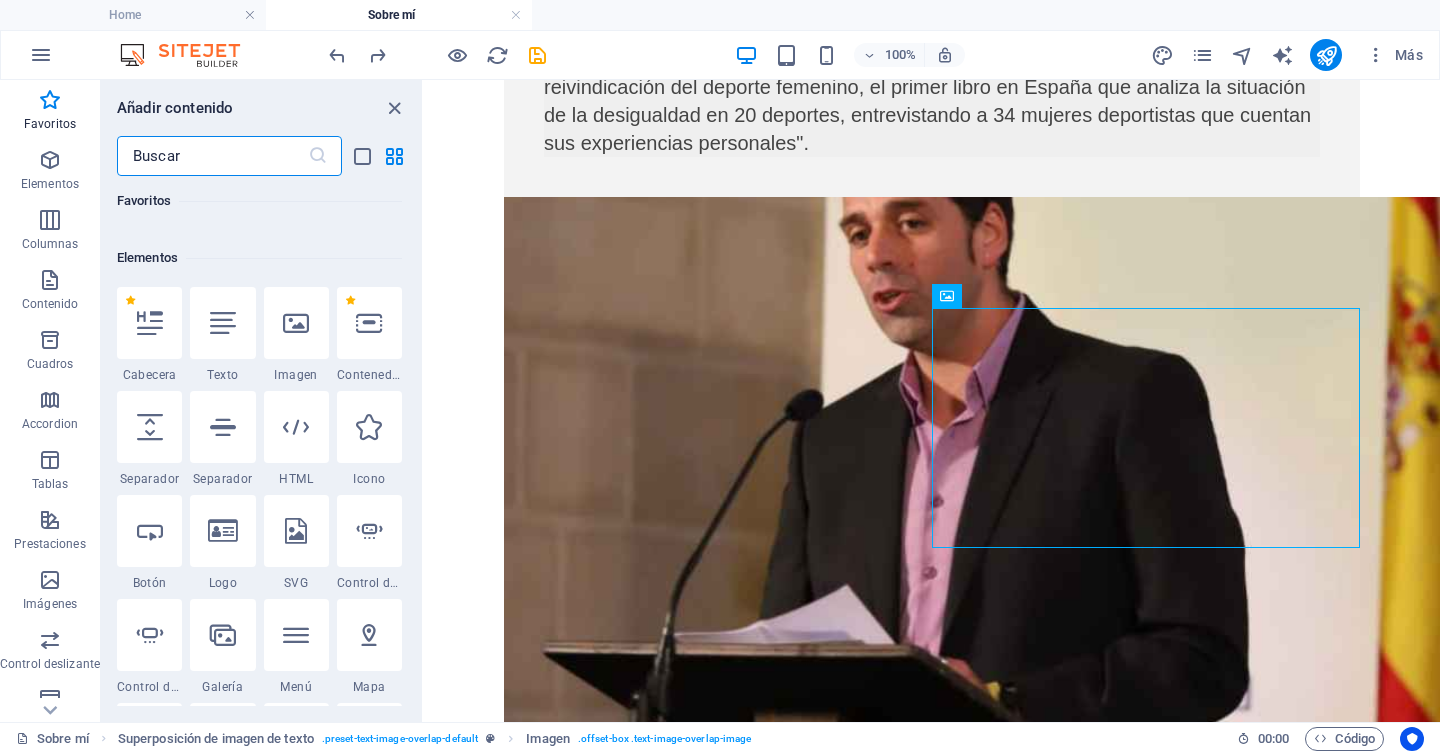 click at bounding box center [212, 156] 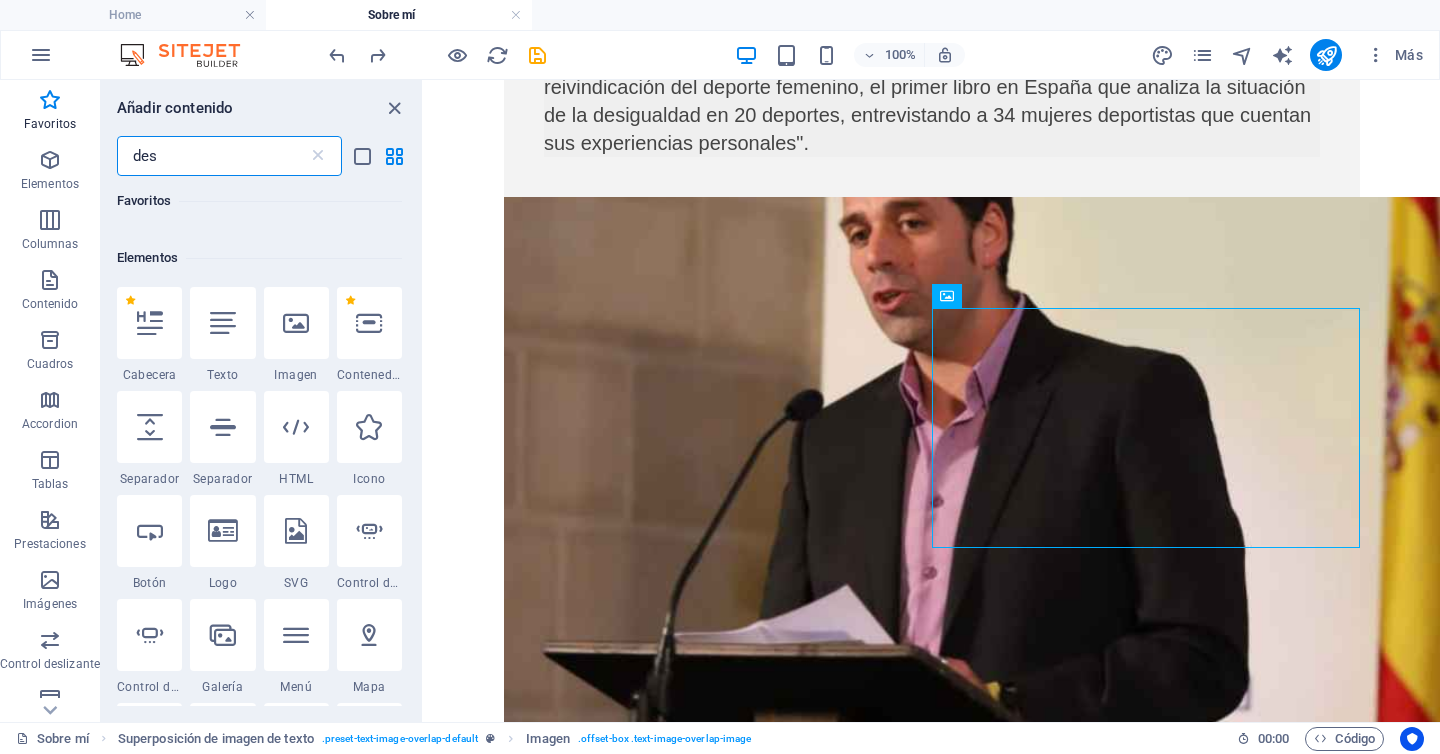 scroll, scrollTop: 0, scrollLeft: 0, axis: both 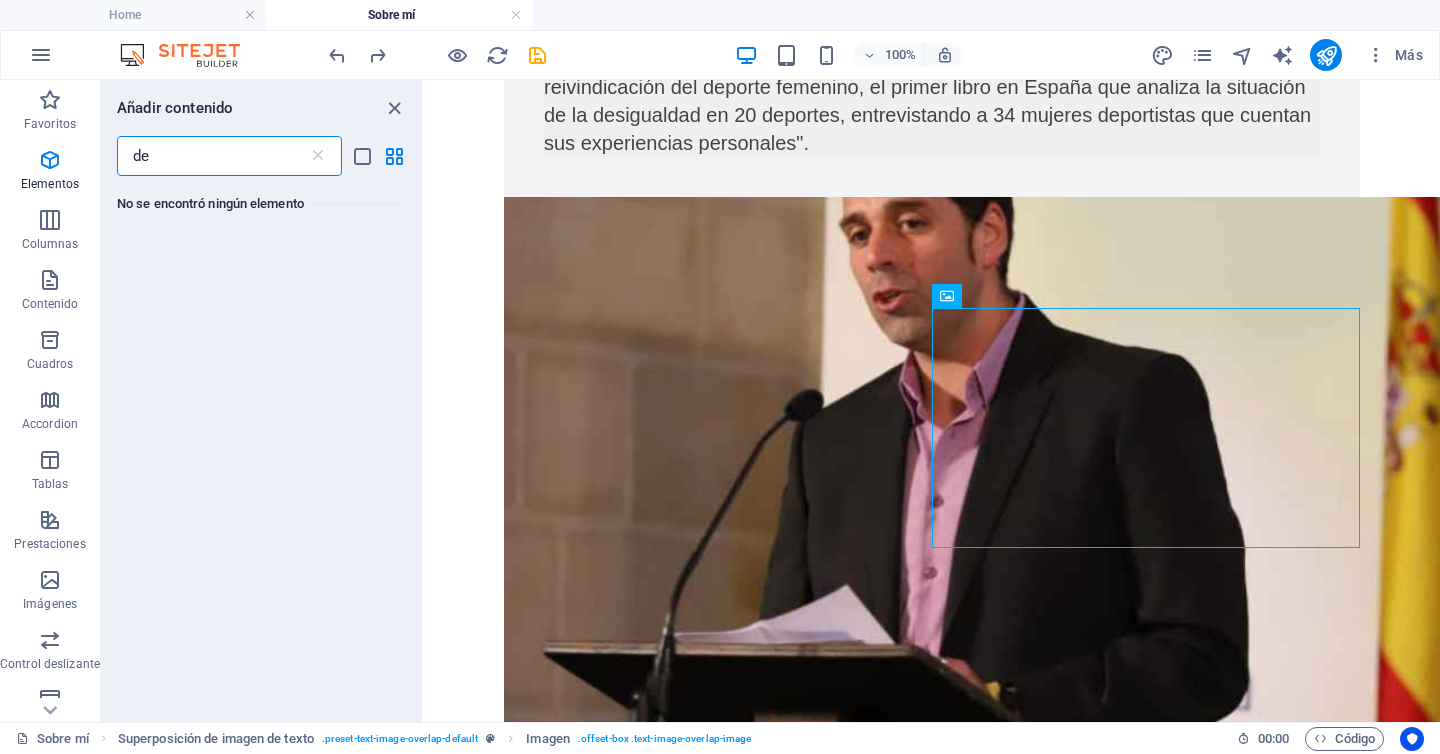 type on "d" 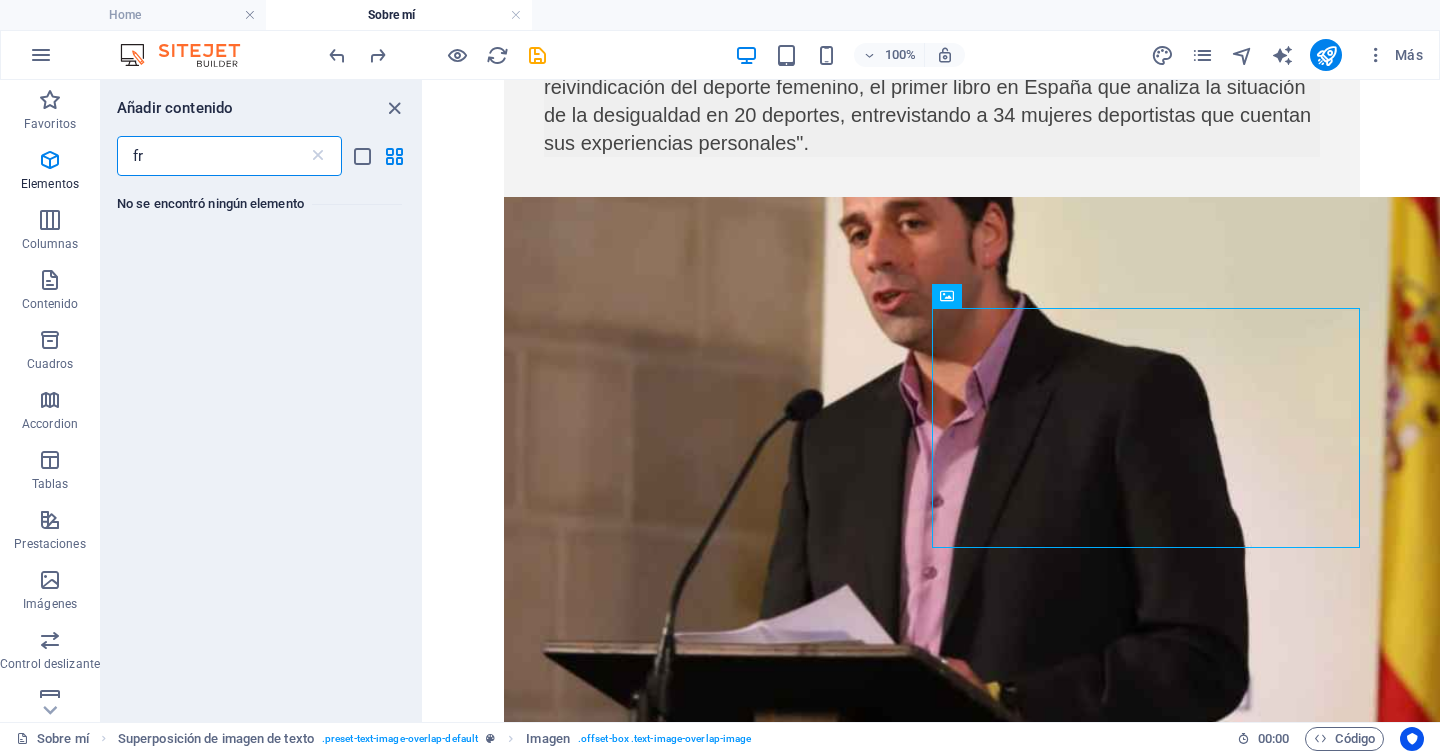type on "f" 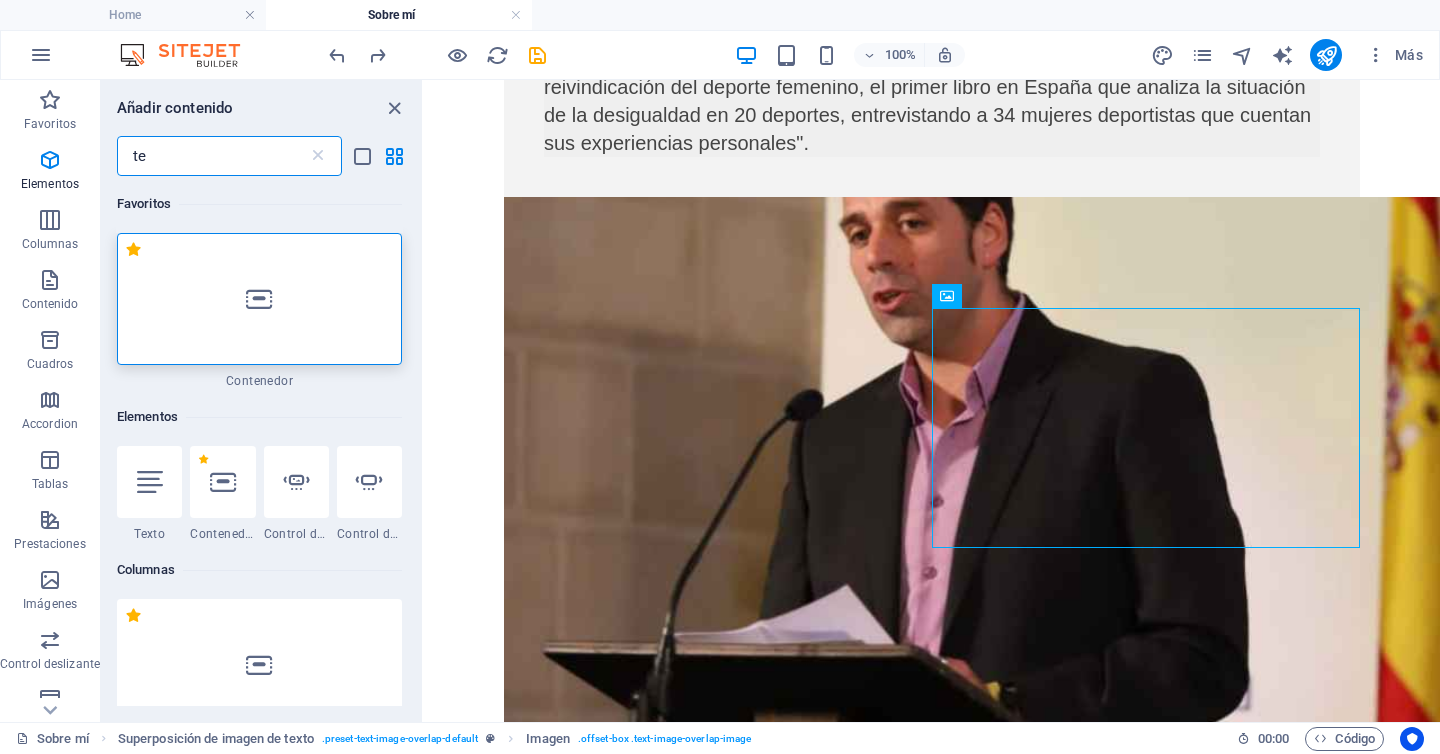 type on "t" 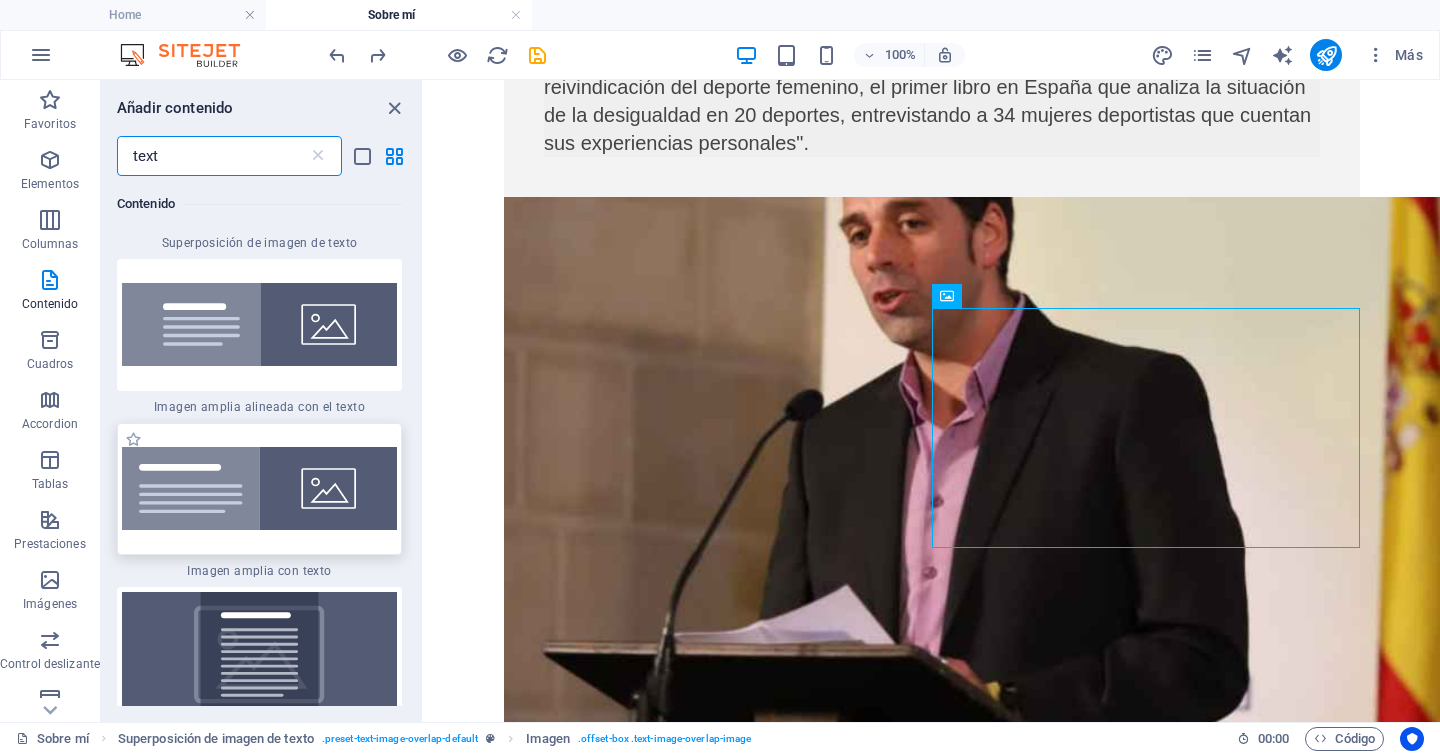 scroll, scrollTop: 1188, scrollLeft: 0, axis: vertical 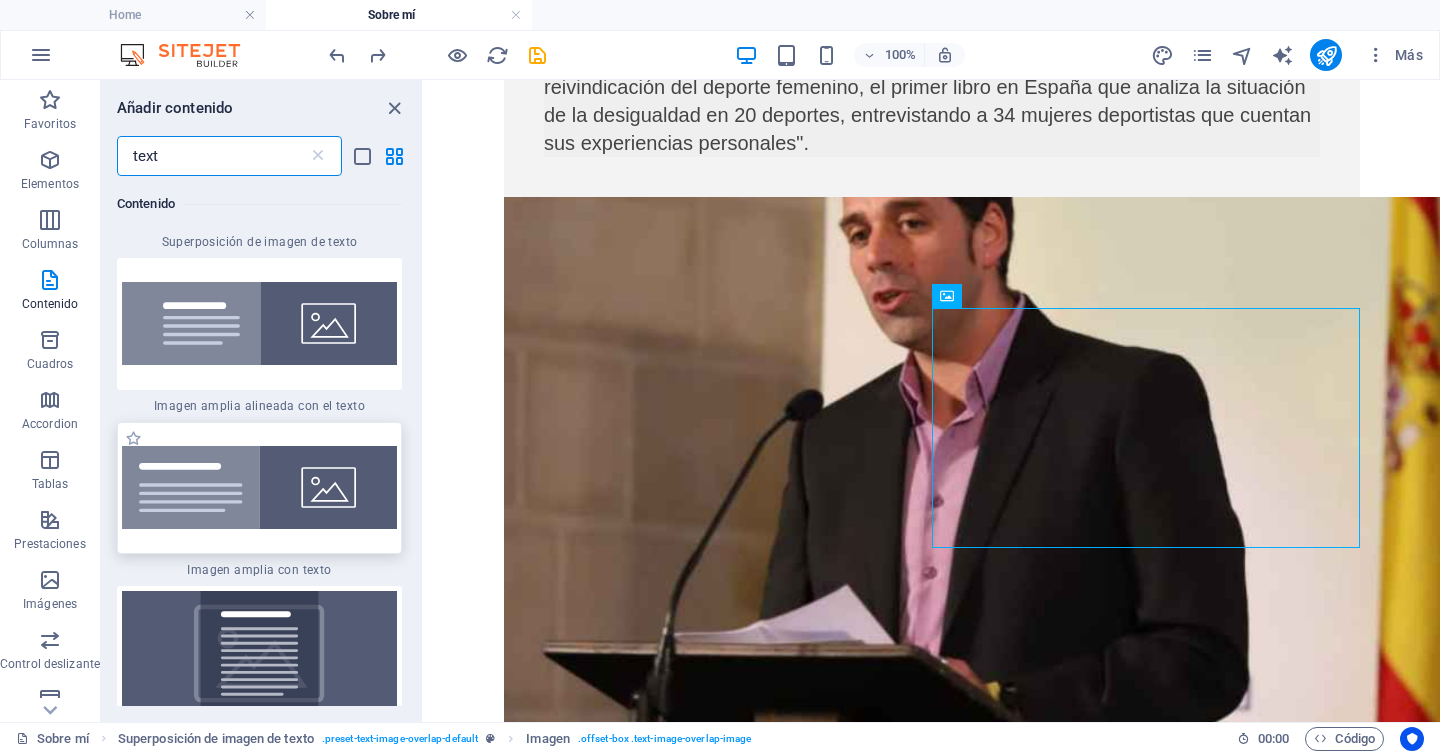 type on "text" 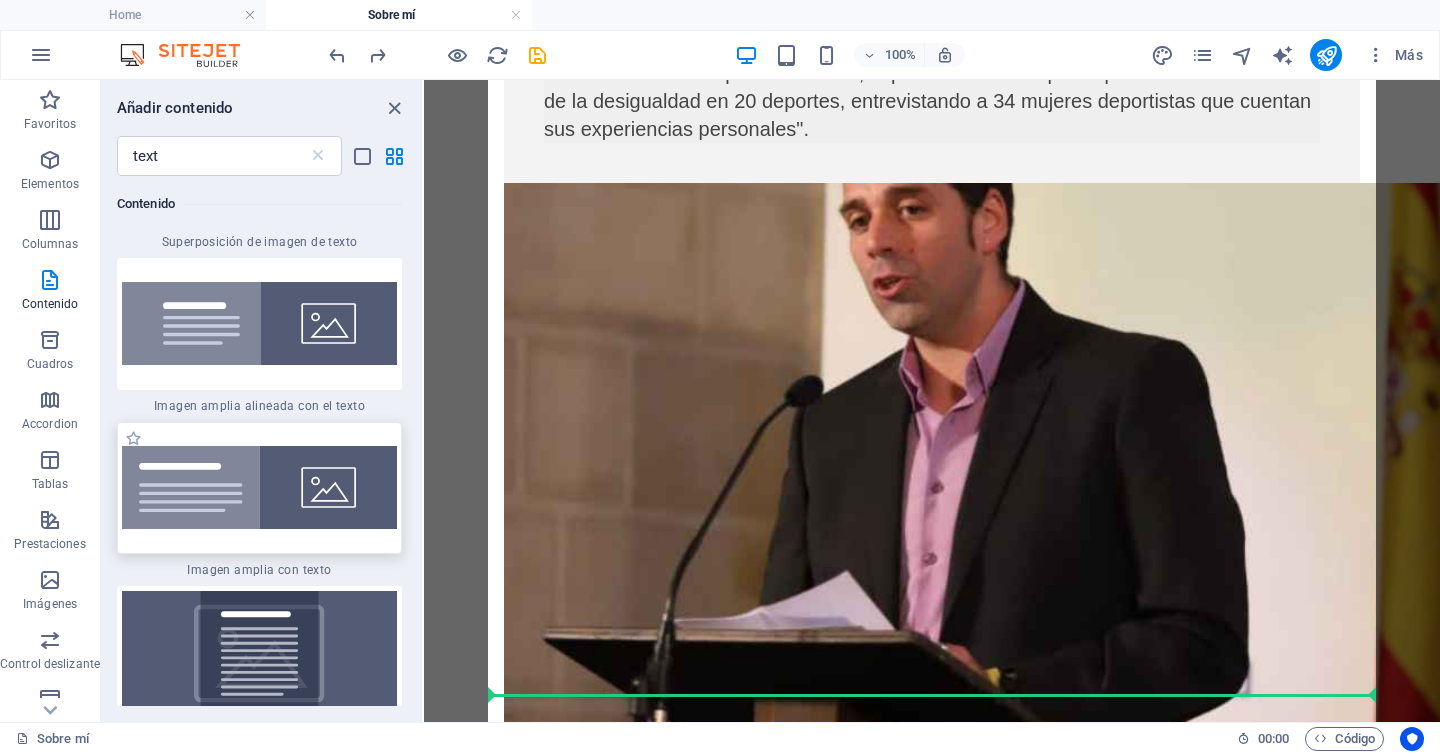 scroll, scrollTop: 1179, scrollLeft: 0, axis: vertical 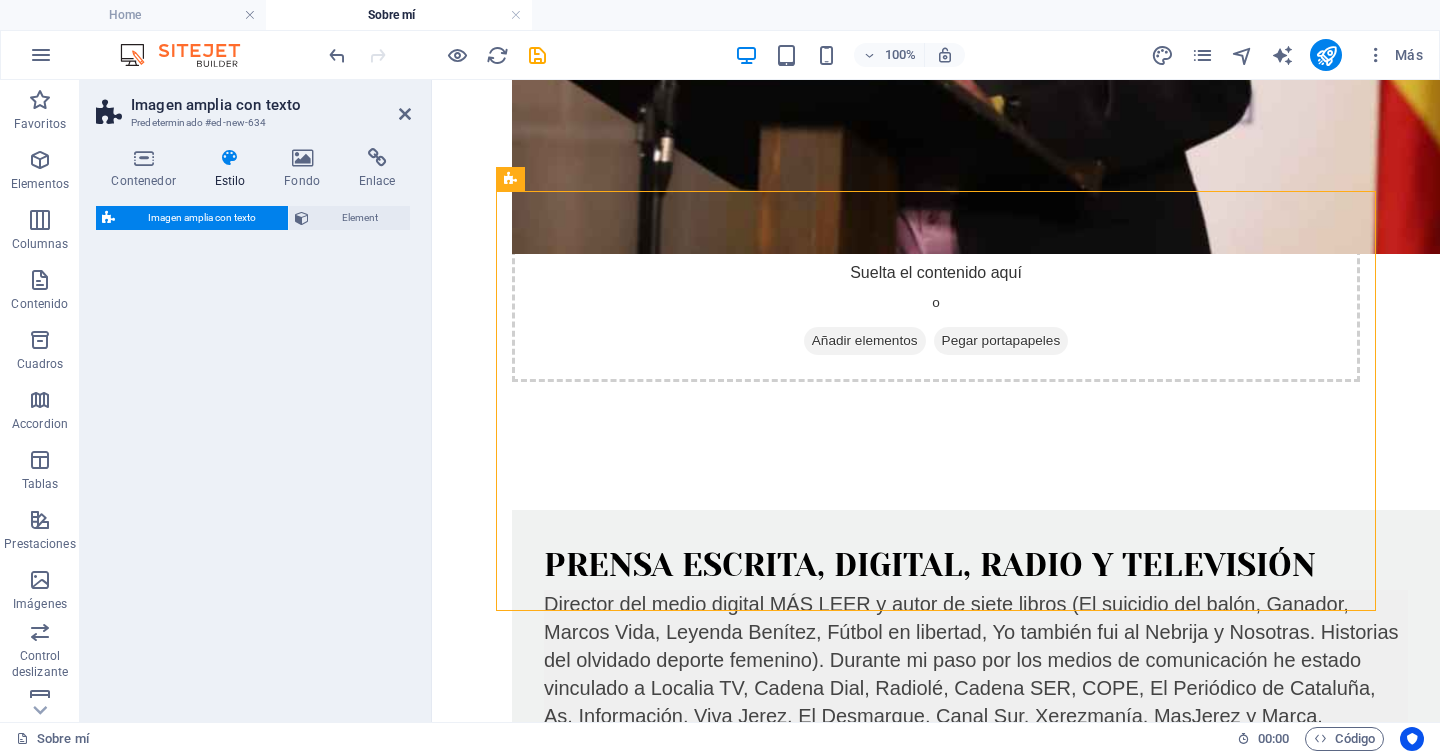 select on "%" 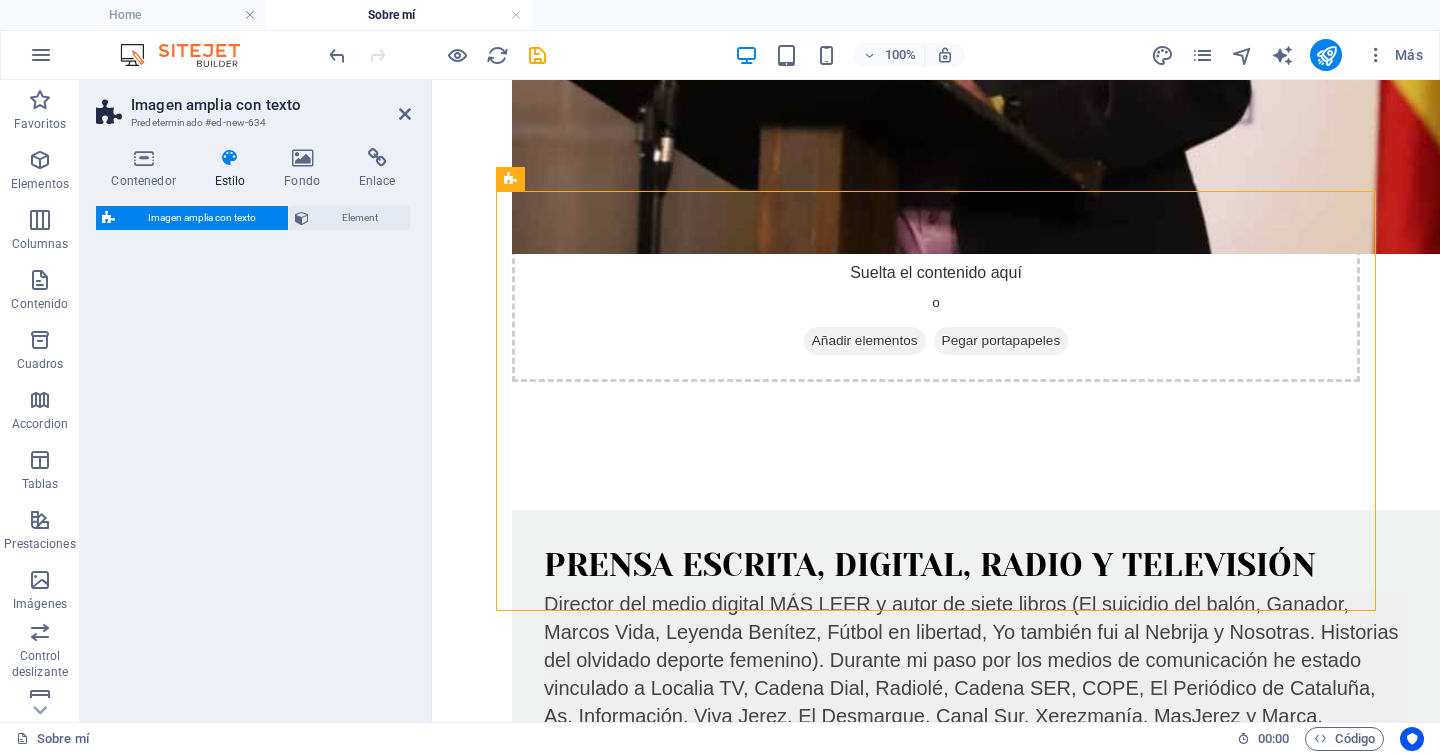 select on "rem" 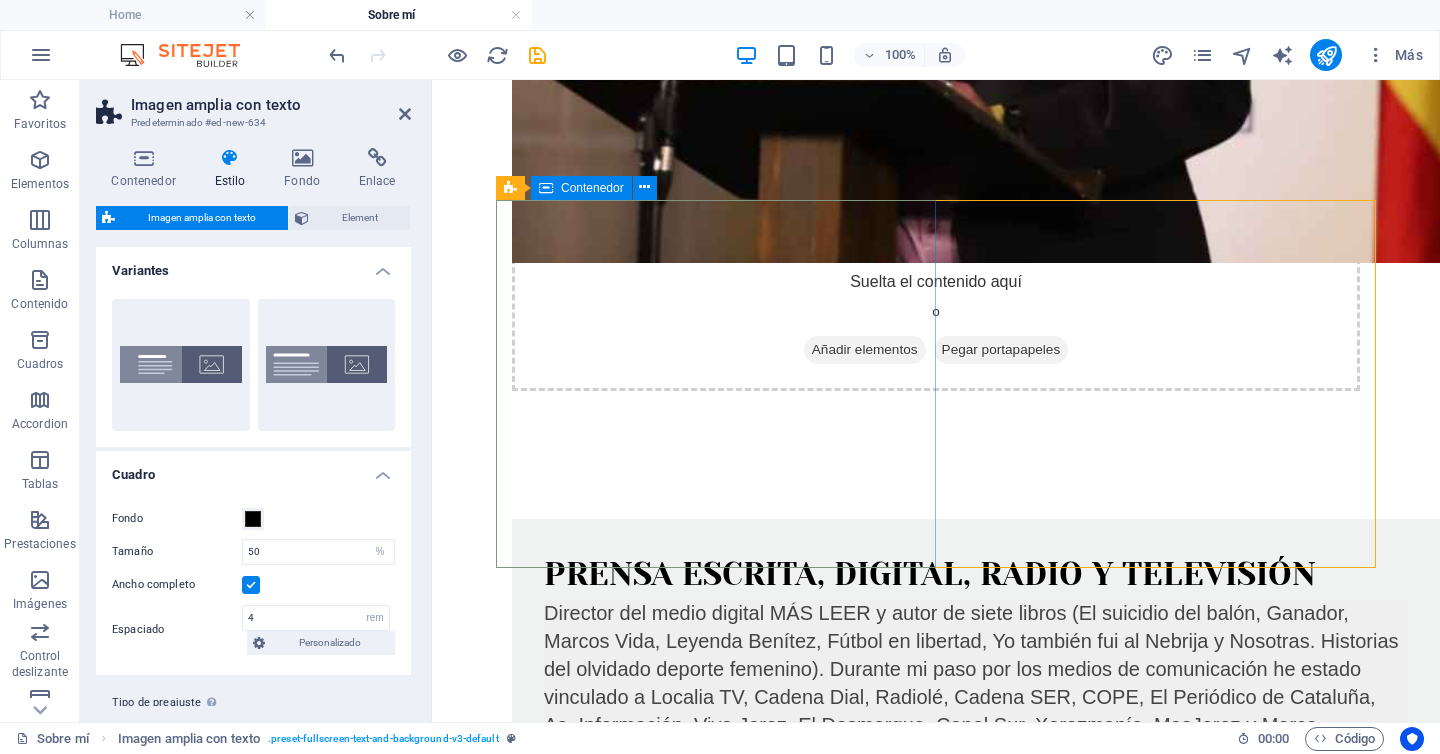 scroll, scrollTop: 1360, scrollLeft: 0, axis: vertical 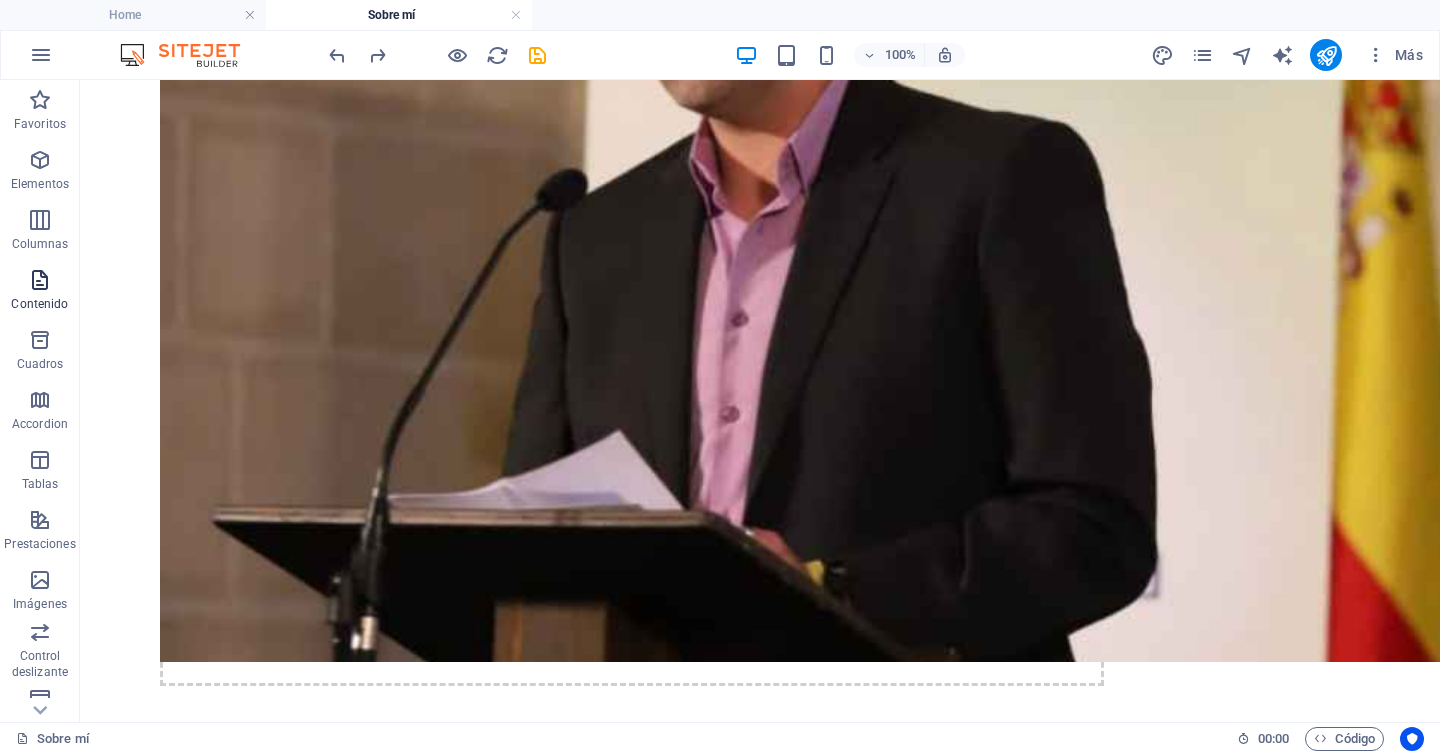 click at bounding box center [40, 280] 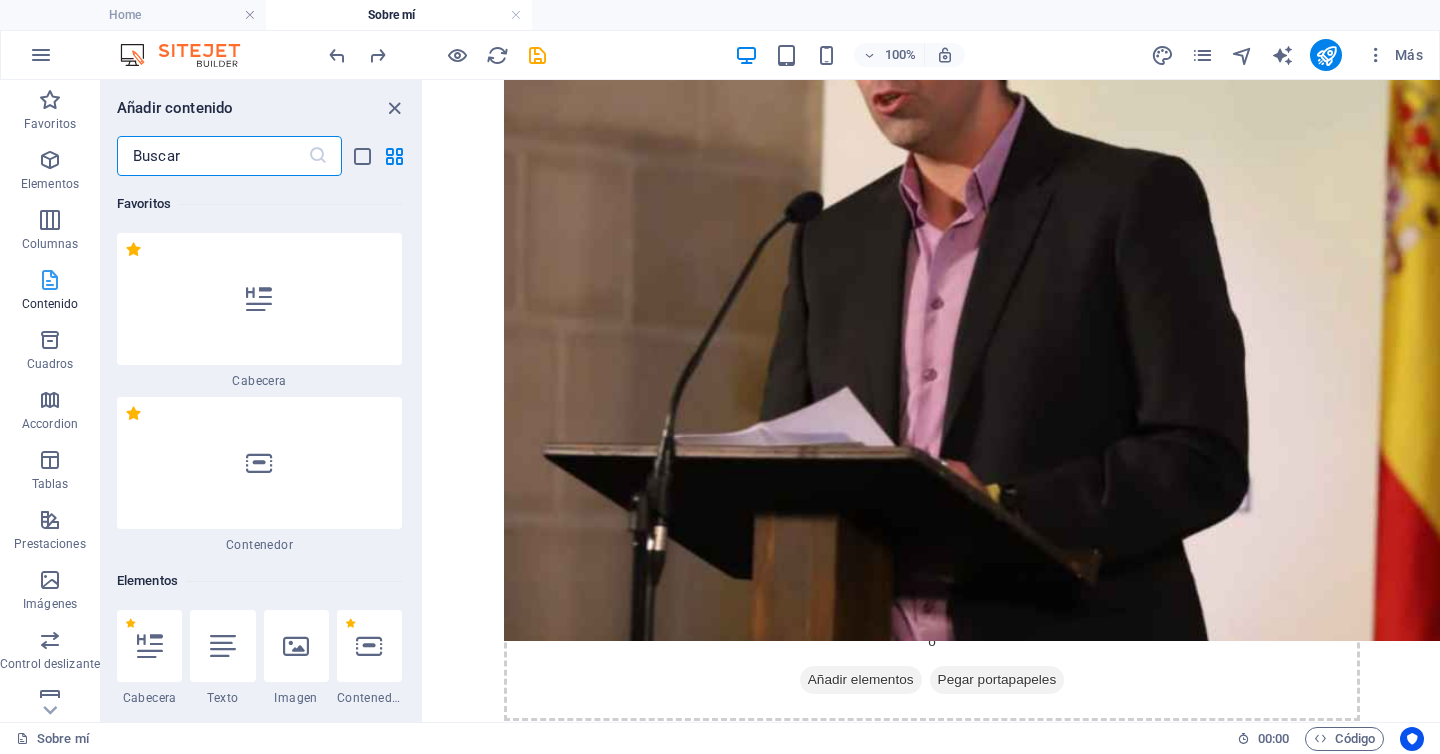 scroll, scrollTop: 1452, scrollLeft: 0, axis: vertical 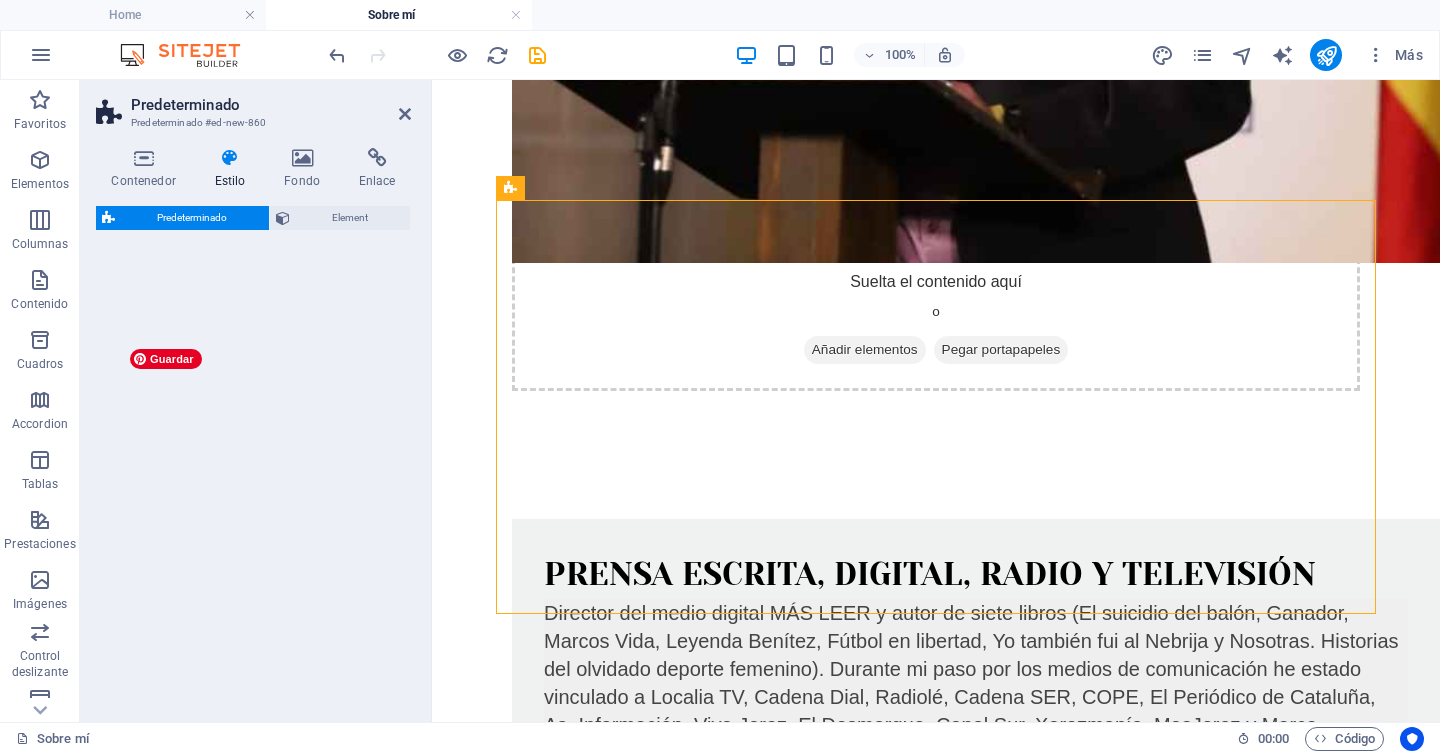 select on "rem" 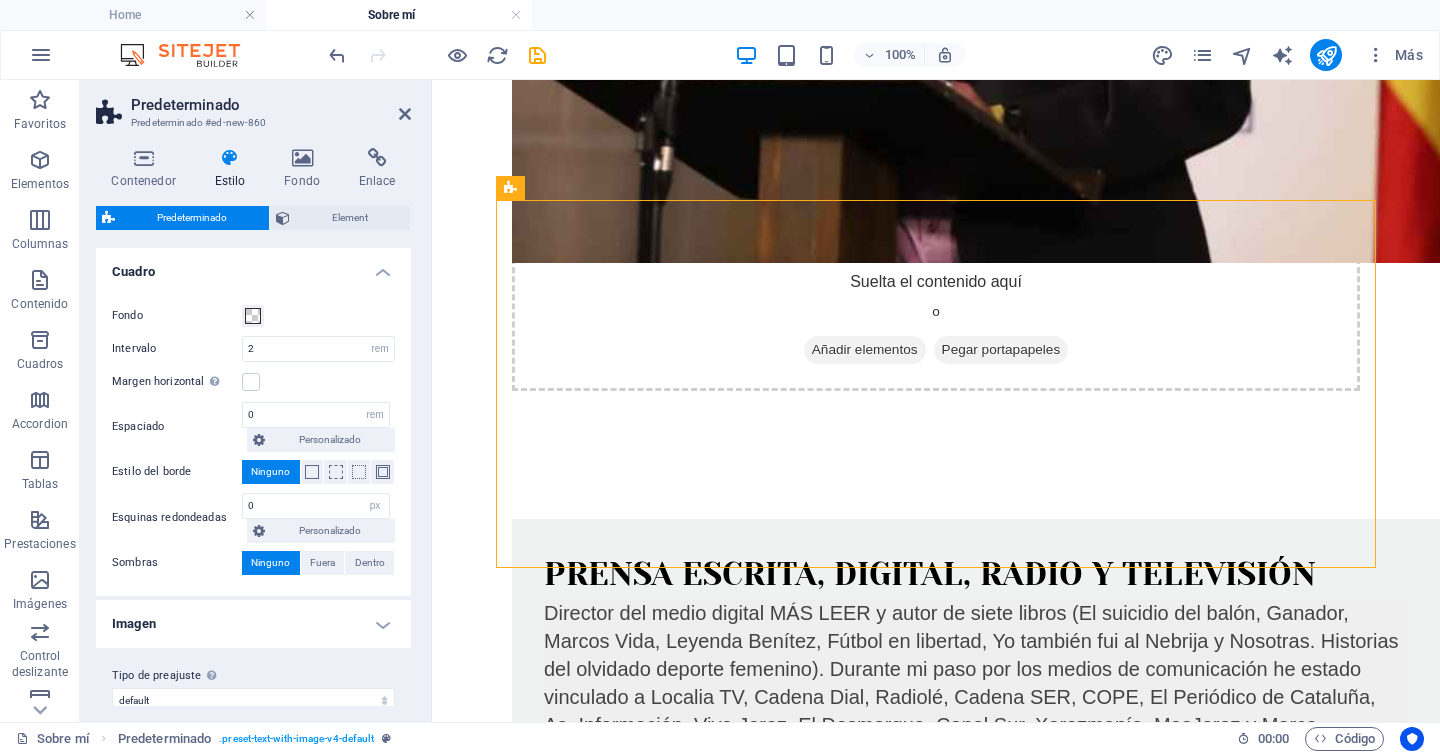 scroll, scrollTop: 224, scrollLeft: 0, axis: vertical 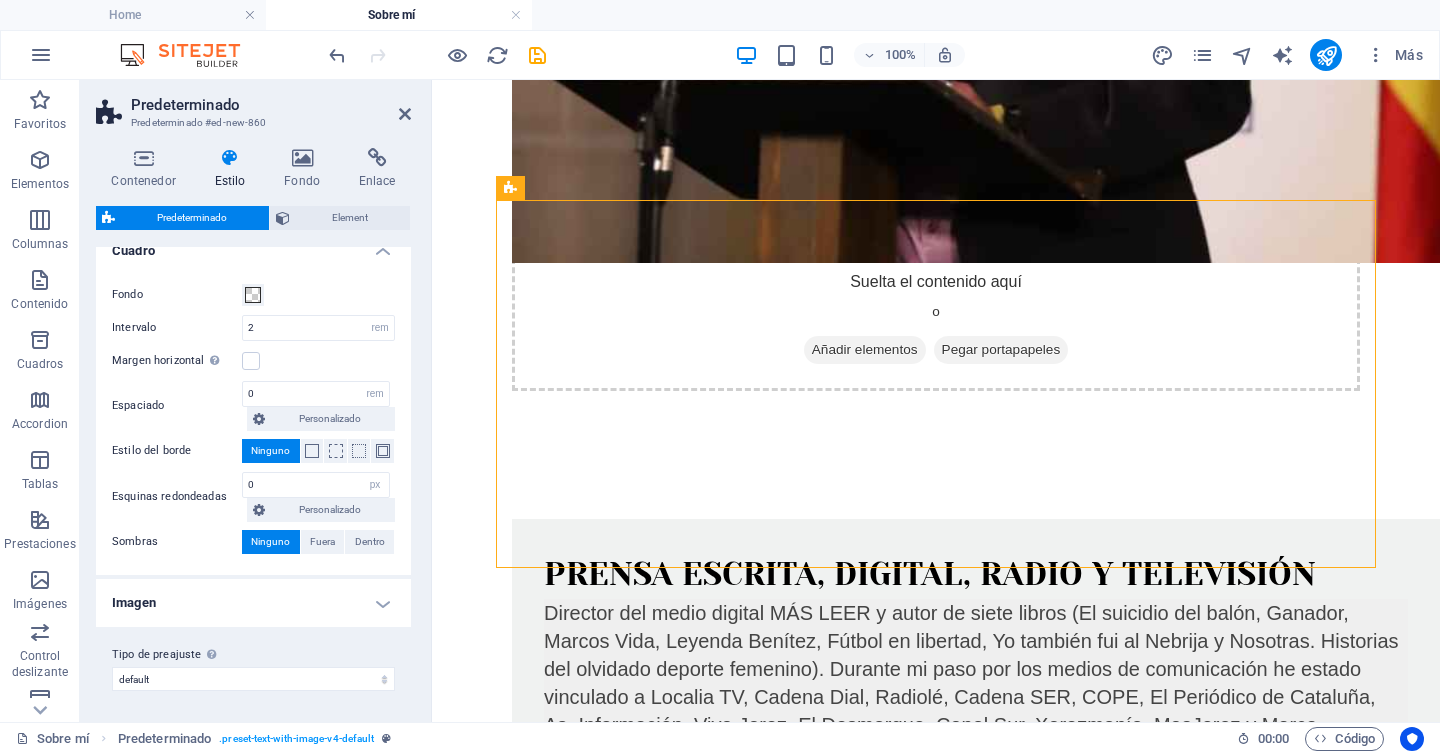 click on "Imagen" at bounding box center (253, 603) 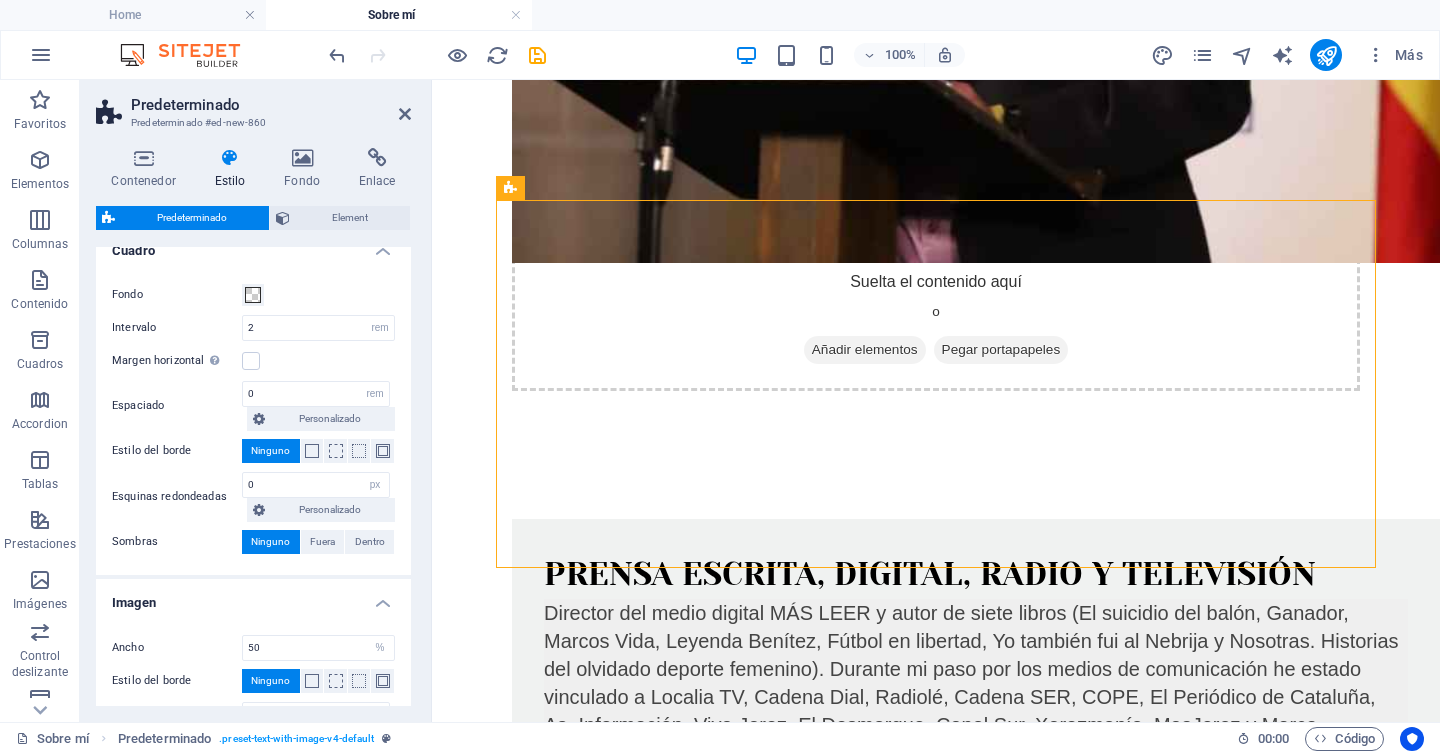 scroll, scrollTop: 223, scrollLeft: 0, axis: vertical 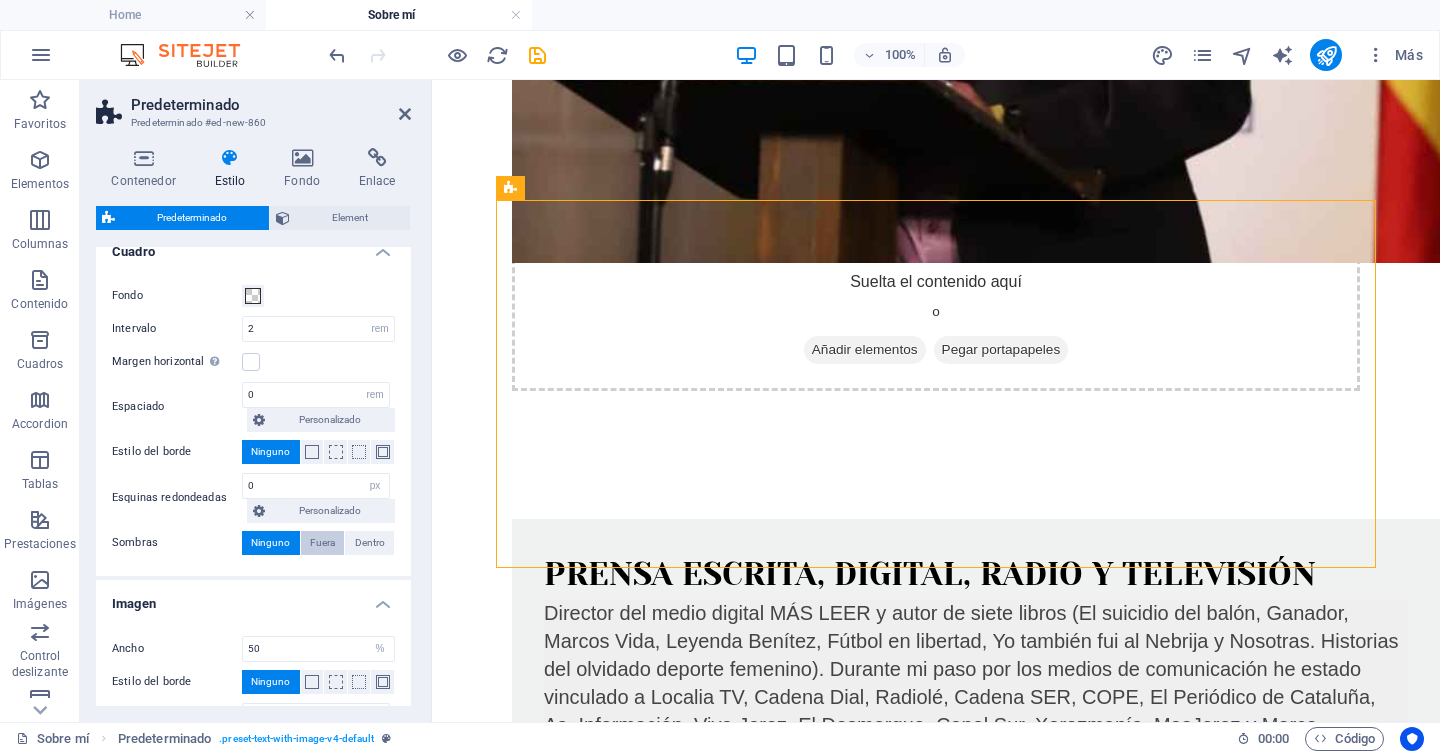click on "Fuera" at bounding box center (322, 543) 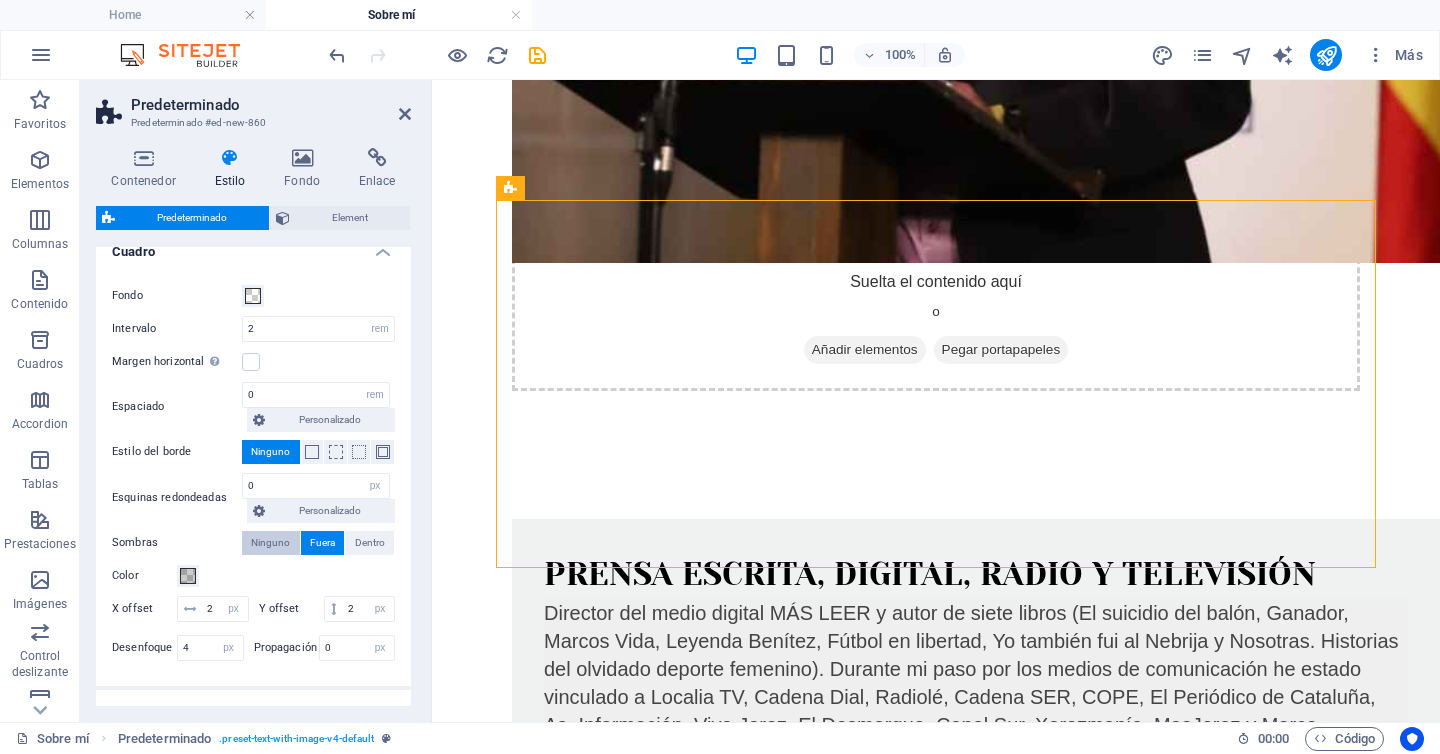 click on "Ninguno" at bounding box center [270, 543] 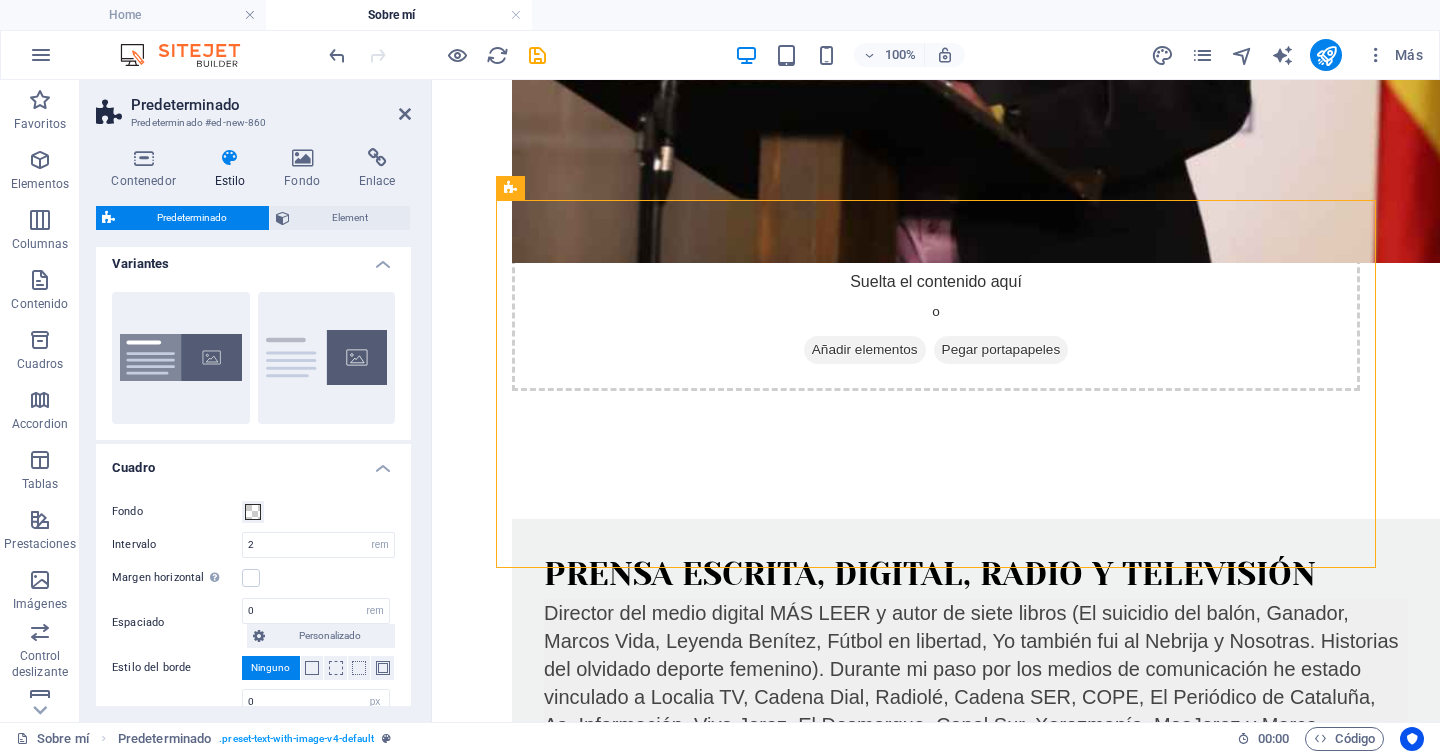 scroll, scrollTop: 0, scrollLeft: 0, axis: both 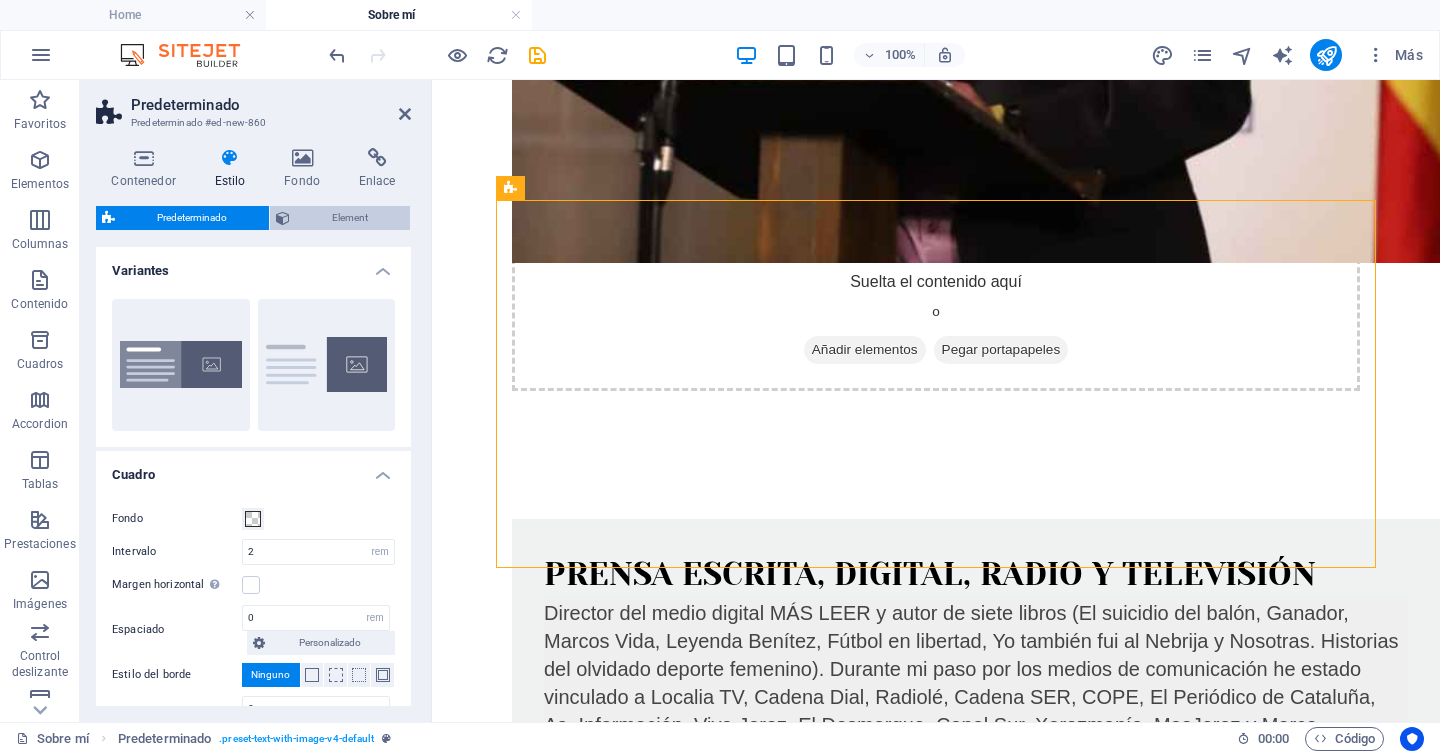 click on "Element" at bounding box center [350, 218] 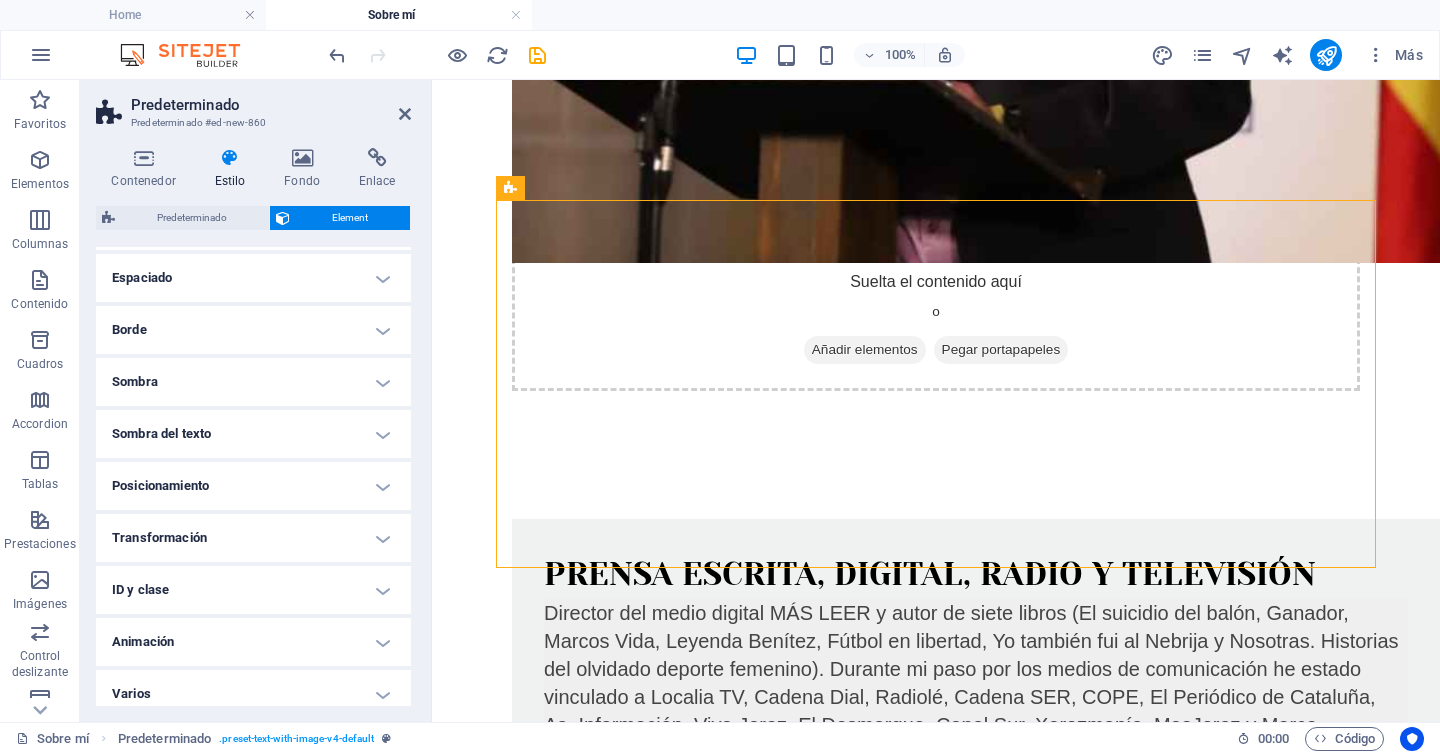 scroll, scrollTop: 163, scrollLeft: 0, axis: vertical 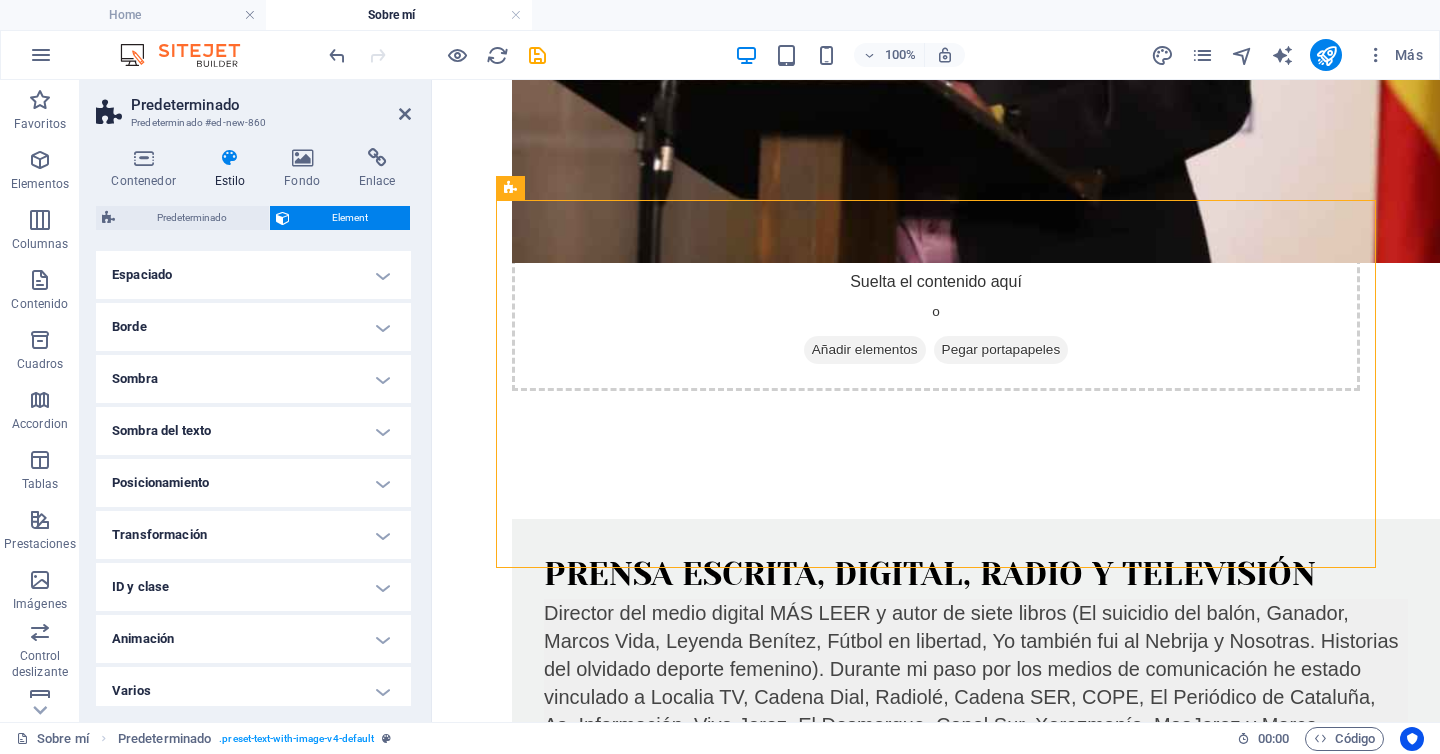click on "Posicionamiento" at bounding box center (253, 483) 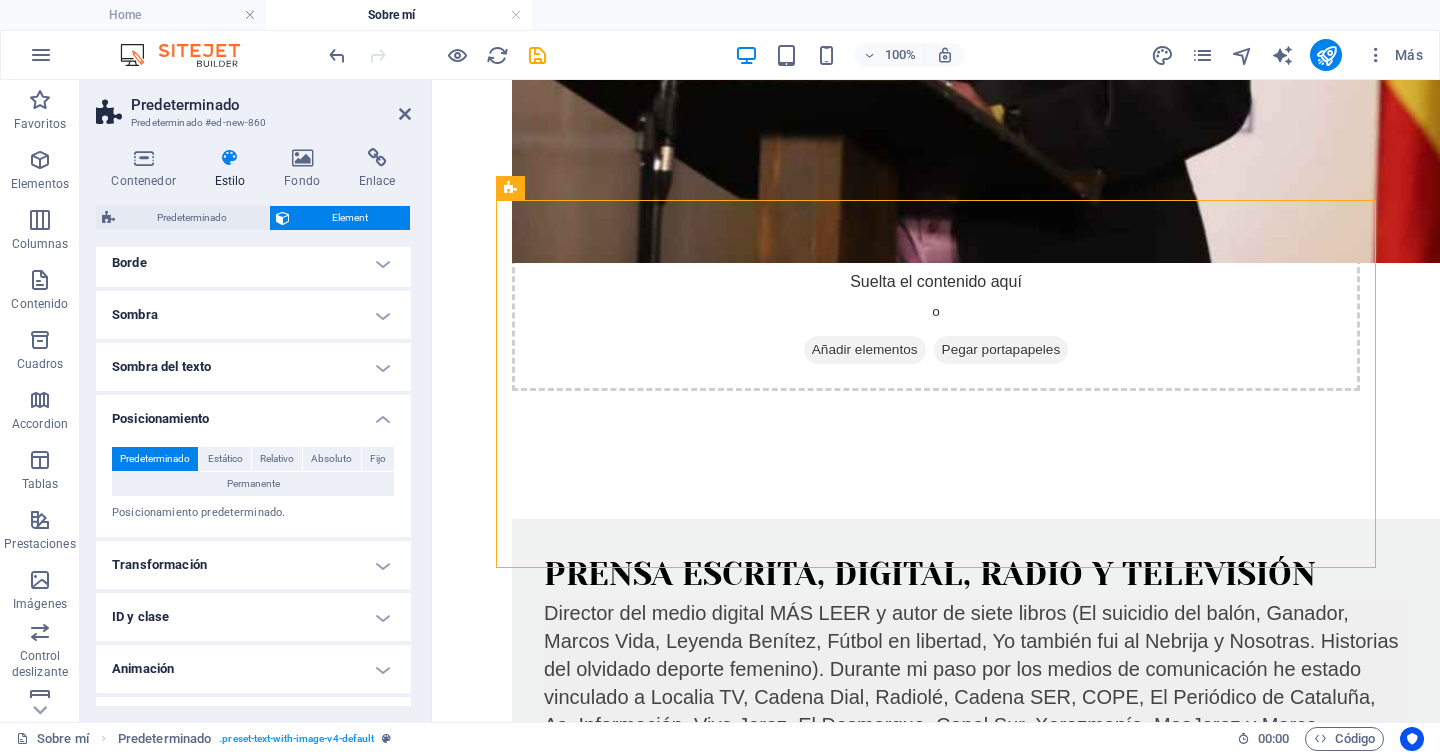 scroll, scrollTop: 266, scrollLeft: 0, axis: vertical 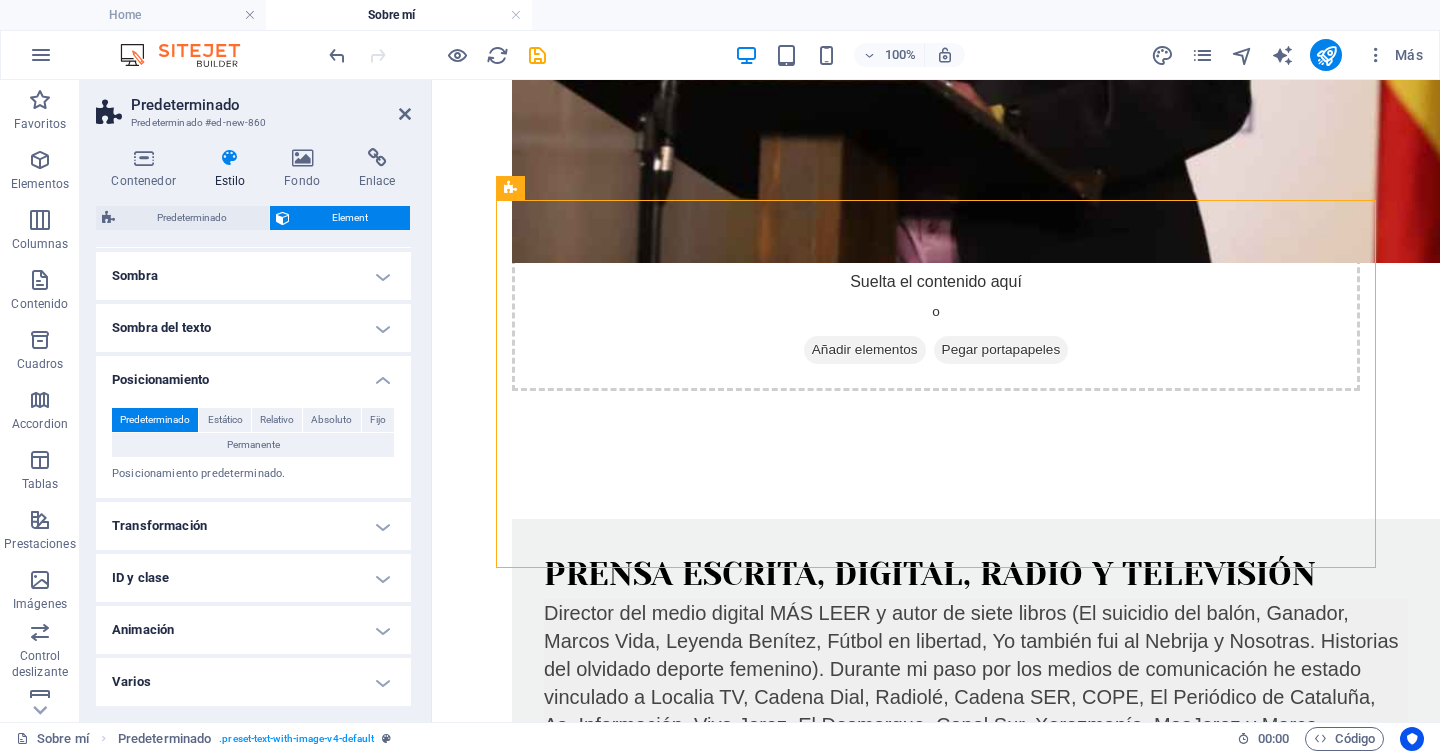 click on "Transformación" at bounding box center (253, 526) 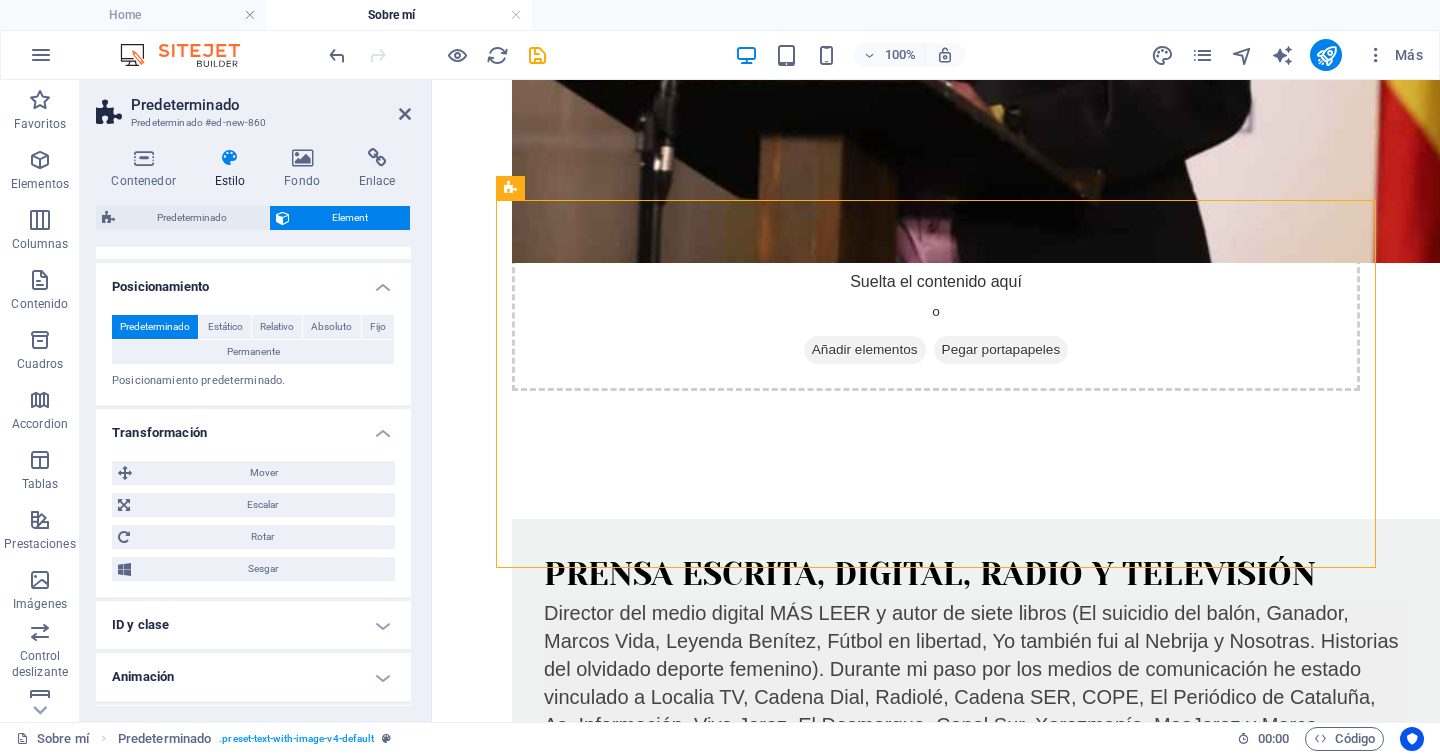 scroll, scrollTop: 406, scrollLeft: 0, axis: vertical 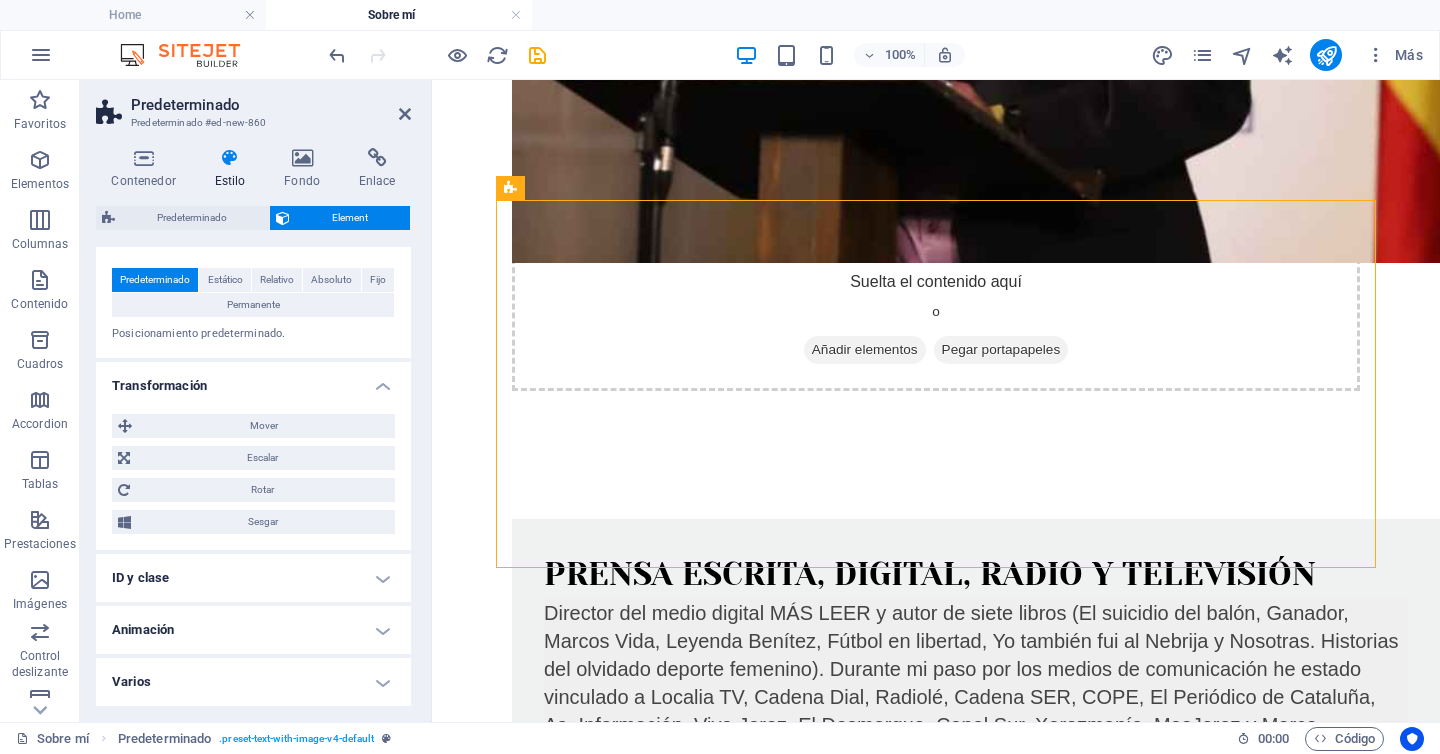 click on "Varios" at bounding box center (253, 682) 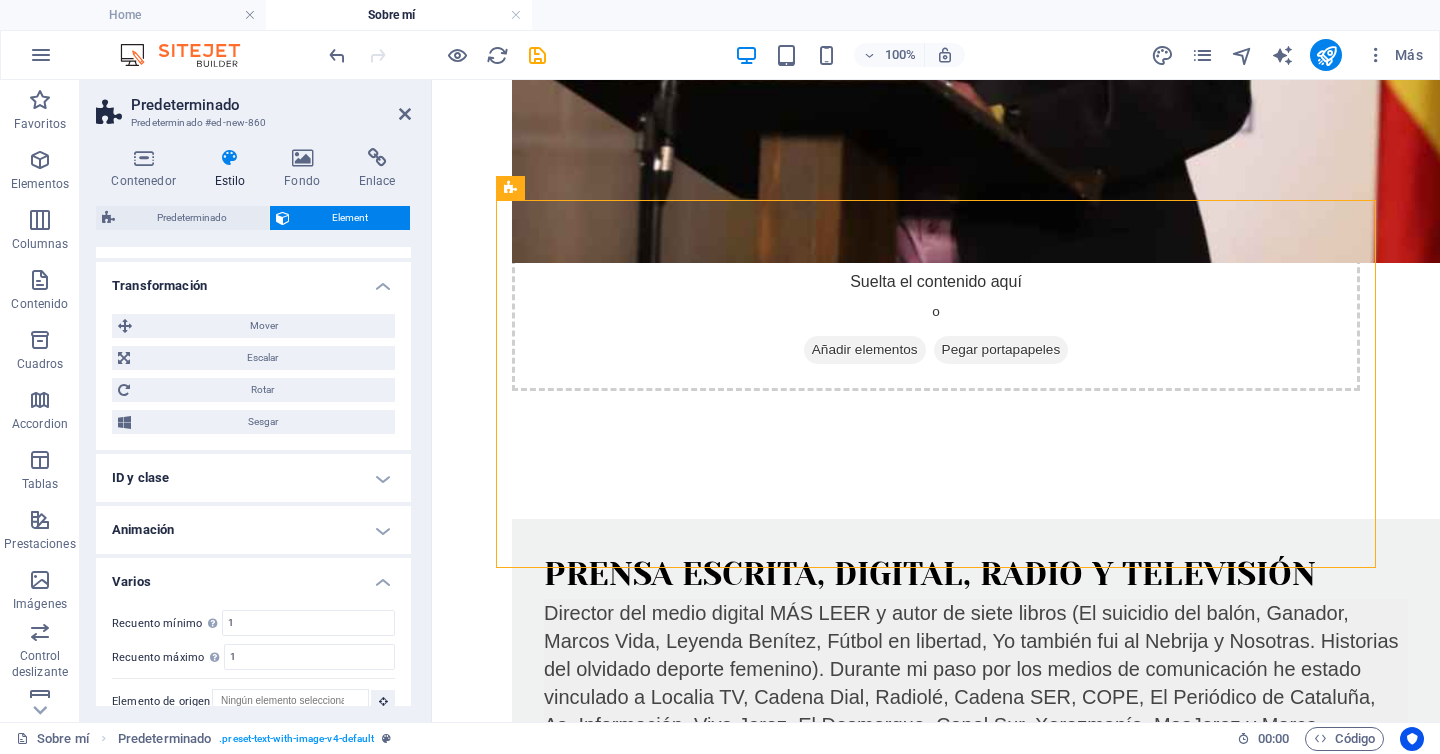 scroll, scrollTop: 530, scrollLeft: 0, axis: vertical 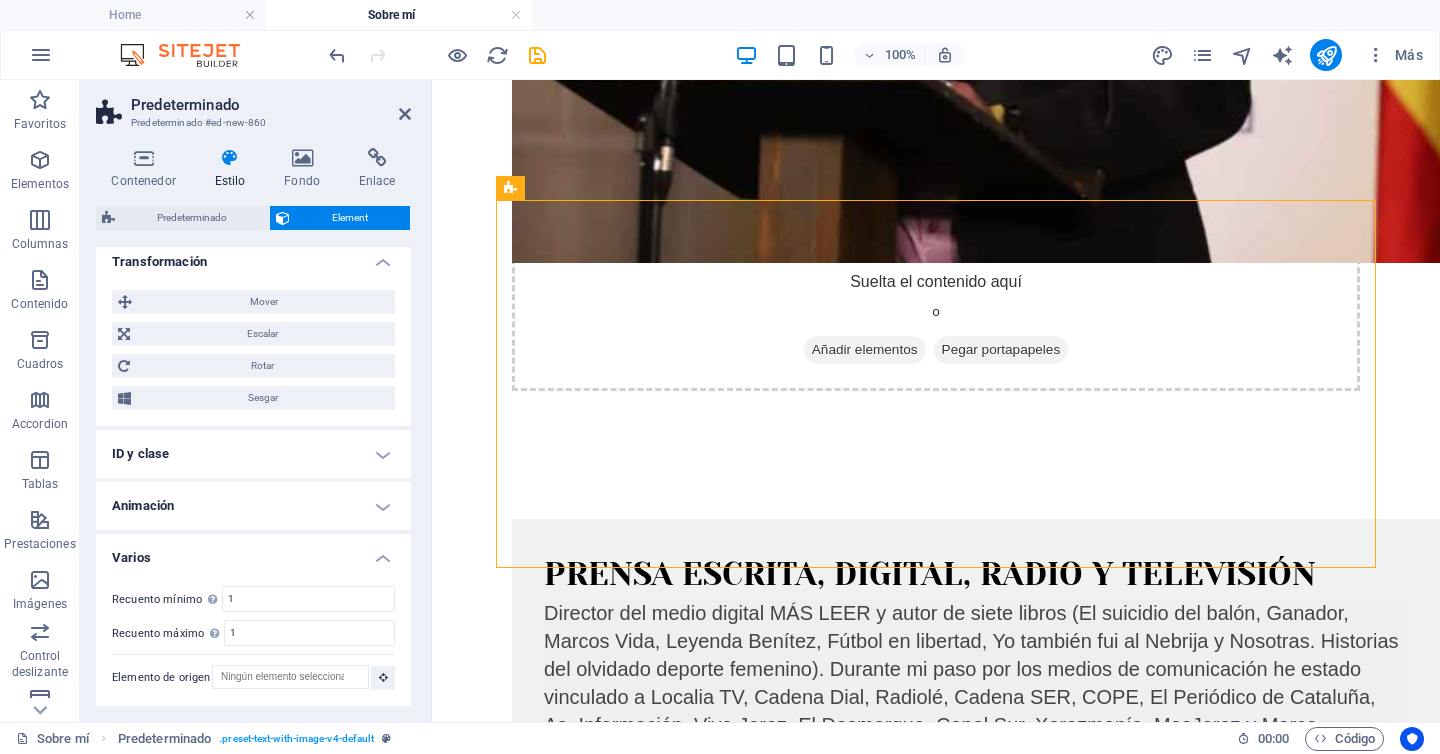 click on "Animación" at bounding box center [253, 506] 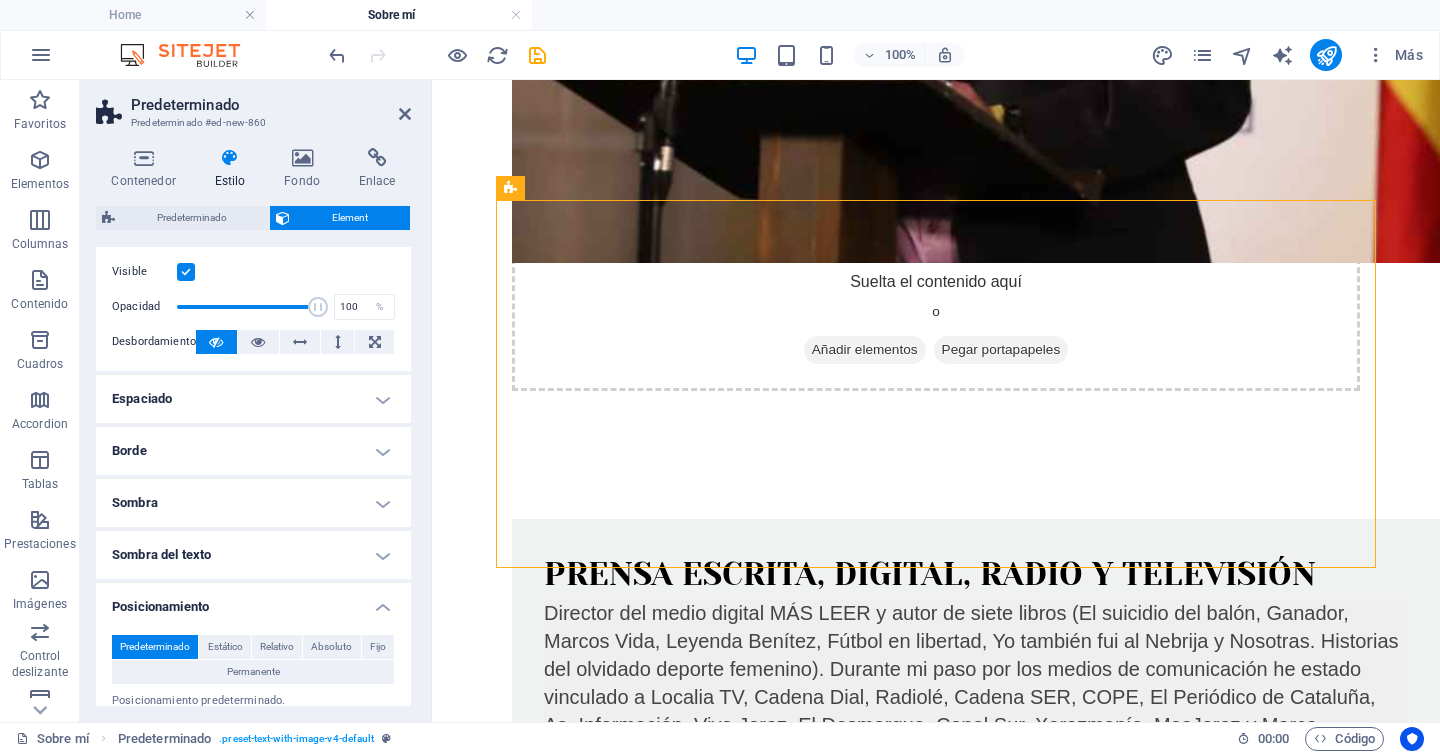 scroll, scrollTop: 0, scrollLeft: 0, axis: both 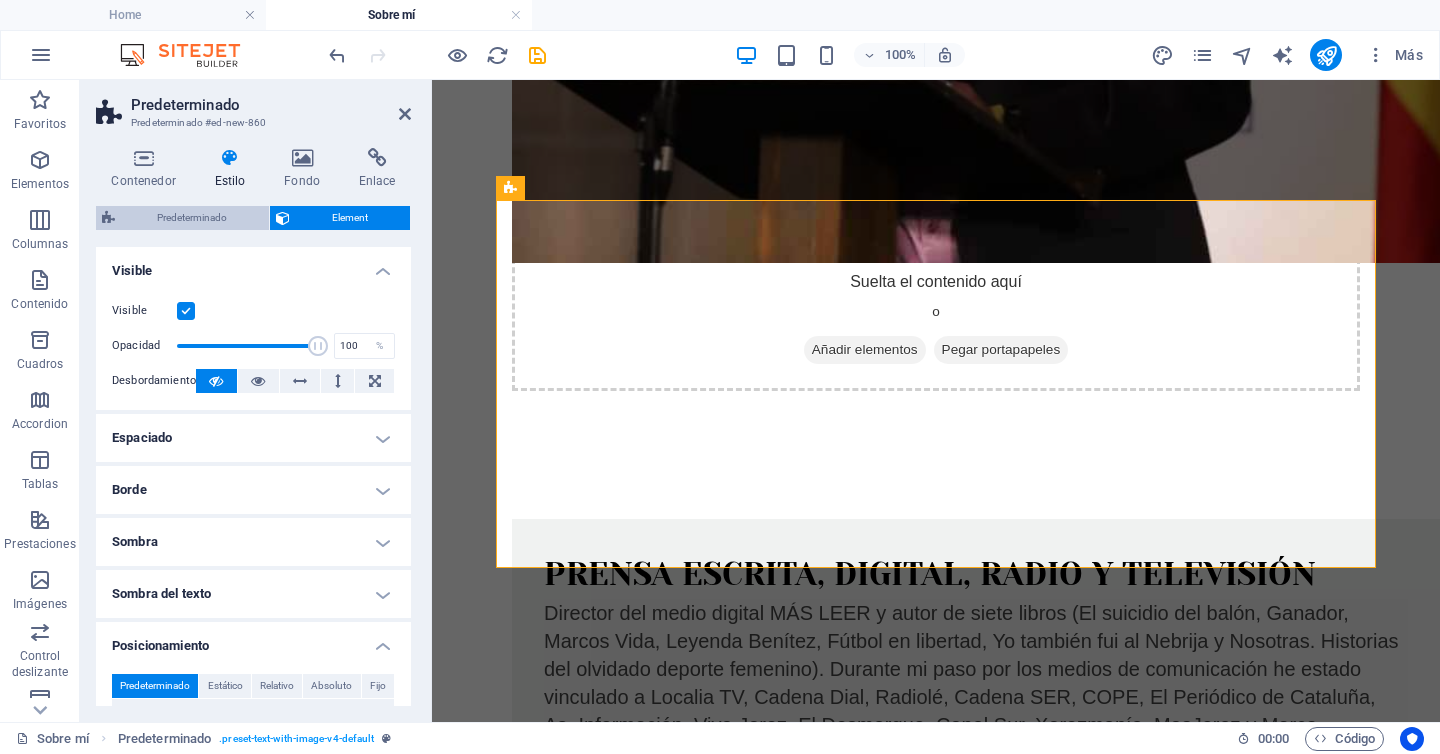 click on "Predeterminado" at bounding box center (192, 218) 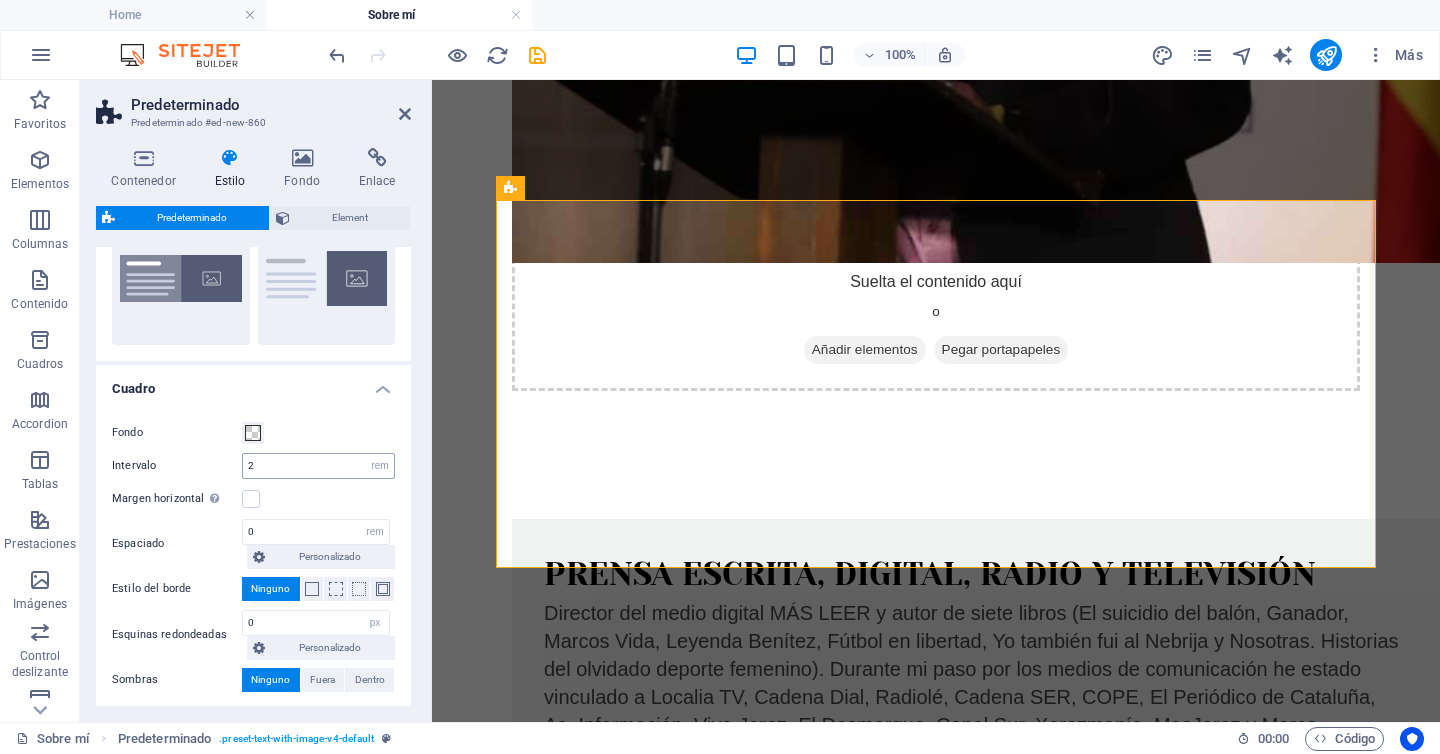 scroll, scrollTop: 91, scrollLeft: 0, axis: vertical 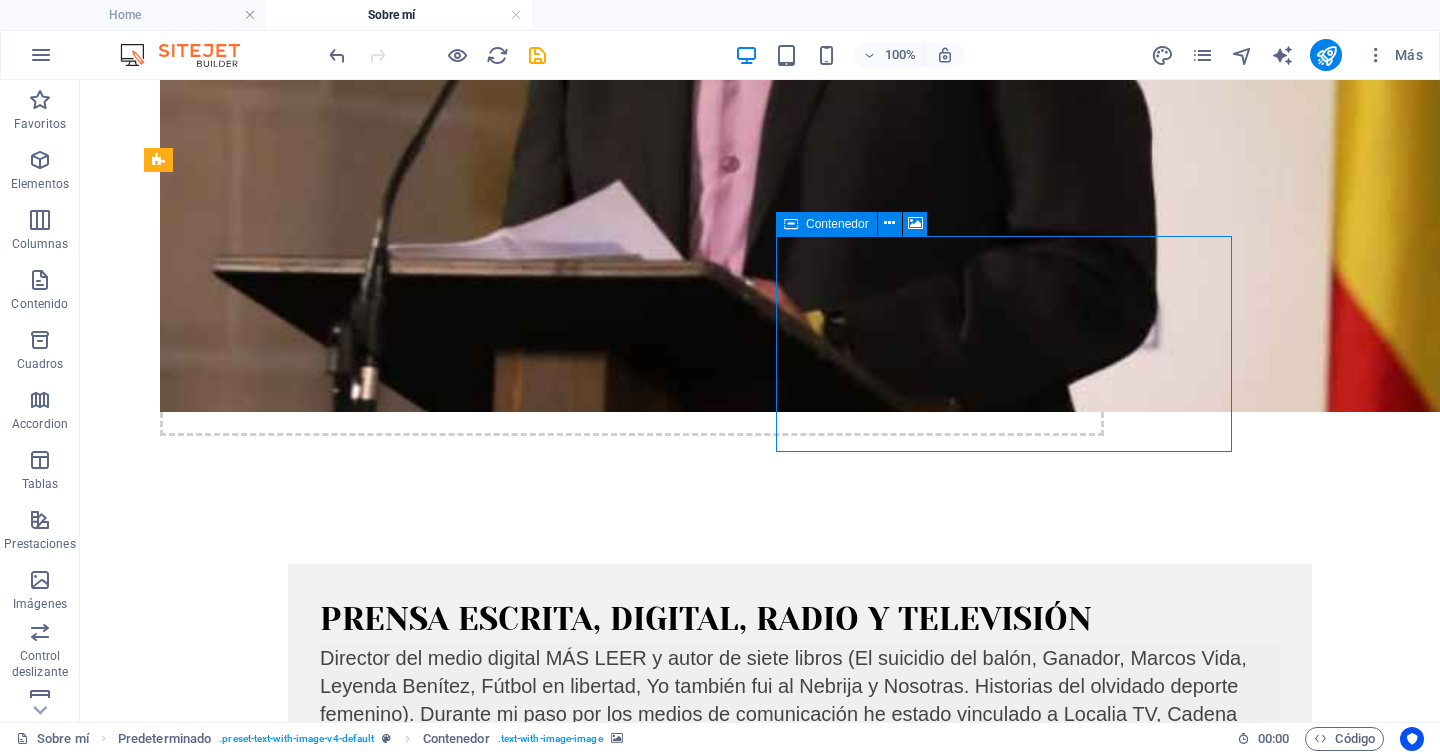 drag, startPoint x: 656, startPoint y: 285, endPoint x: 808, endPoint y: 286, distance: 152.0033 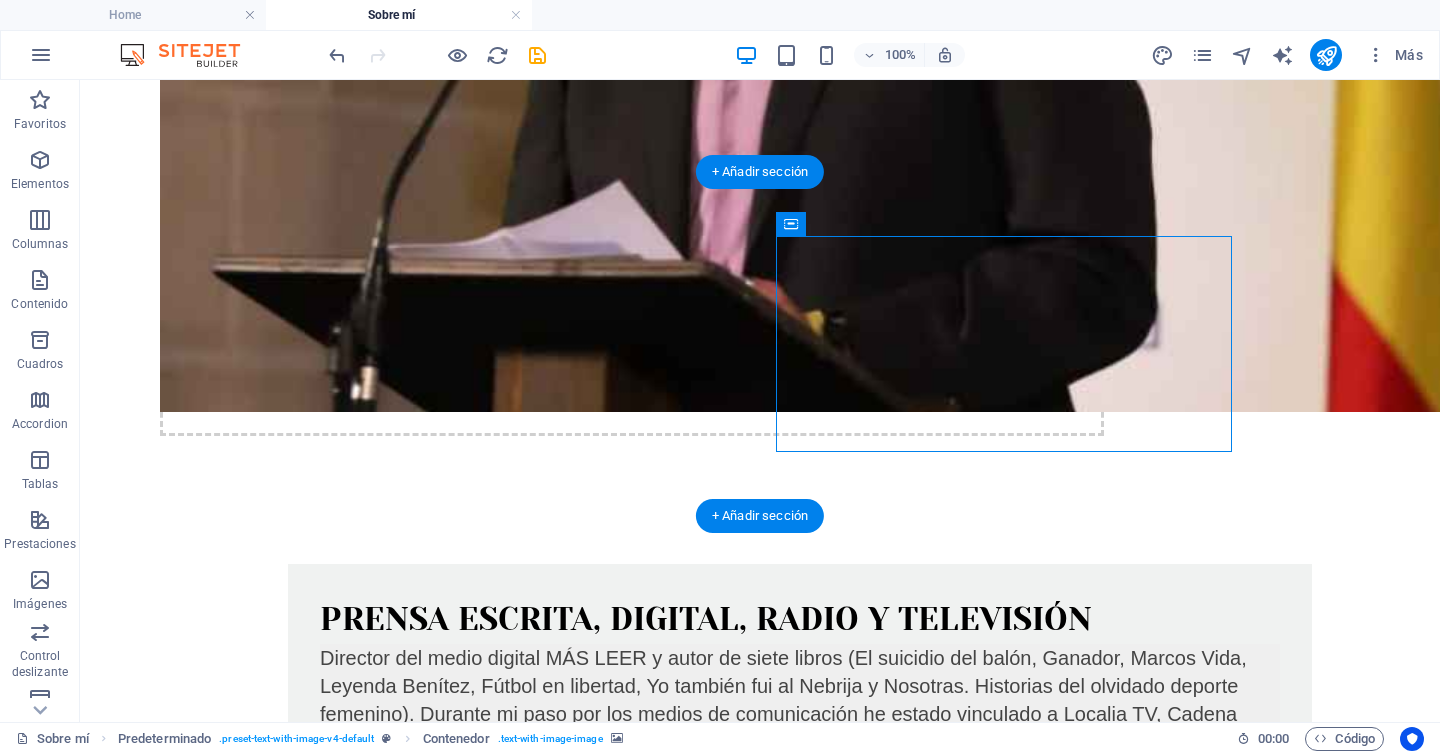 drag, startPoint x: 869, startPoint y: 301, endPoint x: 459, endPoint y: 227, distance: 416.62454 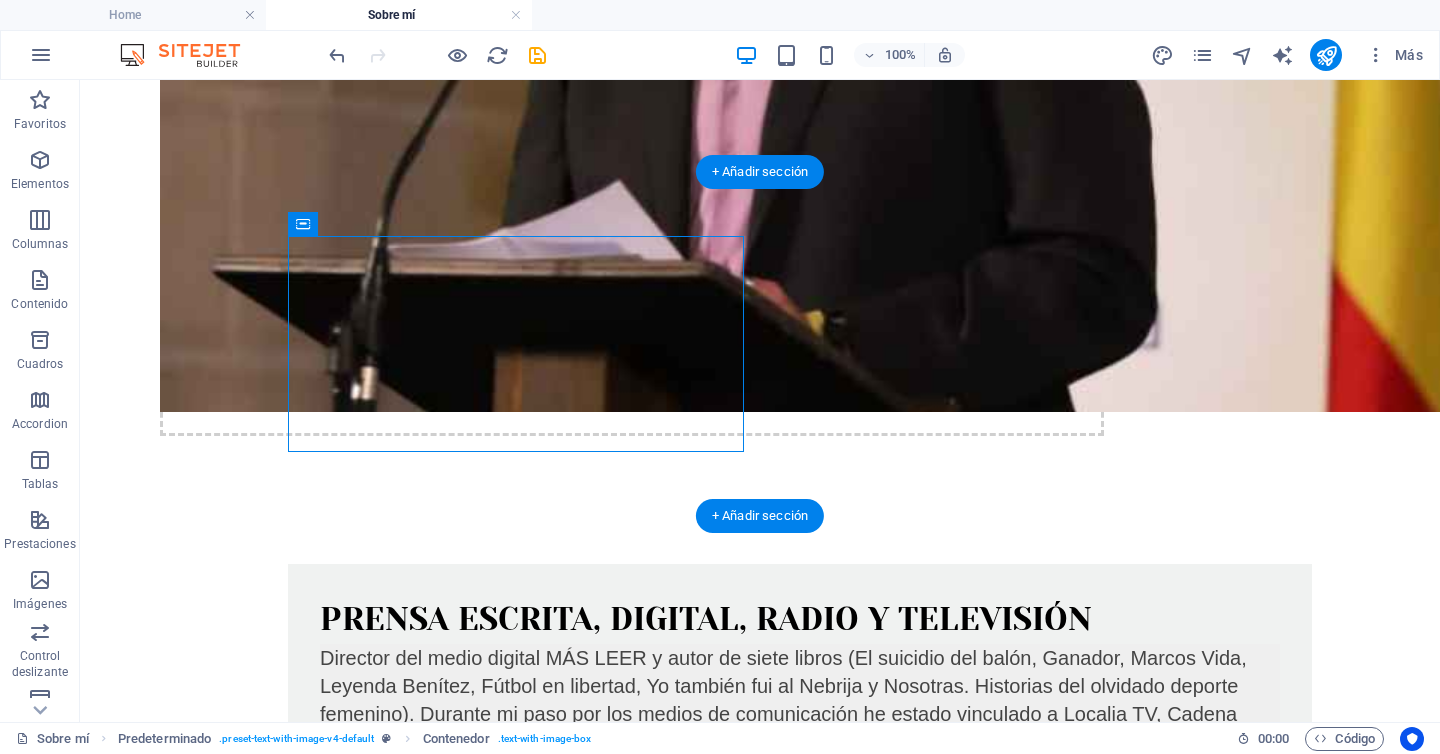drag, startPoint x: 383, startPoint y: 302, endPoint x: 936, endPoint y: 209, distance: 560.76556 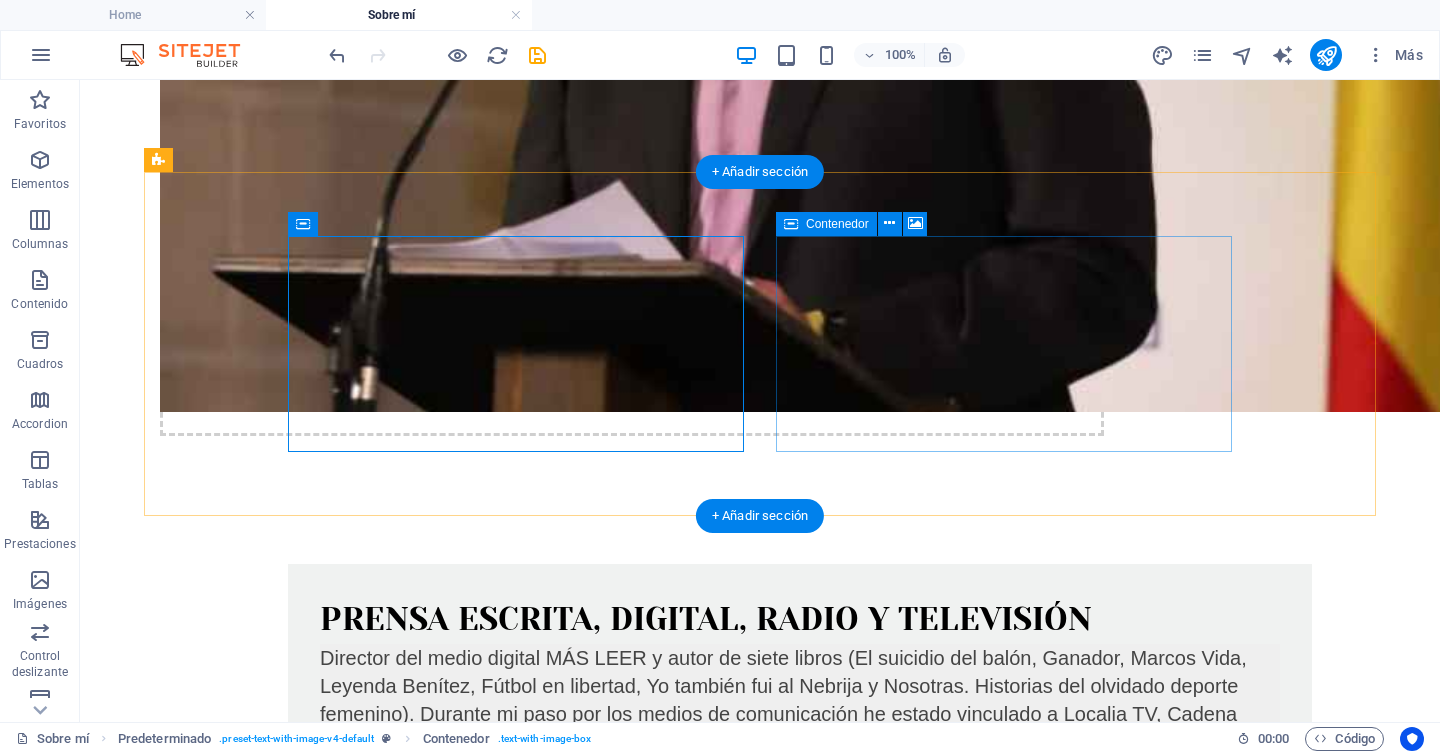 click on "Suelta el contenido aquí o  Añadir elementos  Pegar portapapeles" at bounding box center [632, 1920] 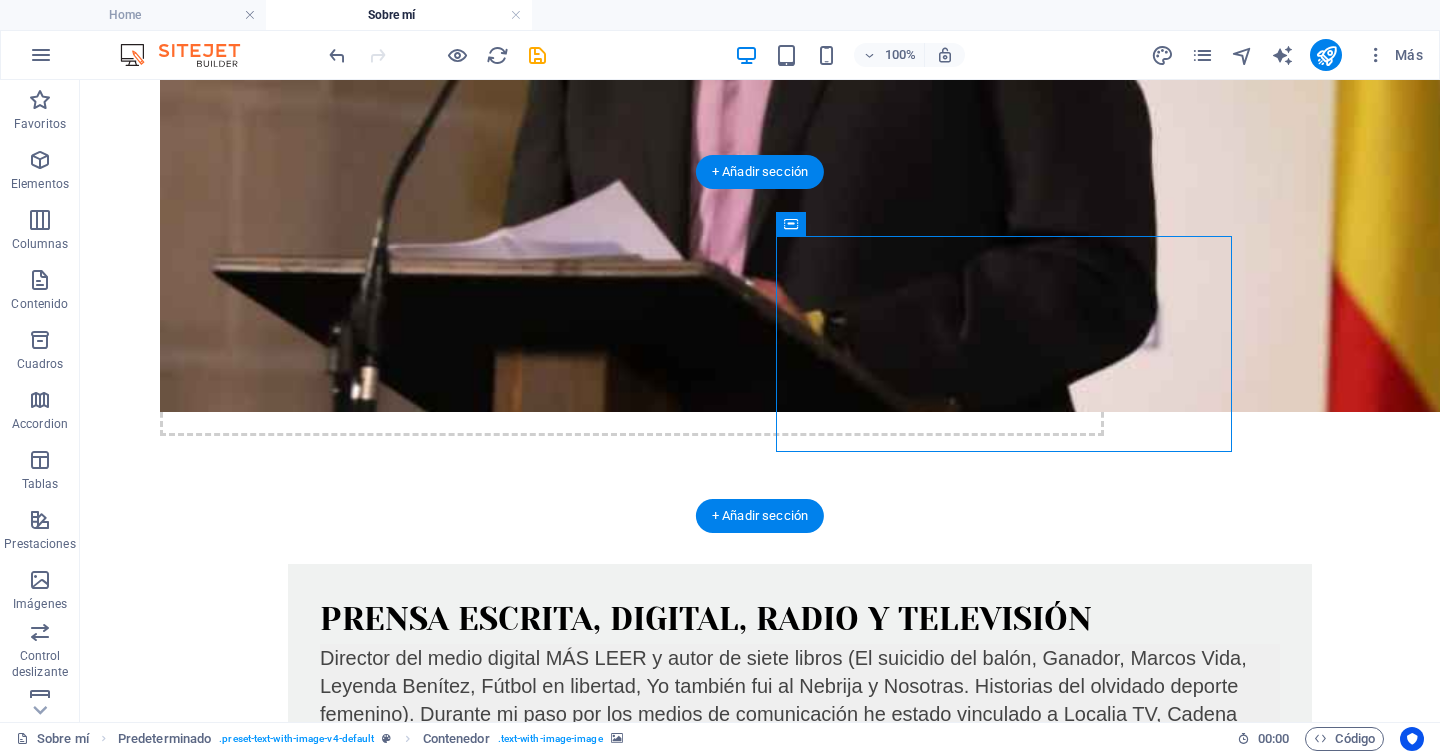 drag, startPoint x: 894, startPoint y: 308, endPoint x: 422, endPoint y: 221, distance: 479.95105 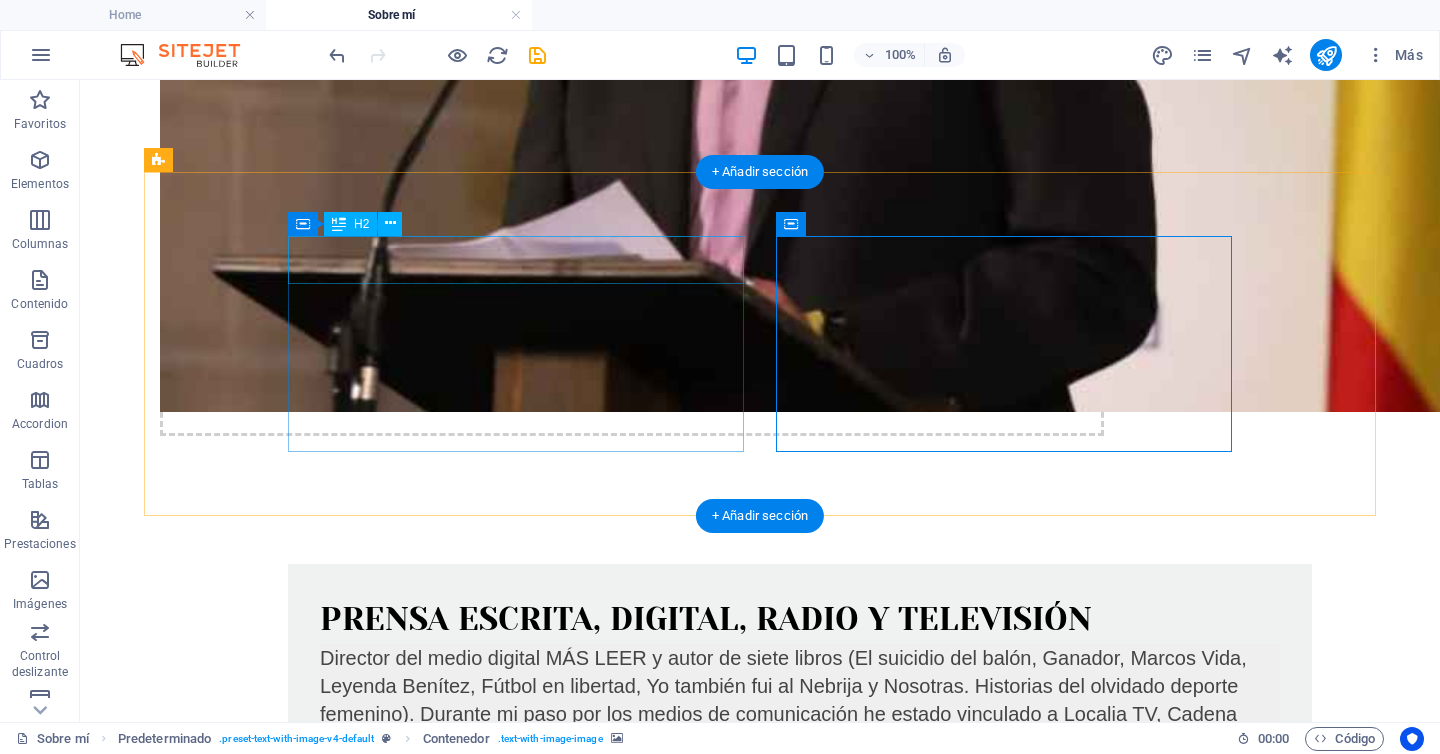 click on "New headline" at bounding box center (632, 1497) 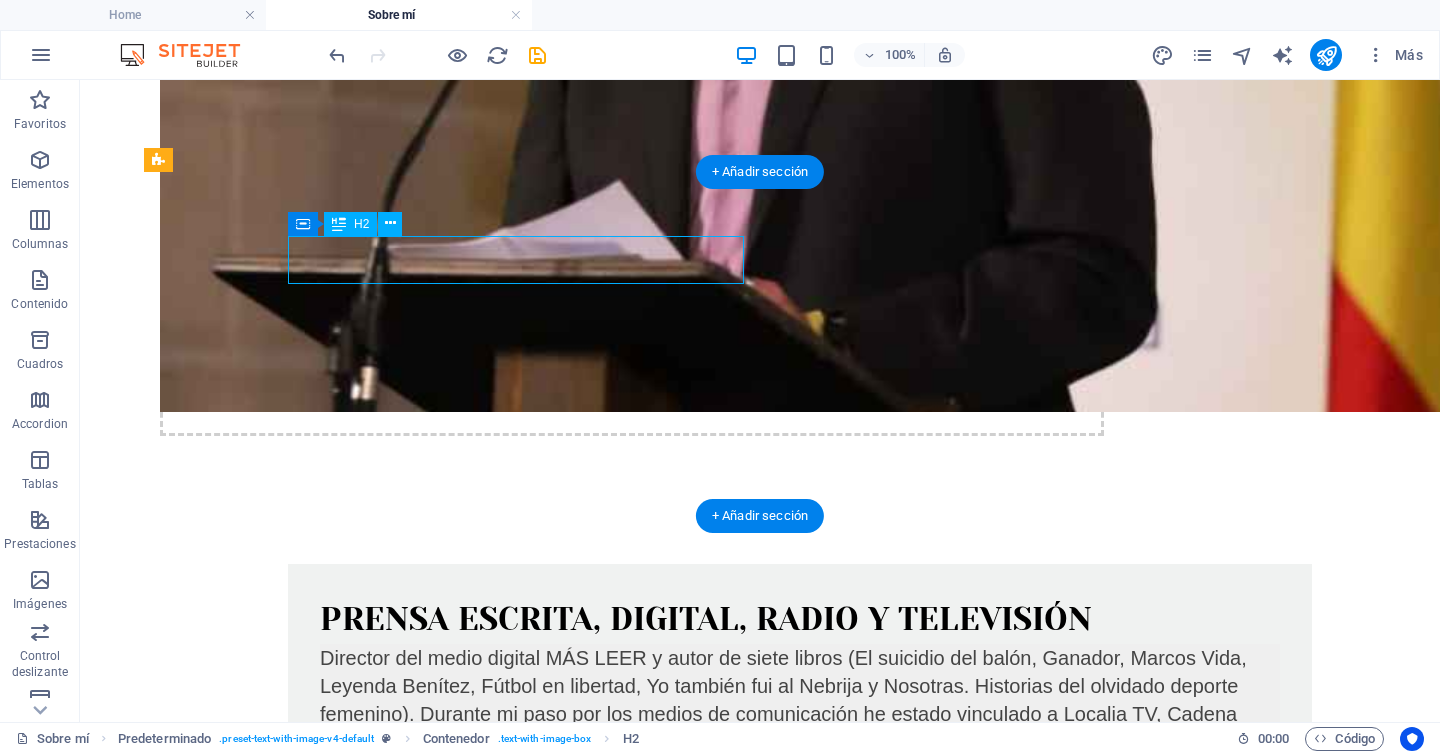click on "New headline" at bounding box center [632, 1497] 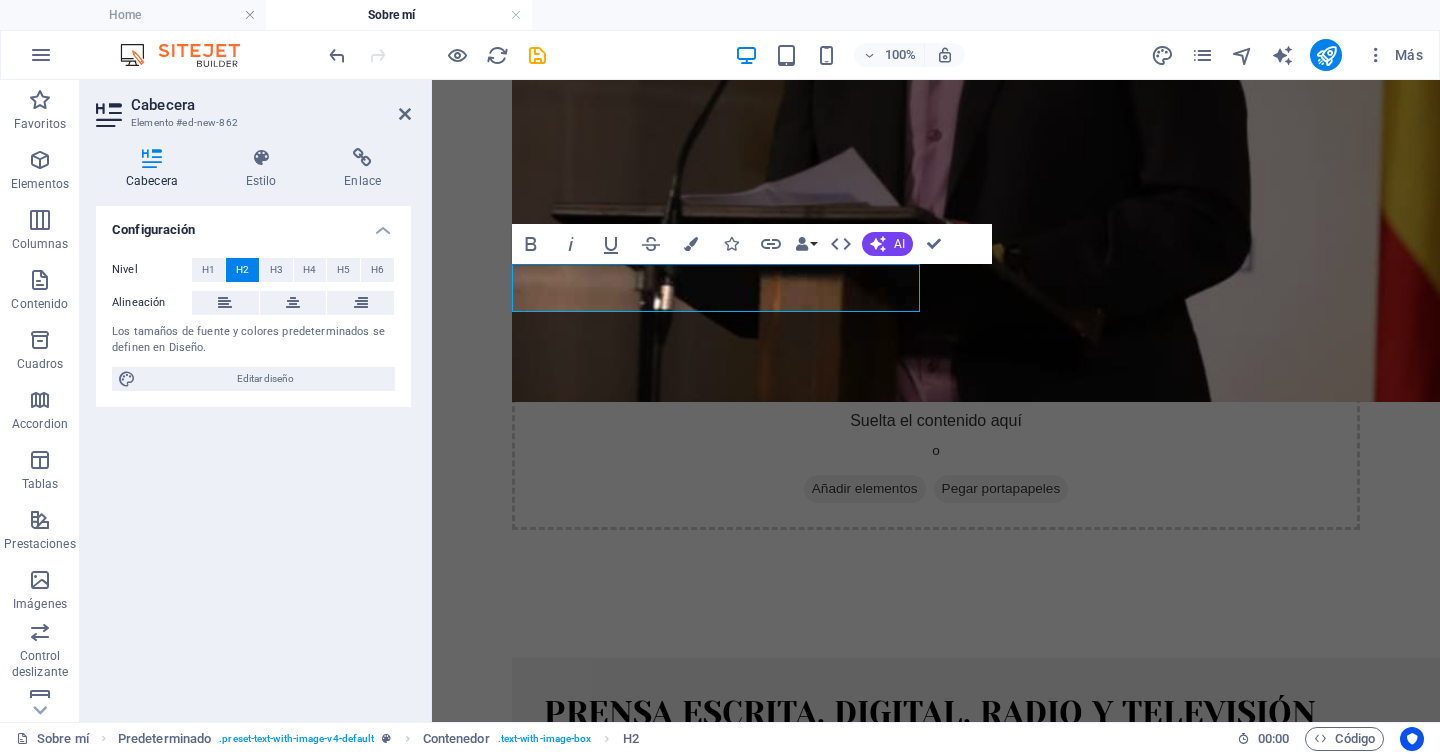 scroll, scrollTop: 1749, scrollLeft: 0, axis: vertical 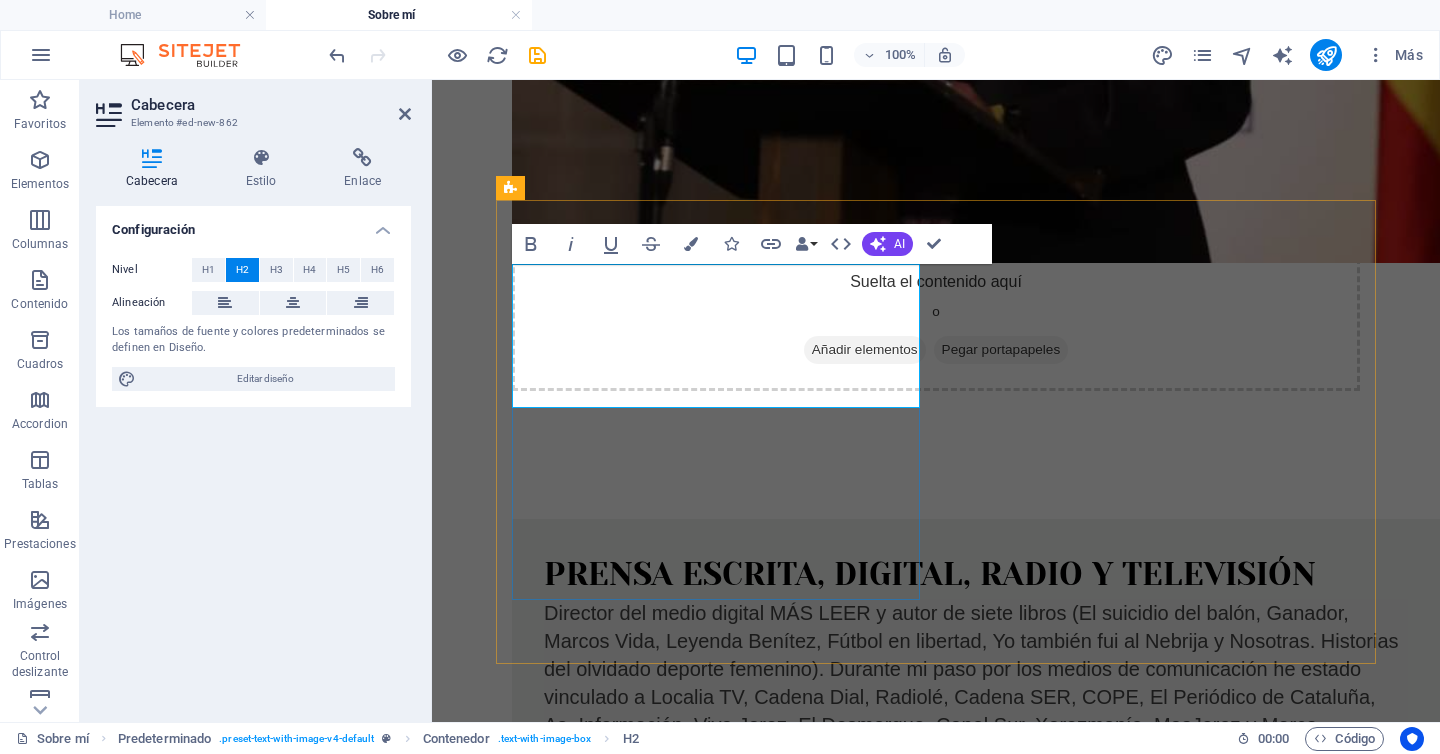 drag, startPoint x: 681, startPoint y: 287, endPoint x: 666, endPoint y: 287, distance: 15 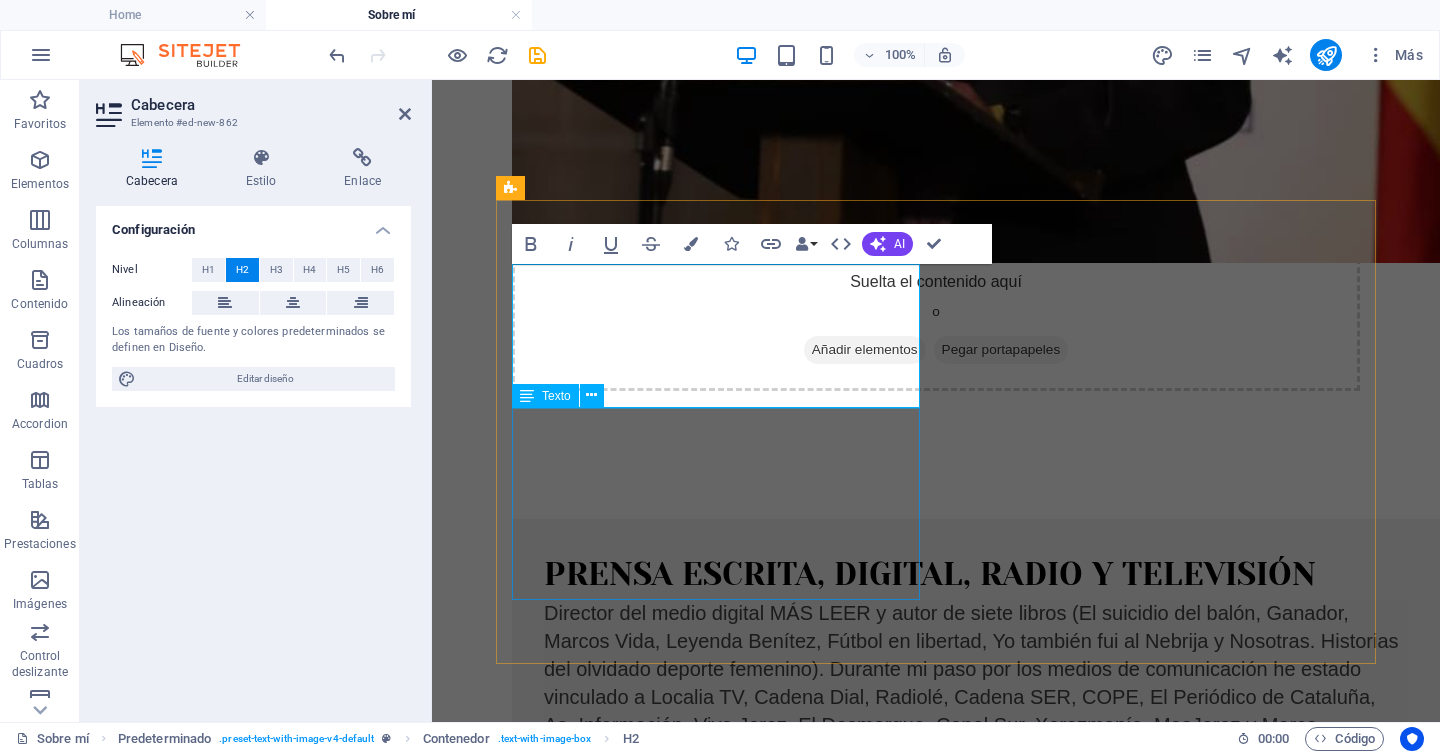 click on "Lorem ipsum dolor sit amet, consectetuer adipiscing elit. Aenean commodo ligula eget dolor. Lorem ipsum dolor sit amet, consectetuer adipiscing elit leget dolor. Lorem ipsum dolor sit amet, consectetuer adipiscing elit. Aenean commodo ligula eget dolor. Lorem ipsum dolor sit amet, consectetuer adipiscing elit dolor consectetuer adipiscing elit leget dolor. Lorem elit saget ipsum dolor sit amet, consectetuer." at bounding box center [936, 1470] 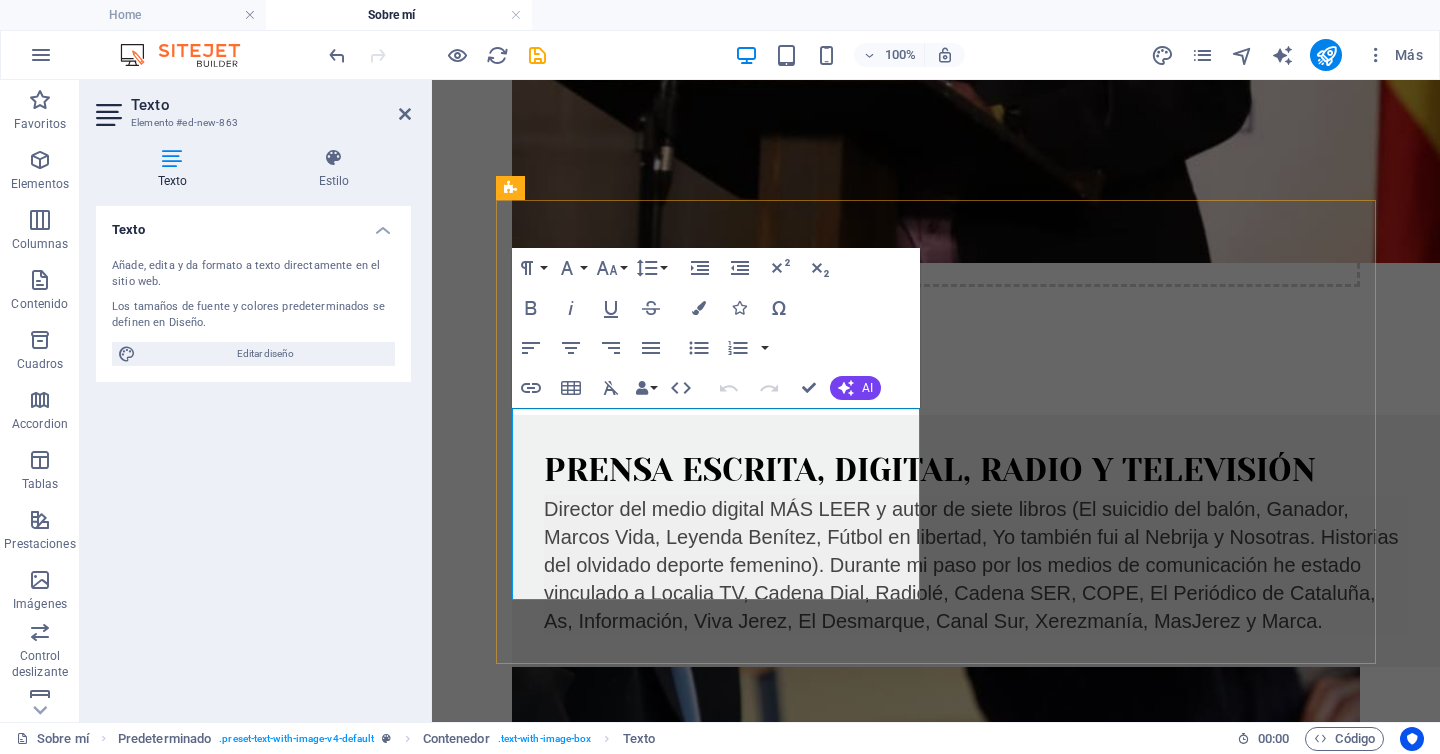 click on "Lorem ipsum dolor sit amet, consectetuer adipiscing elit. Aenean commodo ligula eget dolor. Lorem ipsum dolor sit amet, consectetuer adipiscing elit leget dolor. Lorem ipsum dolor sit amet, consectetuer adipiscing elit. Aenean commodo ligula eget dolor. Lorem ipsum dolor sit amet, consectetuer adipiscing elit dolor consectetuer adipiscing elit leget dolor. Lorem elit saget ipsum dolor sit amet, consectetuer." at bounding box center (936, 1366) 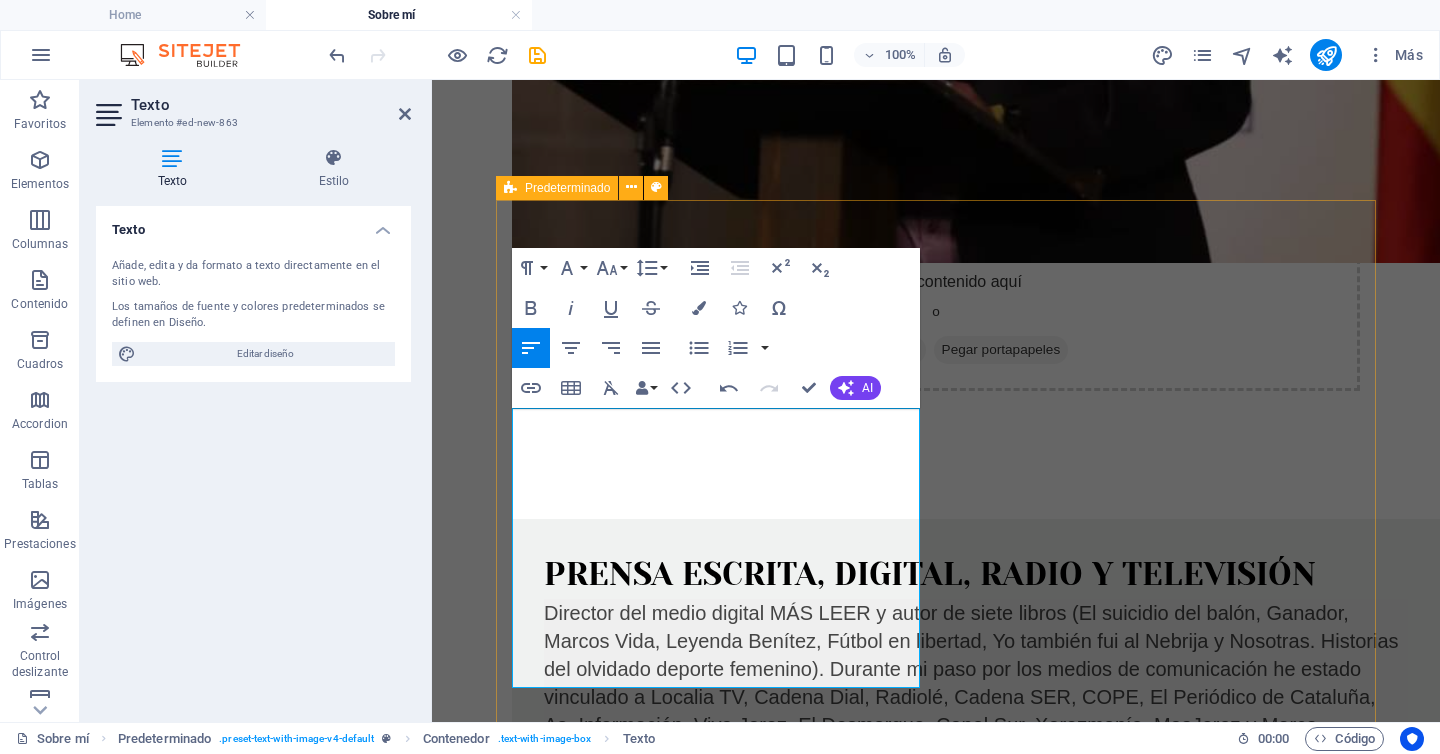 drag, startPoint x: 572, startPoint y: 589, endPoint x: 502, endPoint y: 588, distance: 70.00714 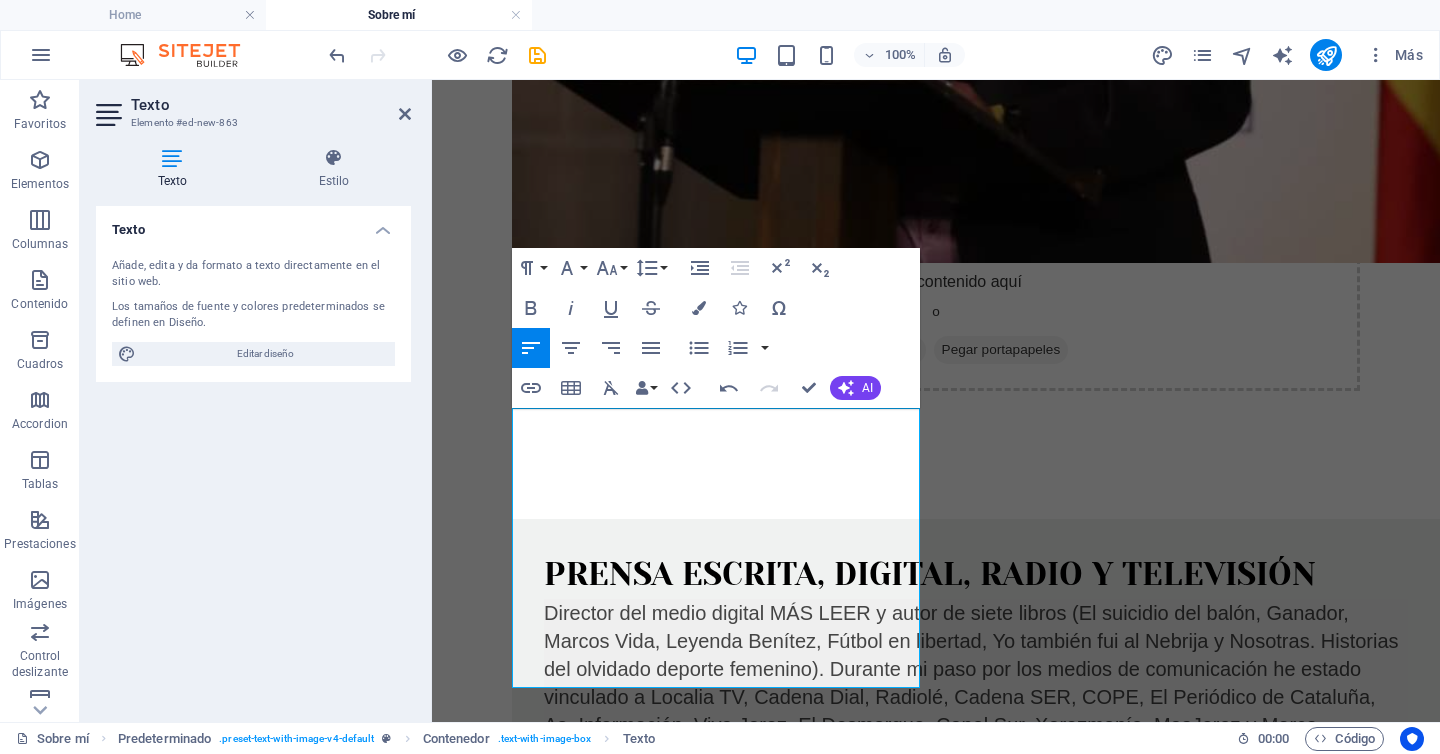 click at bounding box center [936, 1790] 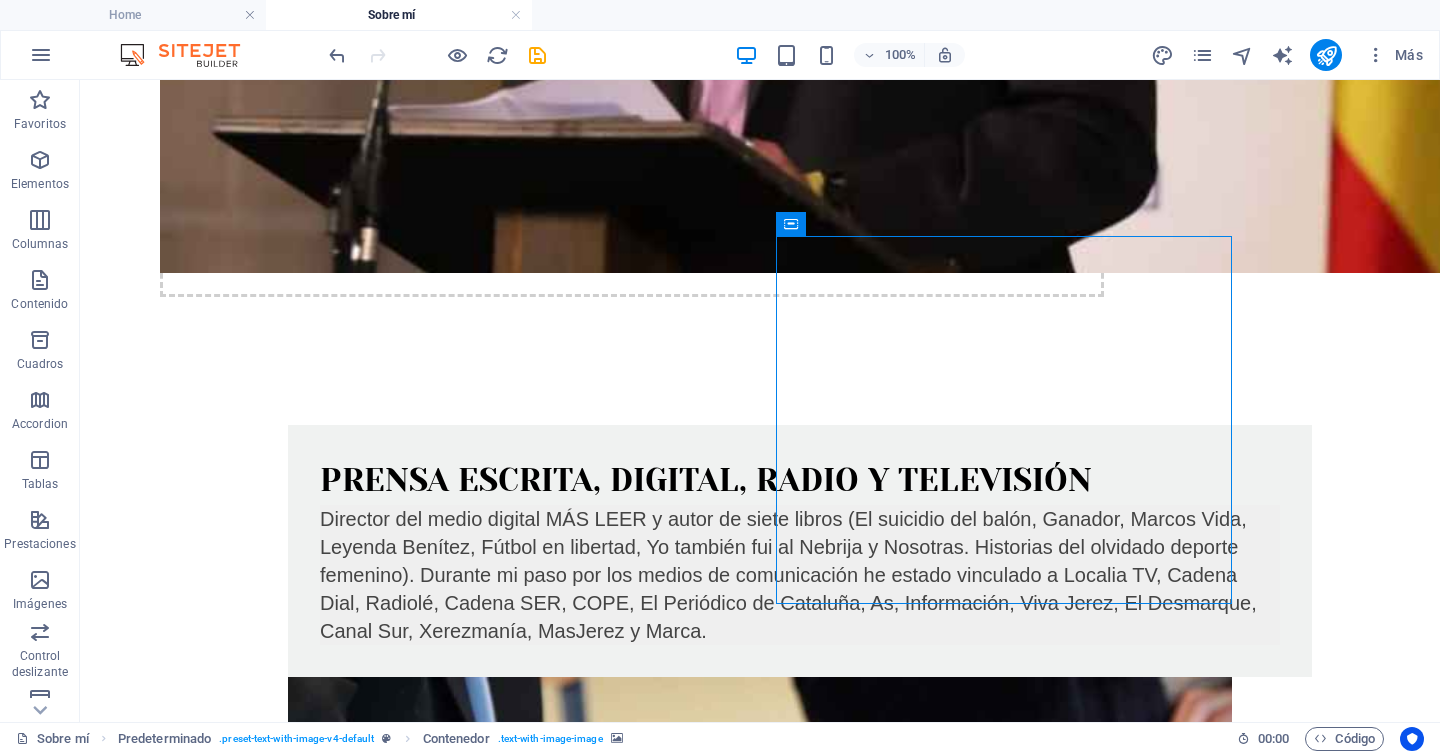 scroll, scrollTop: 1610, scrollLeft: 0, axis: vertical 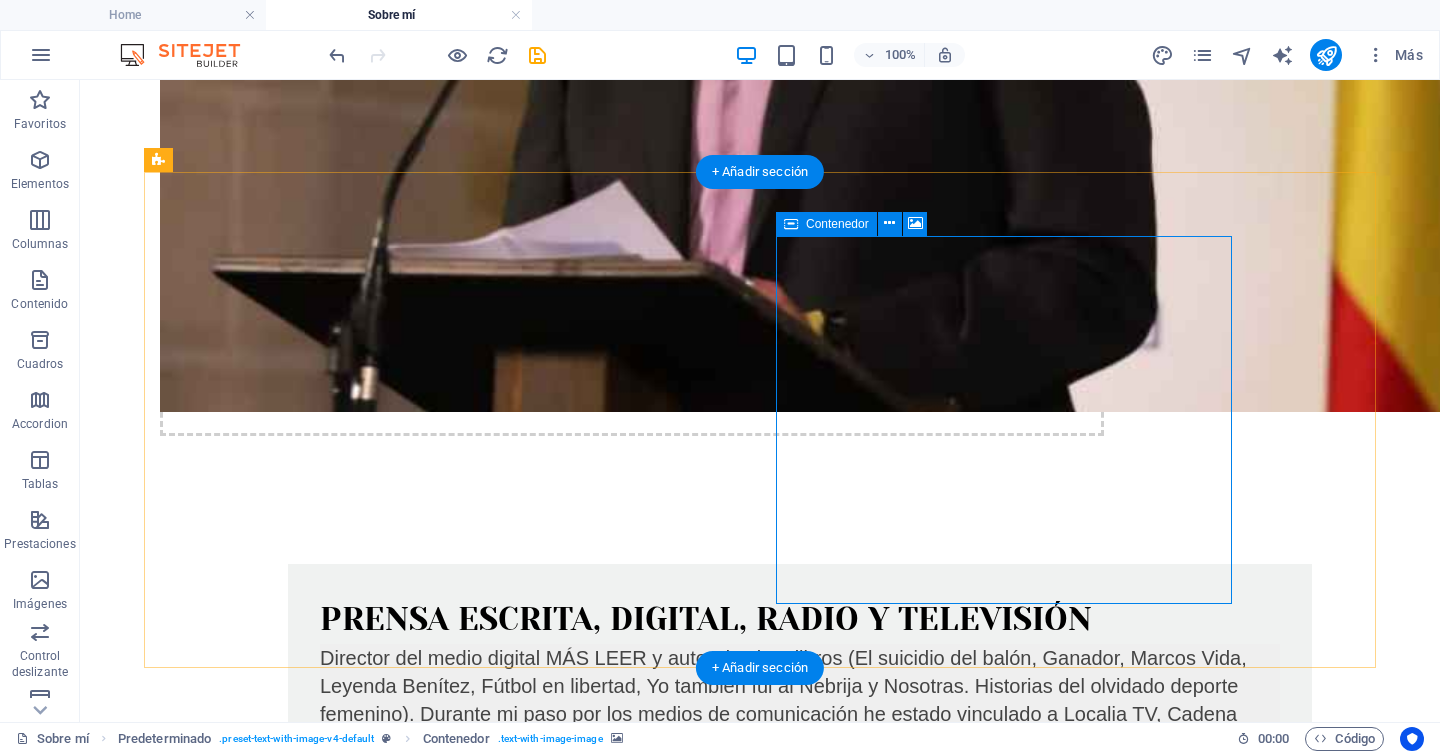 click on "Añadir elementos" at bounding box center [561, 2118] 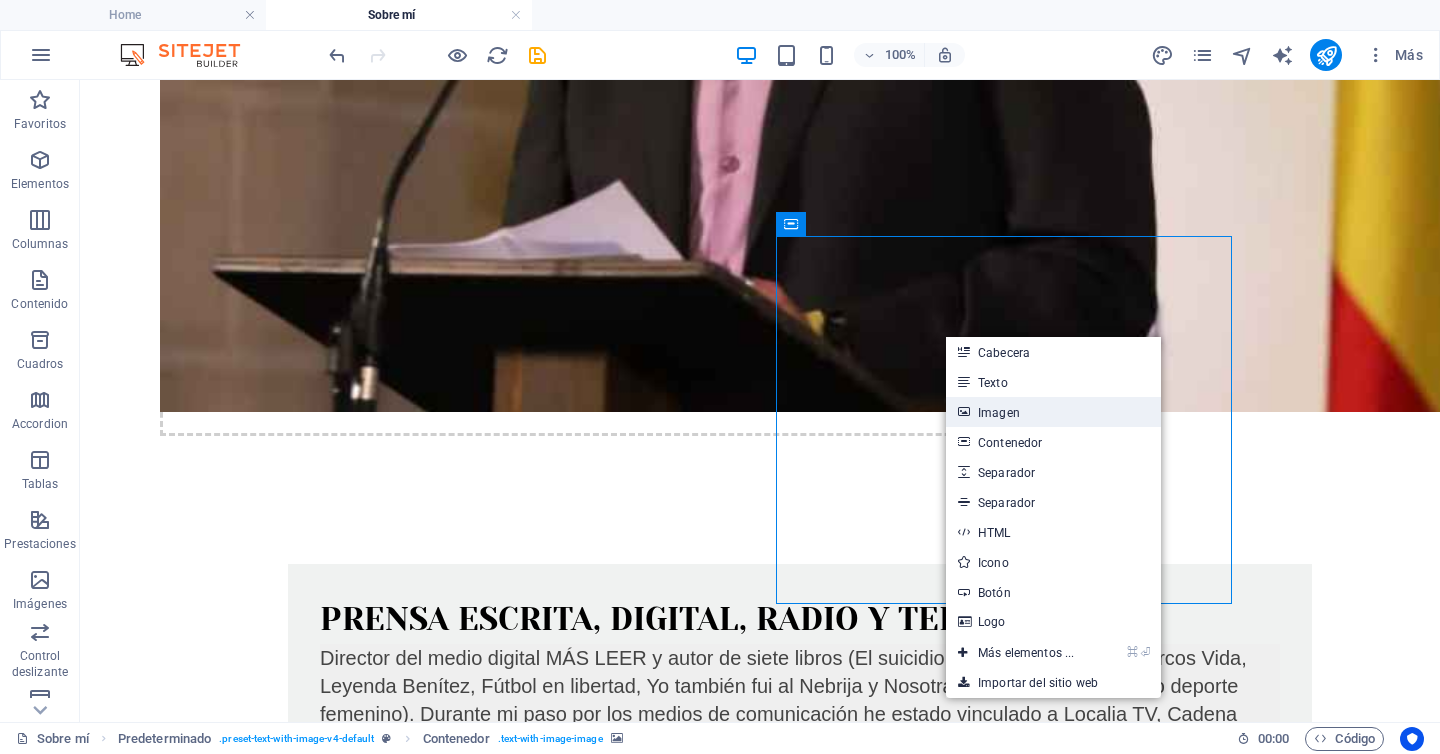 click on "Imagen" at bounding box center (1053, 412) 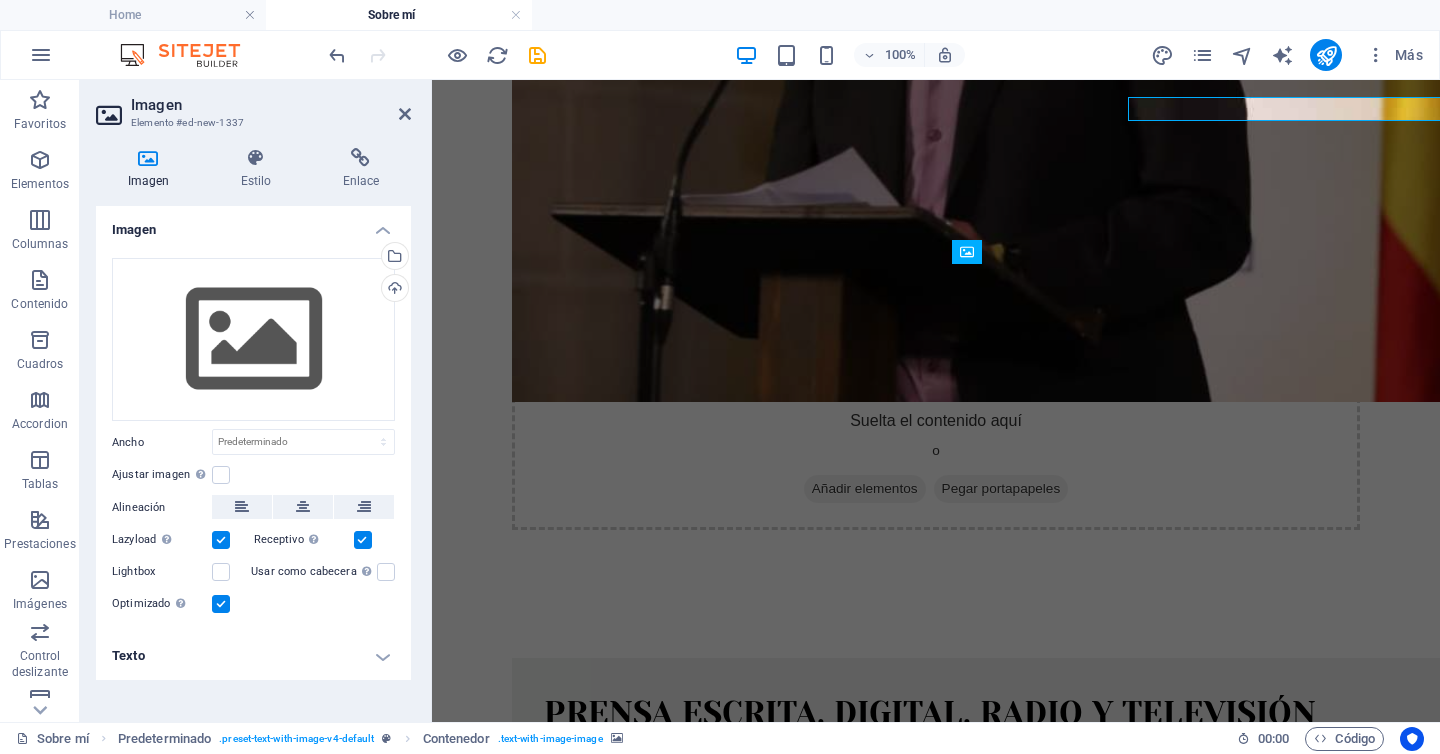 scroll, scrollTop: 1749, scrollLeft: 0, axis: vertical 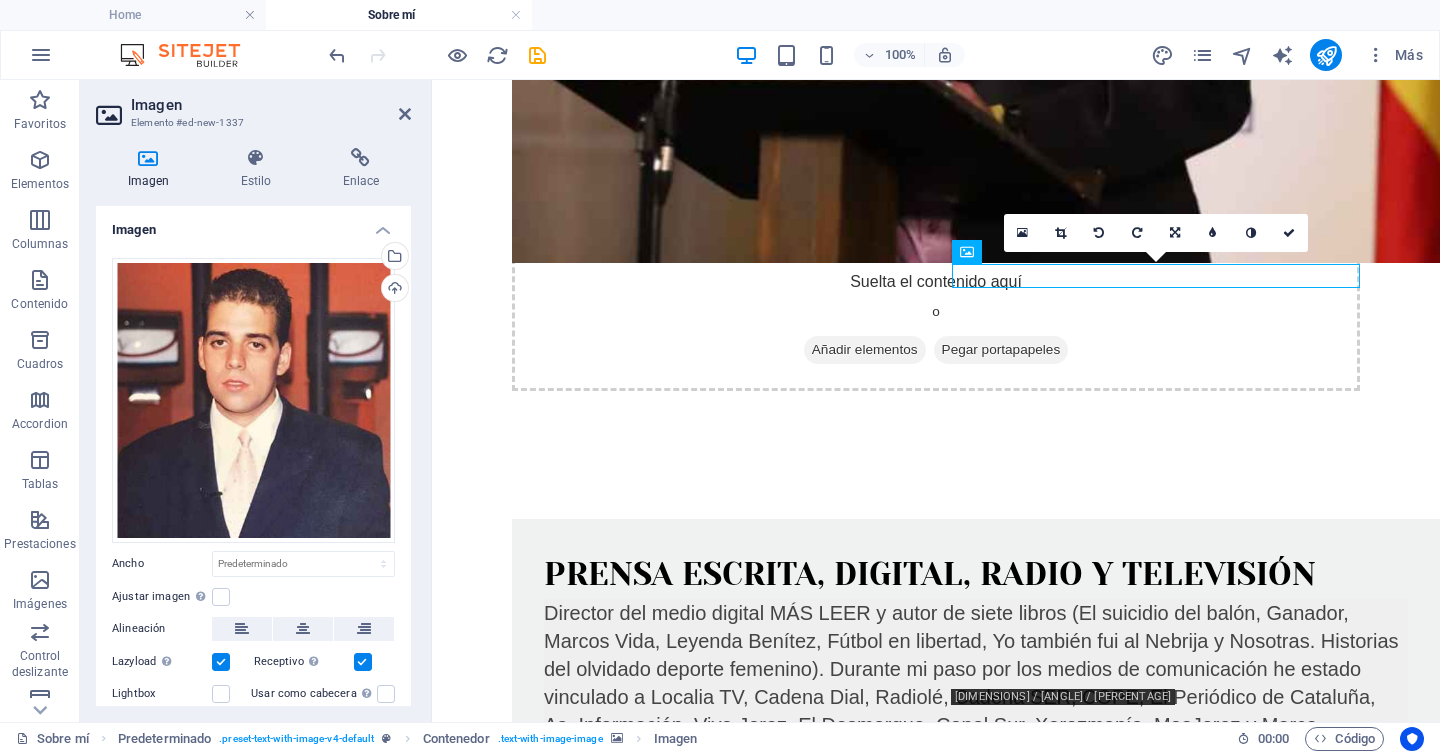 click at bounding box center [936, 1790] 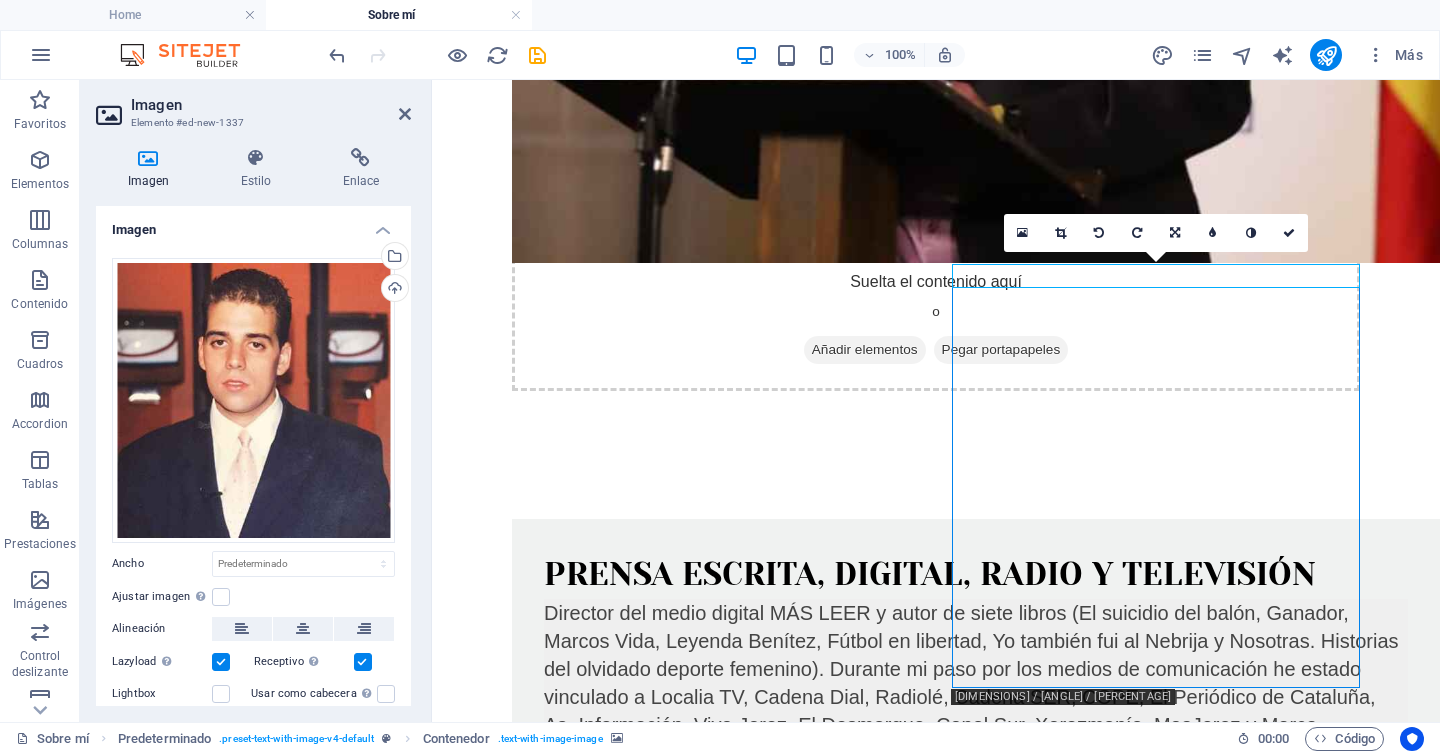 scroll, scrollTop: 1610, scrollLeft: 0, axis: vertical 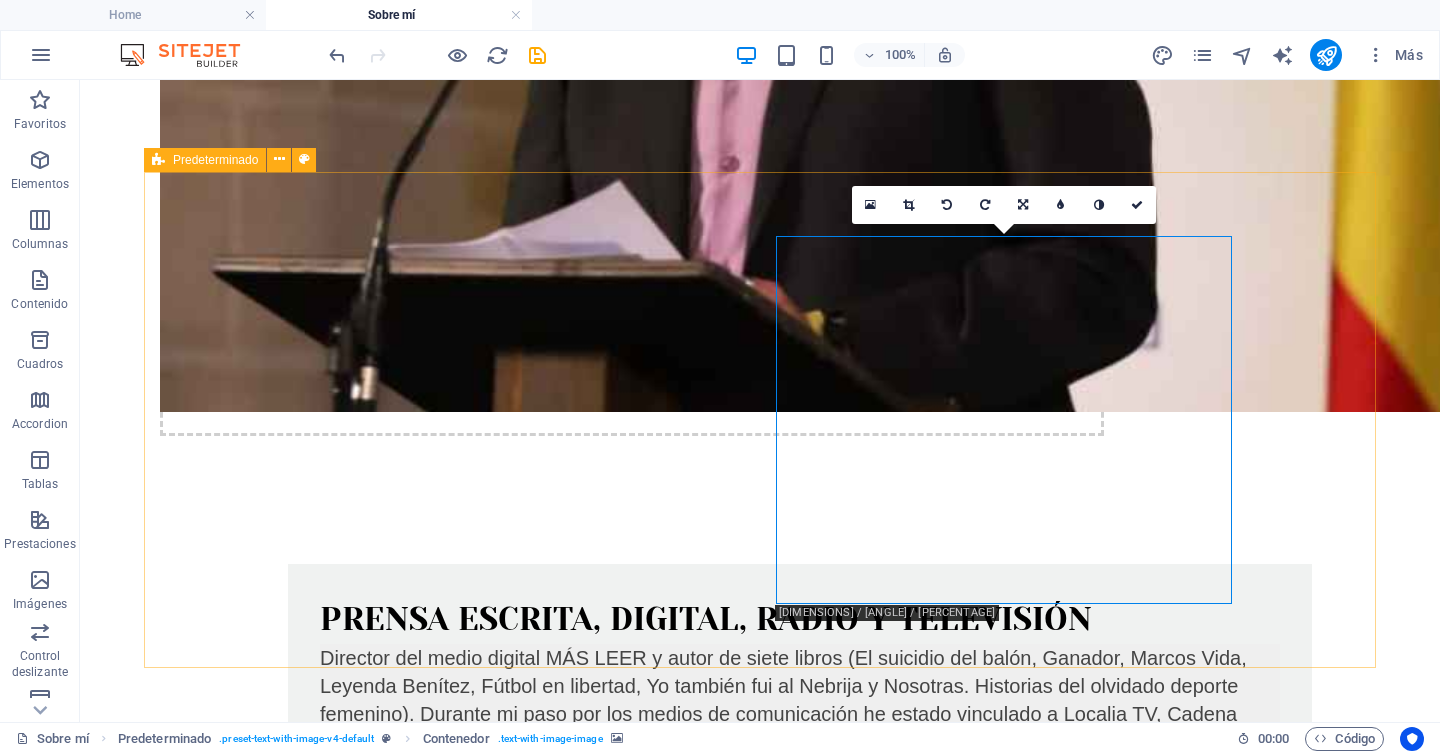 click on "Más de 25 [AGE] de experiencia en los medios Un día alguien me pidió que le contase un cuento, y yo, muy contento, le conté el de un niño que cumplió sus sueños radiofónicos, acarició letras en periódicos y sintió con fuerza el periodismo hasta que un gran monstruo trató de devorarlo. Ahora, más de 25 [AGE] después, sigo contando historias en libros y jugando con las palabras para asustar fantasmas y creer en un mundo mejor." at bounding box center [760, 2429] 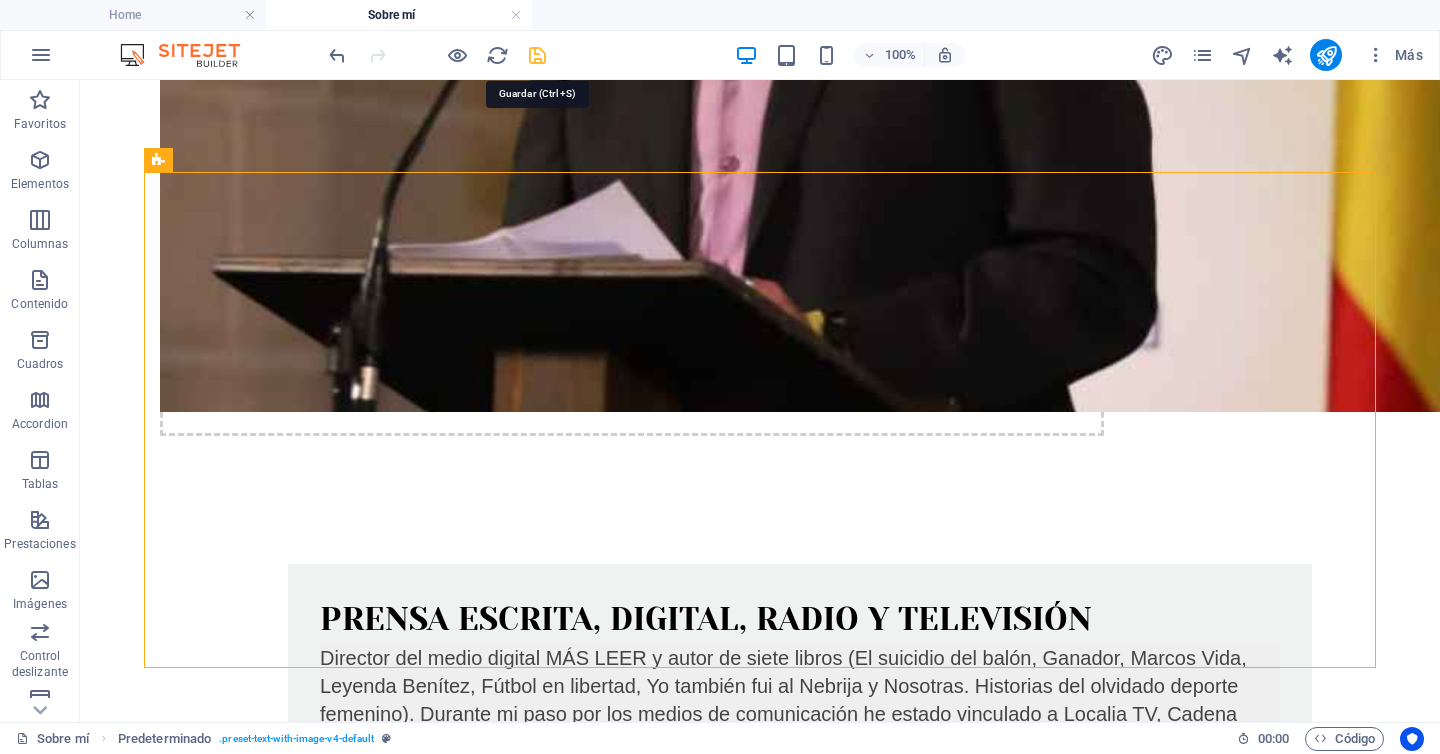 click at bounding box center (537, 55) 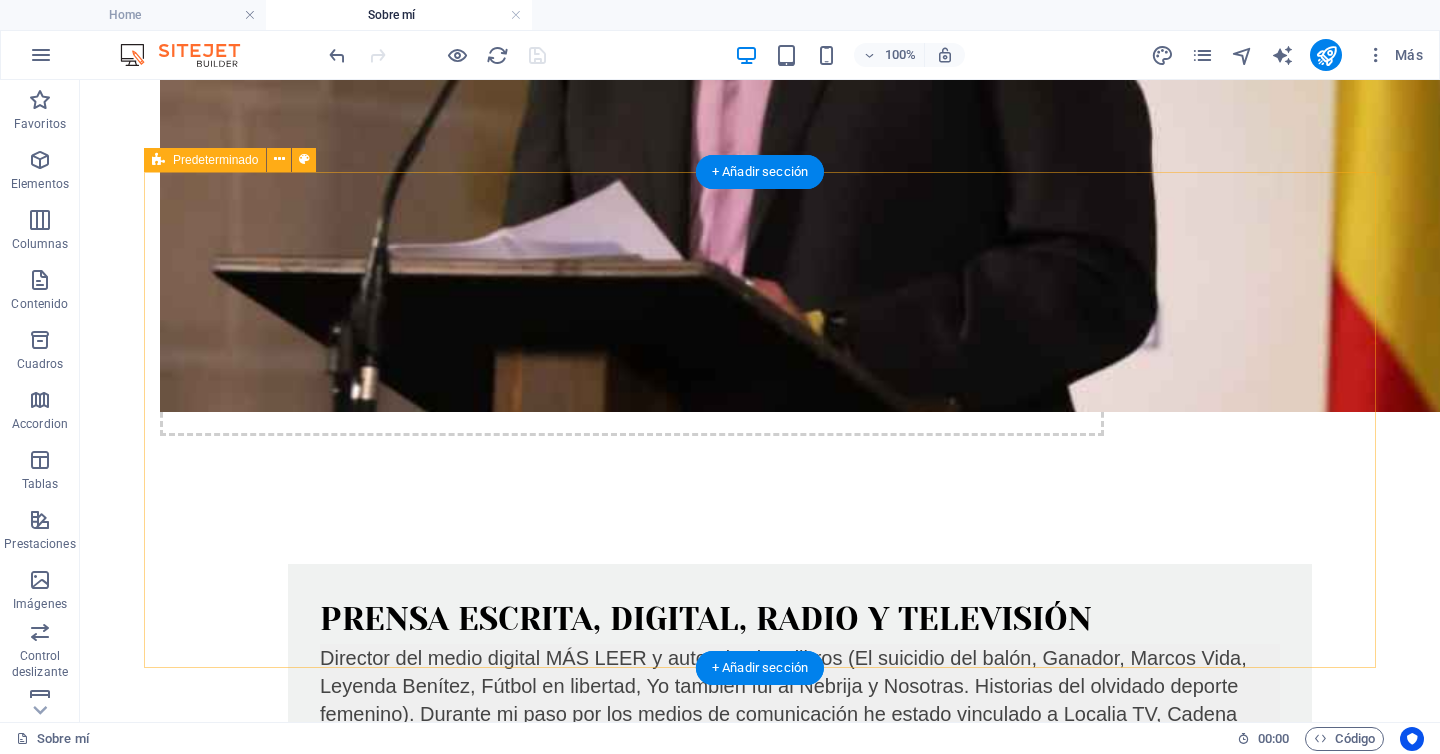 click at bounding box center [632, 1833] 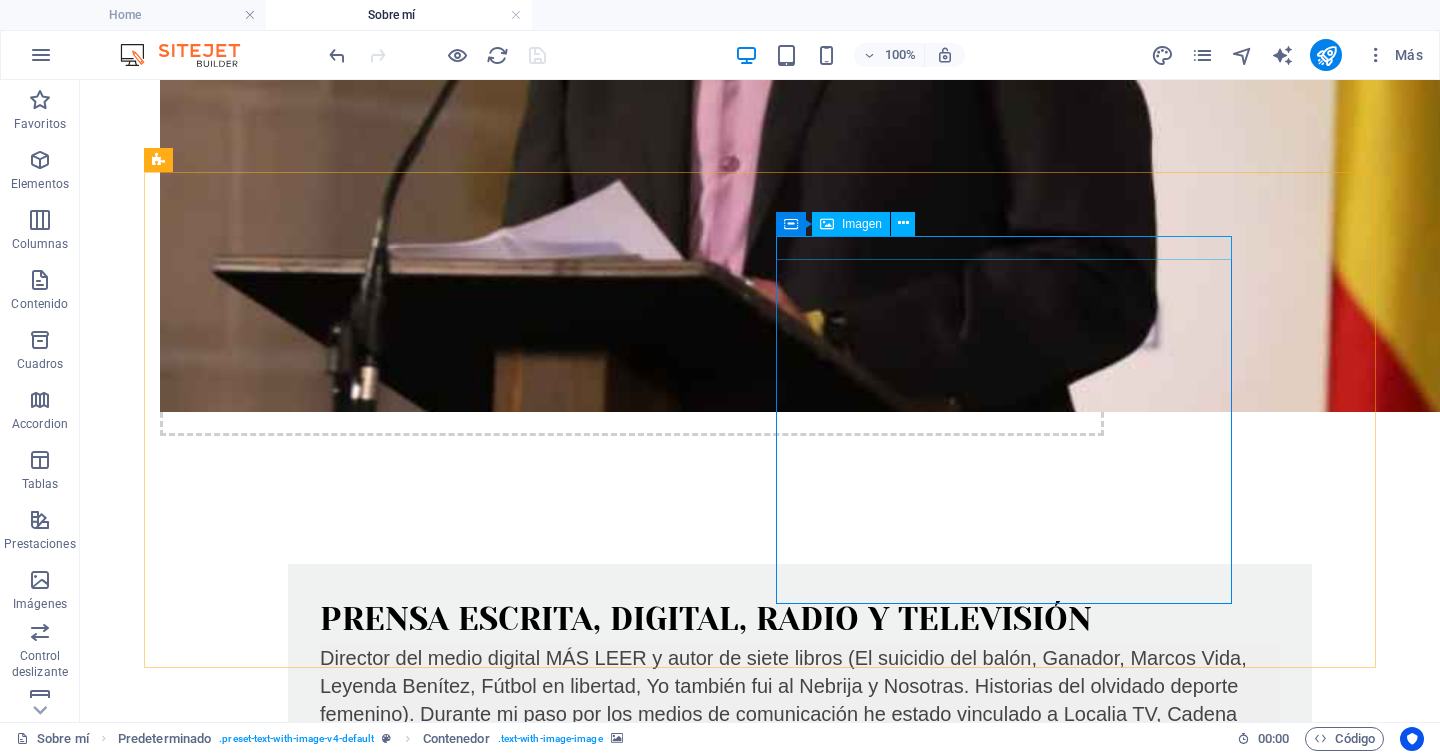 click on "Imagen" at bounding box center [851, 224] 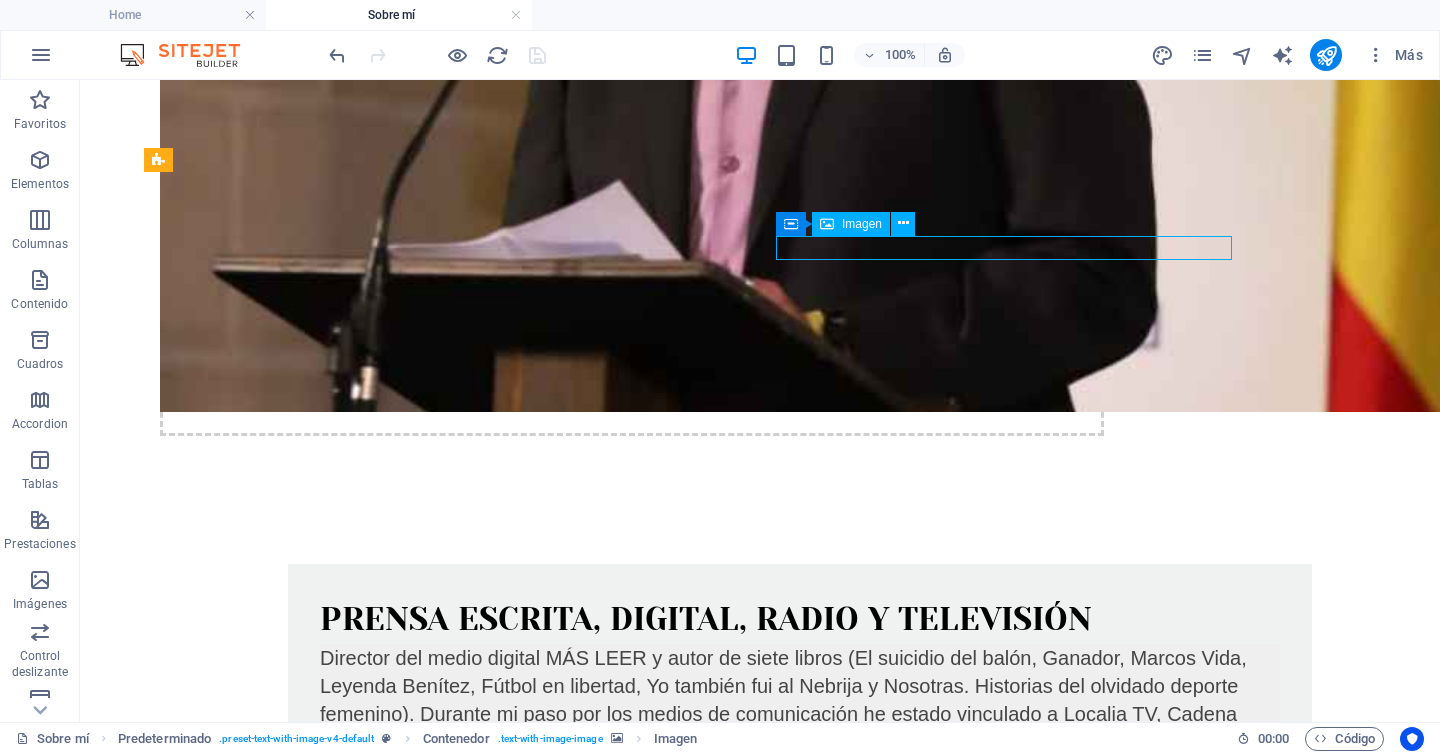 click on "Imagen" at bounding box center [862, 224] 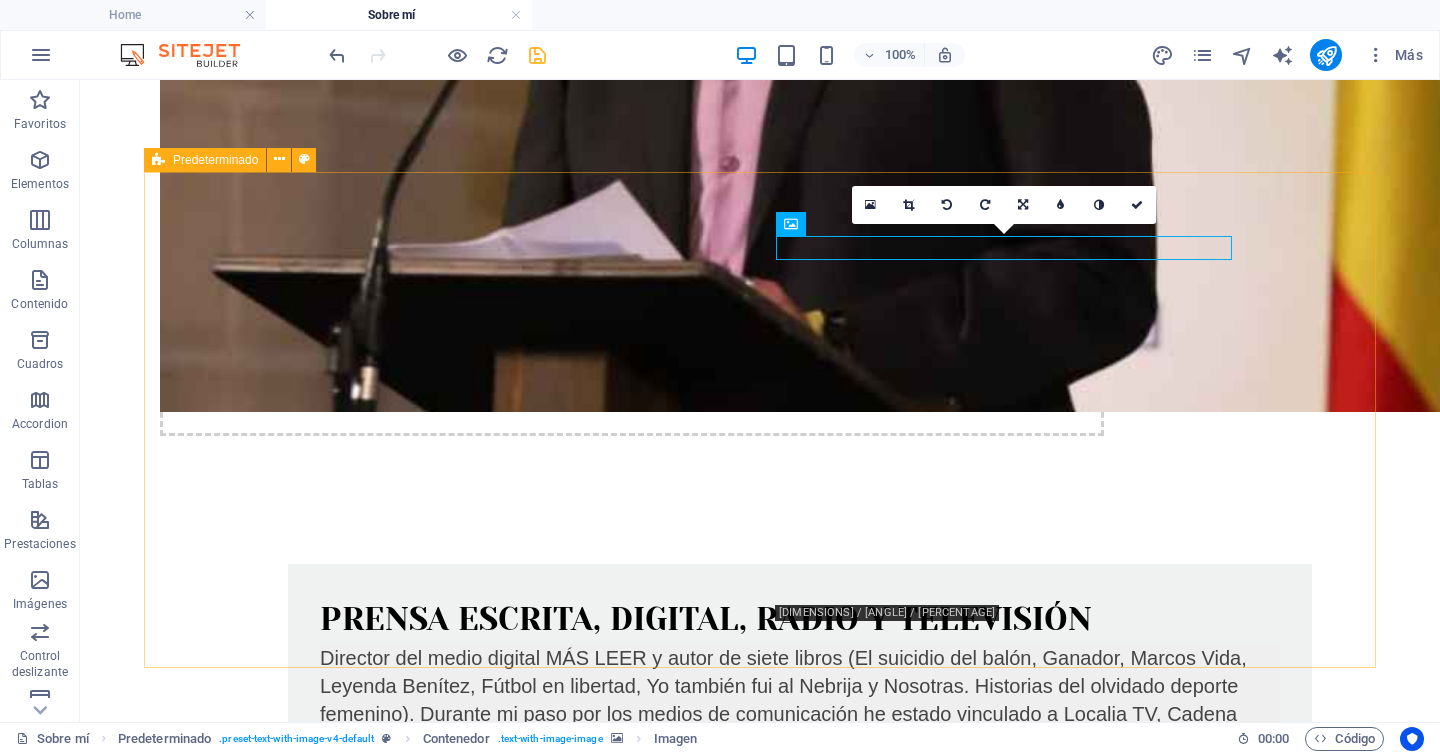 click at bounding box center [632, 1833] 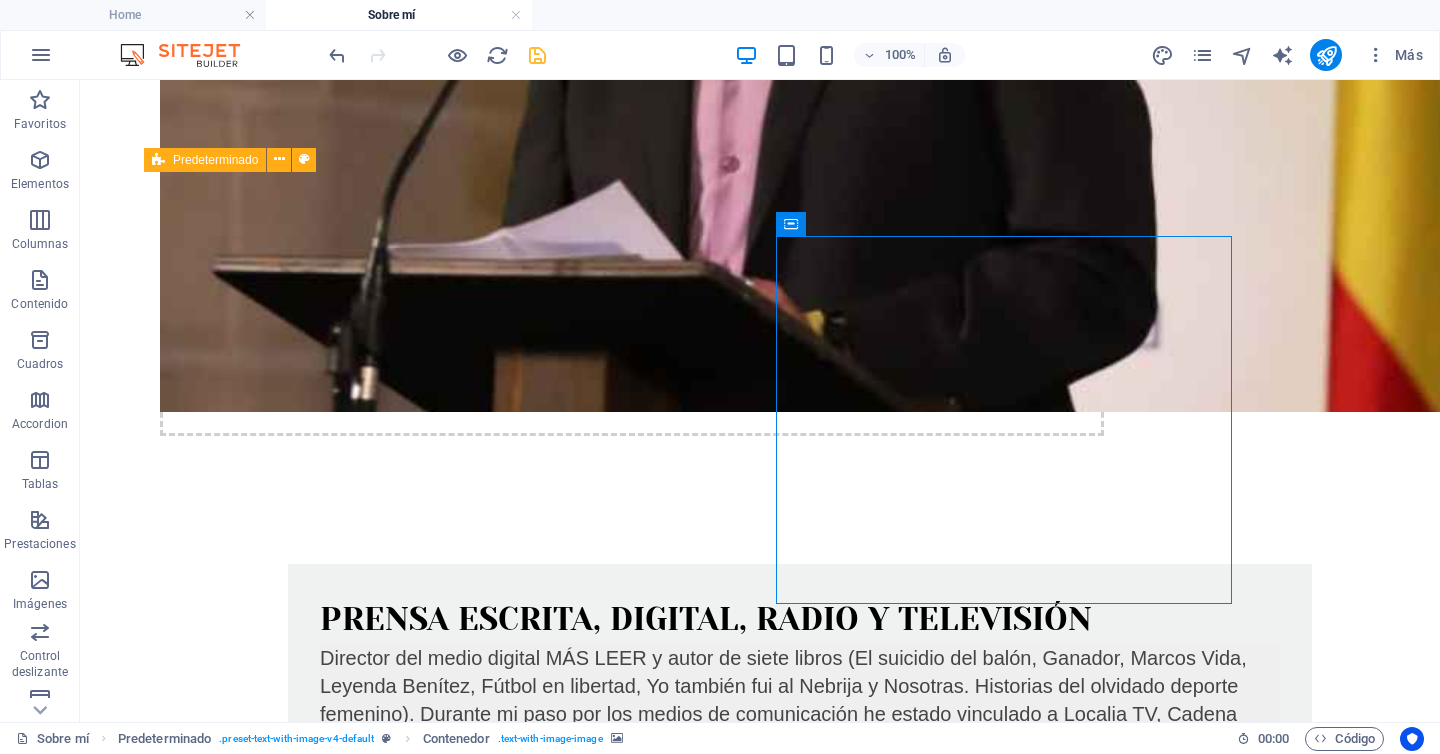 click at bounding box center (632, 1833) 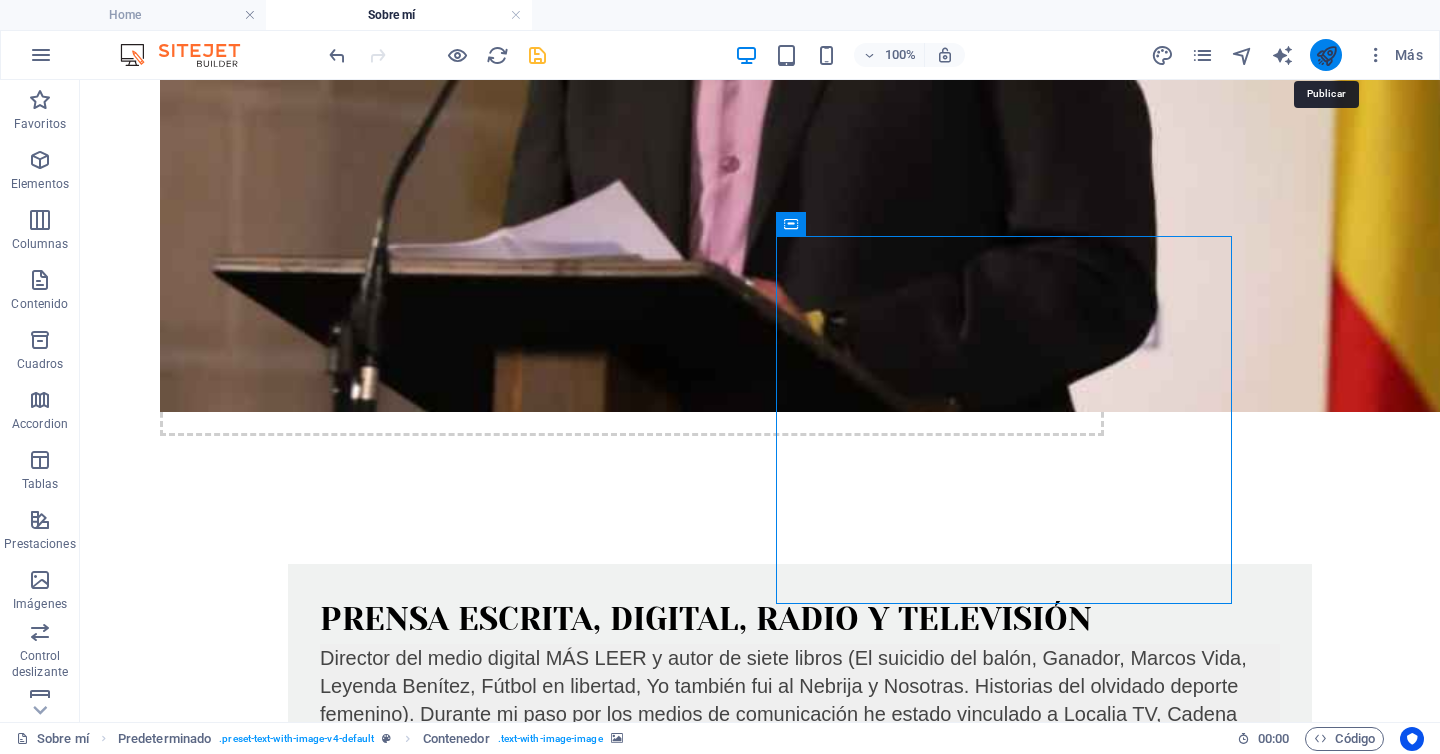 click at bounding box center [1326, 55] 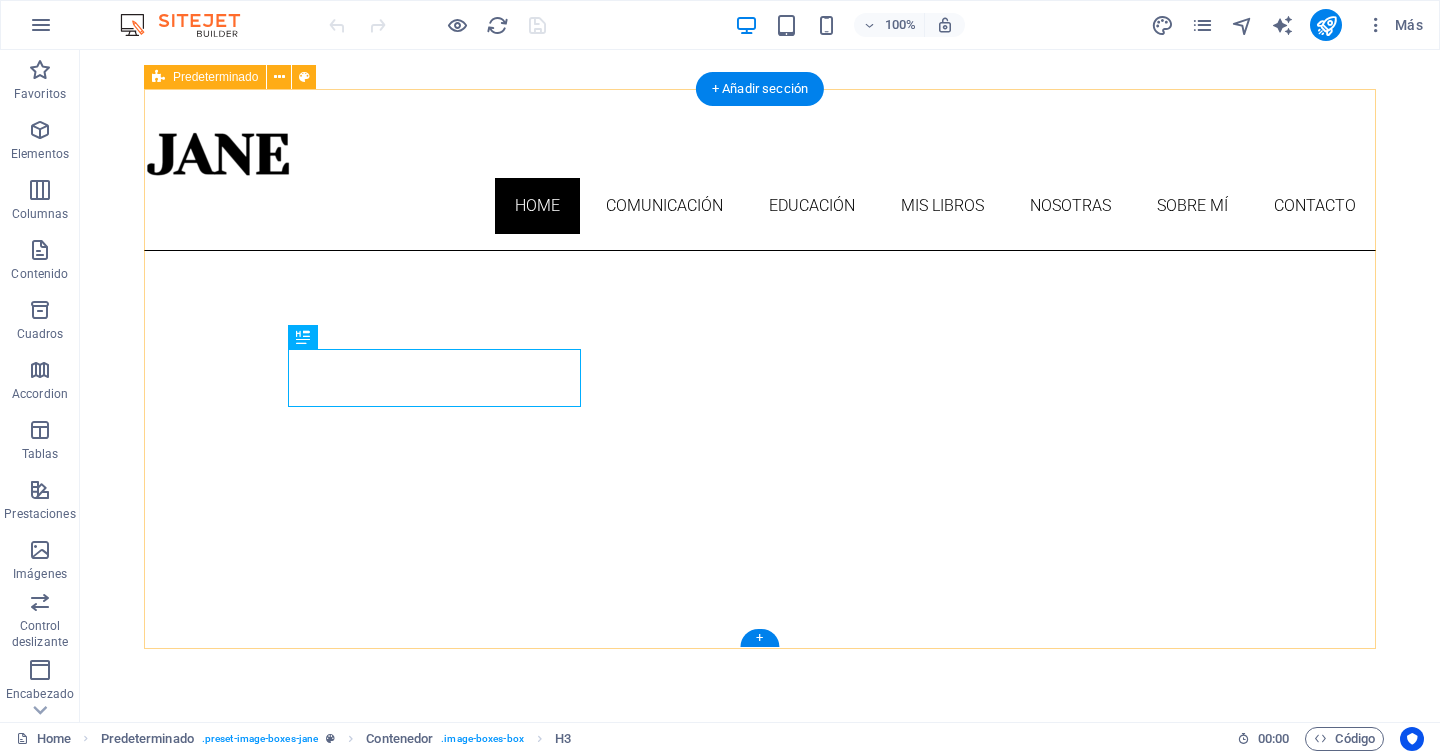 scroll, scrollTop: 718, scrollLeft: 0, axis: vertical 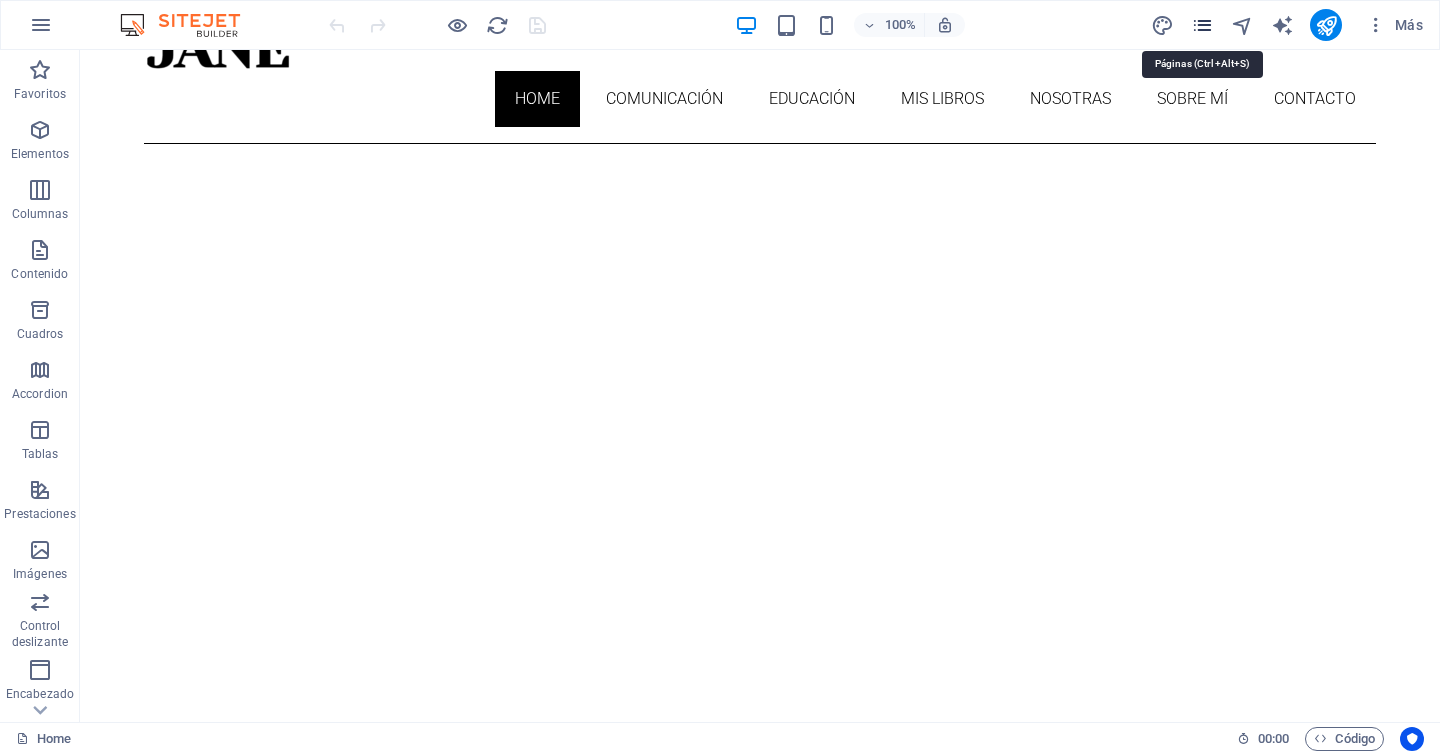 click at bounding box center (1202, 25) 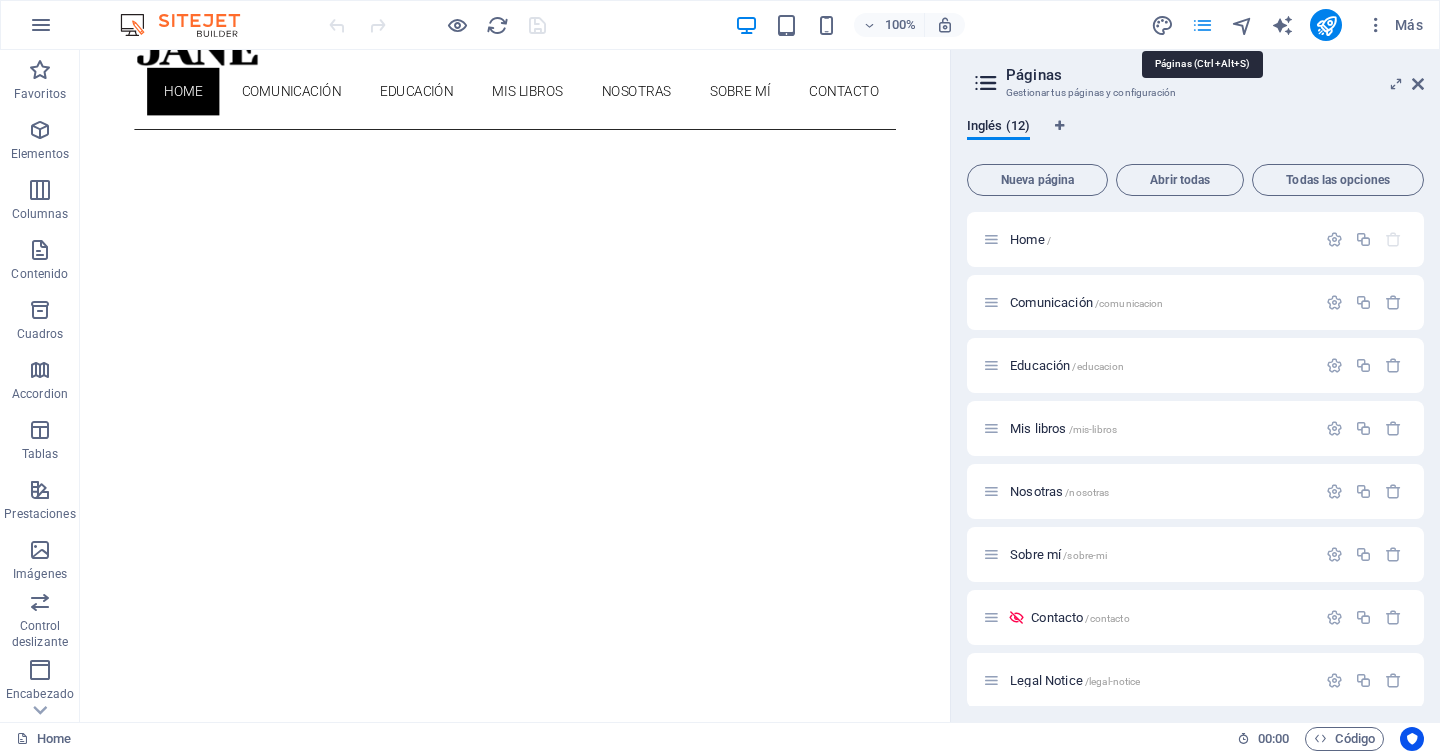 scroll, scrollTop: 103, scrollLeft: 0, axis: vertical 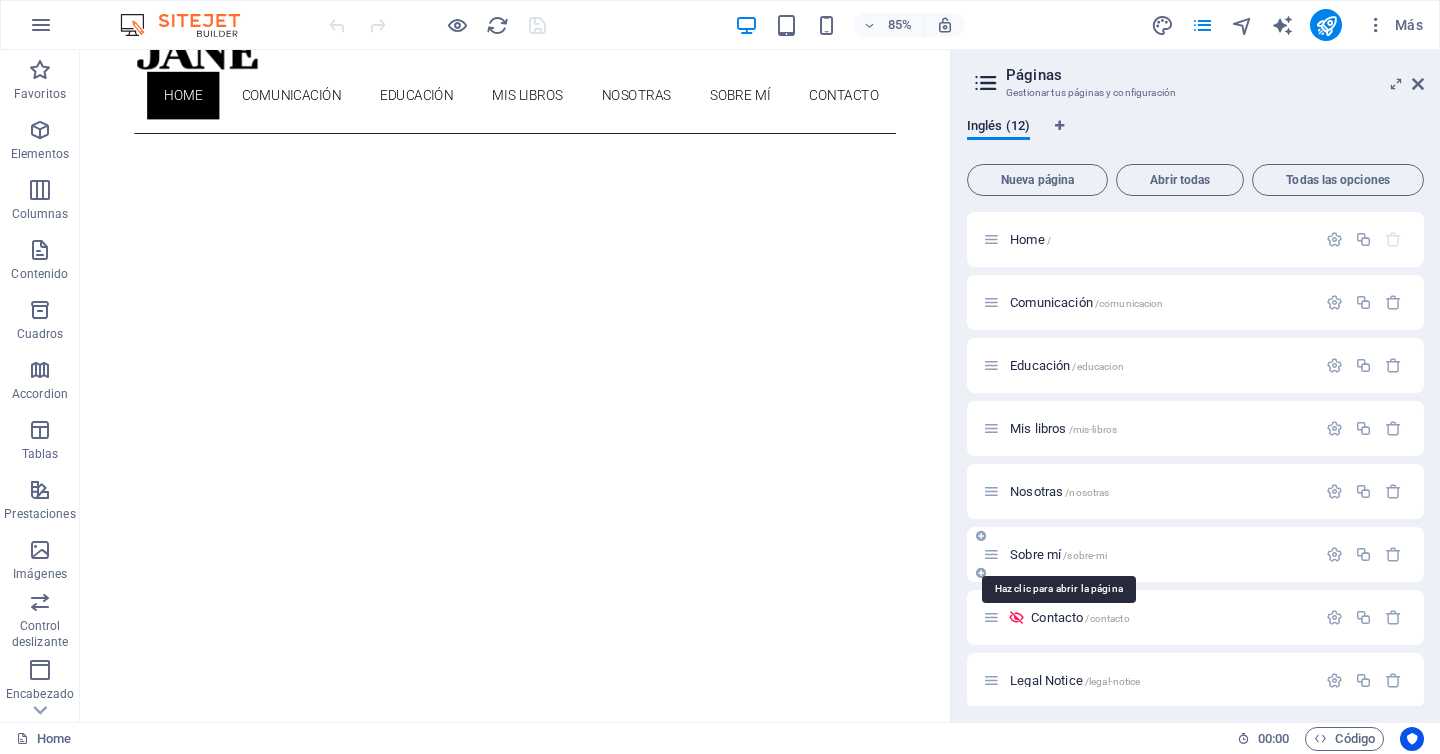 click on "Sobre mí /sobre-mi" at bounding box center (1058, 554) 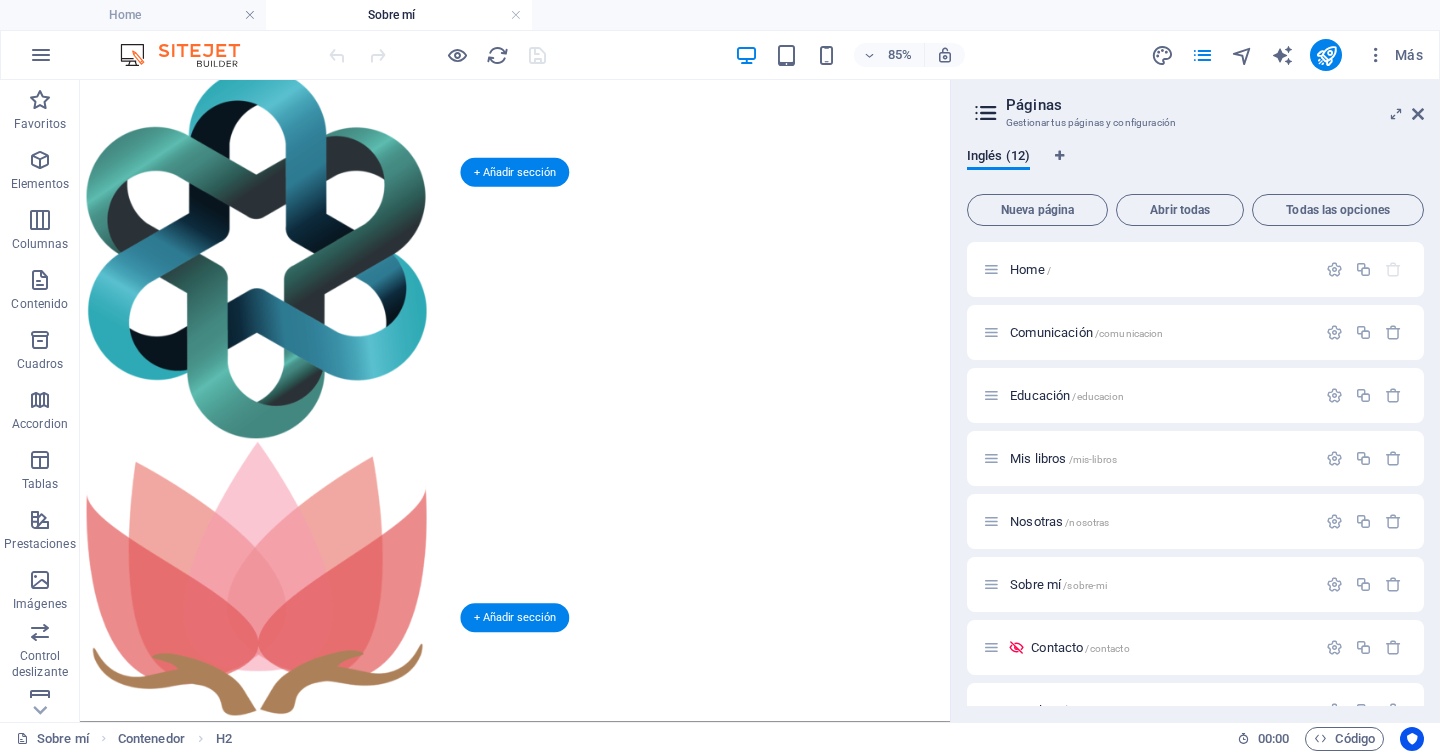 scroll, scrollTop: 1699, scrollLeft: 0, axis: vertical 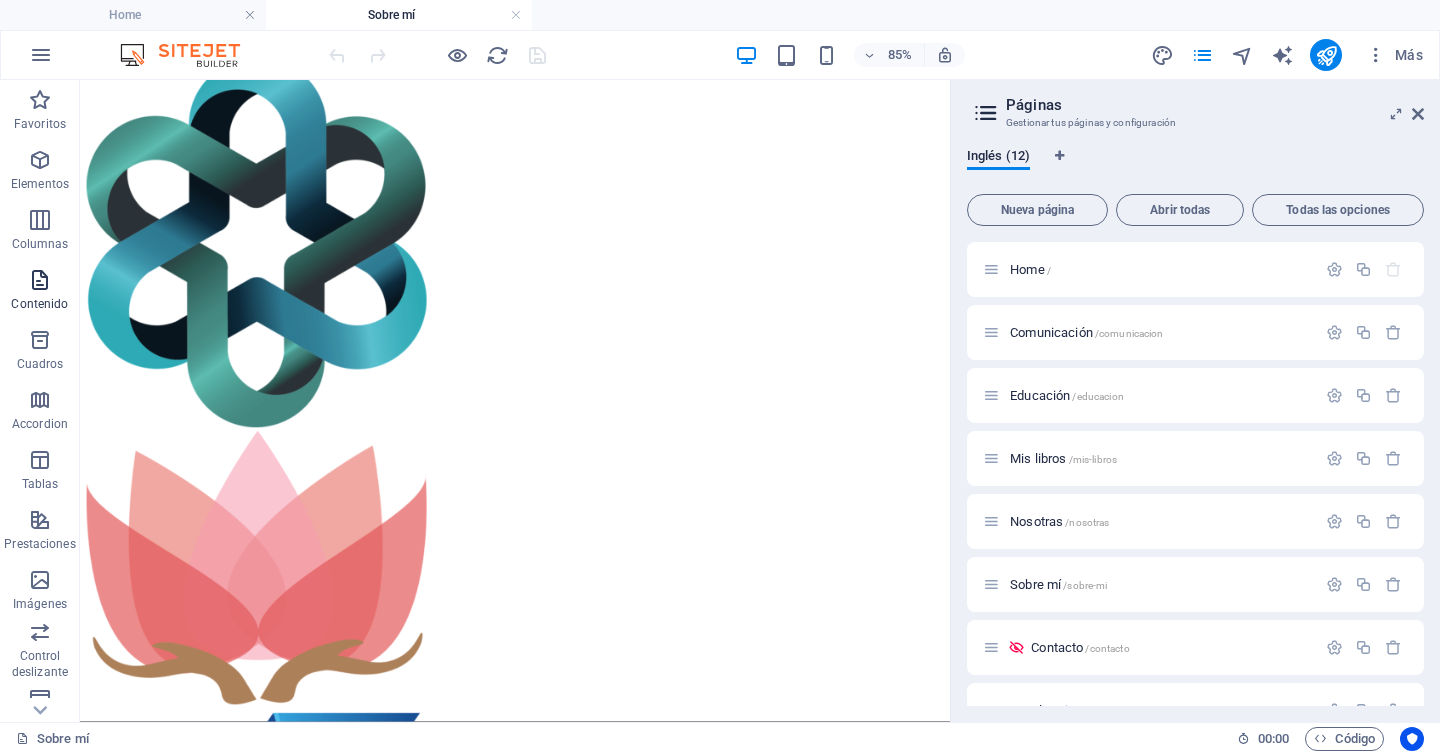 click at bounding box center (40, 280) 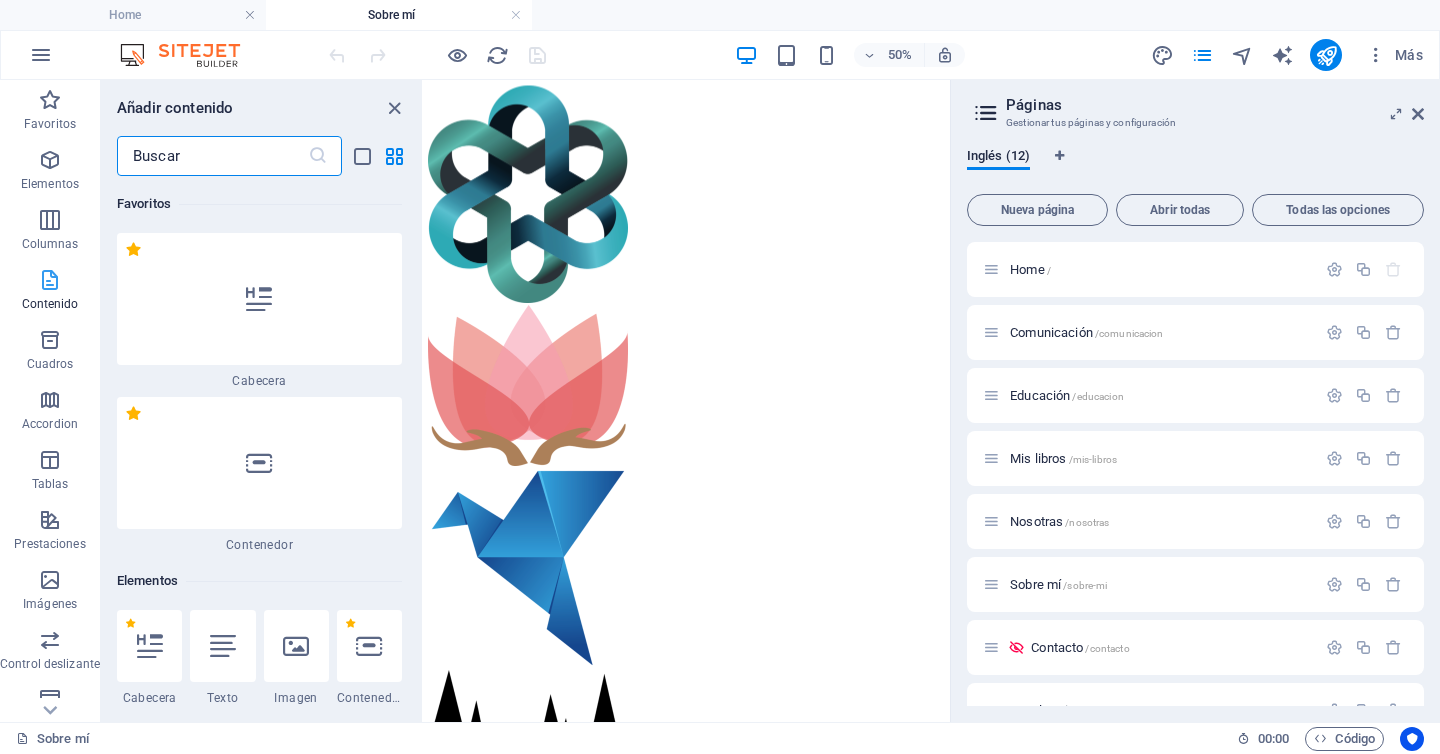 scroll, scrollTop: 1311, scrollLeft: 0, axis: vertical 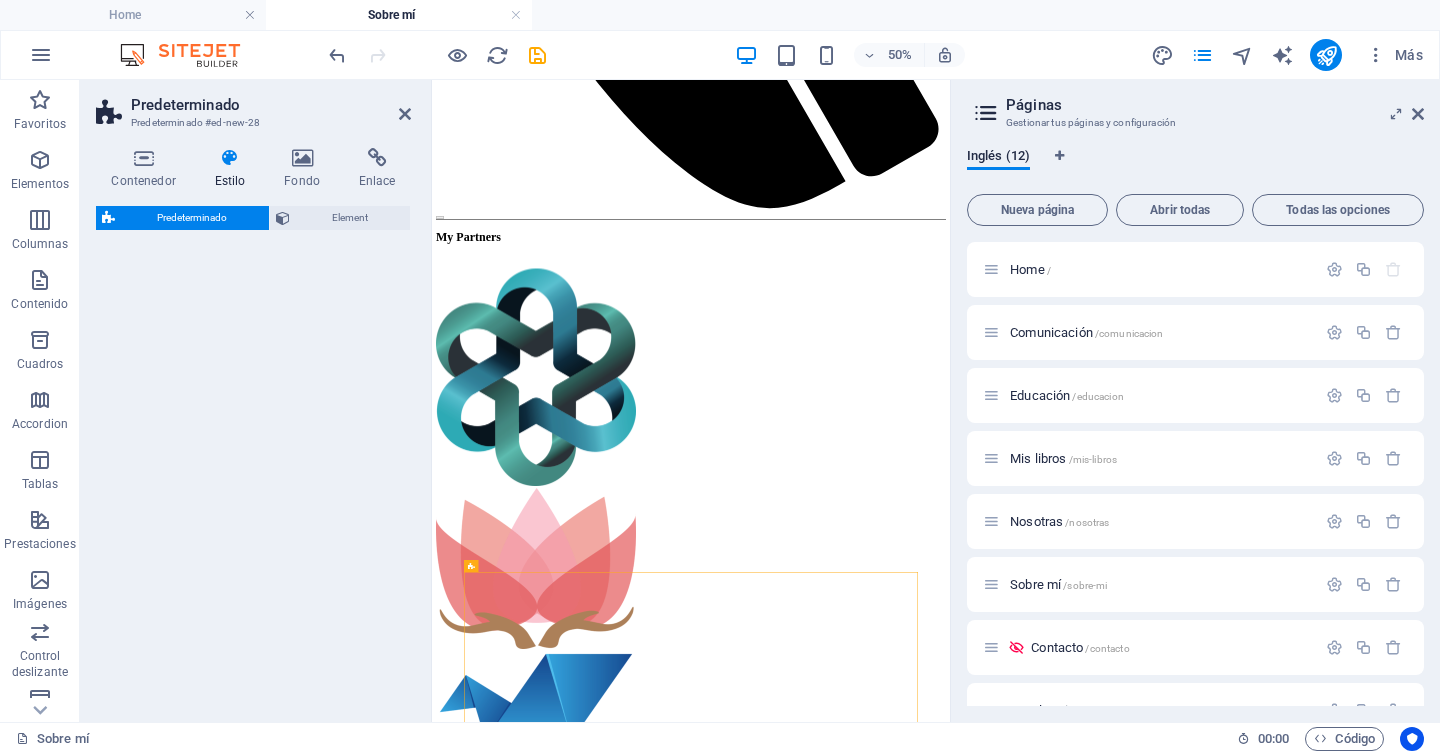 select on "rem" 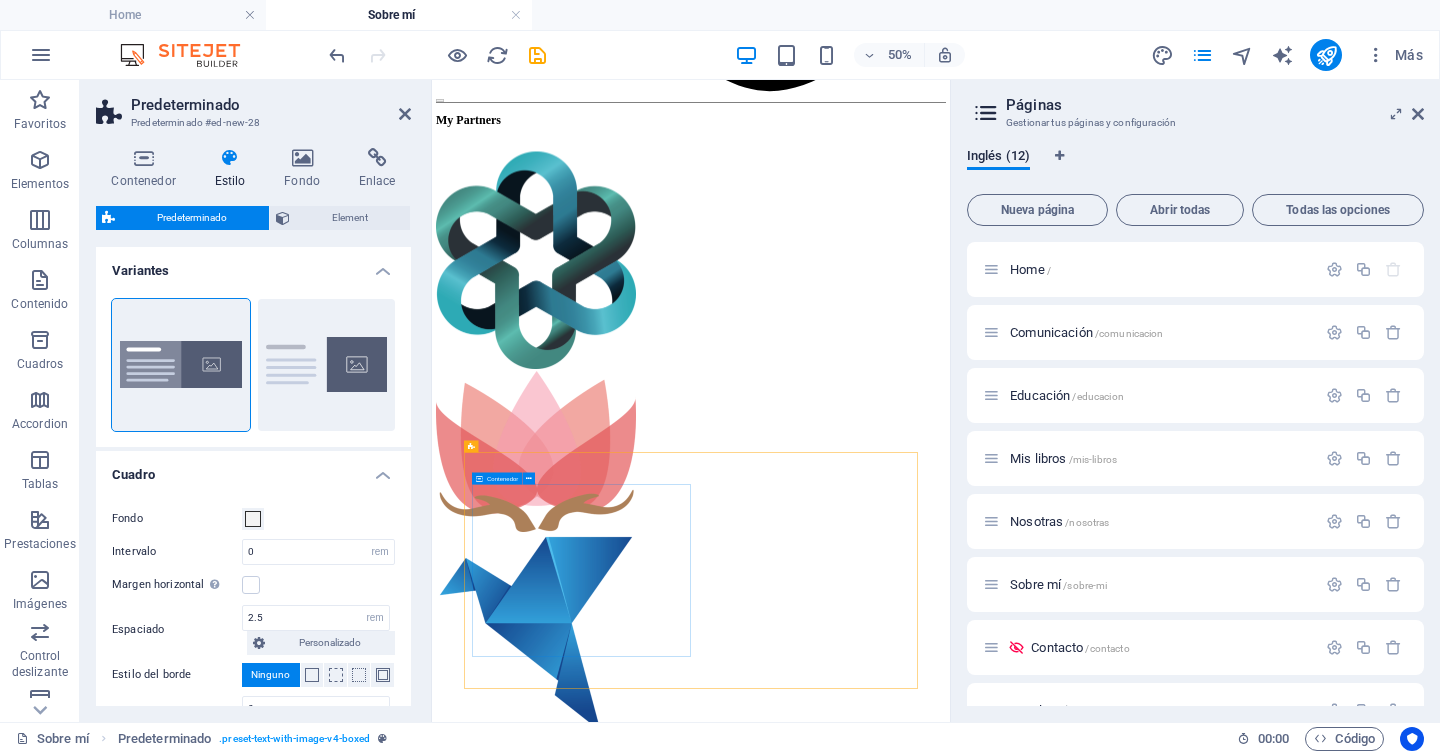scroll, scrollTop: 1550, scrollLeft: 0, axis: vertical 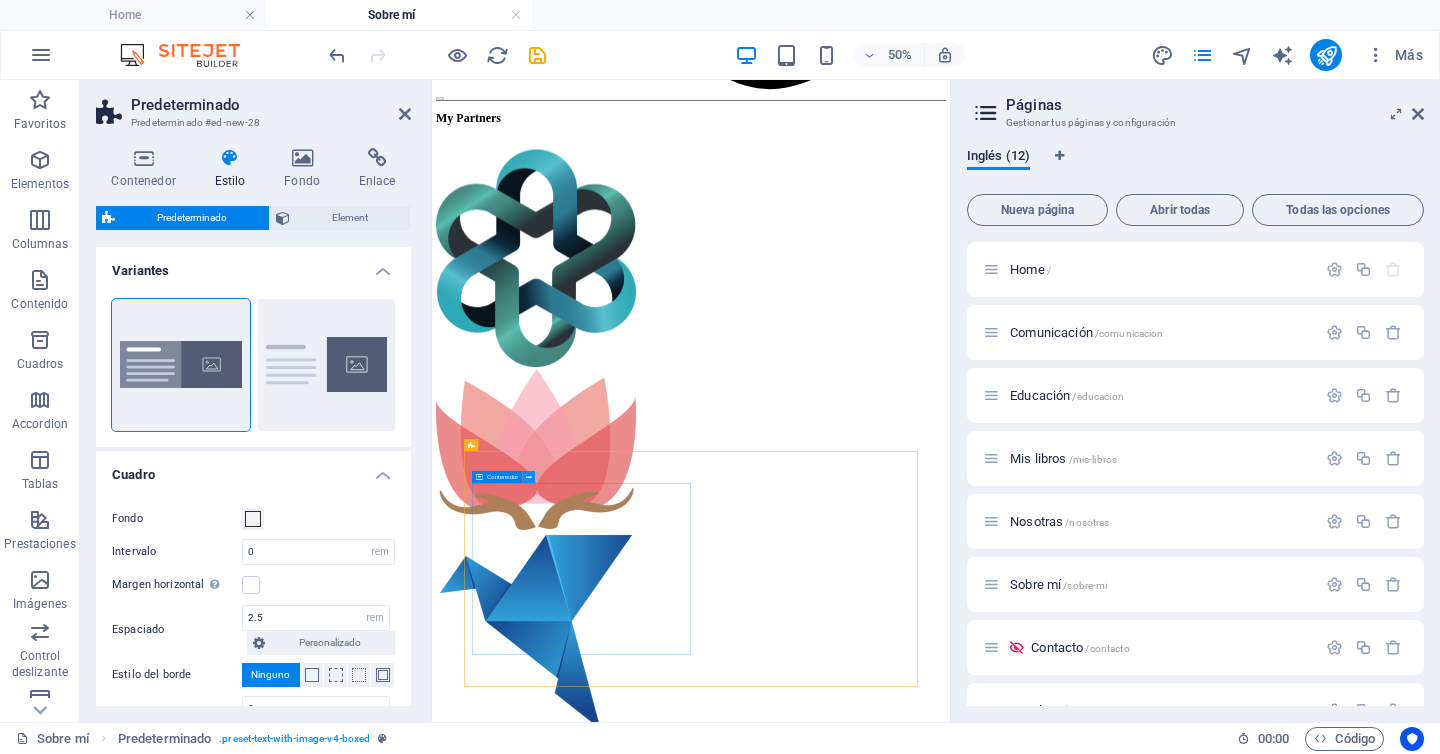 click at bounding box center [529, 477] 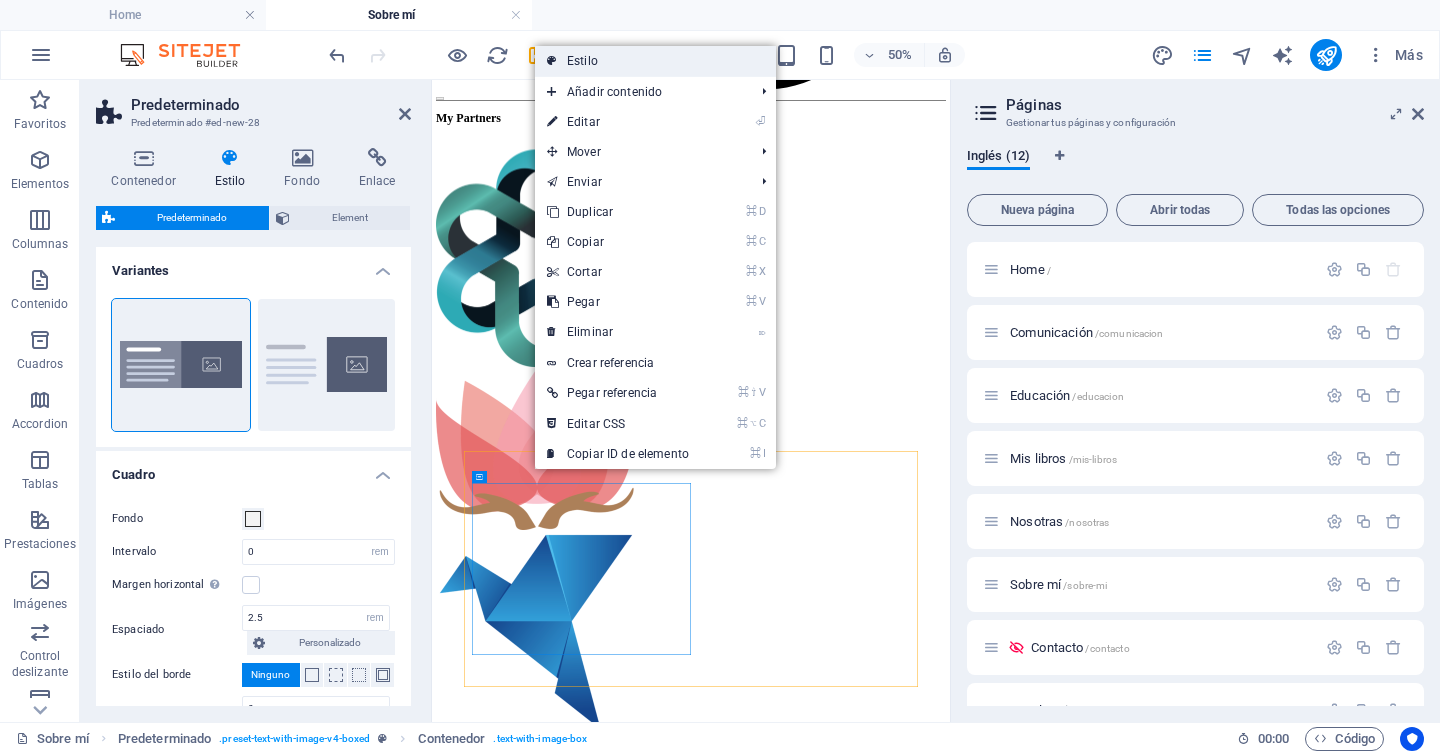 click on "Estilo" at bounding box center [655, 61] 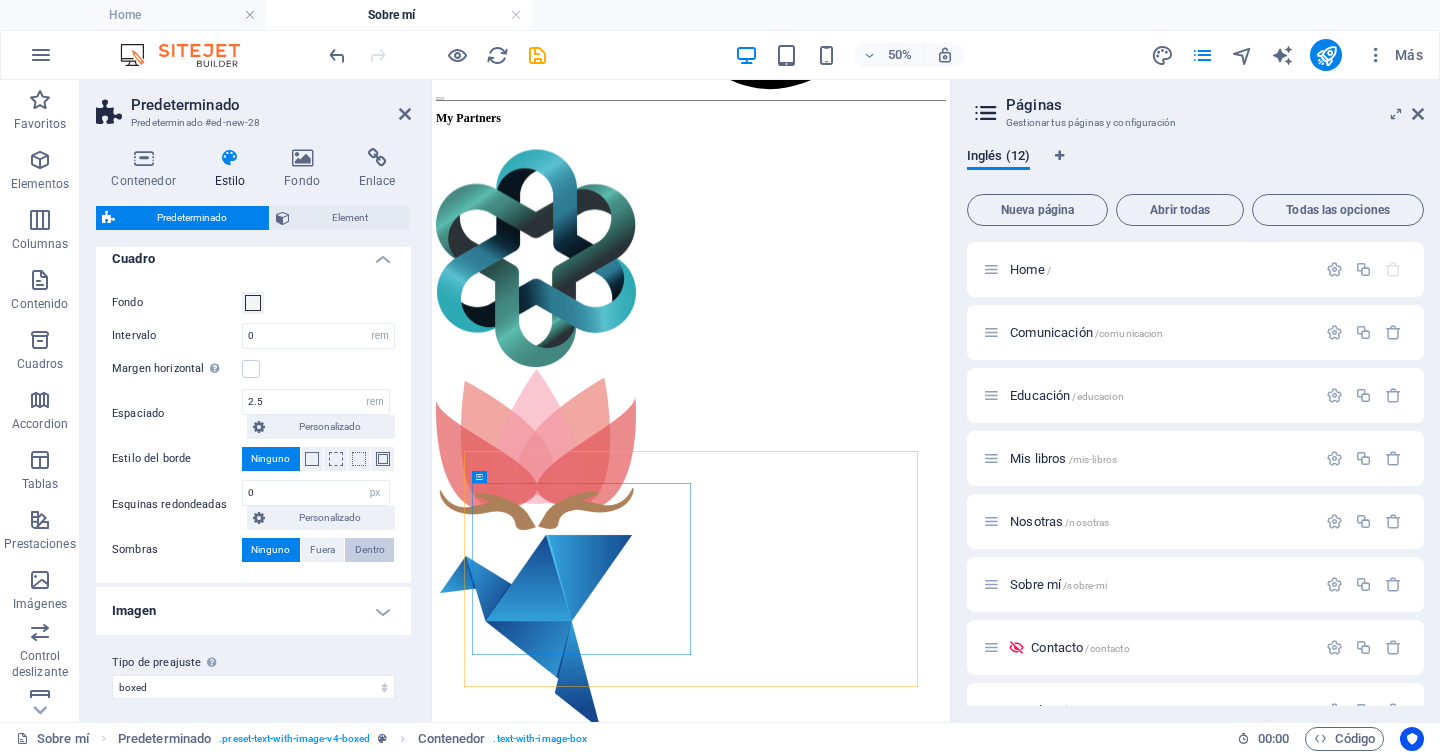 scroll, scrollTop: 224, scrollLeft: 0, axis: vertical 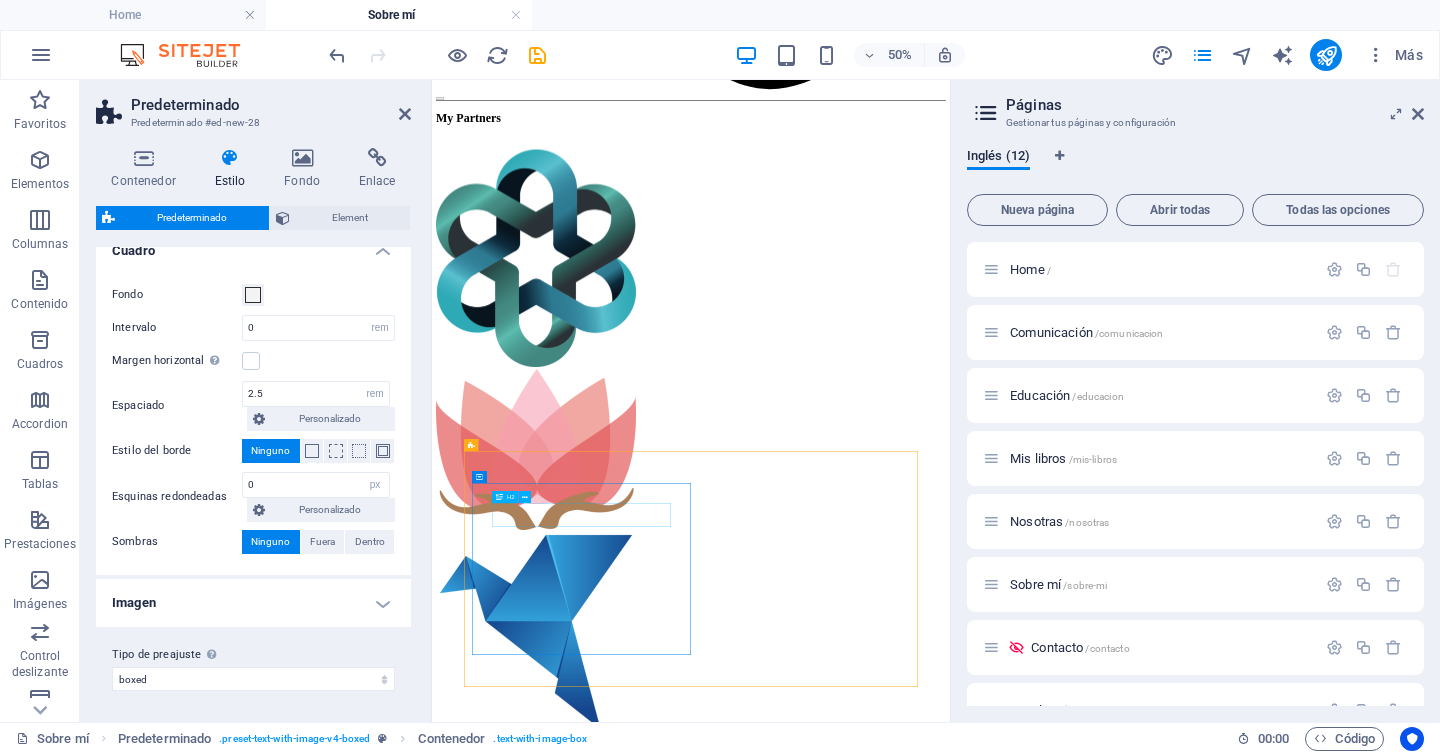 click on "New headline" at bounding box center [950, 4940] 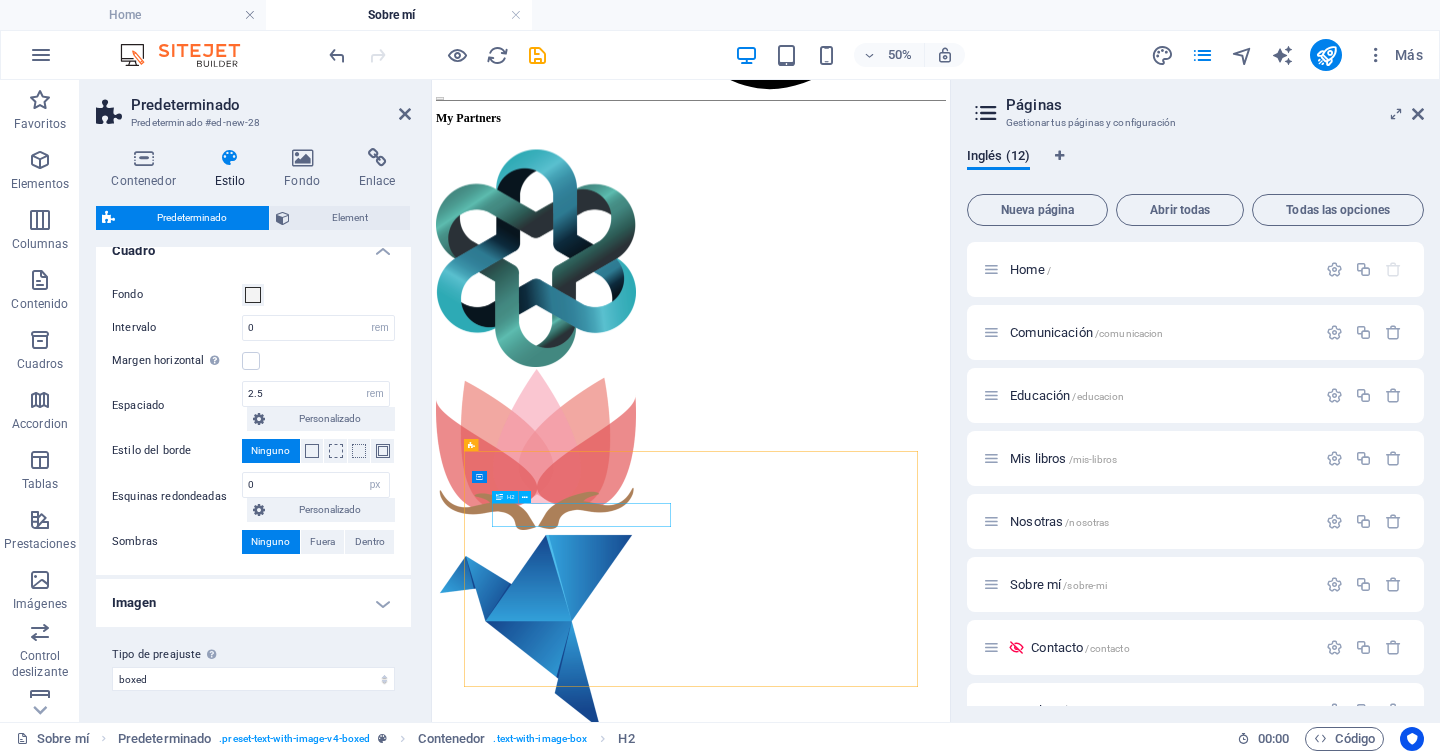 click on "New headline" at bounding box center [950, 4940] 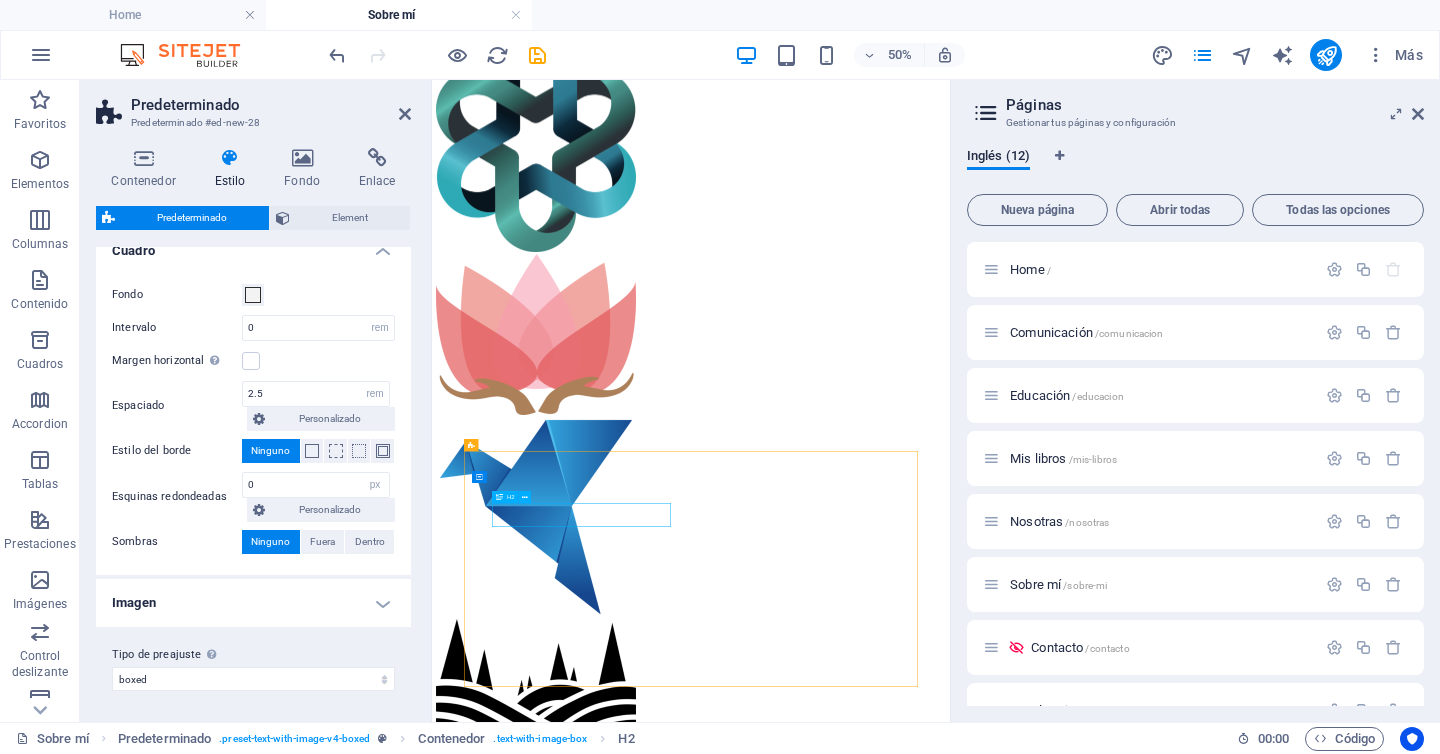 click on "Lorem ipsum dolor sit amet, consectetuer adipiscing elit. Aenean commodo ligula eget dolor. Lorem ipsum dolor sit amet, consectetuer adipiscing elit leget dolor. Lorem ipsum dolor sit amet, consectetuer adipiscing elit. Aenean commodo ligula eget dolor. Lorem ipsum dolor sit amet, consectetuer adipiscing elit dolor consectetuer adipiscing elit leget dolor. Lorem elit saget ipsum dolor sit amet, consectetuer." at bounding box center [950, 4771] 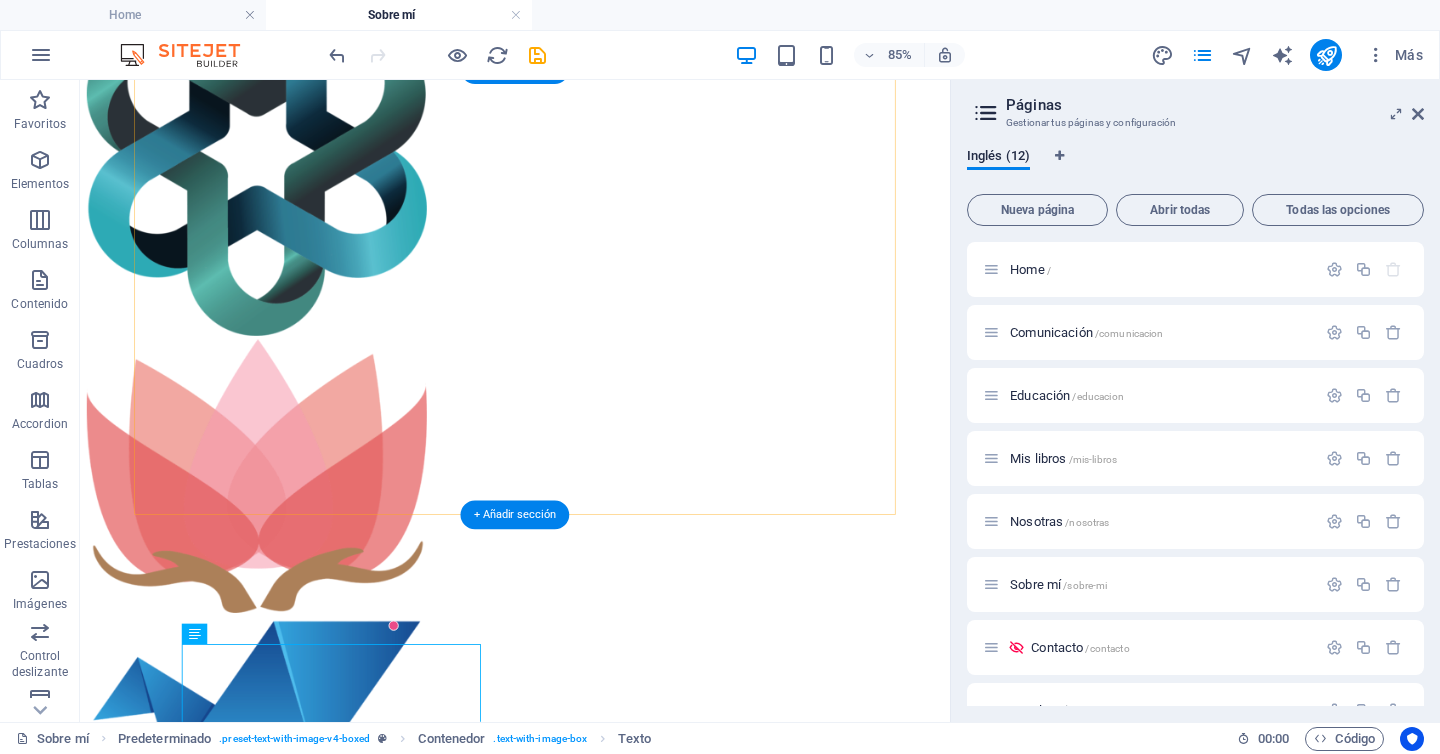 click on "+ Añadir sección" at bounding box center (515, 515) 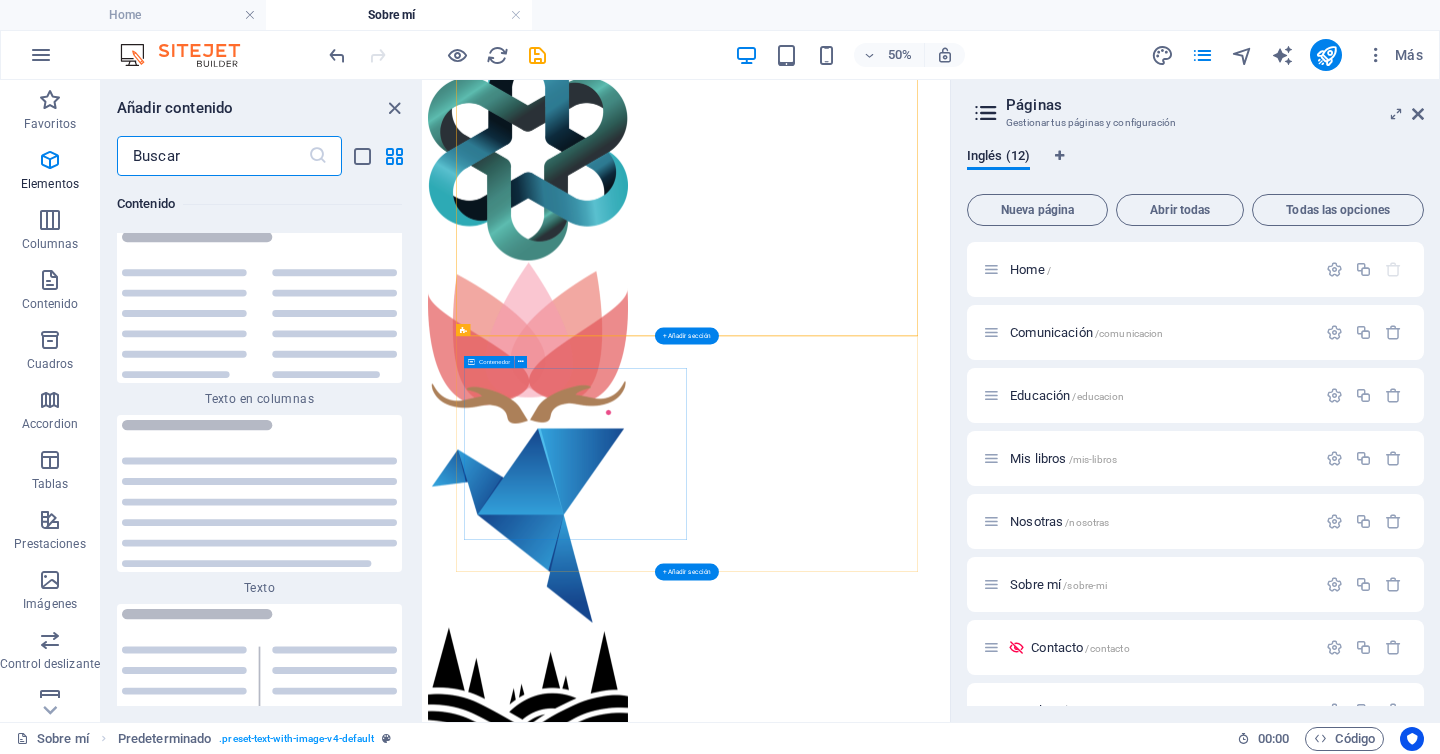 scroll, scrollTop: 6808, scrollLeft: 0, axis: vertical 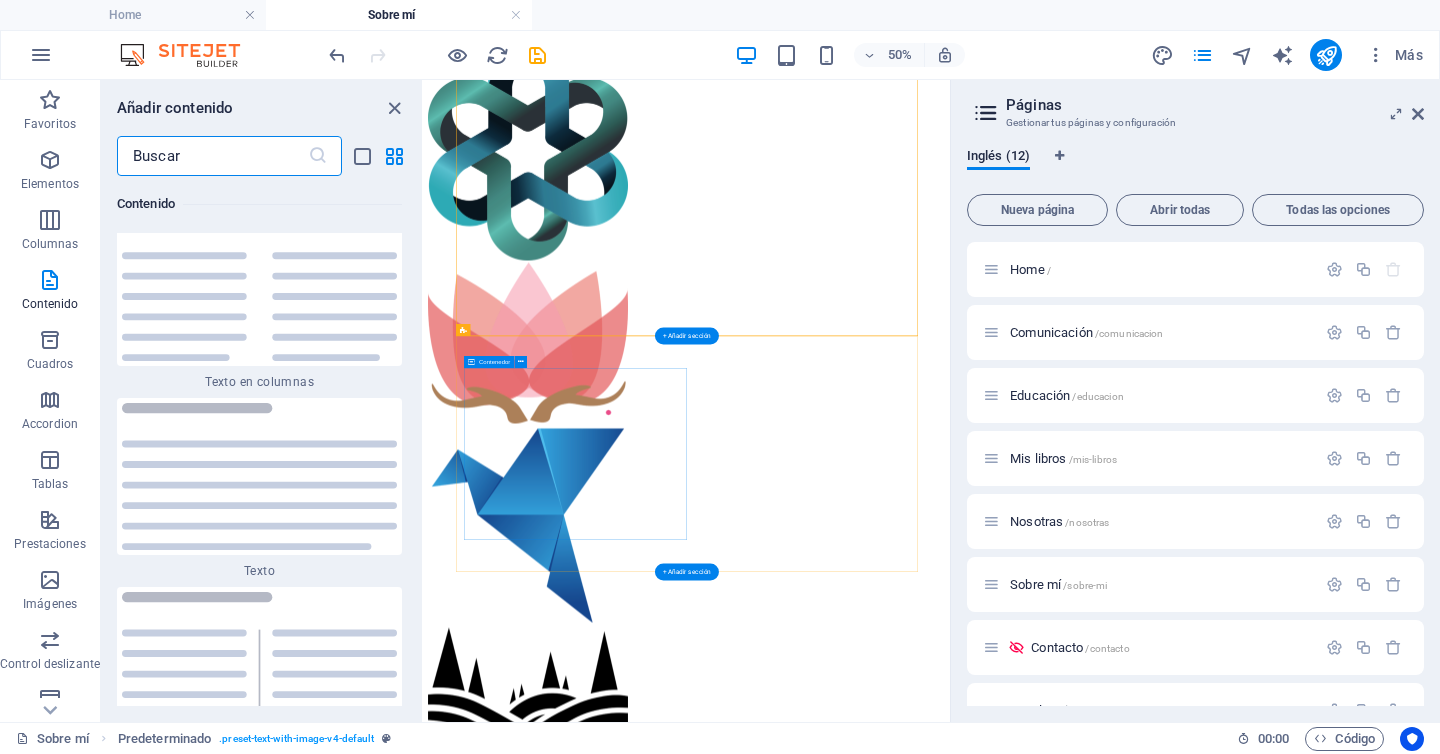 click on "New headline Lorem ipsum dolor sit amet, consectetuer adipiscing elit. Aenean commodo ligula eget dolor. Lorem ipsum dolor sit amet, consectetuer adipiscing elit leget dolor. Lorem ipsum dolor sit amet, consectetuer adipiscing elit. Aenean commodo ligula eget dolor. Lorem ipsum dolor sit amet, consectetuer adipiscing elit dolor consectetuer adipiscing elit leget dolor. Lorem elit saget ipsum dolor sit amet, consectetuer." at bounding box center (950, 4790) 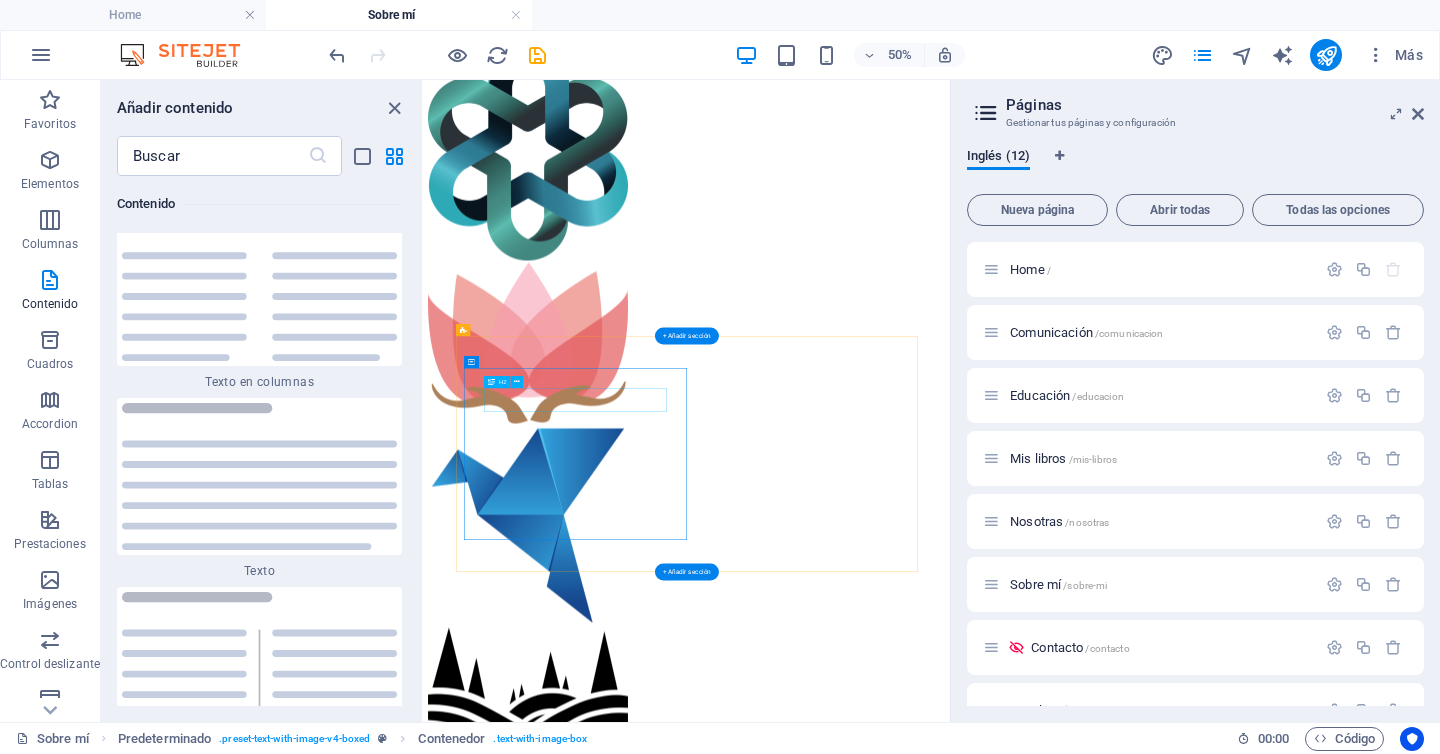 click on "New headline" at bounding box center [950, 4753] 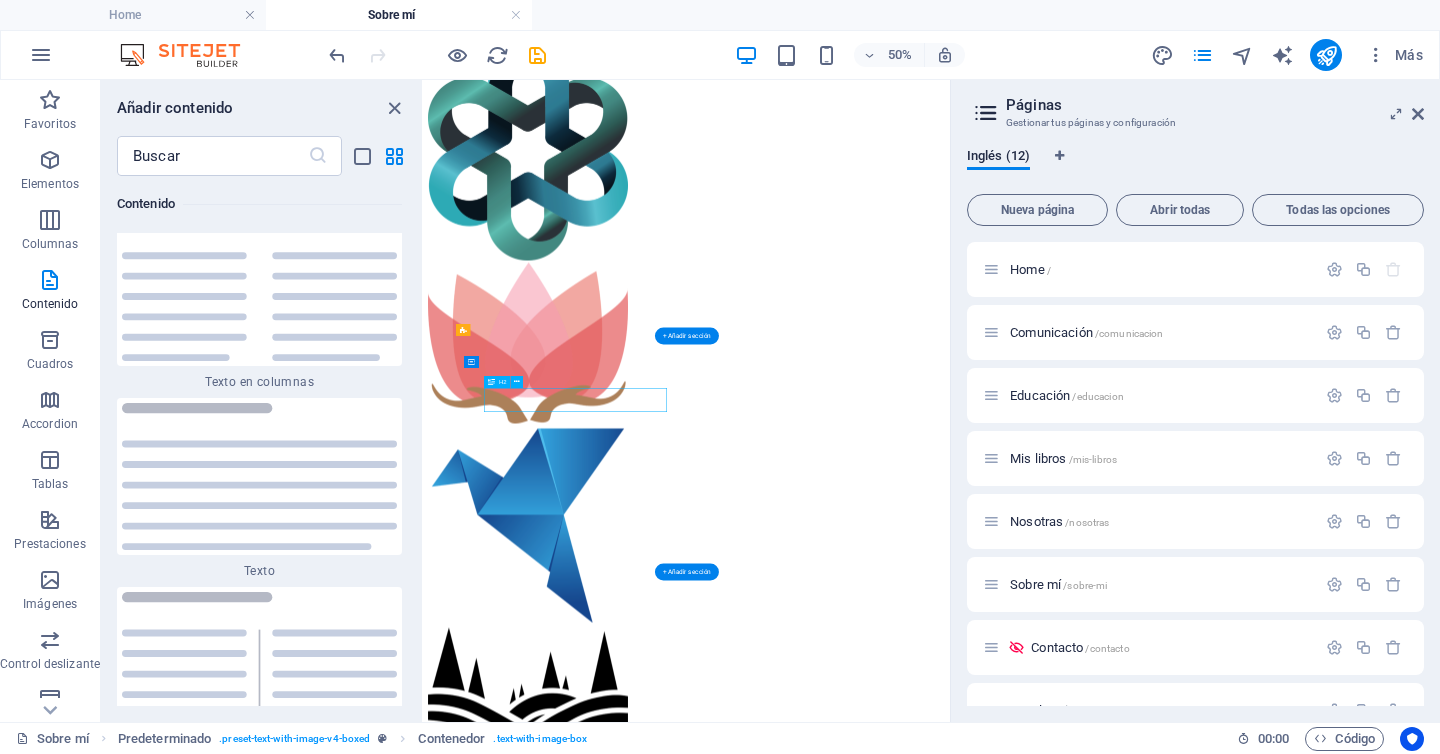click on "New headline" at bounding box center (950, 4753) 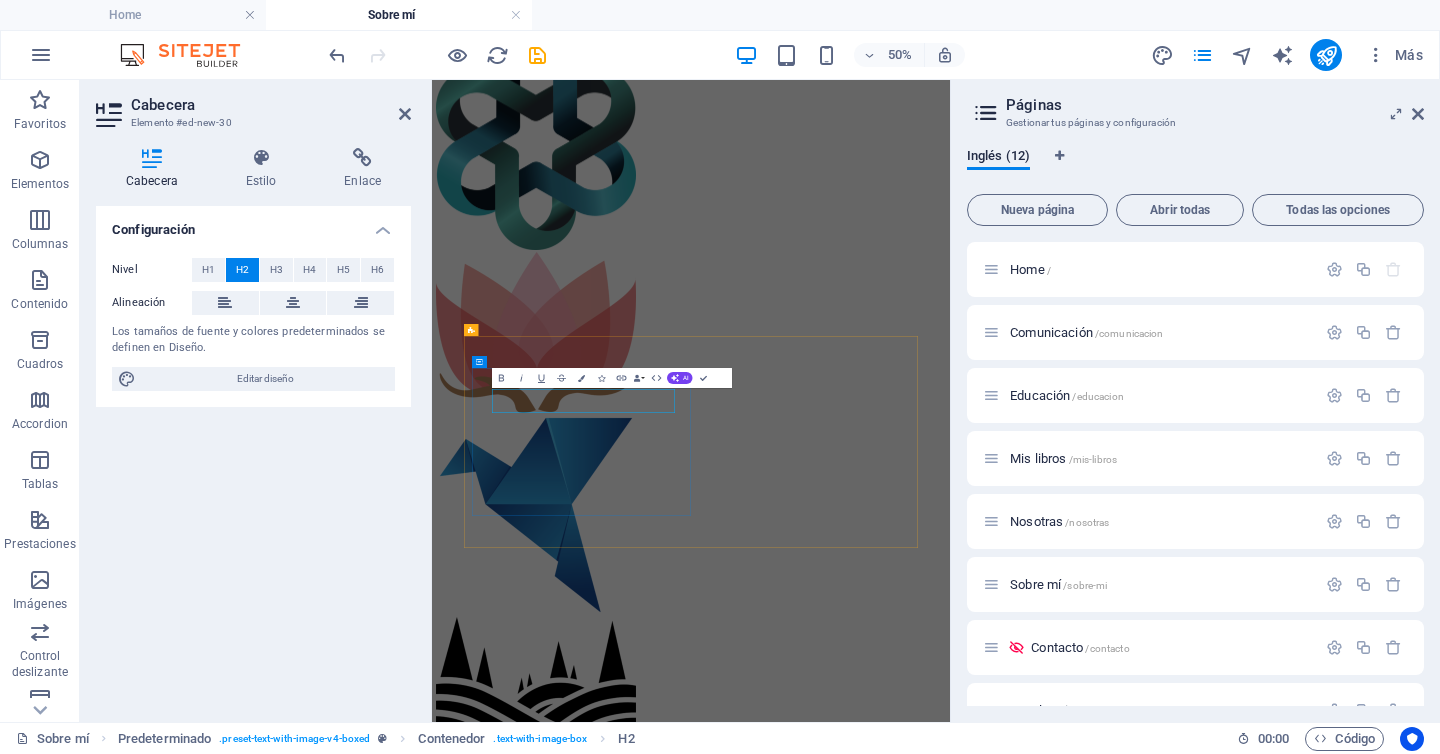 scroll, scrollTop: 1780, scrollLeft: 0, axis: vertical 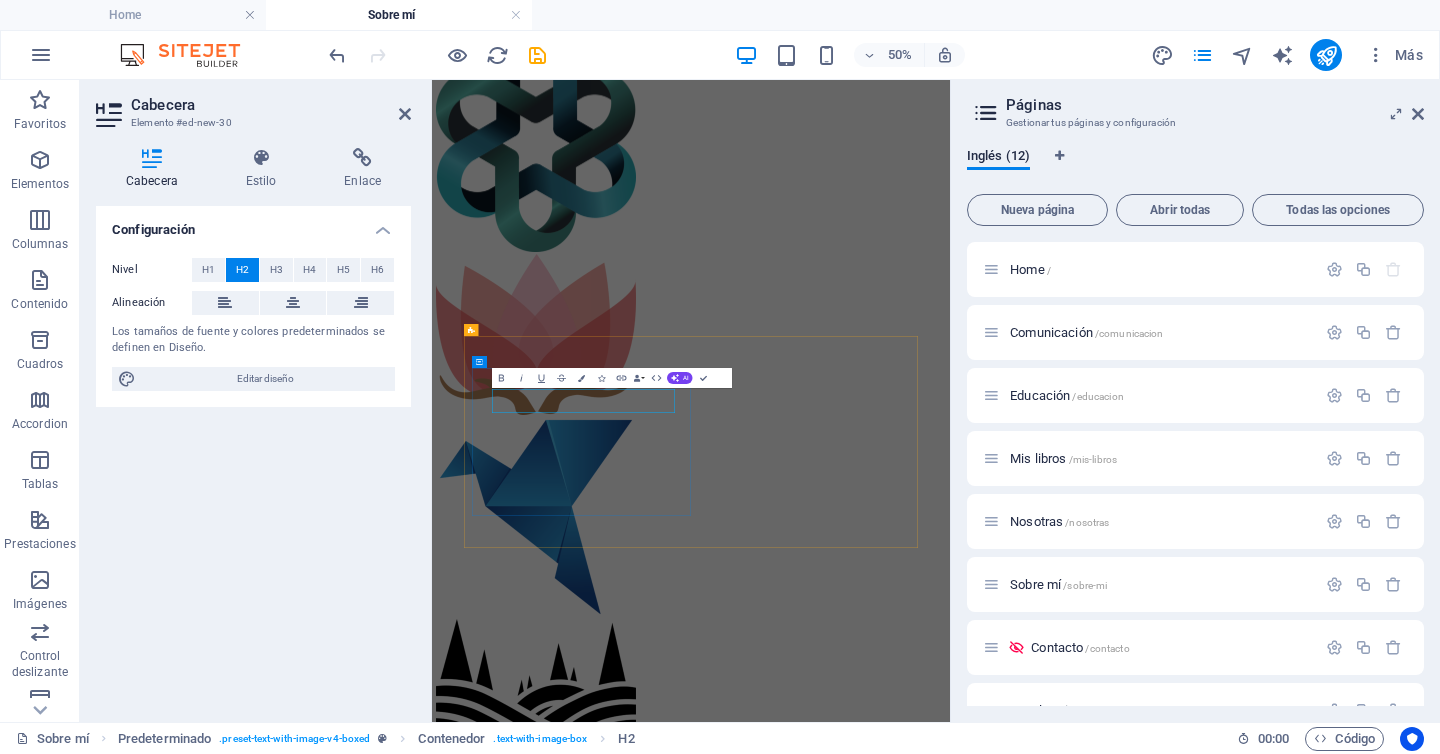 click on "New headline" at bounding box center [950, 4710] 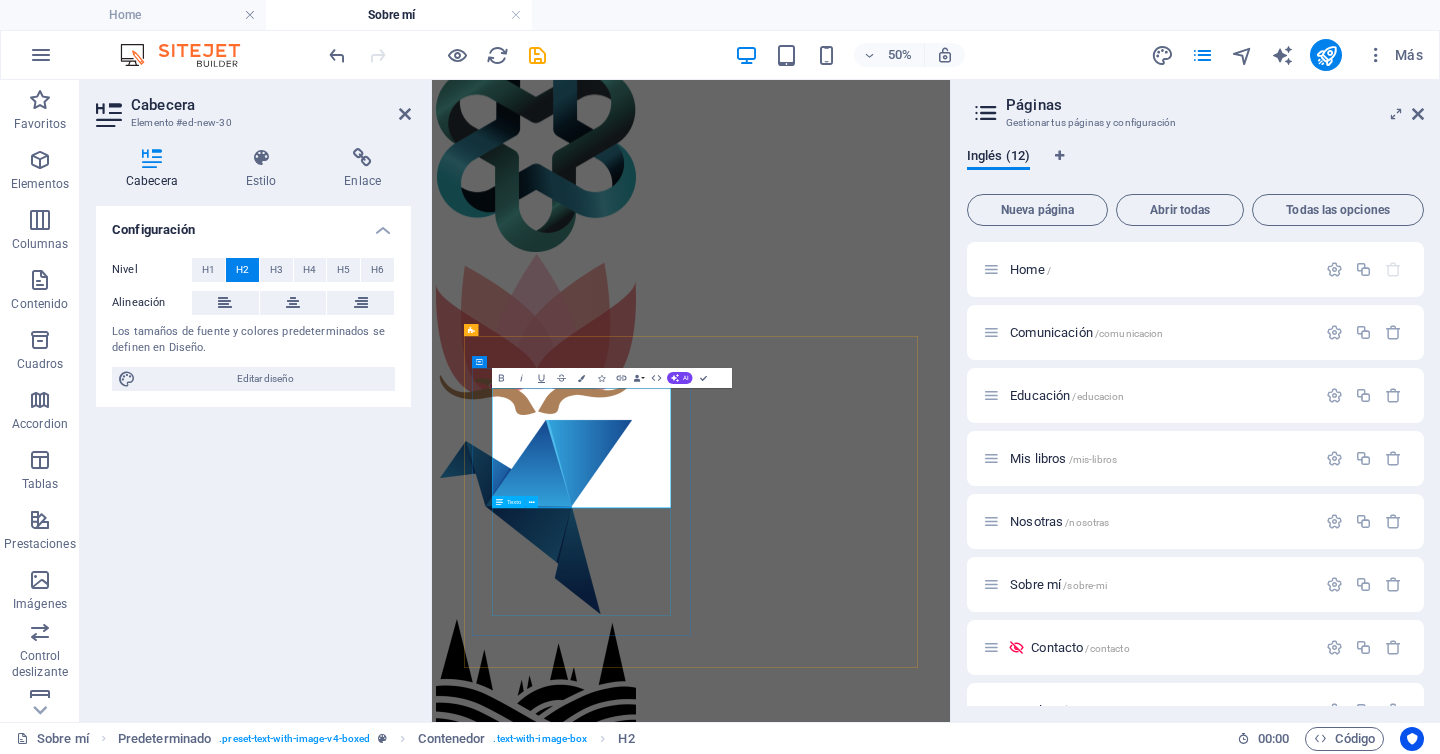 click on "Lorem ipsum dolor sit amet, consectetuer adipiscing elit. Aenean commodo ligula eget dolor. Lorem ipsum dolor sit amet, consectetuer adipiscing elit leget dolor. Lorem ipsum dolor sit amet, consectetuer adipiscing elit. Aenean commodo ligula eget dolor. Lorem ipsum dolor sit amet, consectetuer adipiscing elit dolor consectetuer adipiscing elit leget dolor. Lorem elit saget ipsum dolor sit amet, consectetuer." at bounding box center [950, 4771] 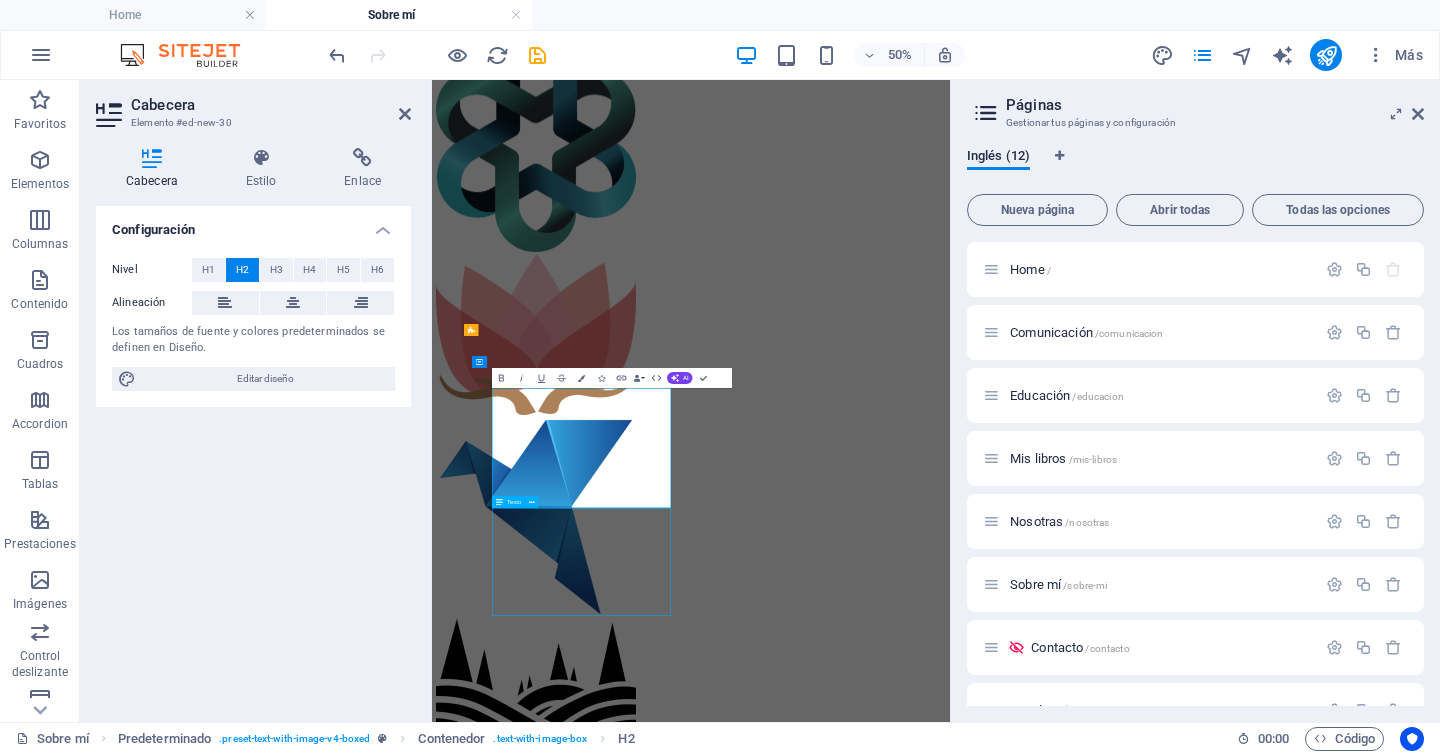 click on "Lorem ipsum dolor sit amet, consectetuer adipiscing elit. Aenean commodo ligula eget dolor. Lorem ipsum dolor sit amet, consectetuer adipiscing elit leget dolor. Lorem ipsum dolor sit amet, consectetuer adipiscing elit. Aenean commodo ligula eget dolor. Lorem ipsum dolor sit amet, consectetuer adipiscing elit dolor consectetuer adipiscing elit leget dolor. Lorem elit saget ipsum dolor sit amet, consectetuer." at bounding box center (950, 4771) 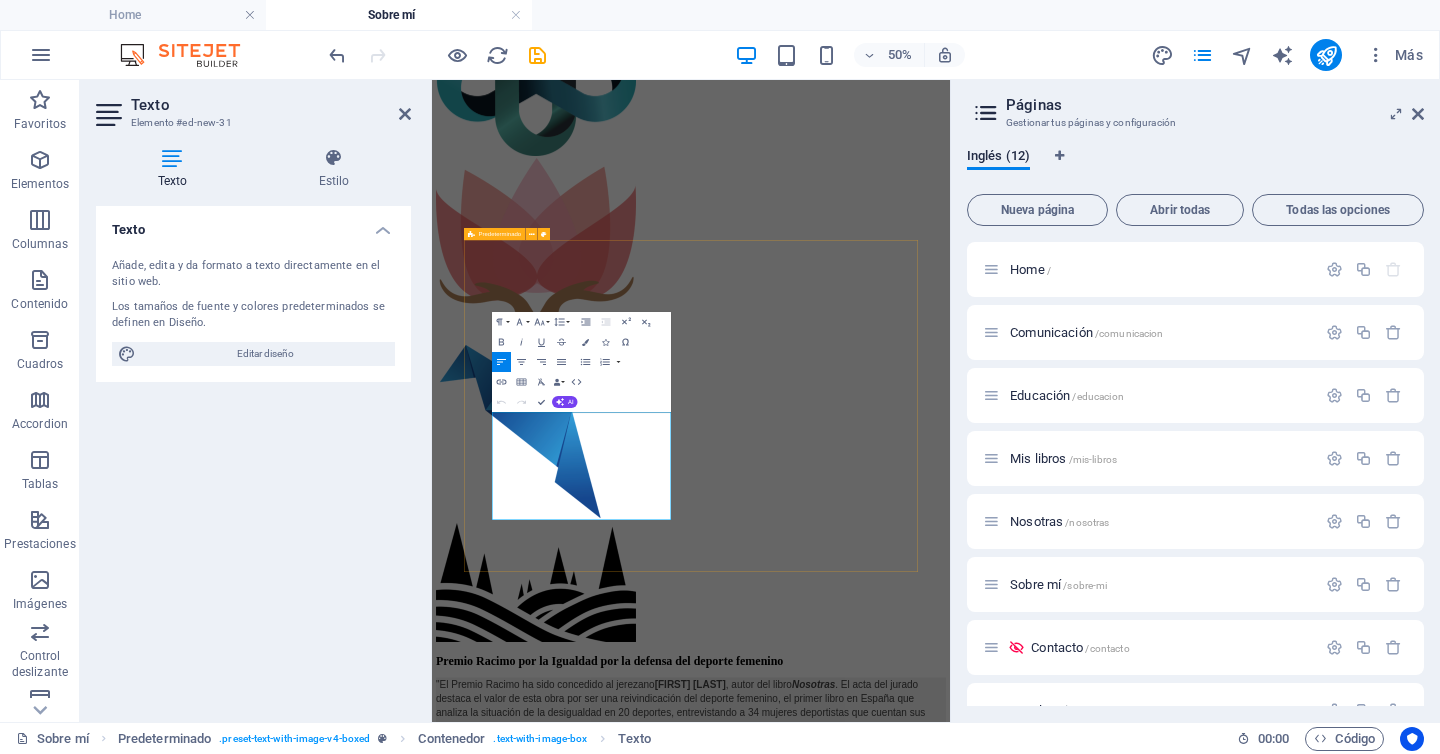 click on "Docente de alfabetización mediática en Educación Secundaria Lorem ipsum dolor sit amet, consectetuer adipiscing elit. Aenean commodo ligula eget dolor. Lorem ipsum dolor sit amet, consectetuer adipiscing elit leget dolor. Lorem ipsum dolor sit amet, consectetuer adipiscing elit. Aenean commodo ligula eget dolor. Lorem ipsum dolor sit amet, consectetuer adipiscing elit dolor consectetuer adipiscing elit leget dolor. Lorem elit saget ipsum dolor sit amet, consectetuer. Suelta el contenido aquí o  Añadir elementos  Pegar portapapeles" at bounding box center (950, 4794) 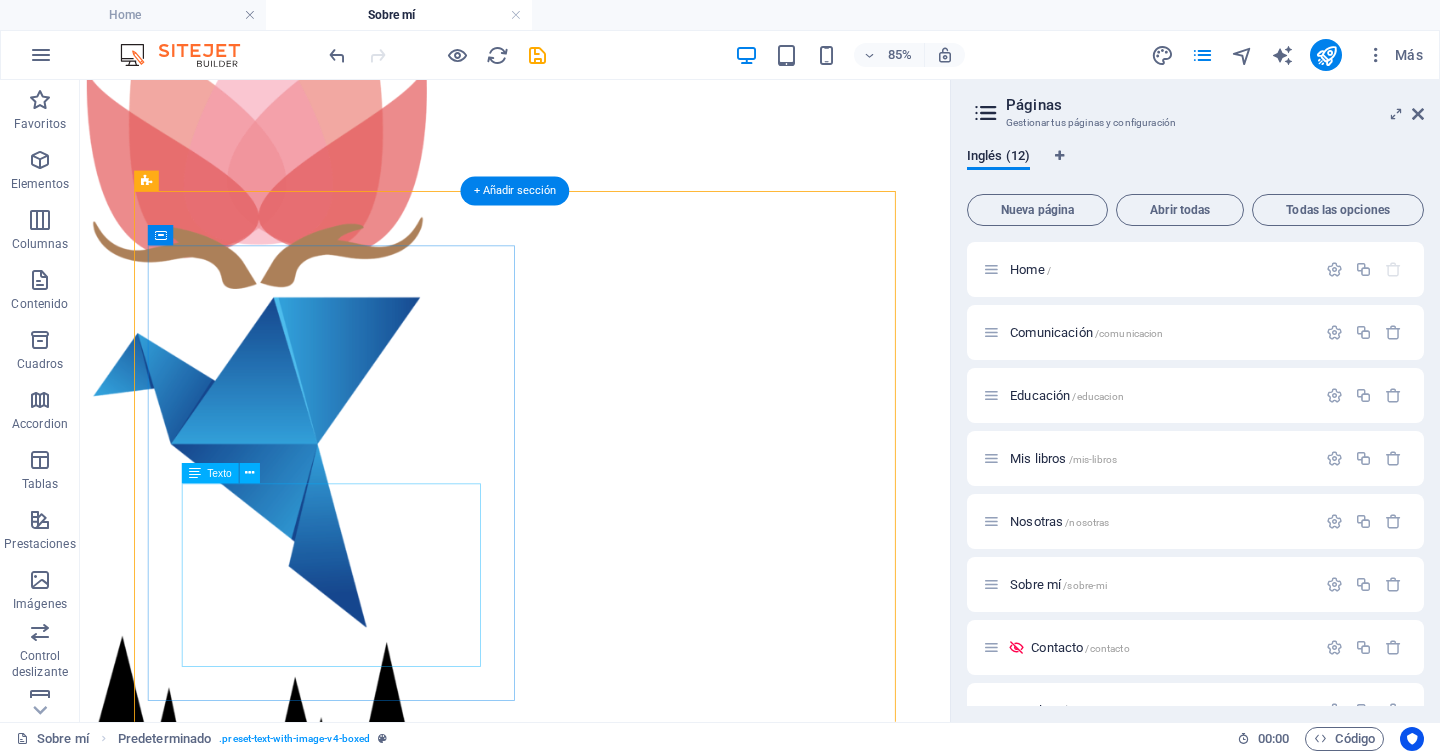 click on "Lorem ipsum dolor sit amet, consectetuer adipiscing elit. Aenean commodo ligula eget dolor. Lorem ipsum dolor sit amet, consectetuer adipiscing elit leget dolor. Lorem ipsum dolor sit amet, consectetuer adipiscing elit. Aenean commodo ligula eget dolor. Lorem ipsum dolor sit amet, consectetuer adipiscing elit dolor consectetuer adipiscing elit leget dolor. Lorem elit saget ipsum dolor sit amet, consectetuer." at bounding box center (592, 4328) 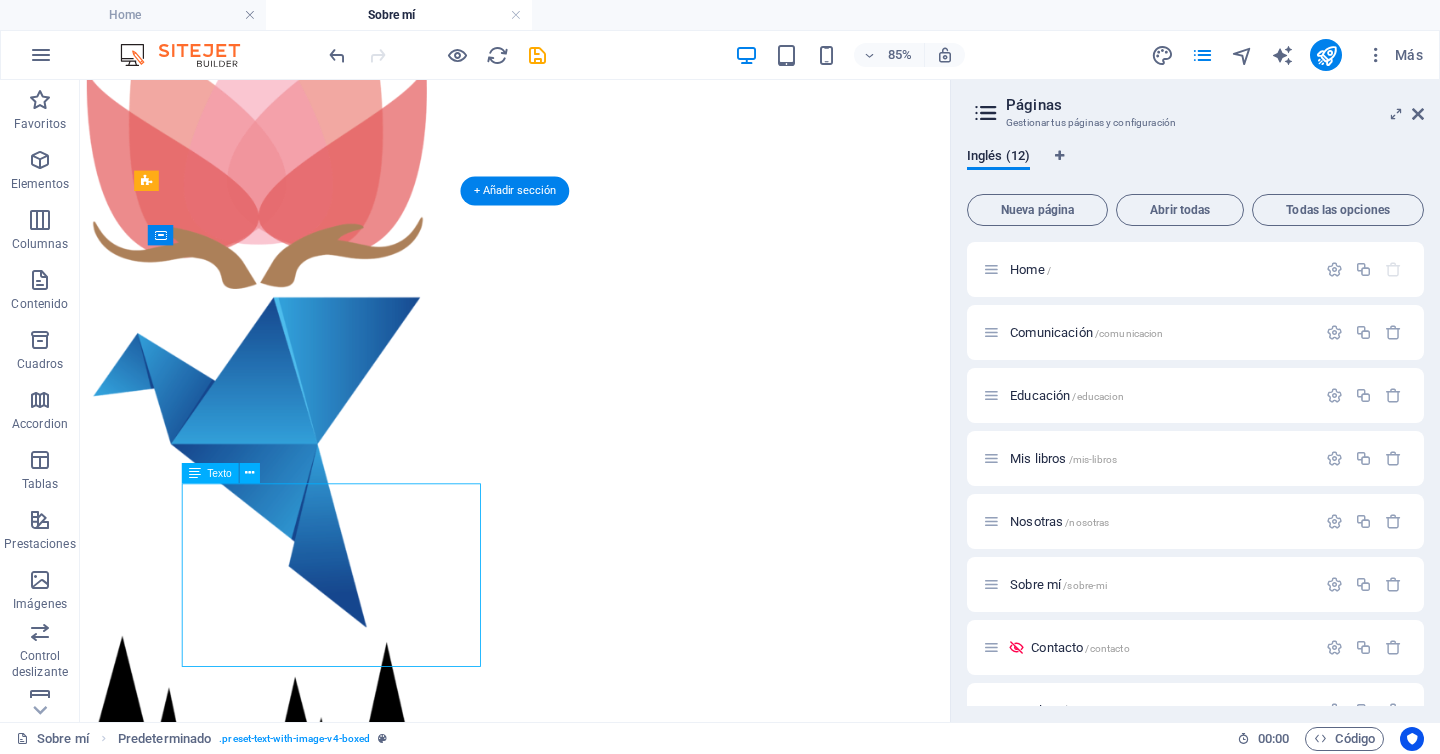 click on "Lorem ipsum dolor sit amet, consectetuer adipiscing elit. Aenean commodo ligula eget dolor. Lorem ipsum dolor sit amet, consectetuer adipiscing elit leget dolor. Lorem ipsum dolor sit amet, consectetuer adipiscing elit. Aenean commodo ligula eget dolor. Lorem ipsum dolor sit amet, consectetuer adipiscing elit dolor consectetuer adipiscing elit leget dolor. Lorem elit saget ipsum dolor sit amet, consectetuer." at bounding box center [592, 4328] 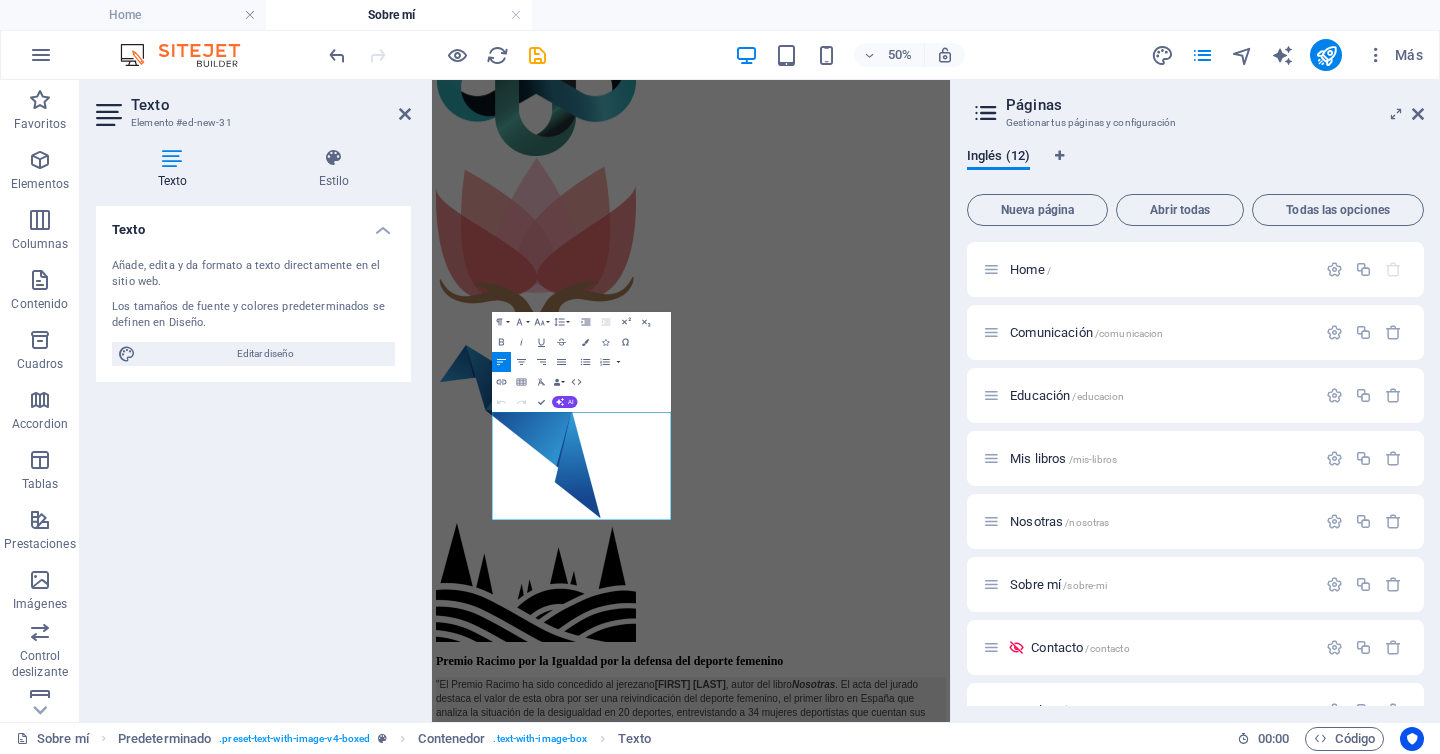 click on "Texto Añade, edita y da formato a texto directamente en el sitio web. Los tamaños de fuente y colores predeterminados se definen en Diseño. Editar diseño Alineación Alineado a la izquierda Centrado Alineado a la derecha" at bounding box center (253, 456) 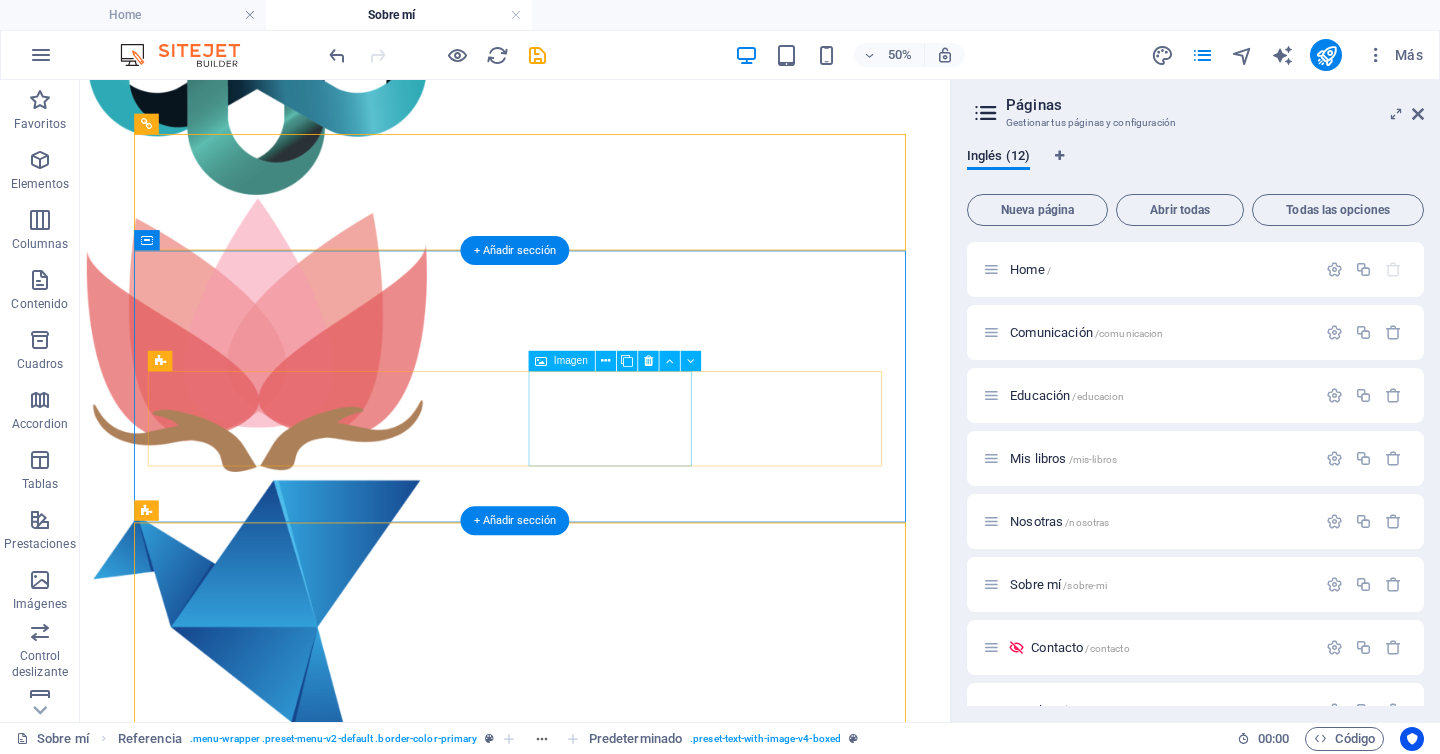 scroll, scrollTop: 0, scrollLeft: 0, axis: both 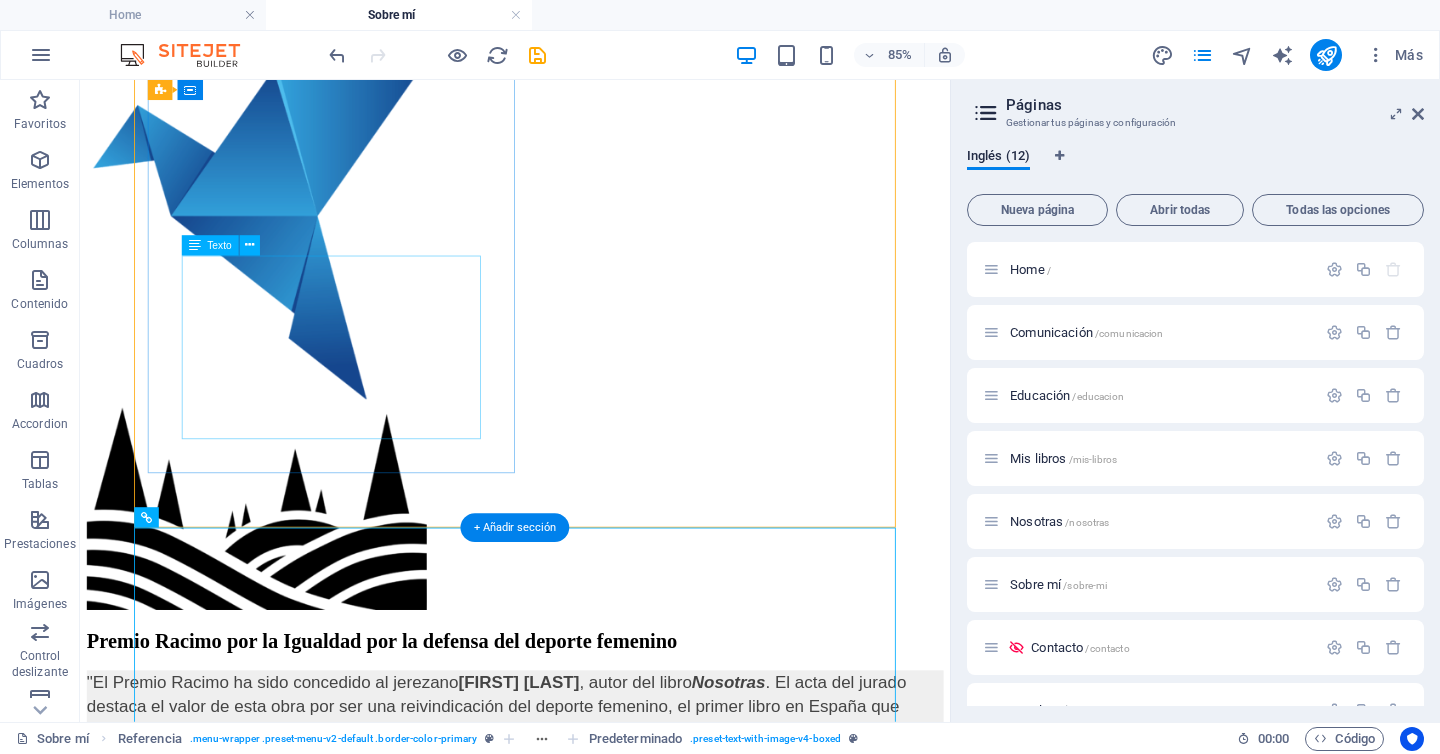 click on "Lorem ipsum dolor sit amet, consectetuer adipiscing elit. Aenean commodo ligula eget dolor. Lorem ipsum dolor sit amet, consectetuer adipiscing elit leget dolor. Lorem ipsum dolor sit amet, consectetuer adipiscing elit. Aenean commodo ligula eget dolor. Lorem ipsum dolor sit amet, consectetuer adipiscing elit dolor consectetuer adipiscing elit leget dolor. Lorem elit saget ipsum dolor sit amet, consectetuer." at bounding box center [592, 4088] 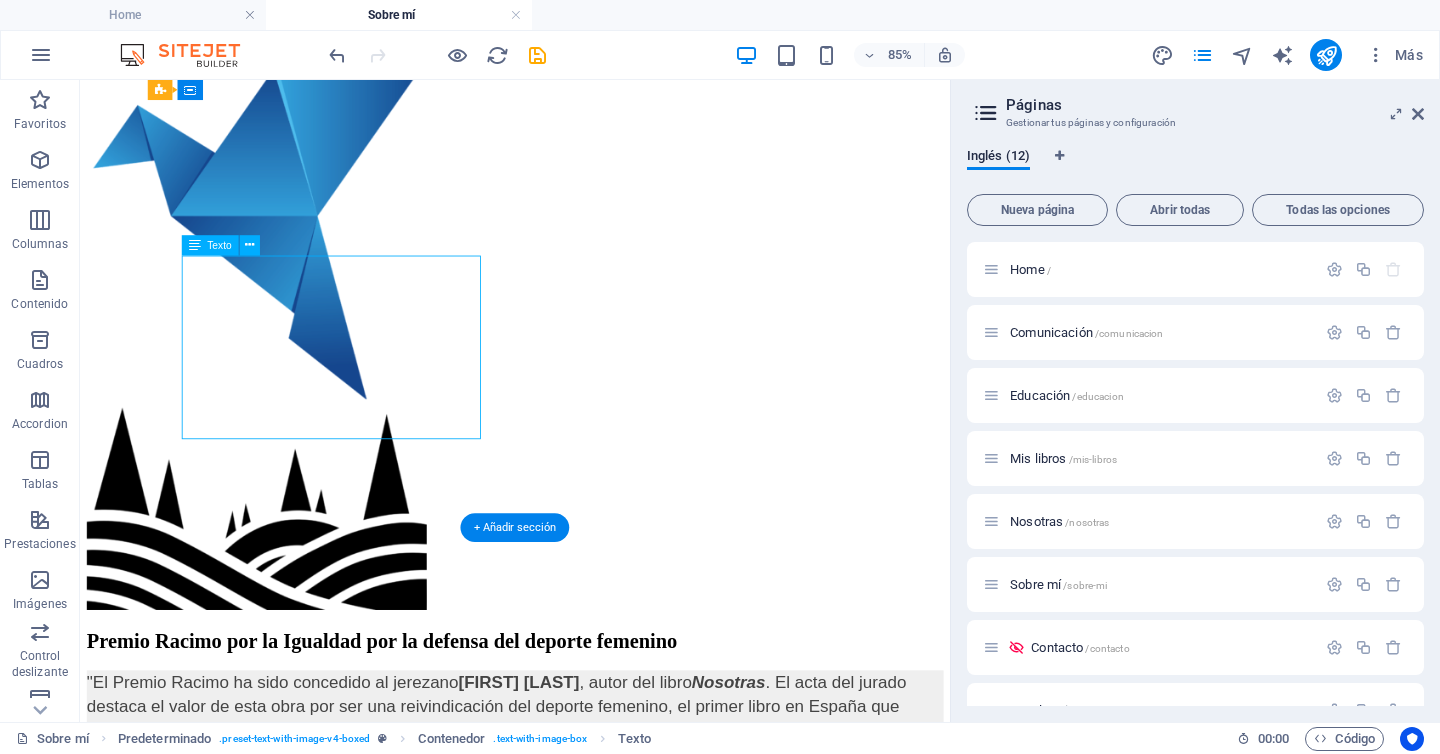click on "Lorem ipsum dolor sit amet, consectetuer adipiscing elit. Aenean commodo ligula eget dolor. Lorem ipsum dolor sit amet, consectetuer adipiscing elit leget dolor. Lorem ipsum dolor sit amet, consectetuer adipiscing elit. Aenean commodo ligula eget dolor. Lorem ipsum dolor sit amet, consectetuer adipiscing elit dolor consectetuer adipiscing elit leget dolor. Lorem elit saget ipsum dolor sit amet, consectetuer." at bounding box center (592, 4088) 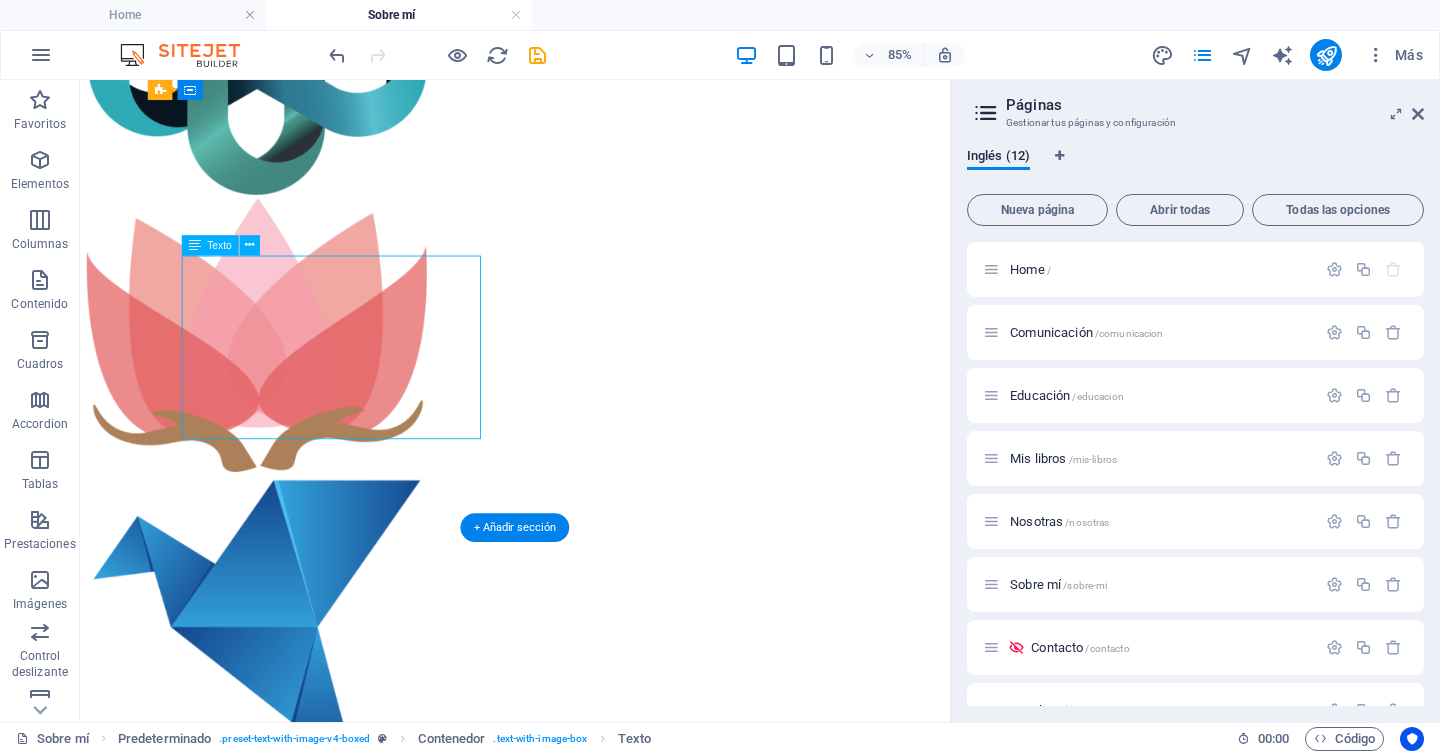click on "Skip to main content
Home Comunicación Educación Mis libros Nosotras Sobre mí Contacto My Partners Premio Racimo por la Igualdad por la defensa del deporte femenino "El Premio Racimo ha sido concedido al jerezano  Rubén Guerrero , autor del libro  Nosotras . El acta del jurado destaca el valor de esta obra por ser una reivindicación del deporte femenino, el primer libro en España que analiza la situación de la desigualdad en 20 deportes, entrevistando a 34 mujeres deportistas que cuentan sus experiencias personales". Suelta el contenido aquí o  Añadir elementos  Pegar portapapeles Prensa escrita, digital, radio y televisión Más de 25 años de experiencia en los medios Docente de alfabetización mediática en Educación Secundaria Suelta el contenido aquí o  Añadir elementos  Pegar portapapeles Phone Call me! +1-123-456-7890 Social Facebook Instagram Twitter Contact rguerrerojerez@gmail.com Legal Notice Privacy" at bounding box center (592, 1909) 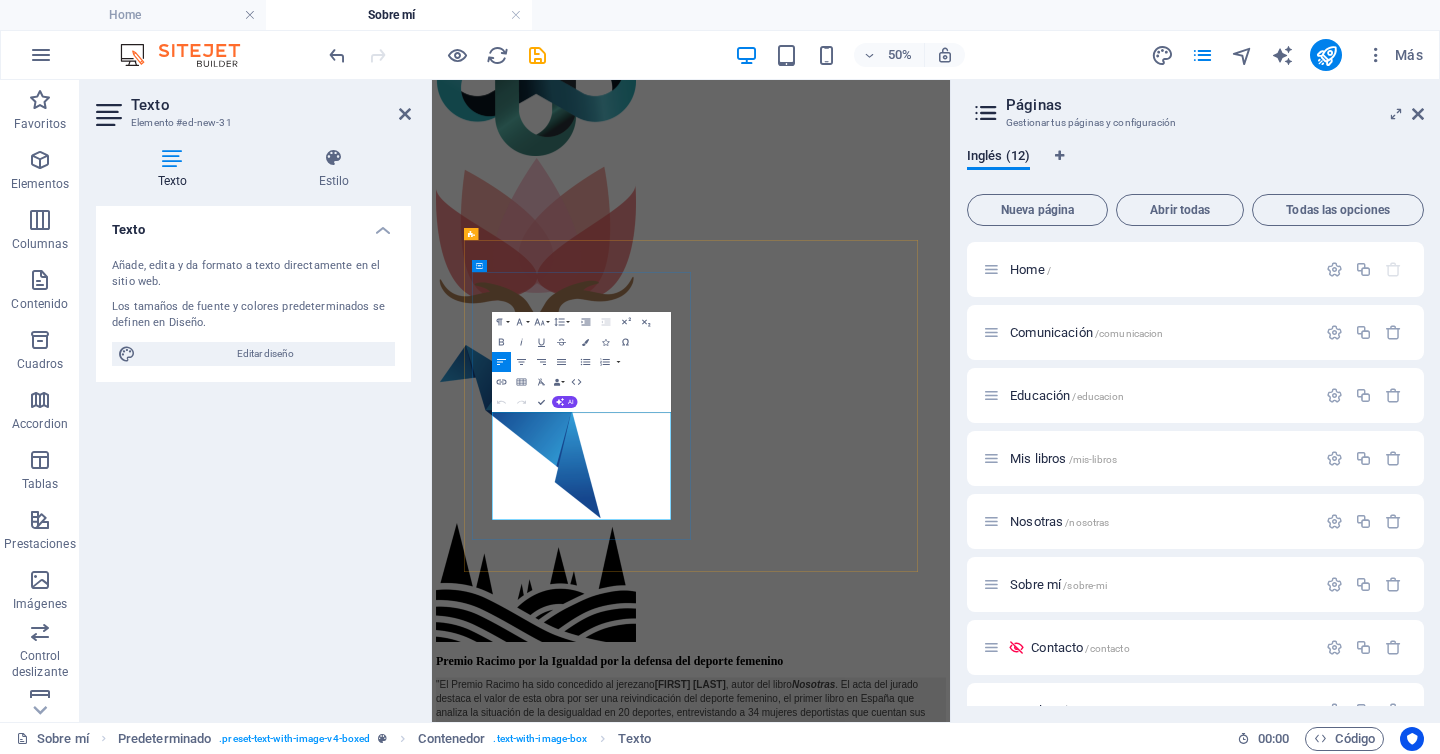 click on "Lorem ipsum dolor sit amet, consectetuer adipiscing elit. Aenean commodo ligula eget dolor. Lorem ipsum dolor sit amet, consectetuer adipiscing elit leget dolor. Lorem ipsum dolor sit amet, consectetuer adipiscing elit. Aenean commodo ligula eget dolor. Lorem ipsum dolor sit amet, consectetuer adipiscing elit dolor consectetuer adipiscing elit leget dolor. Lorem elit saget ipsum dolor sit amet, consectetuer." at bounding box center [950, 4607] 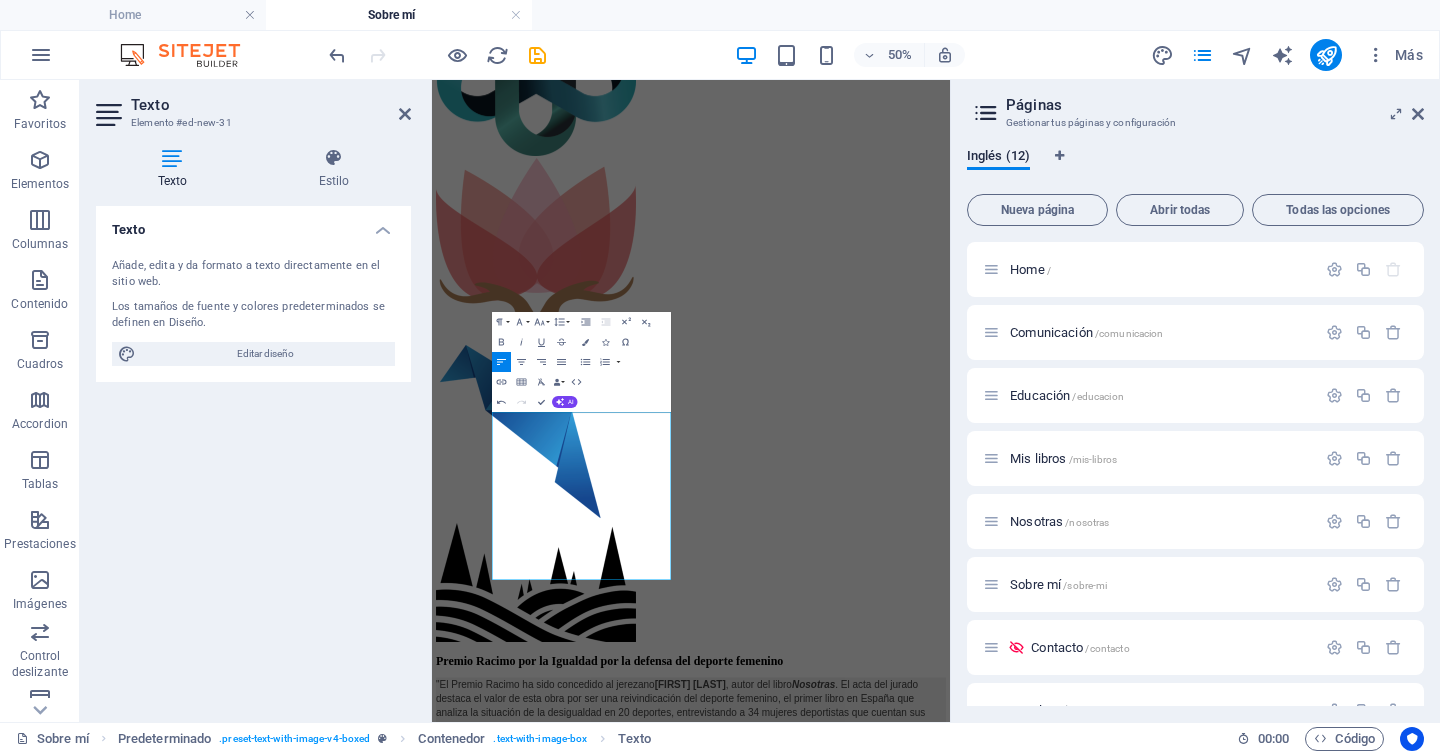 click at bounding box center [950, 4664] 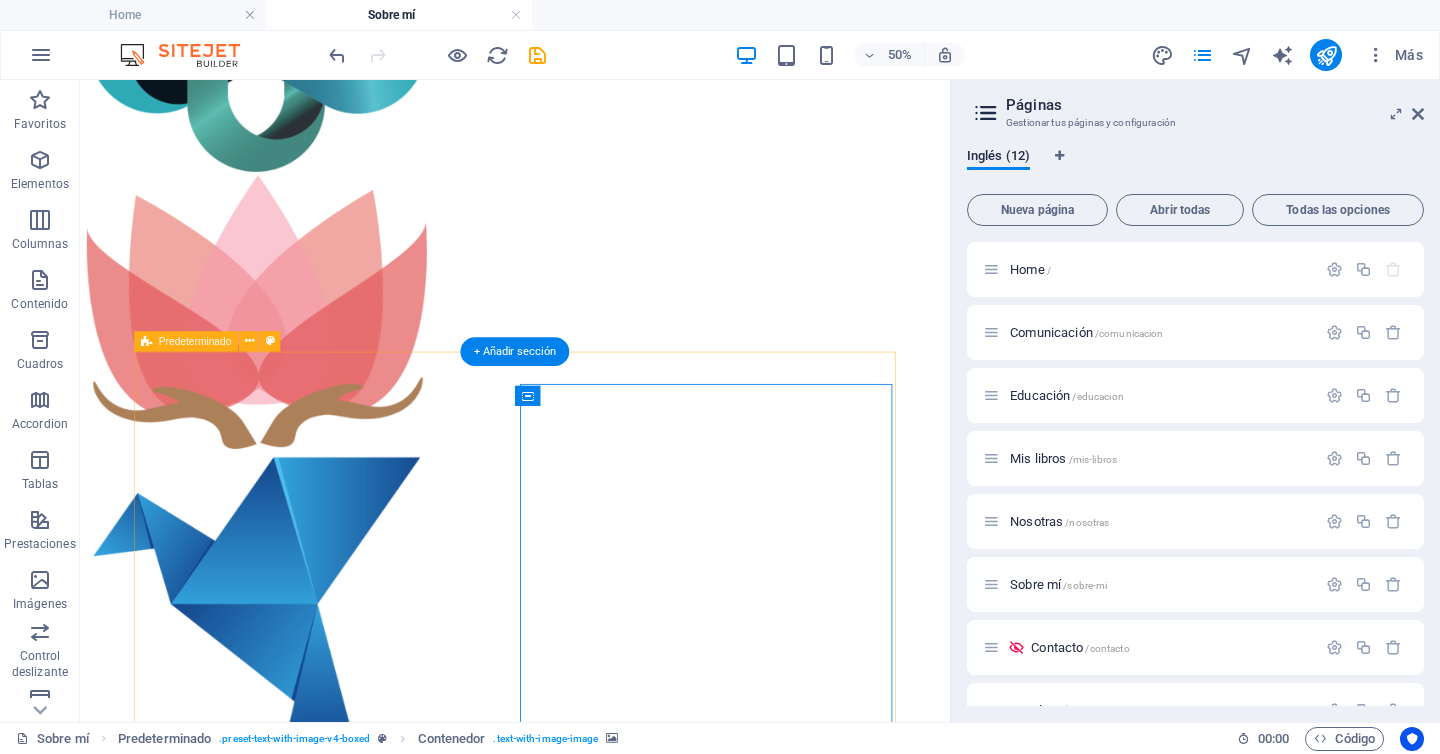 click on "Docente de alfabetización mediática en Educación Secundaria Profesor de alfabetización mediática en institutos y centros escolares en proyecto de la Asociación de la Prensa de Jerez.  Creador de la Guía de Escritores y de la Escuela de Valores. Imparto talleres de escritura creativa: Hablacadabra, la magia de las palabras. Título de Dirección y Gestión de Proyectos Editoriales. Miembro de la Asociación Colegial de Escritores de España y CEDRO. Autor de la Ronda Andaluza del Libro. Suelta el contenido aquí o  Añadir elementos  Pegar portapapeles" at bounding box center (592, 4949) 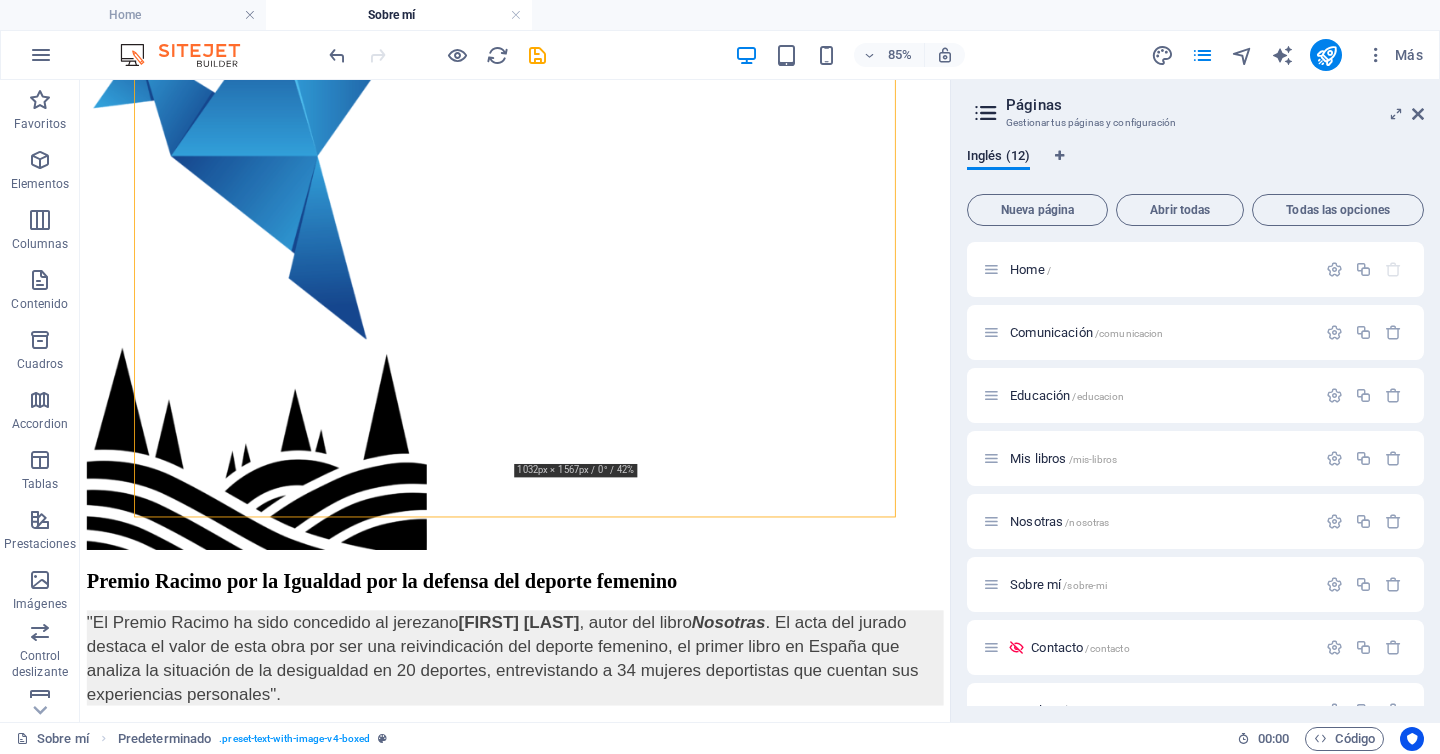scroll, scrollTop: 2588, scrollLeft: 0, axis: vertical 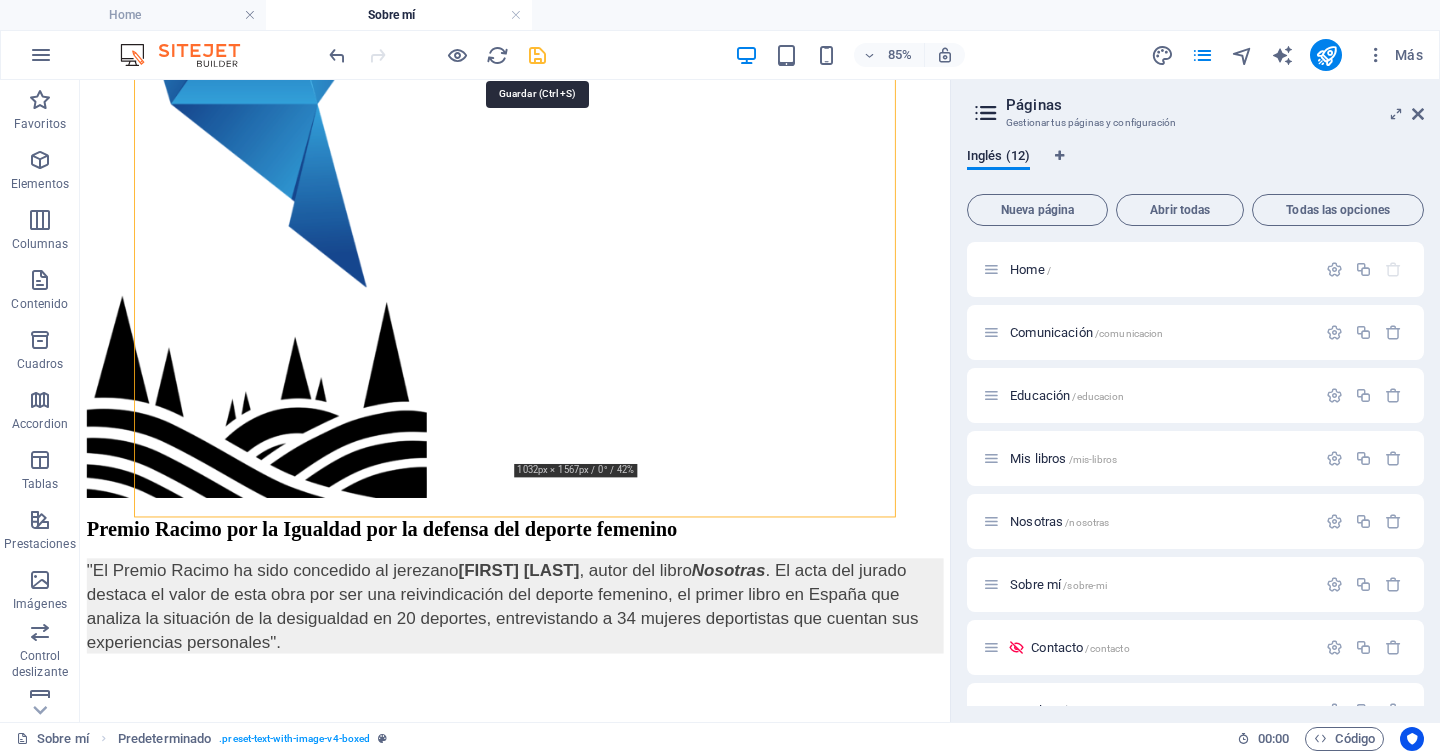 click at bounding box center [537, 55] 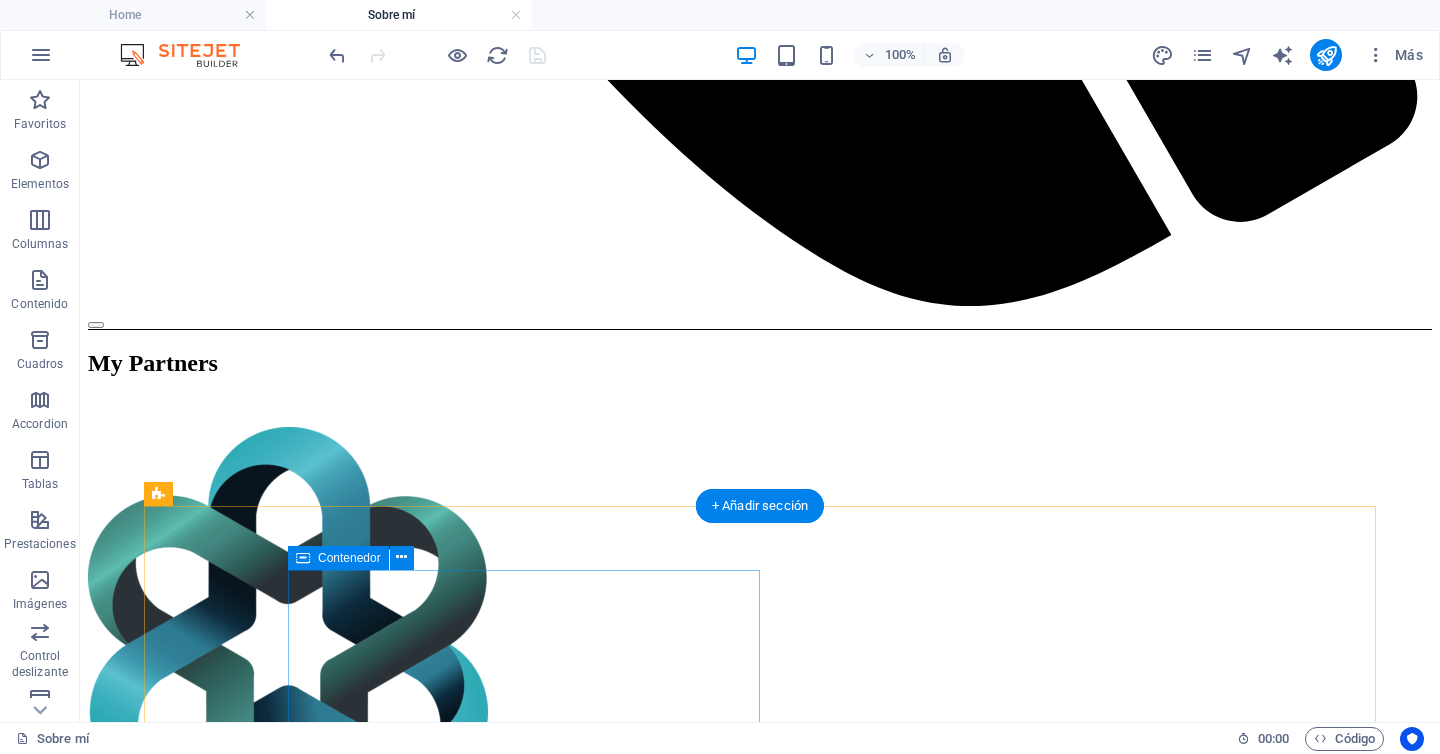 scroll, scrollTop: 1955, scrollLeft: 0, axis: vertical 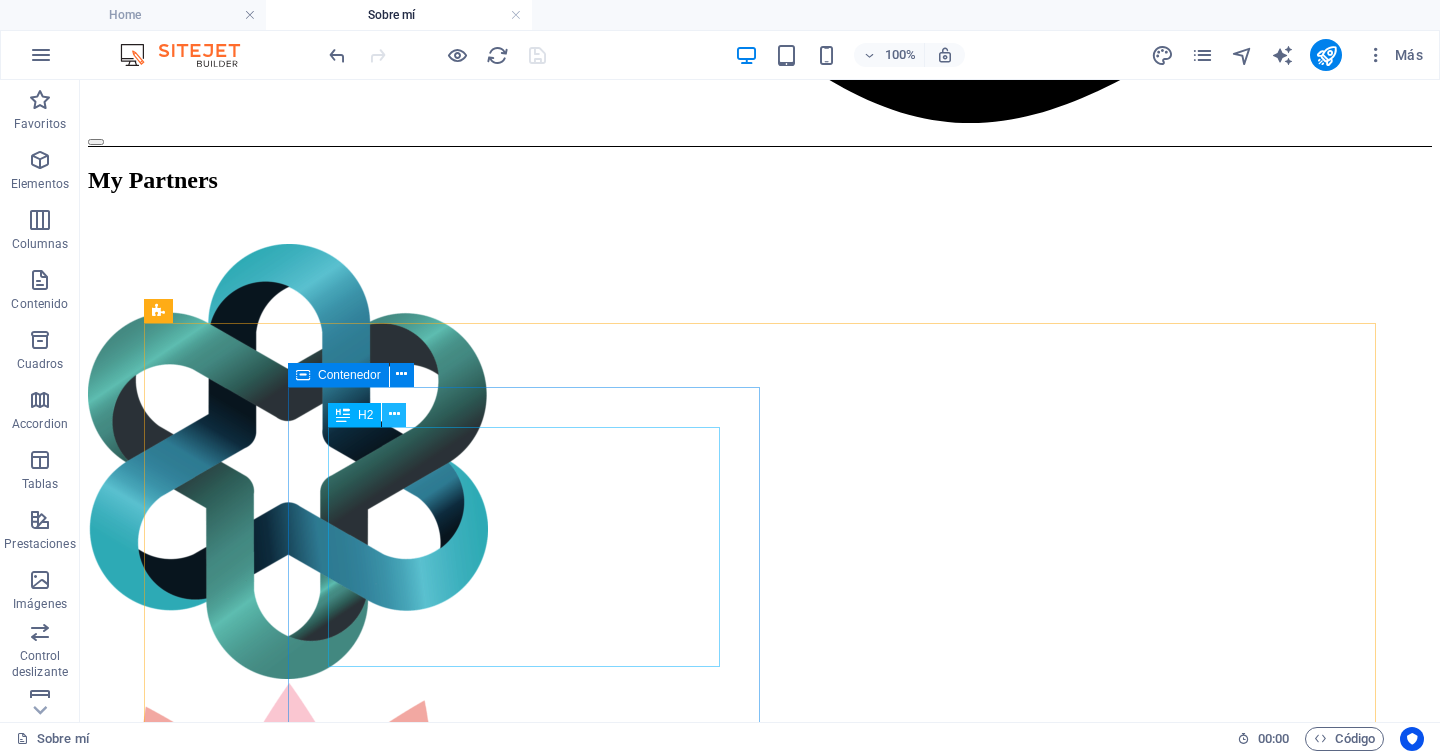 click at bounding box center (394, 414) 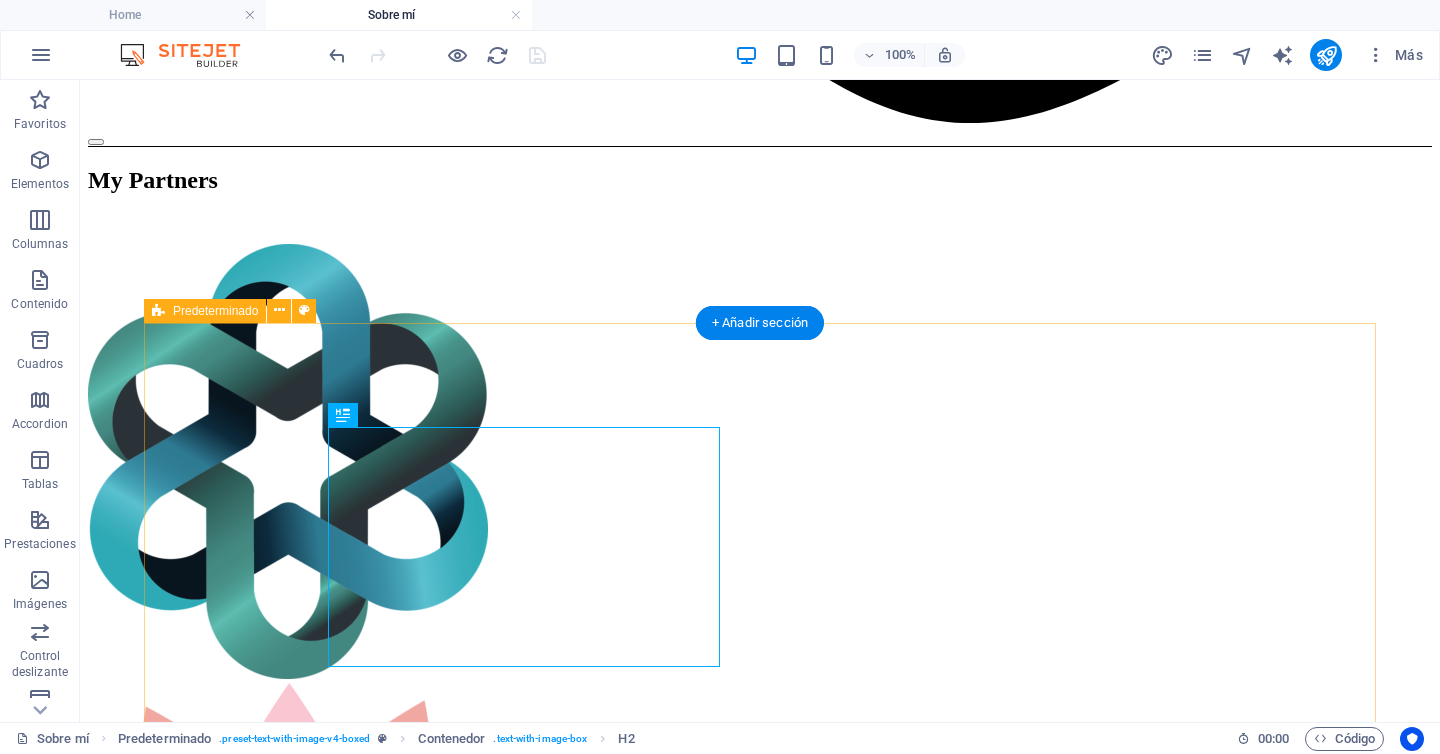 click on "Docente de alfabetización mediática en Educación Secundaria Profesor de alfabetización mediática en institutos y centros escolares en proyecto de la Asociación de la Prensa de Jerez.  Creador de la Guía de Escritores y de la Escuela de Valores. Imparto talleres de escritura creativa: Hablacadabra, la magia de las palabras. Título de Dirección y Gestión de Proyectos Editoriales. Miembro de la Asociación Colegial de Escritores de España y CEDRO. Autor de la Ronda Andaluza del Libro. Suelta el contenido aquí o  Añadir elementos  Pegar portapapeles" at bounding box center [760, 5770] 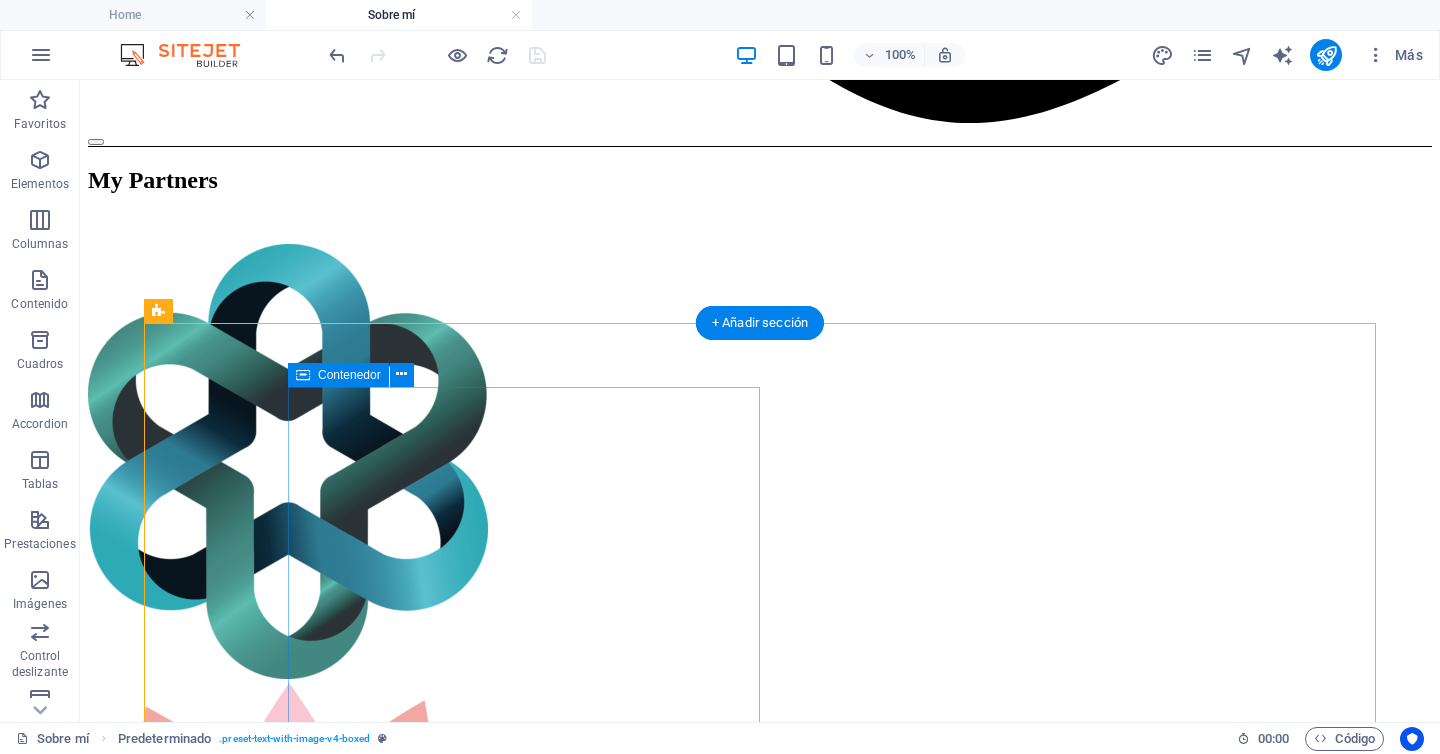 click on "Docente de alfabetización mediática en Educación Secundaria Profesor de alfabetización mediática en institutos y centros escolares en proyecto de la Asociación de la Prensa de Jerez.  Creador de la Guía de Escritores y de la Escuela de Valores. Imparto talleres de escritura creativa: Hablacadabra, la magia de las palabras. Título de Dirección y Gestión de Proyectos Editoriales. Miembro de la Asociación Colegial de Escritores de España y CEDRO. Autor de la Ronda Andaluza del Libro." at bounding box center (760, 5385) 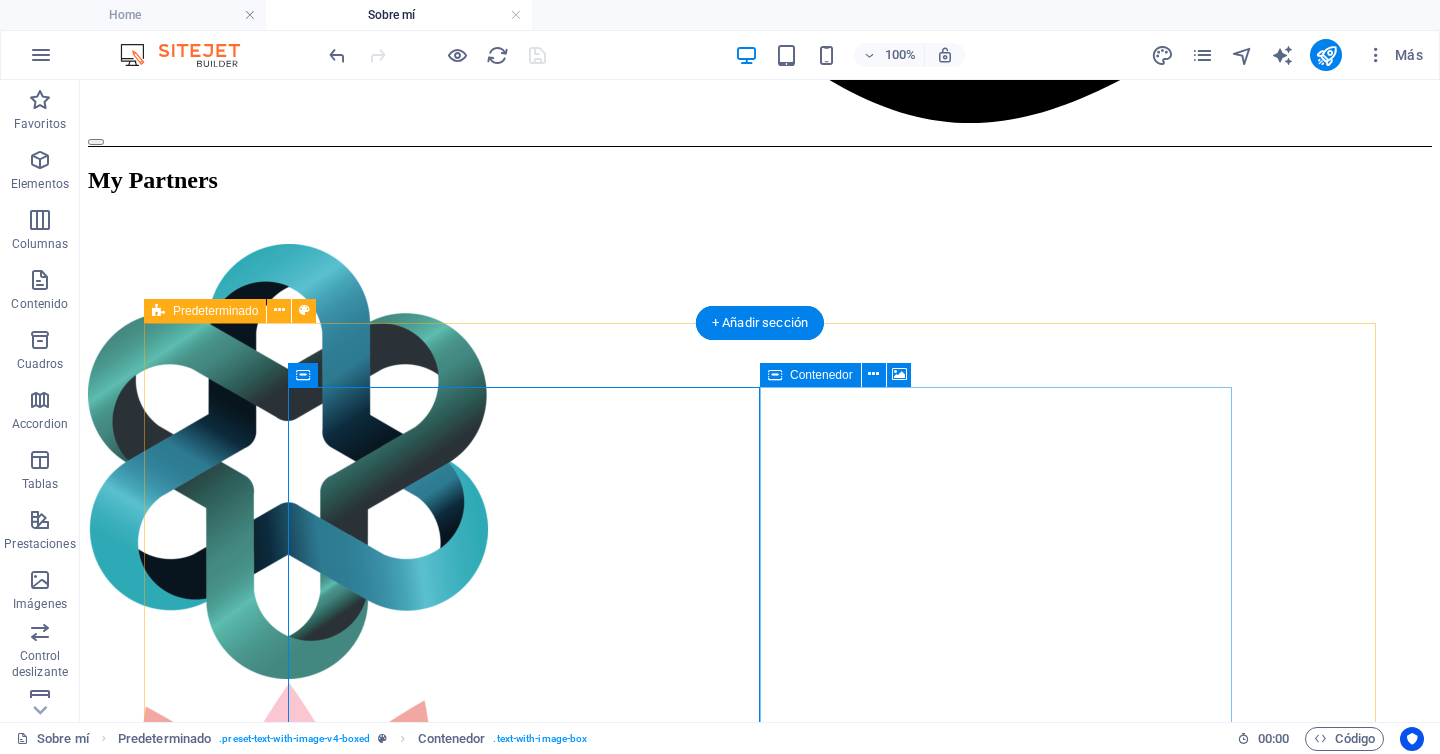 click on "Suelta el contenido aquí o  Añadir elementos  Pegar portapapeles" at bounding box center (760, 6150) 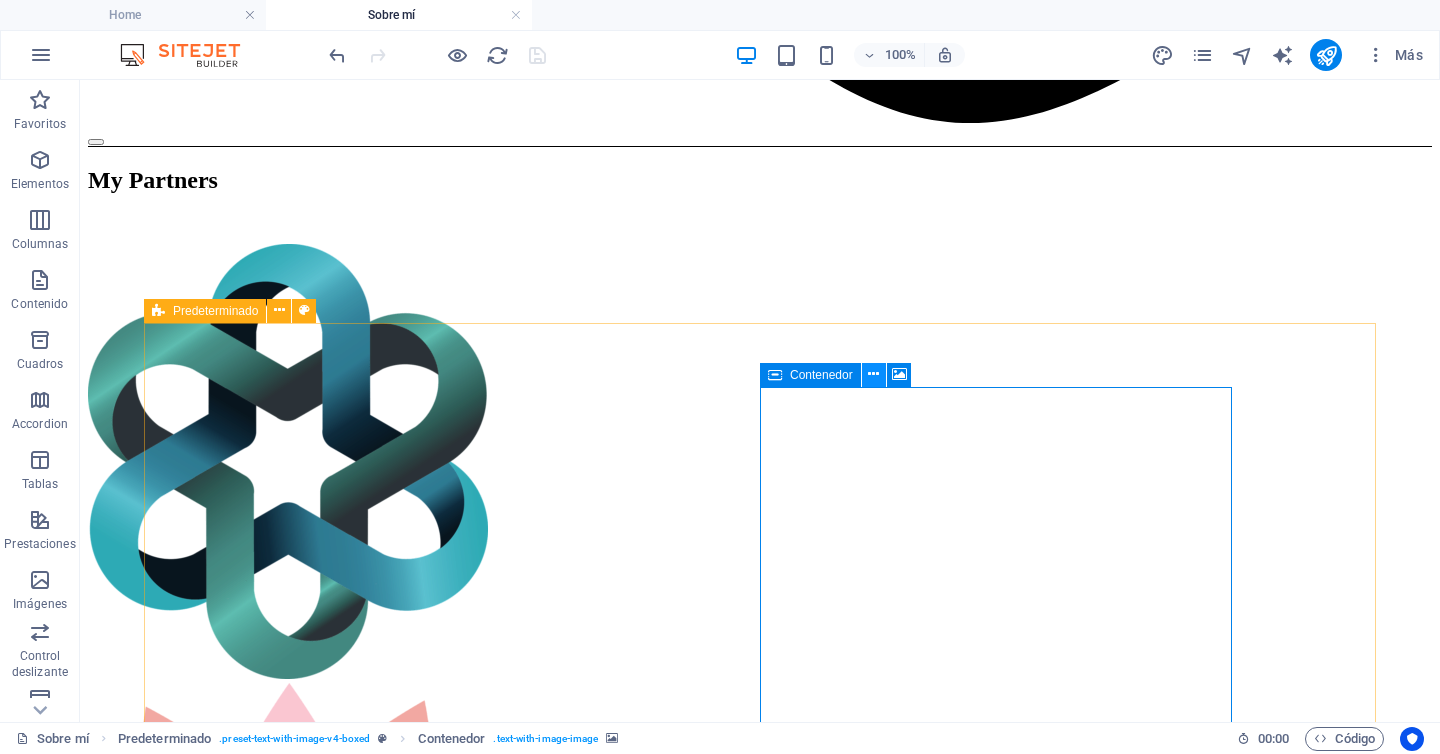 click at bounding box center (874, 375) 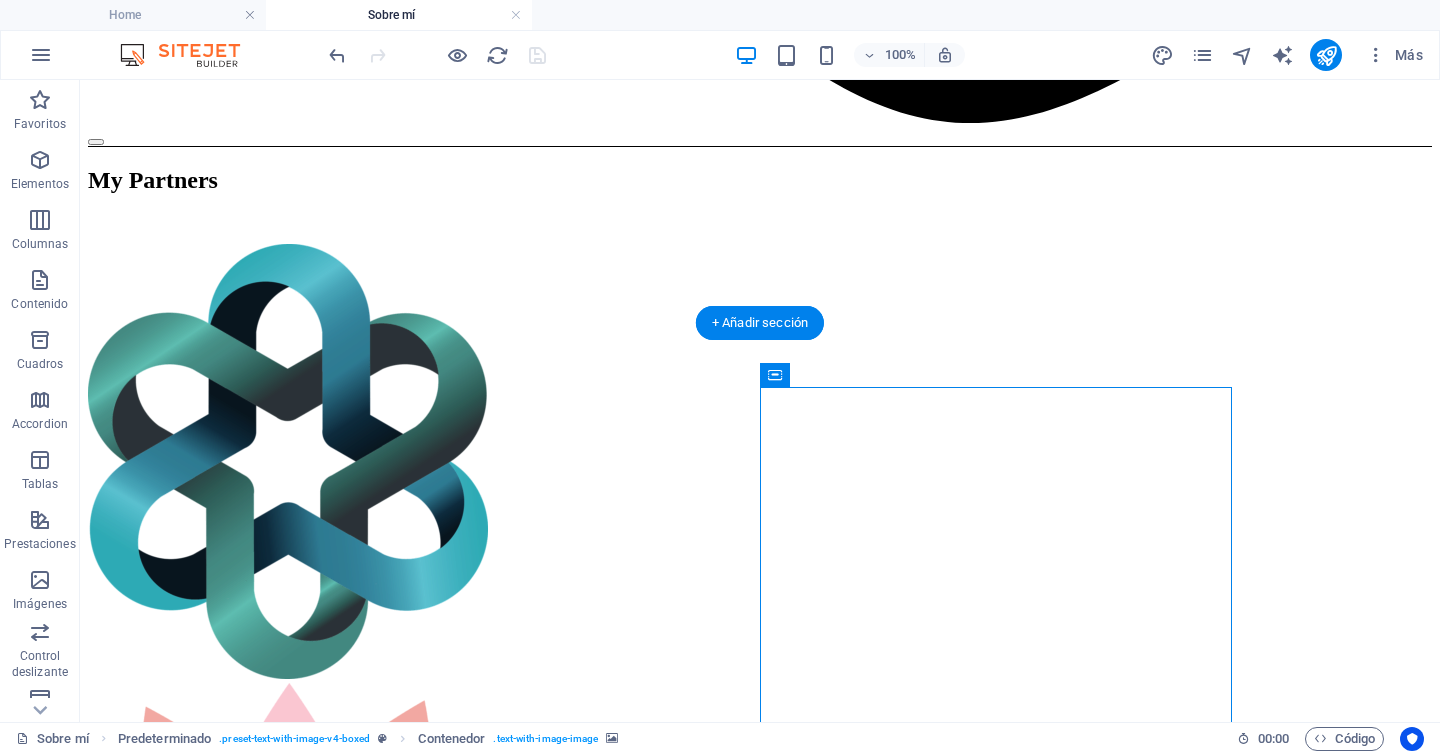 drag, startPoint x: 877, startPoint y: 452, endPoint x: 524, endPoint y: 399, distance: 356.95657 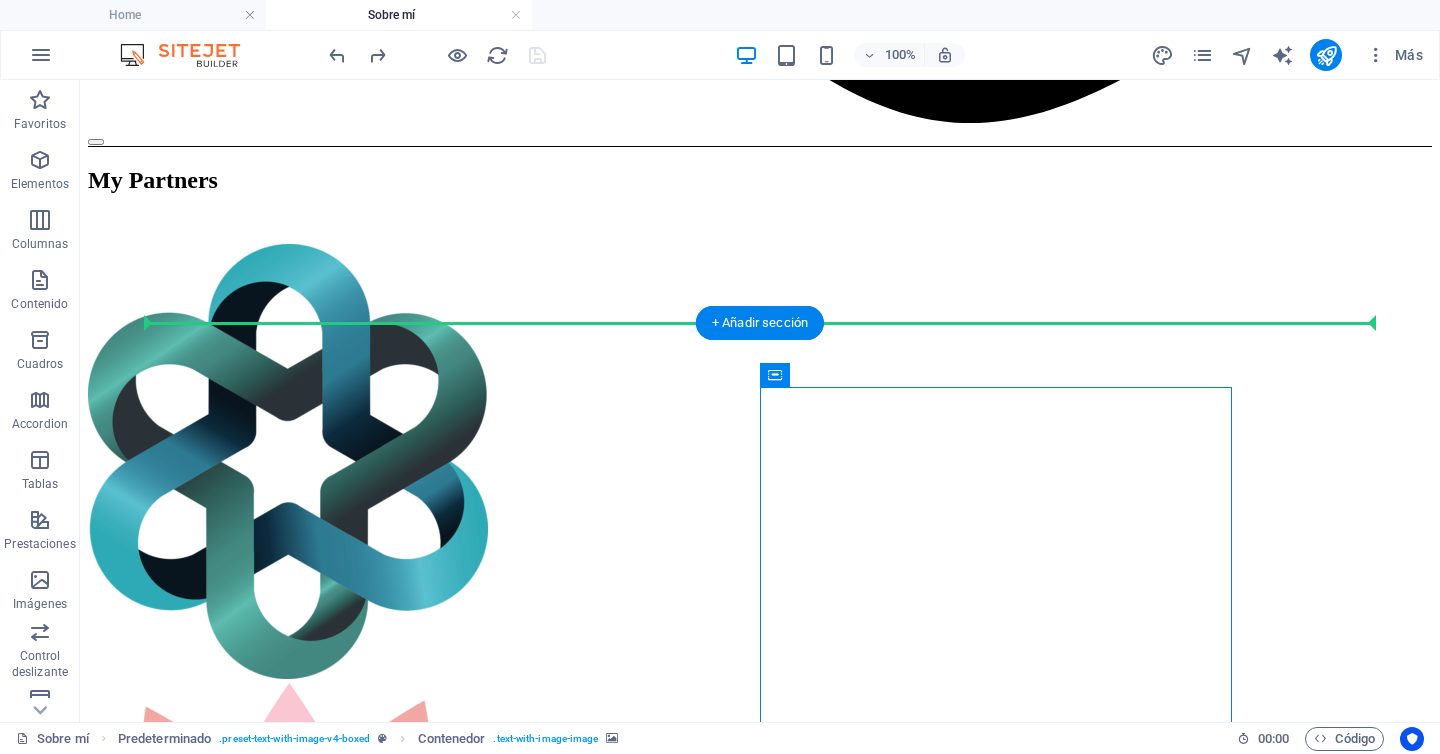 drag, startPoint x: 877, startPoint y: 452, endPoint x: 333, endPoint y: 373, distance: 549.7063 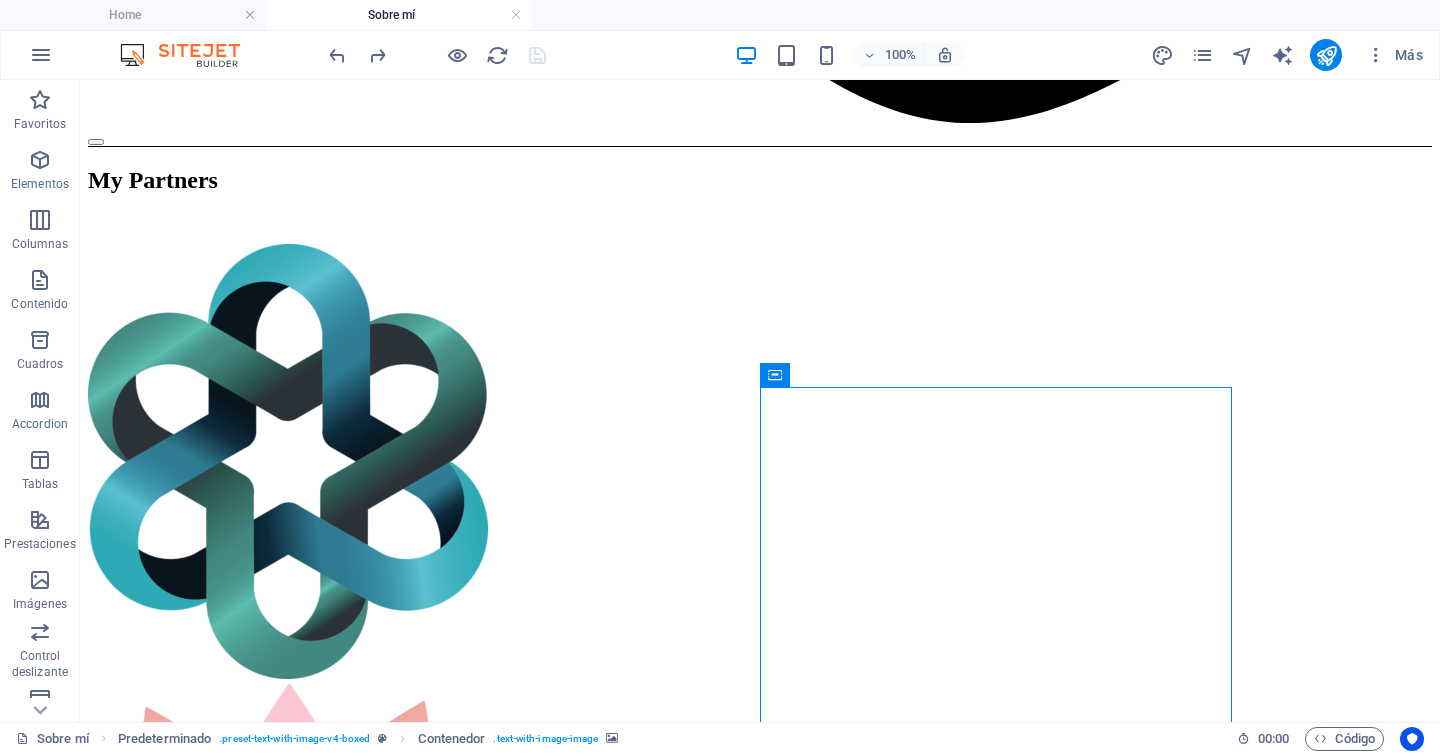 click on "Skip to main content
Home Comunicación Educación Mis libros Nosotras Sobre mí Contacto My Partners Premio Racimo por la Igualdad por la defensa del deporte femenino "El Premio Racimo ha sido concedido al jerezano  Rubén Guerrero , autor del libro  Nosotras . El acta del jurado destaca el valor de esta obra por ser una reivindicación del deporte femenino, el primer libro en España que analiza la situación de la desigualdad en 20 deportes, entrevistando a 34 mujeres deportistas que cuentan sus experiencias personales". Suelta el contenido aquí o  Añadir elementos  Pegar portapapeles Prensa escrita, digital, radio y televisión Más de 25 años de experiencia en los medios Docente de alfabetización mediática en Educación Secundaria Profesor de alfabetización mediática en institutos y centros escolares en proyecto de la Asociación de la Prensa de Jerez.  Suelta el contenido aquí o  Añadir elementos  Pegar portapapeles Phone Call me! +1-123-456-7890 Social Facebook Instagram Twitter" at bounding box center (760, 2382) 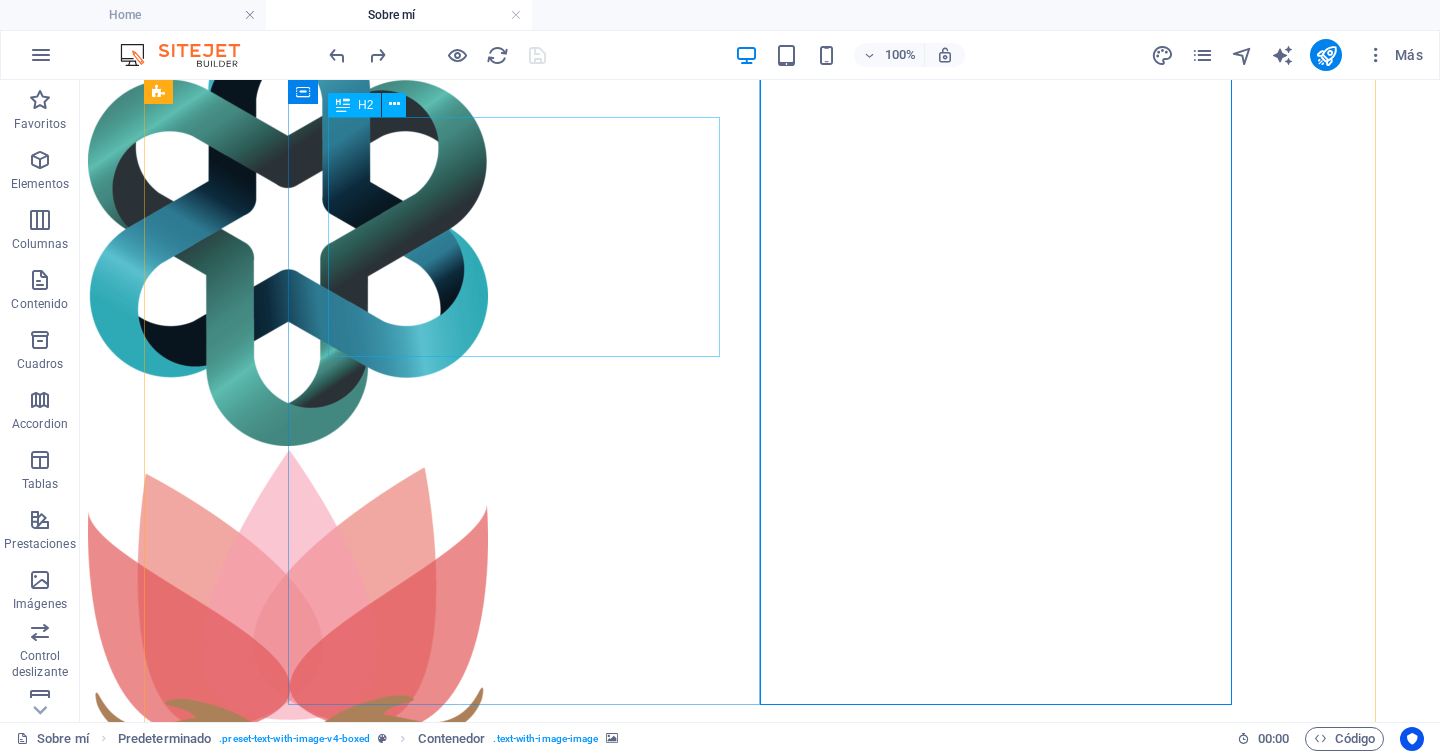 scroll, scrollTop: 2137, scrollLeft: 0, axis: vertical 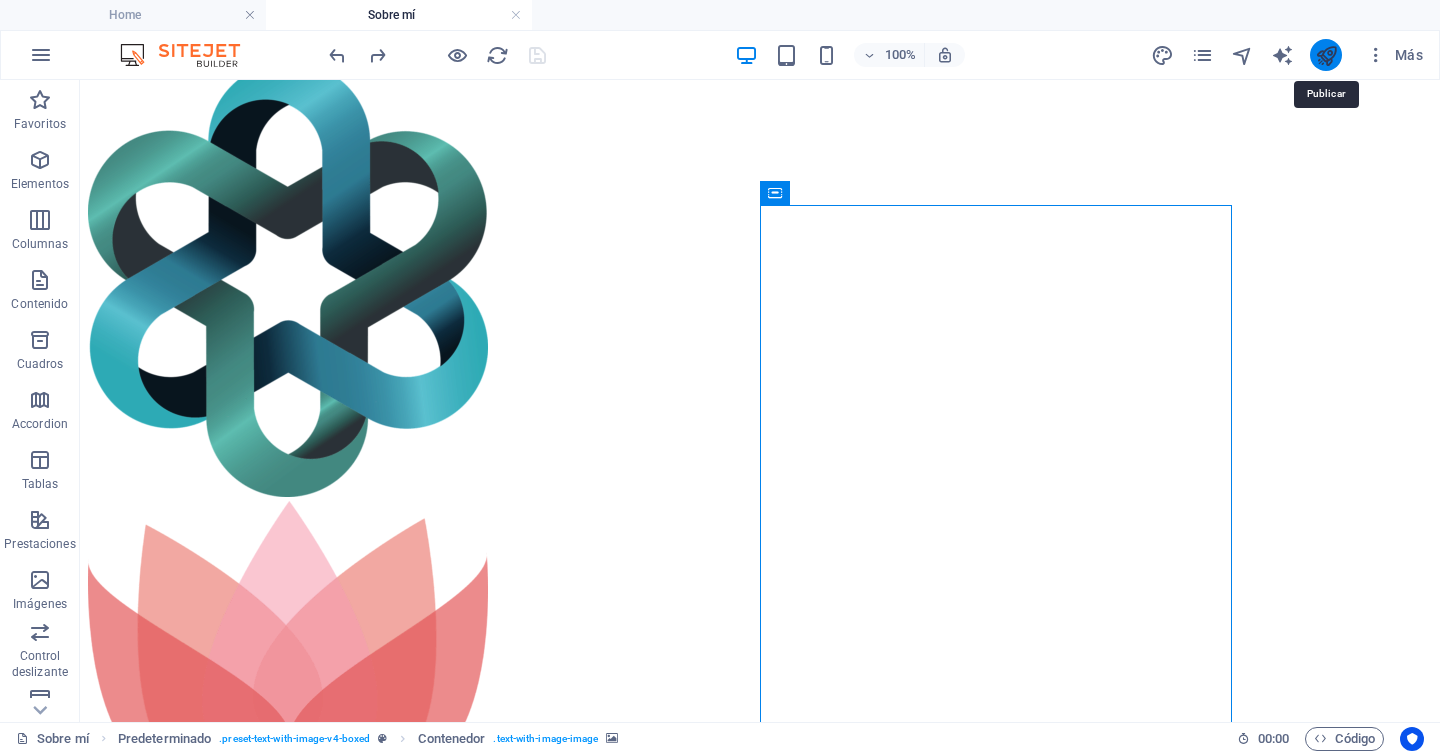 click at bounding box center [1326, 55] 